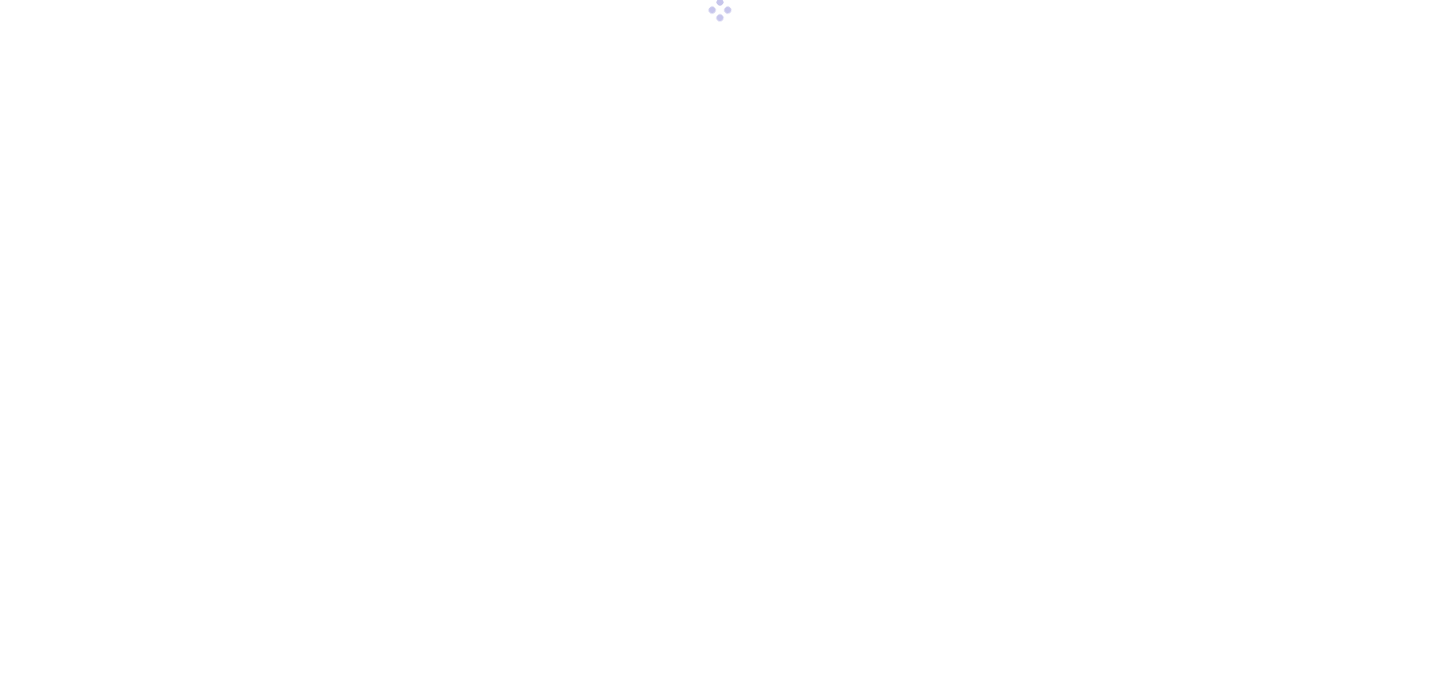 scroll, scrollTop: 0, scrollLeft: 0, axis: both 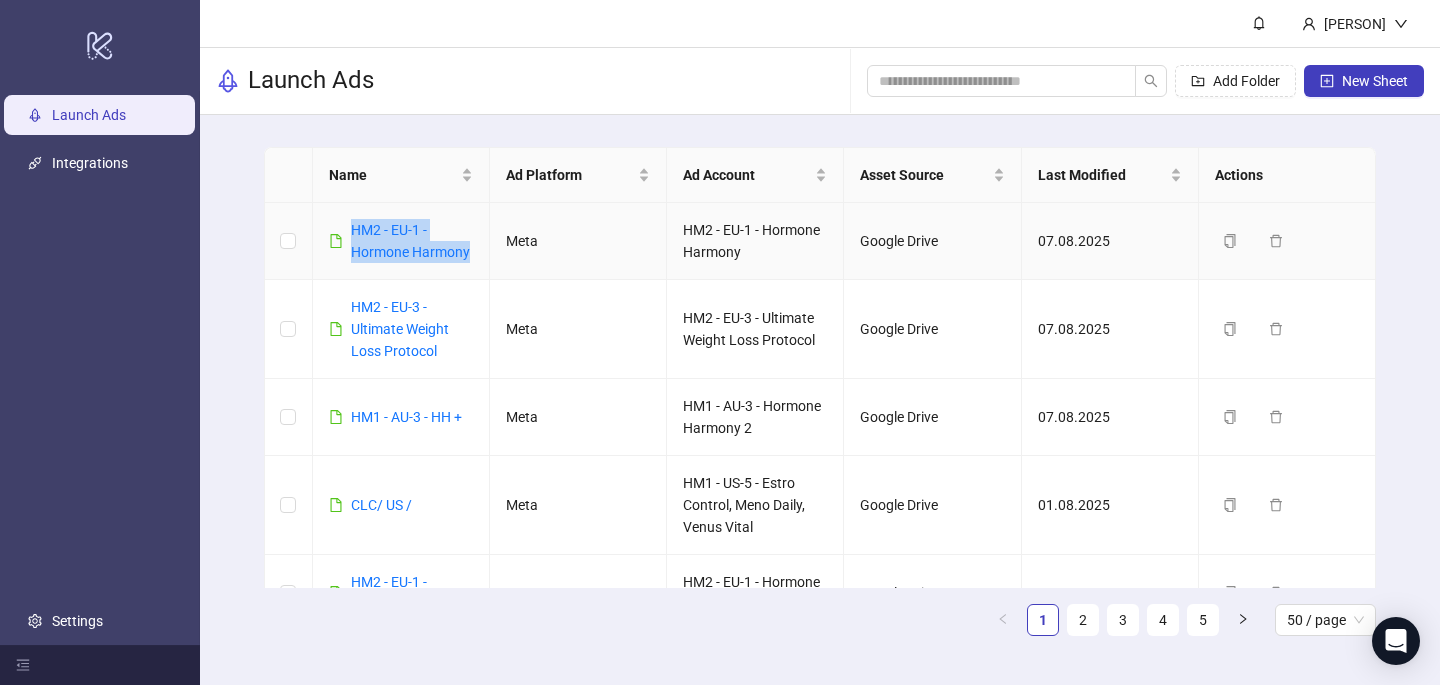 drag, startPoint x: 473, startPoint y: 255, endPoint x: 344, endPoint y: 235, distance: 130.54118 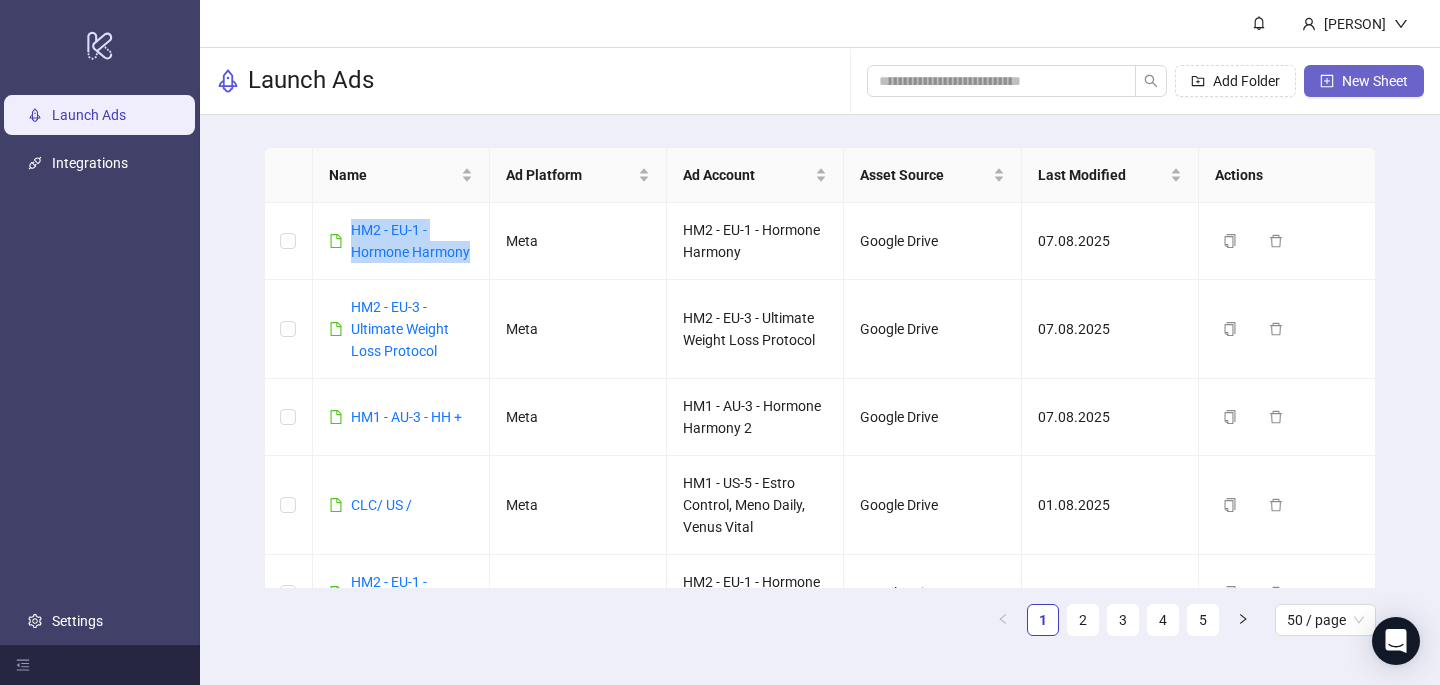 click on "New Sheet" at bounding box center [1364, 81] 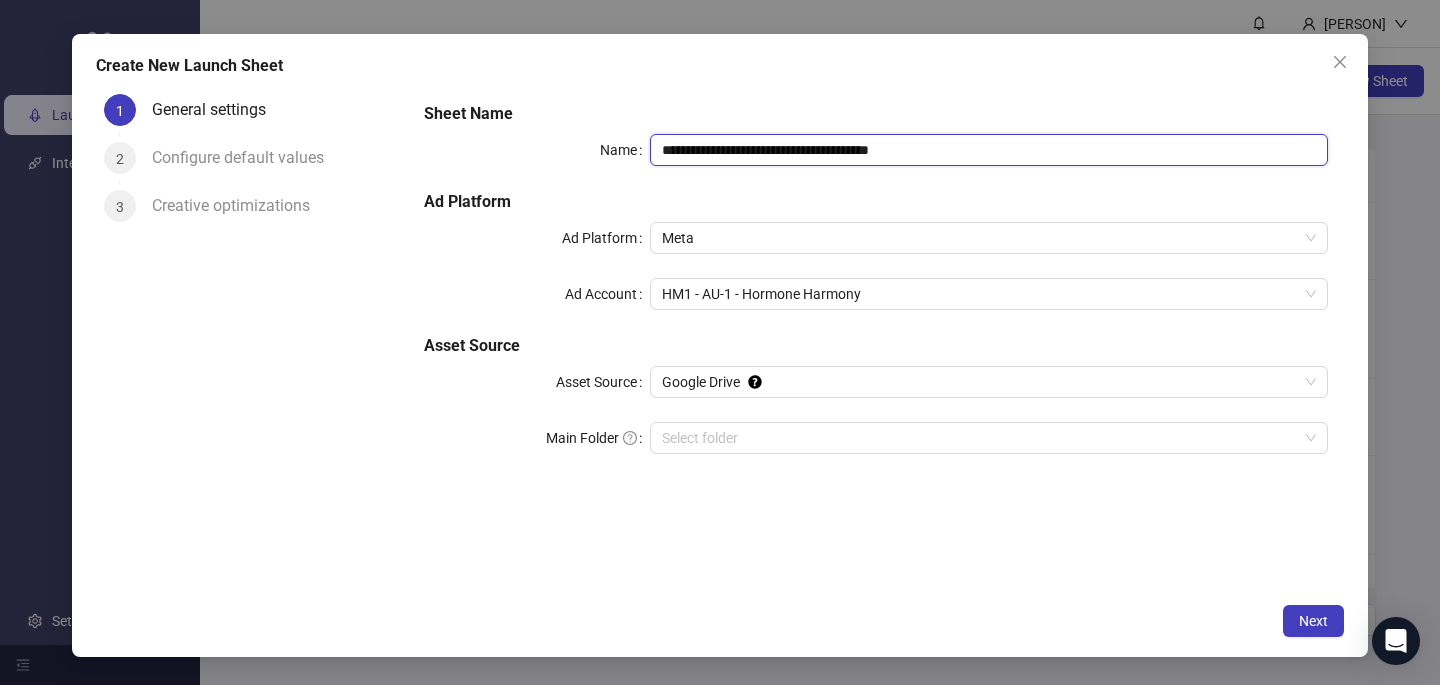 click on "**********" at bounding box center [989, 150] 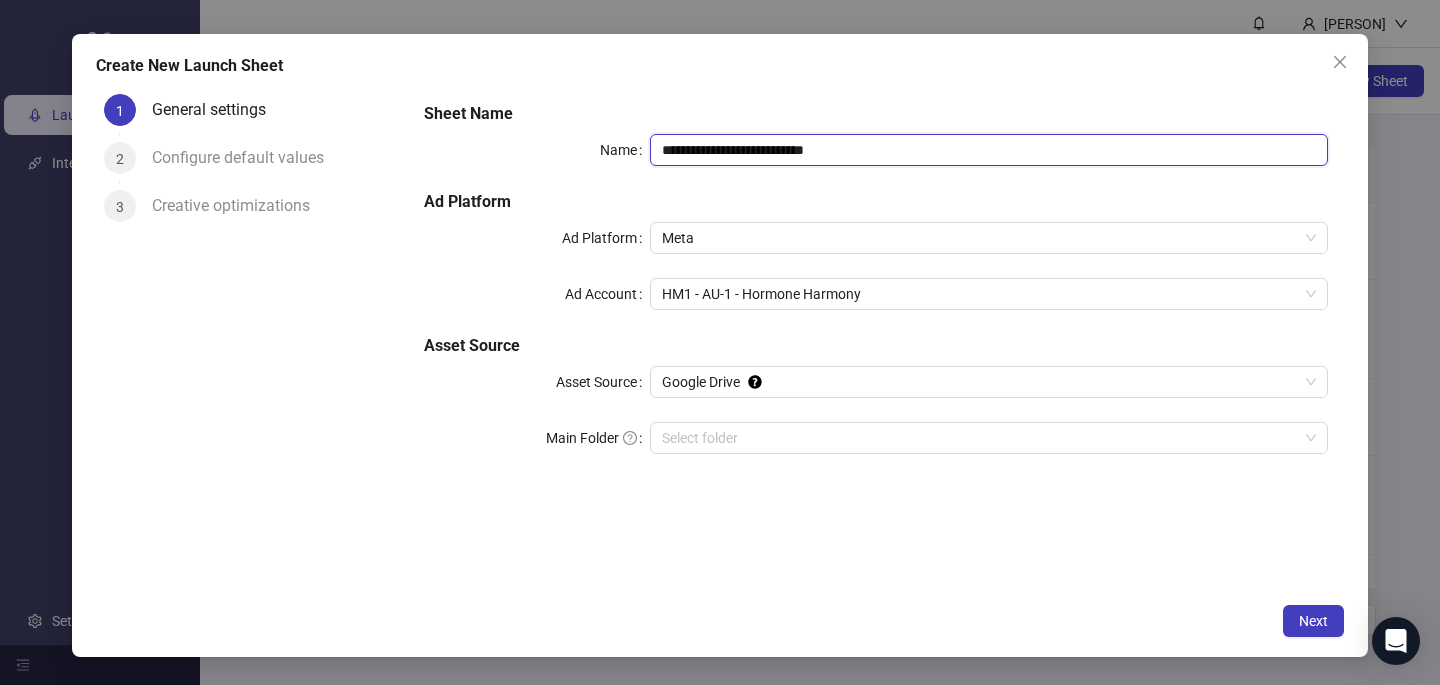 type on "**********" 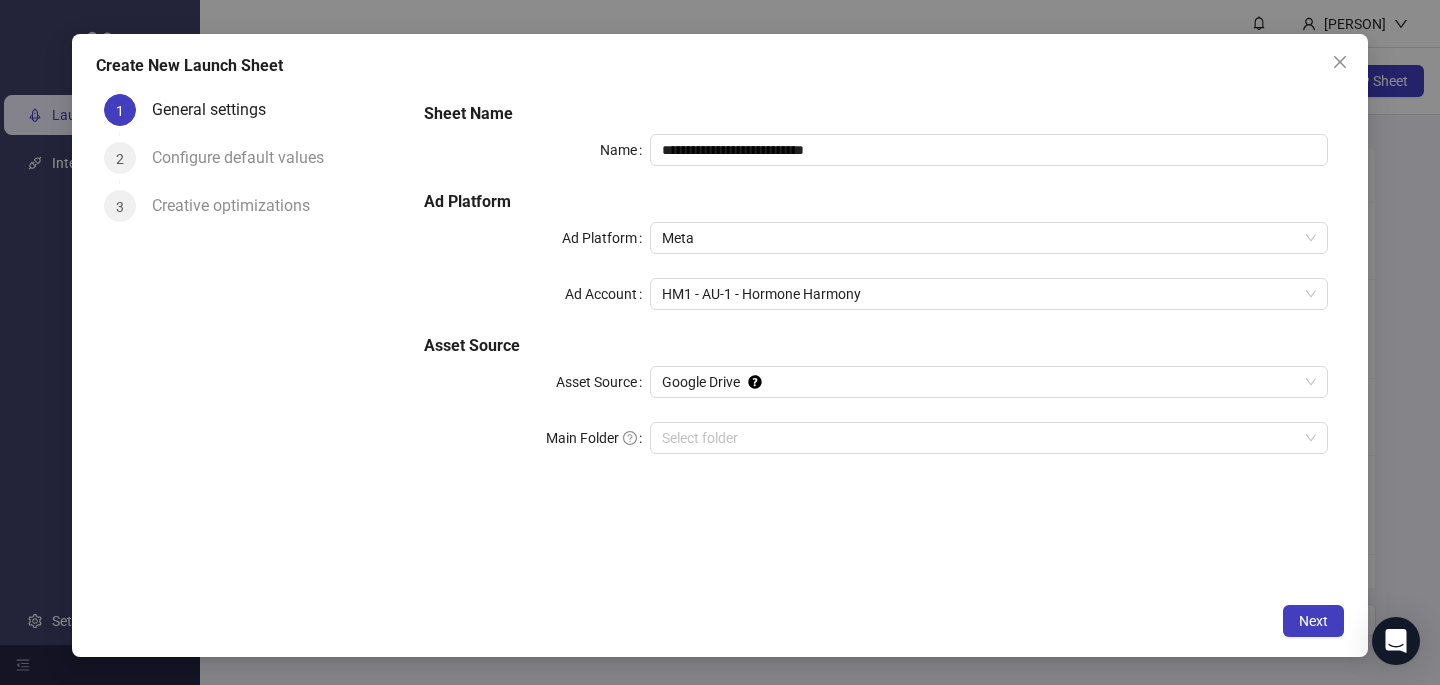 click on "Sheet Name" at bounding box center [876, 114] 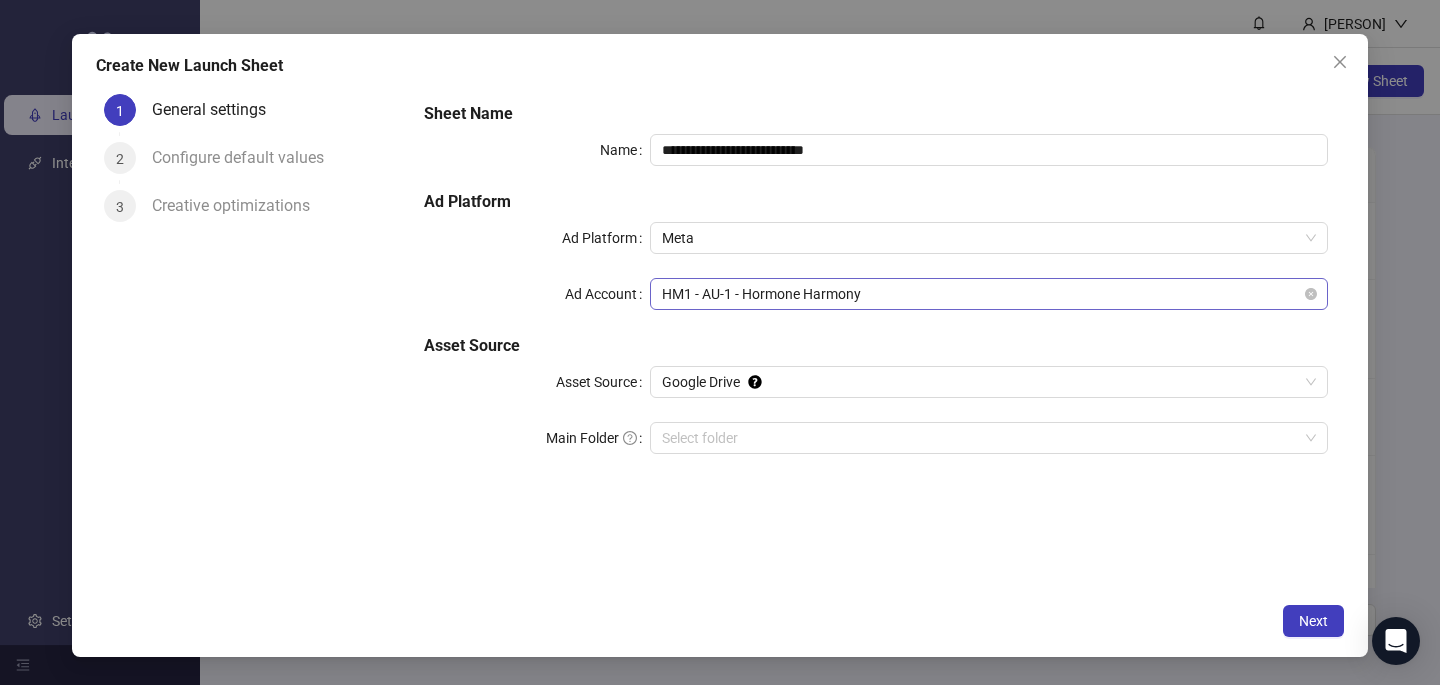 click on "HM1 - AU-1 - Hormone Harmony" at bounding box center (989, 294) 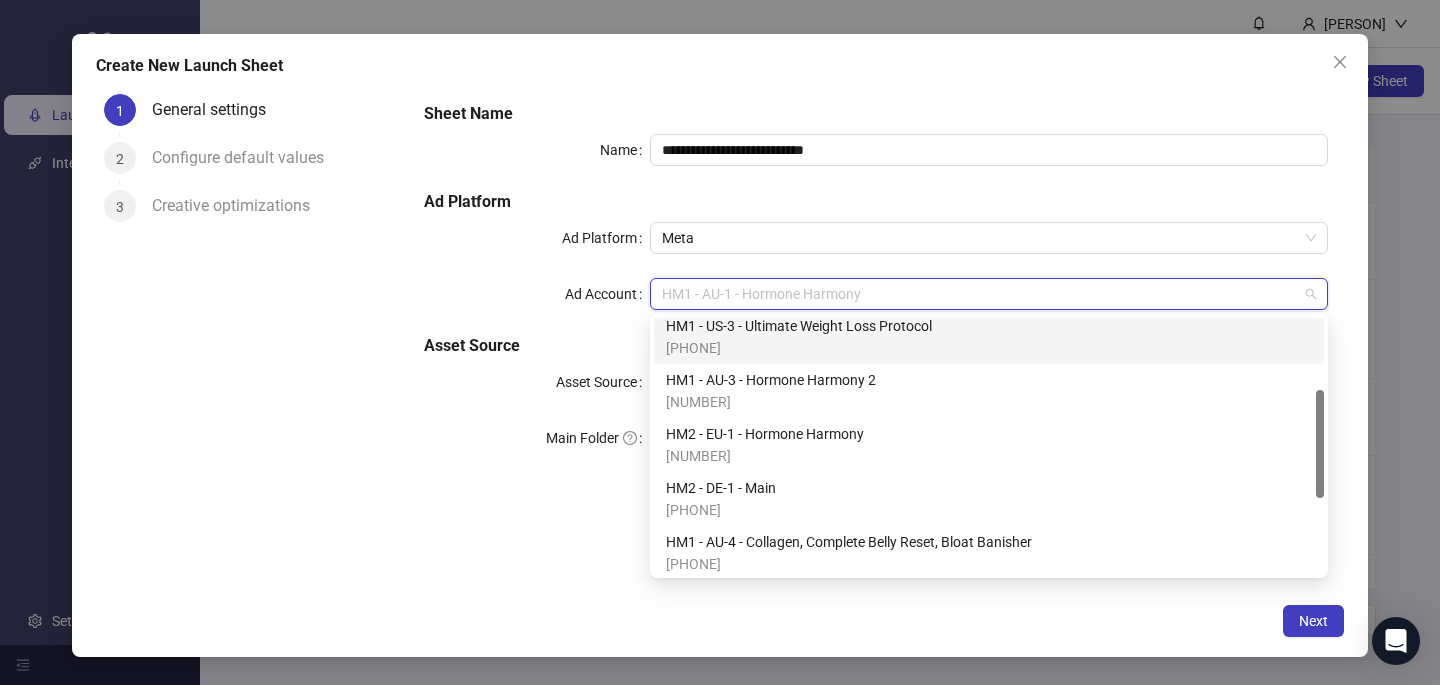 scroll, scrollTop: 171, scrollLeft: 0, axis: vertical 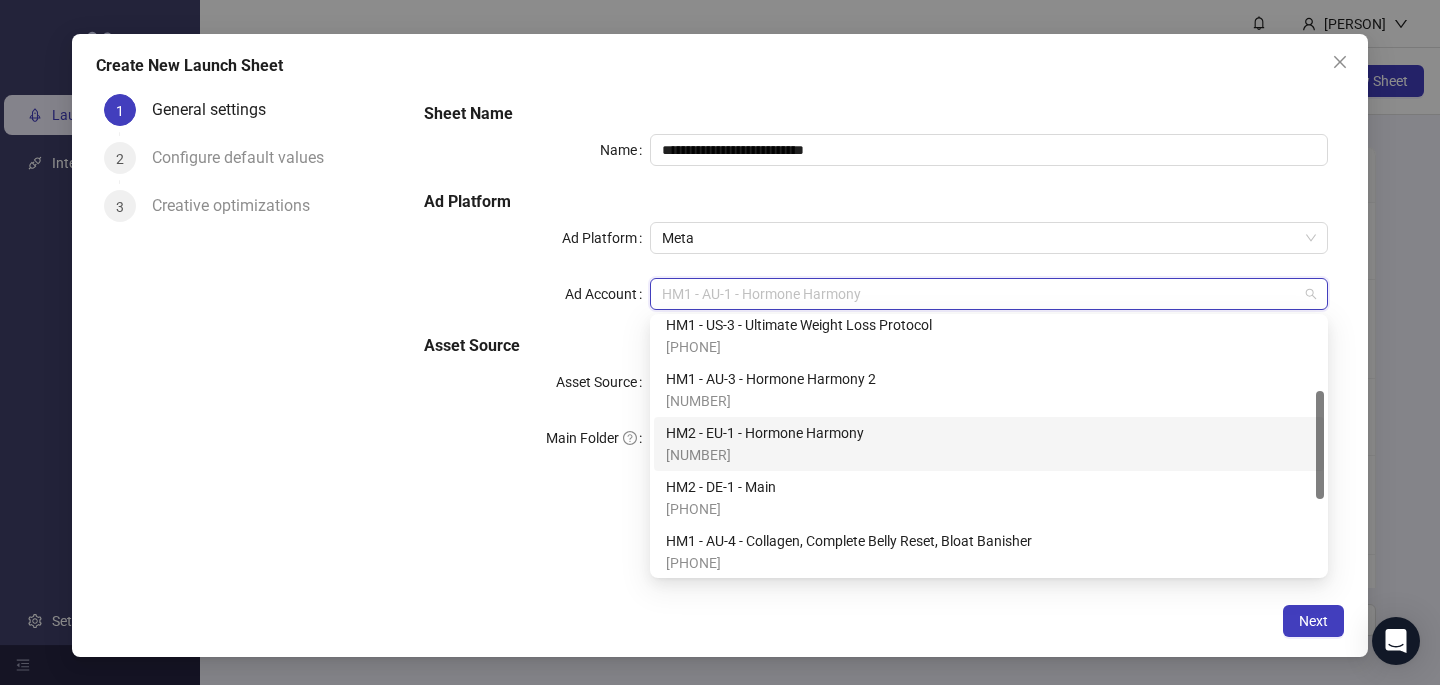click on "HM2 - EU-1 - HRMNY [NUMBER]" at bounding box center [989, 444] 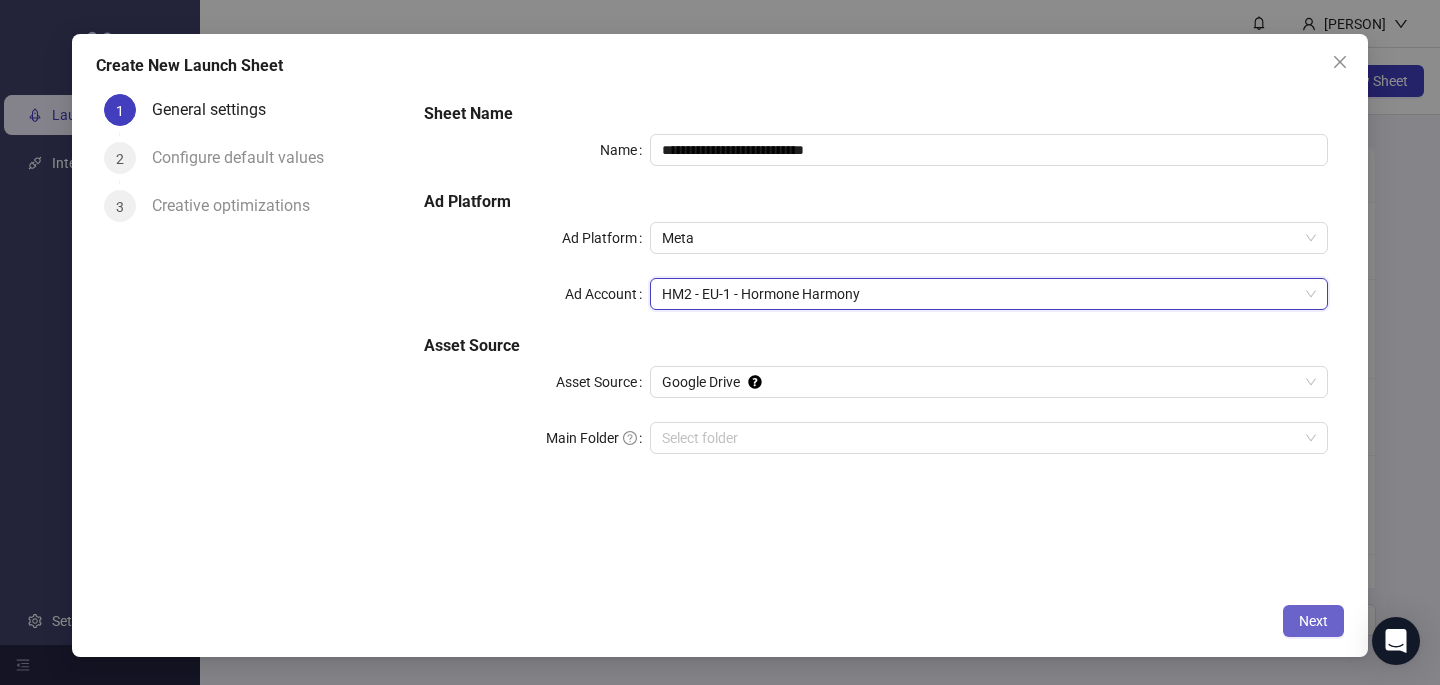 click on "Next" at bounding box center [1313, 621] 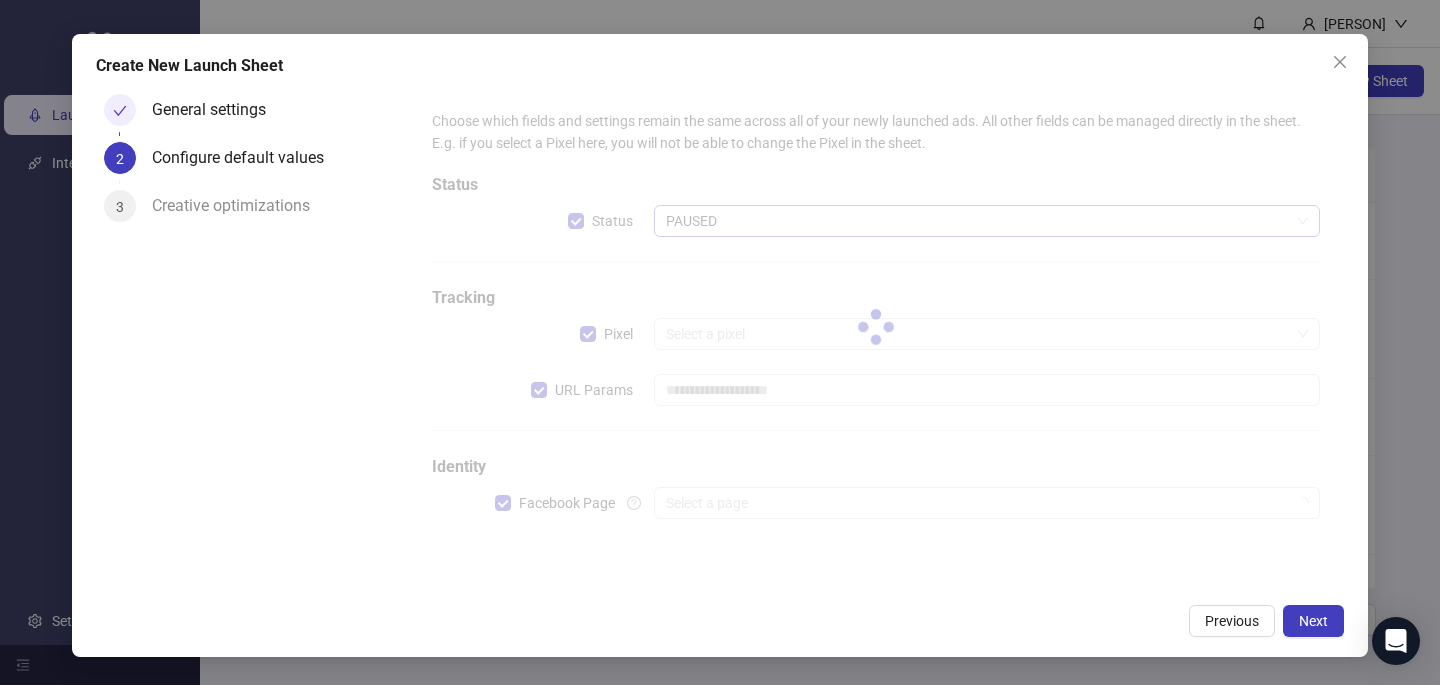 type on "**********" 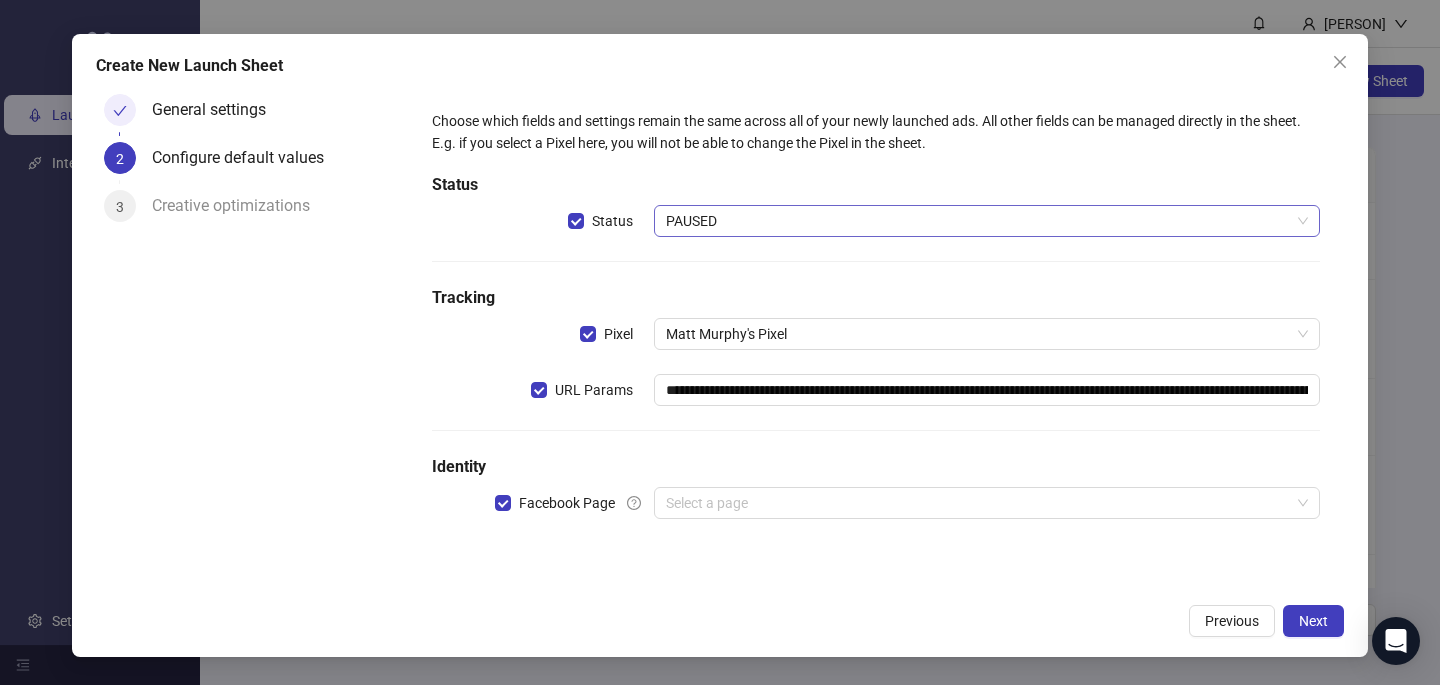 click on "PAUSED" at bounding box center (987, 221) 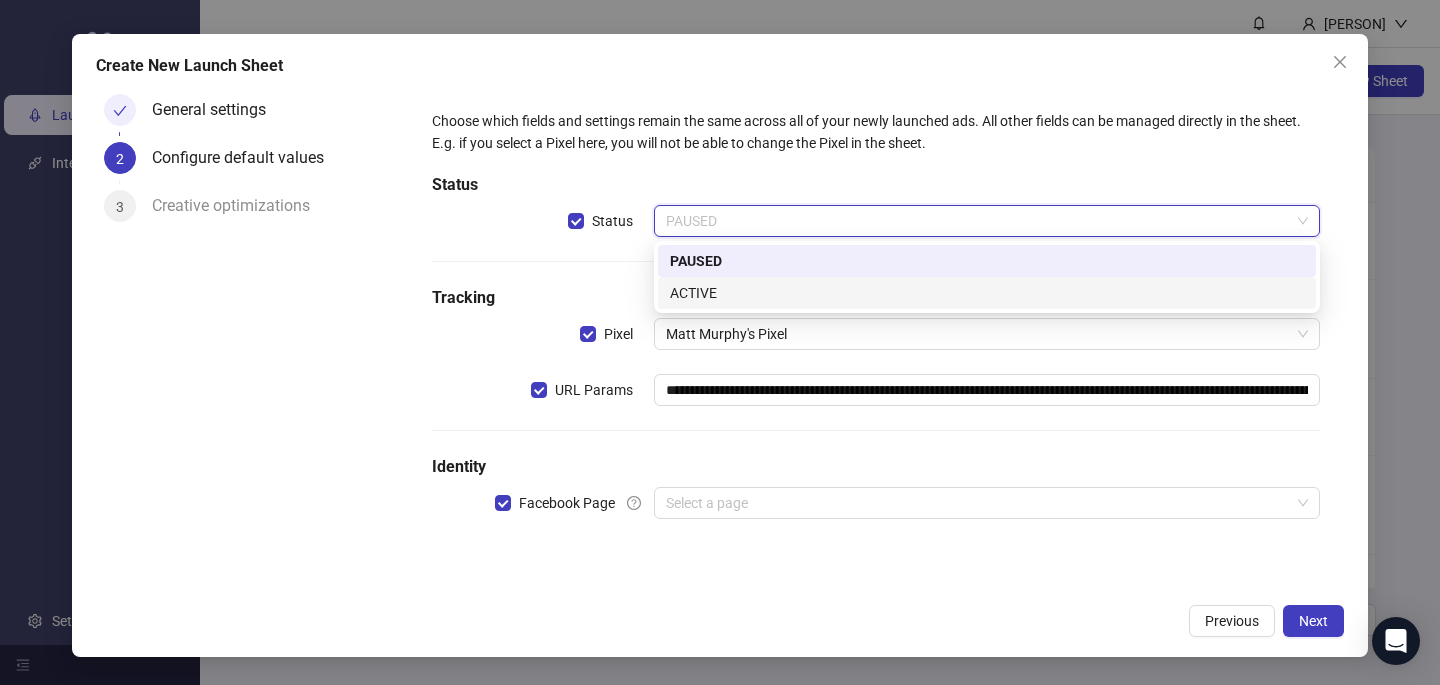click on "ACTIVE" at bounding box center (987, 293) 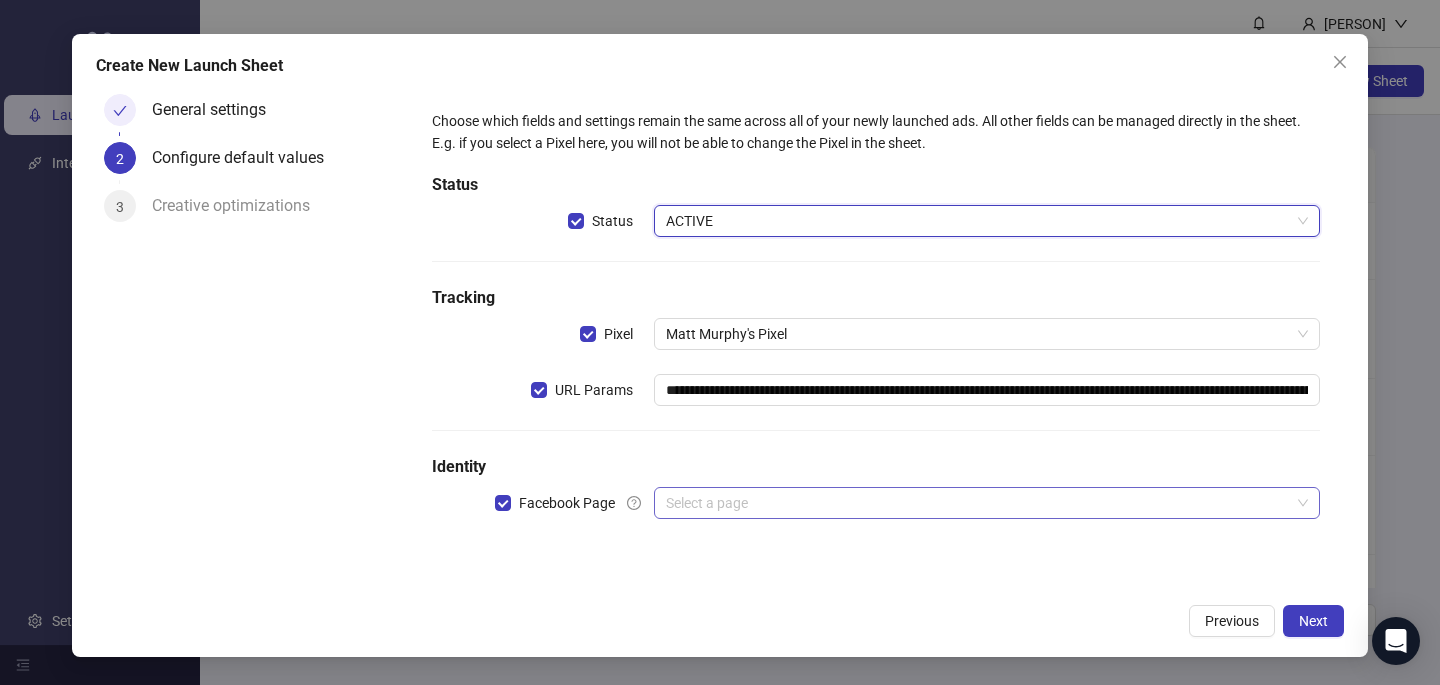 click at bounding box center [978, 503] 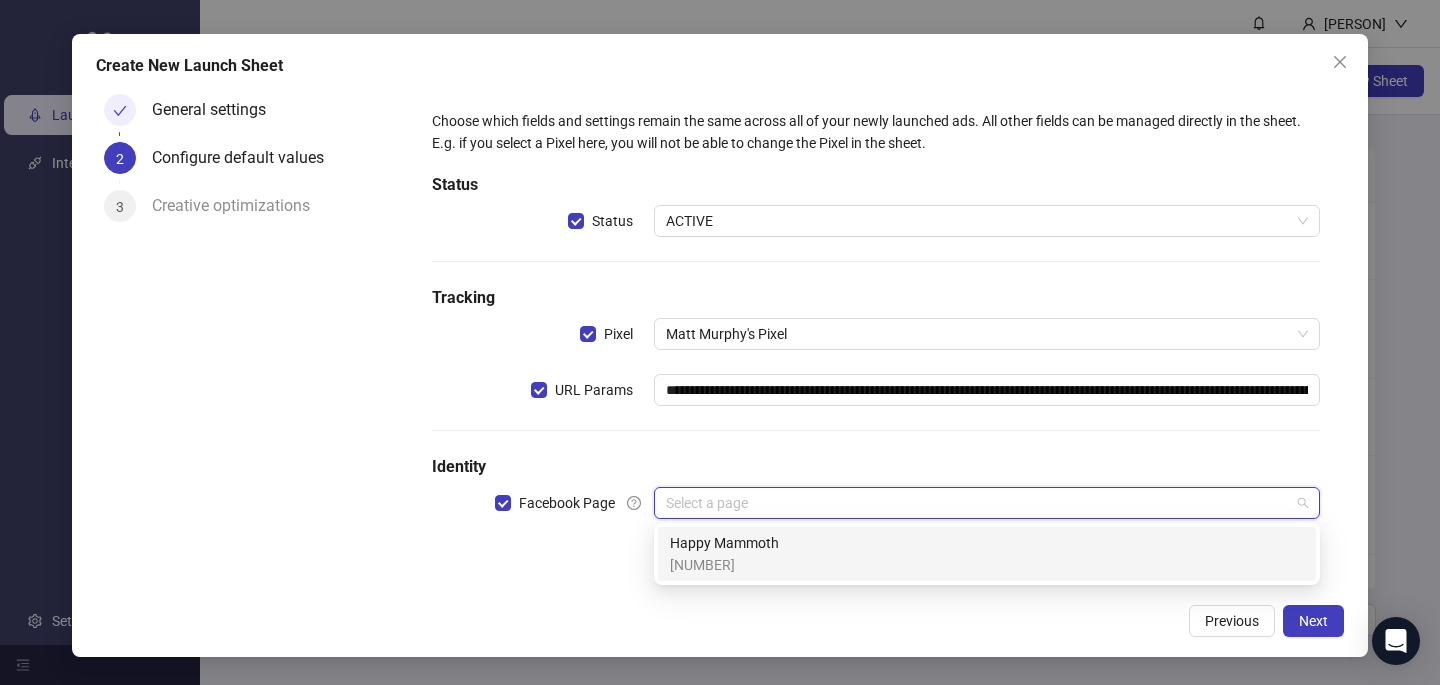 click on "Happy Mammoth" at bounding box center (724, 543) 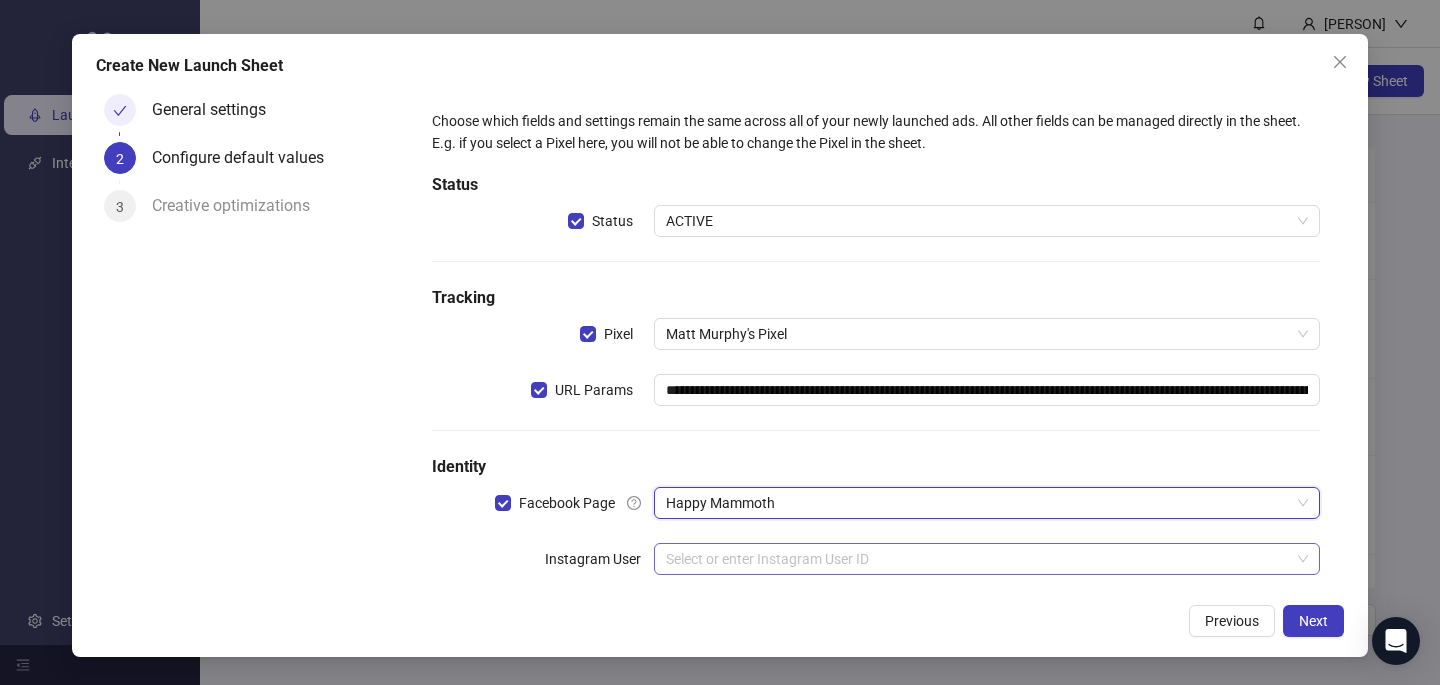 click at bounding box center (978, 559) 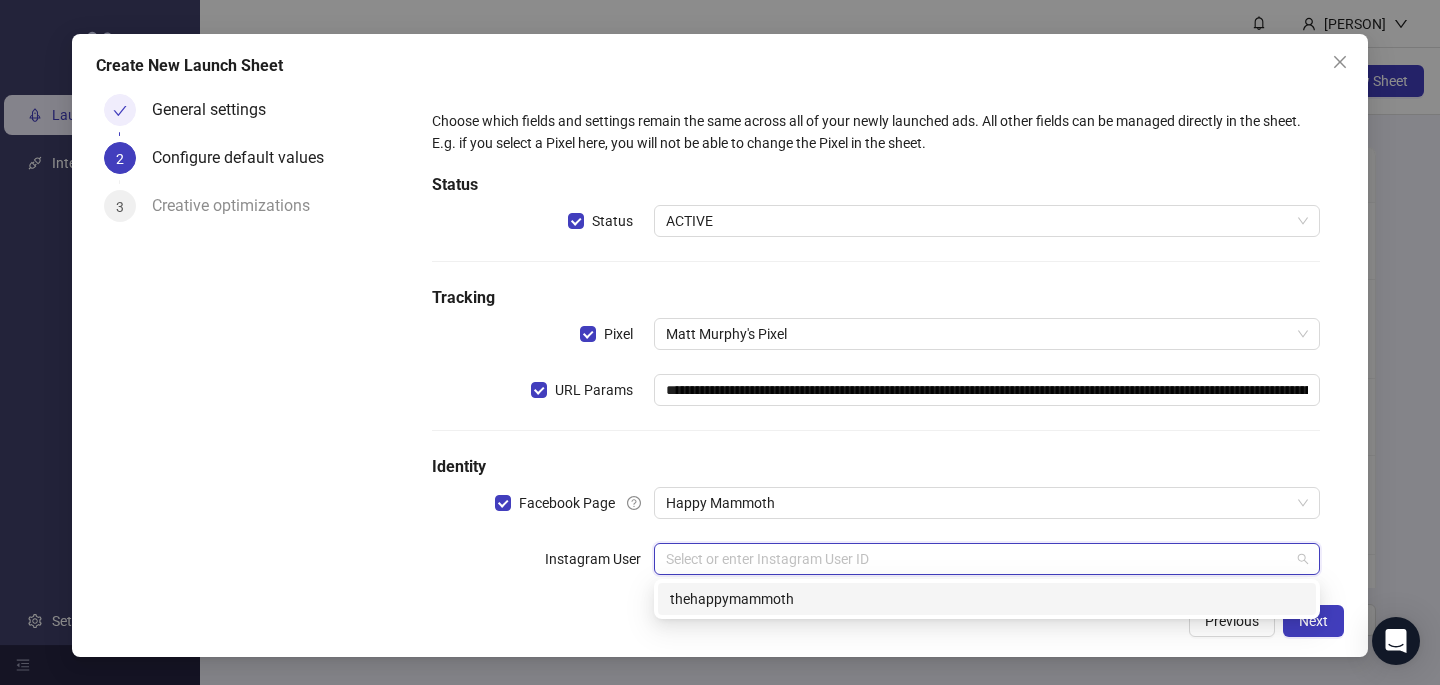 click on "thehappymammoth" at bounding box center [987, 599] 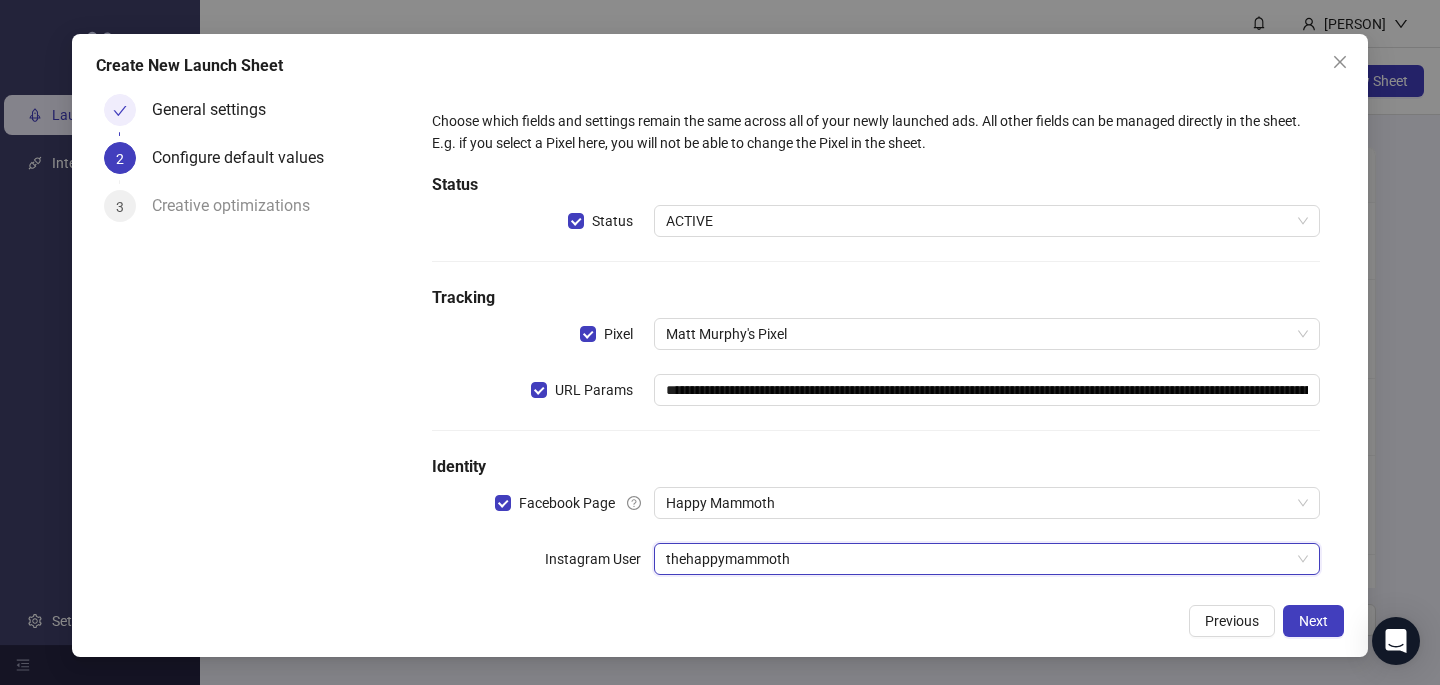 click on "Previous Next" at bounding box center (720, 621) 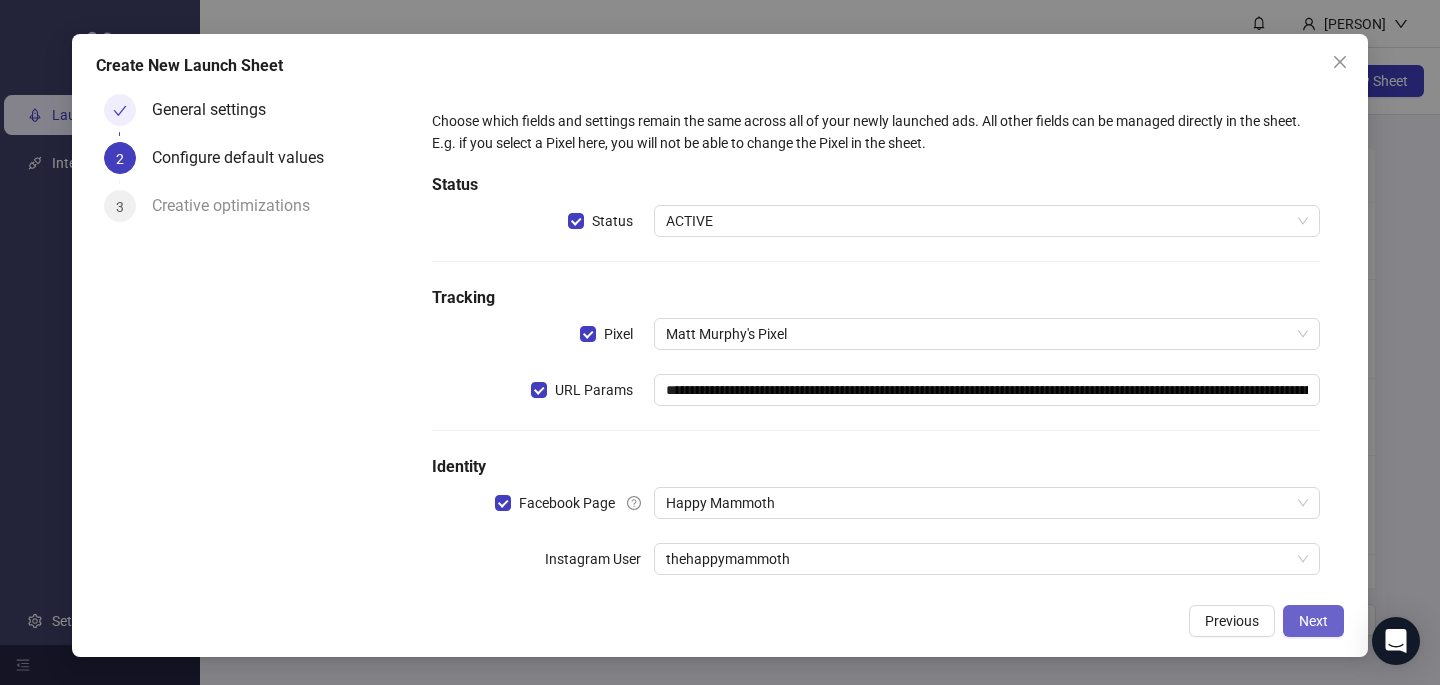 click on "Next" at bounding box center (1313, 621) 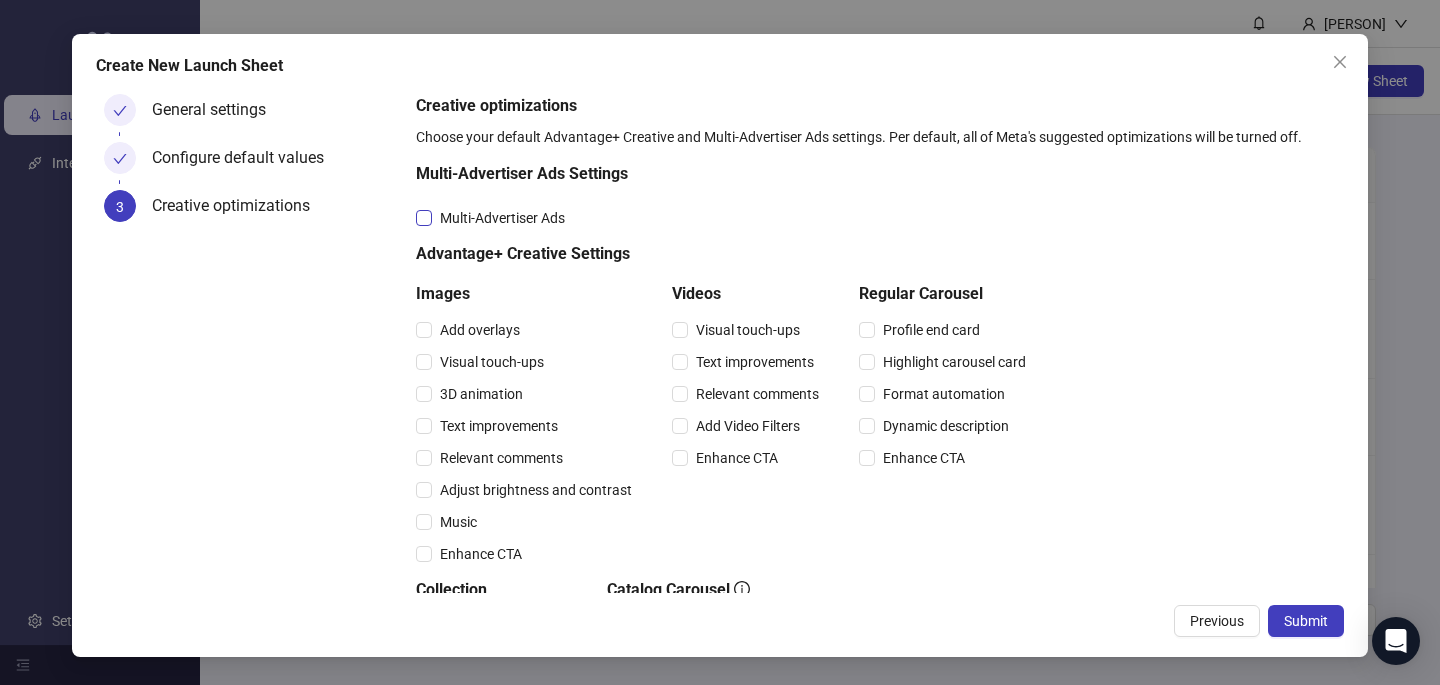 click on "Multi-Advertiser Ads" at bounding box center [502, 218] 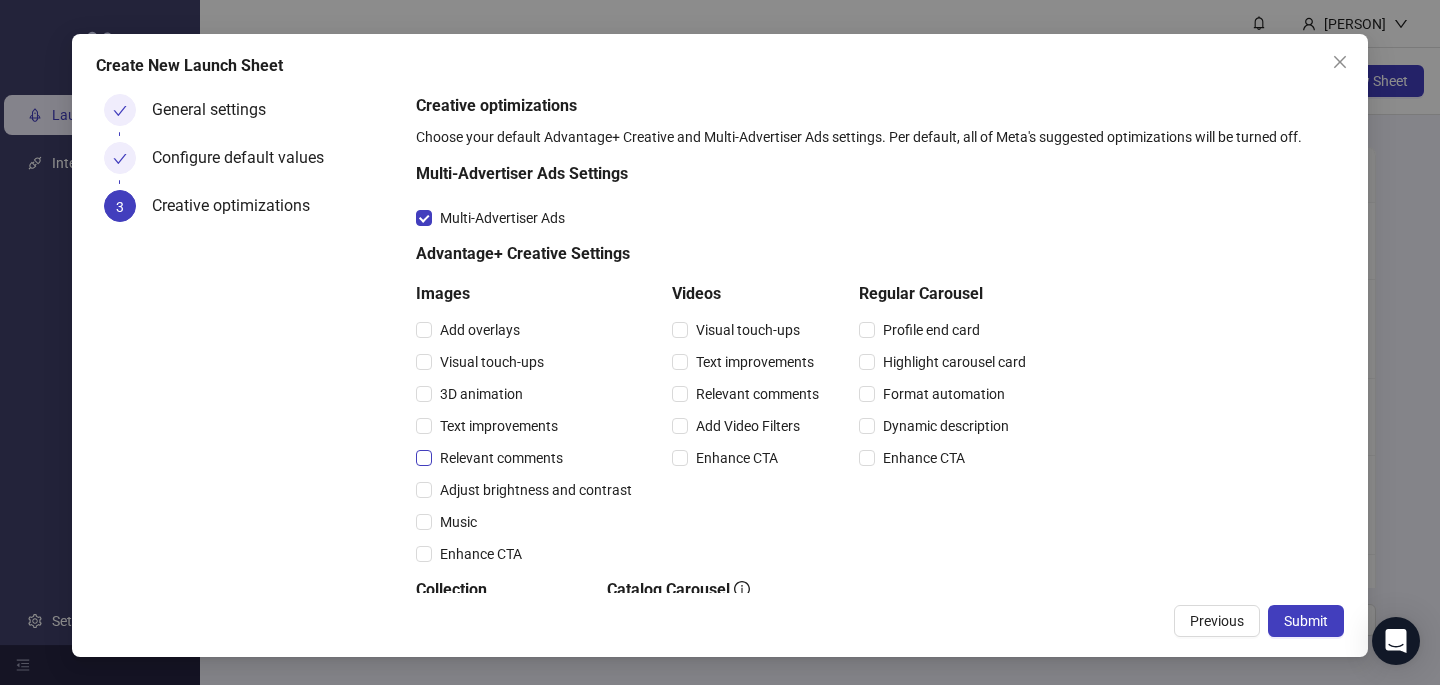 click on "Relevant comments" at bounding box center (501, 458) 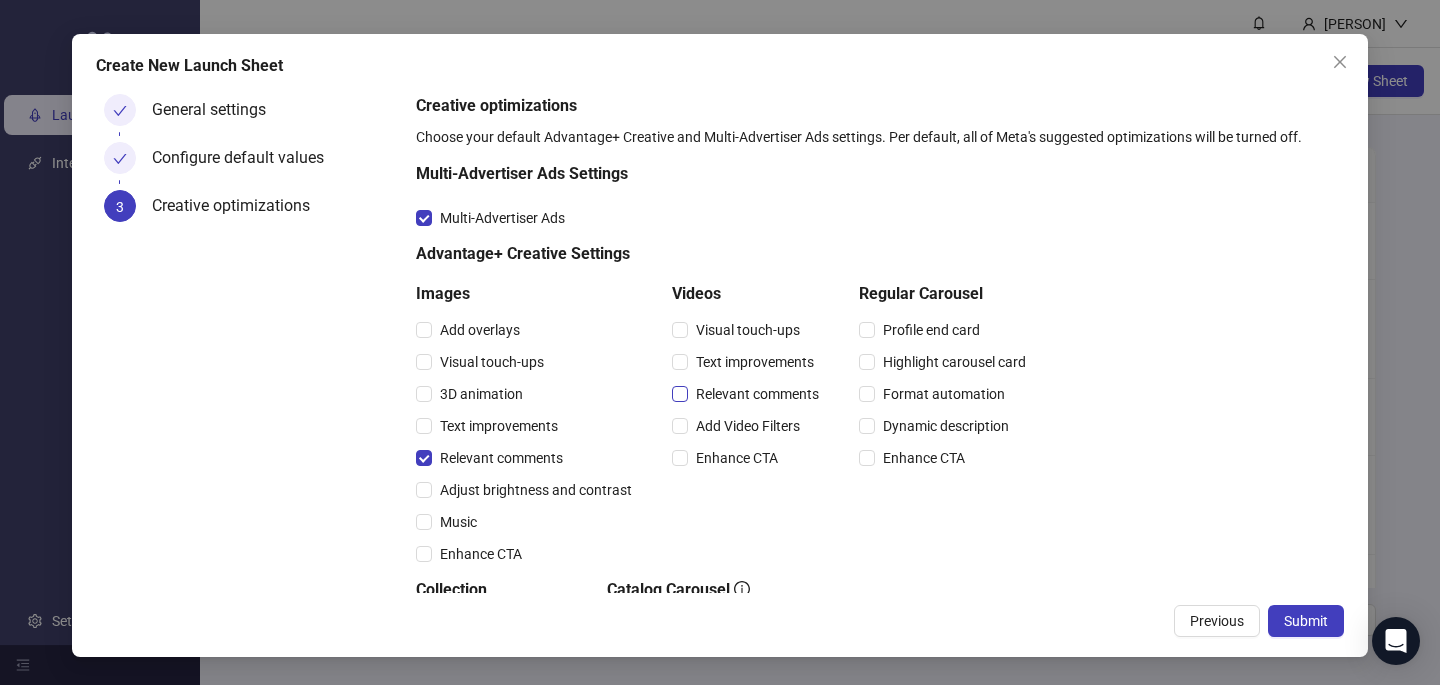 click on "Relevant comments" at bounding box center [757, 394] 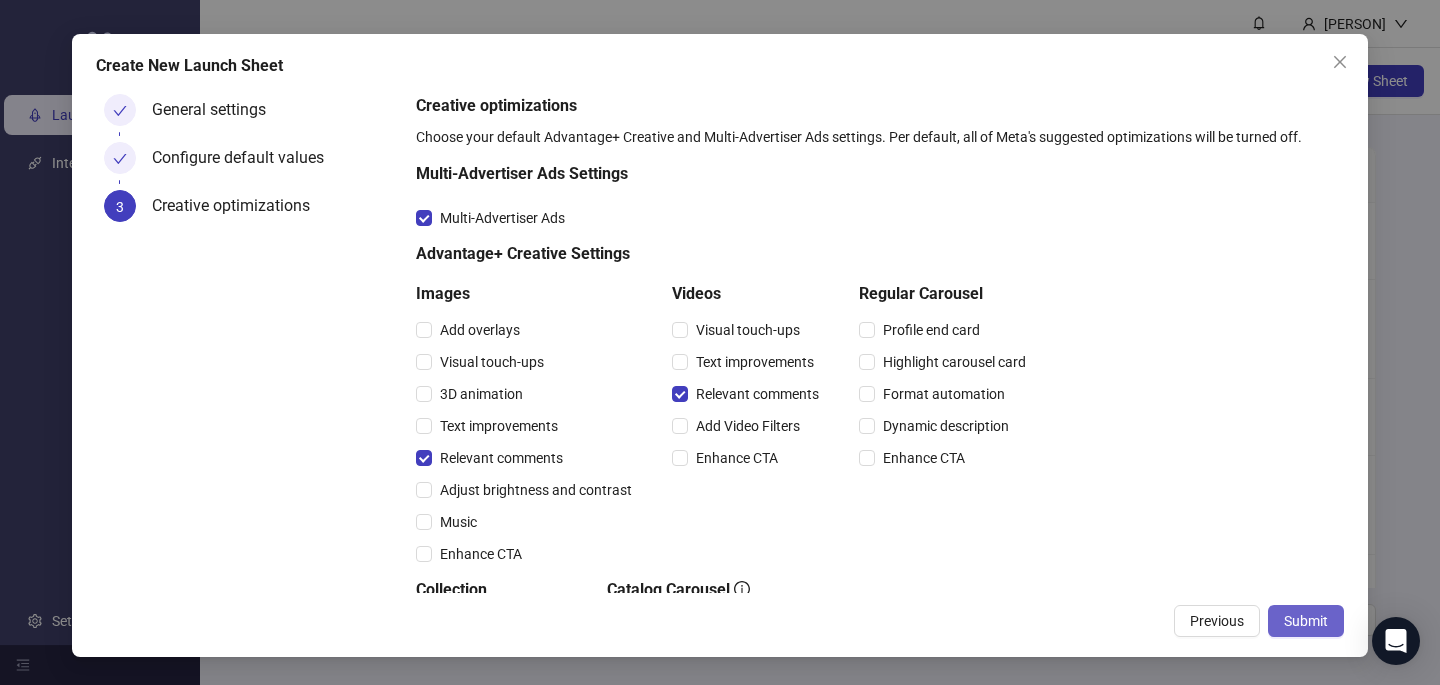 click on "Submit" at bounding box center (1306, 621) 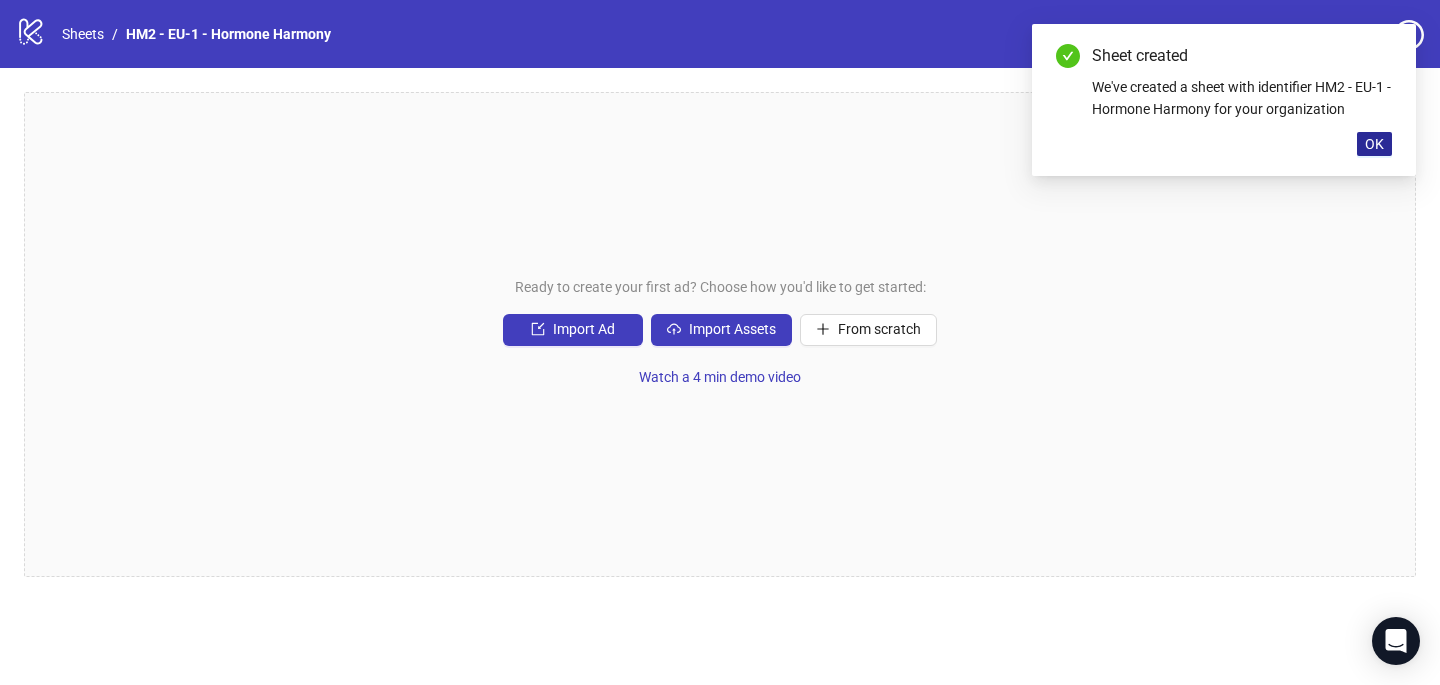 click on "OK" at bounding box center [1374, 144] 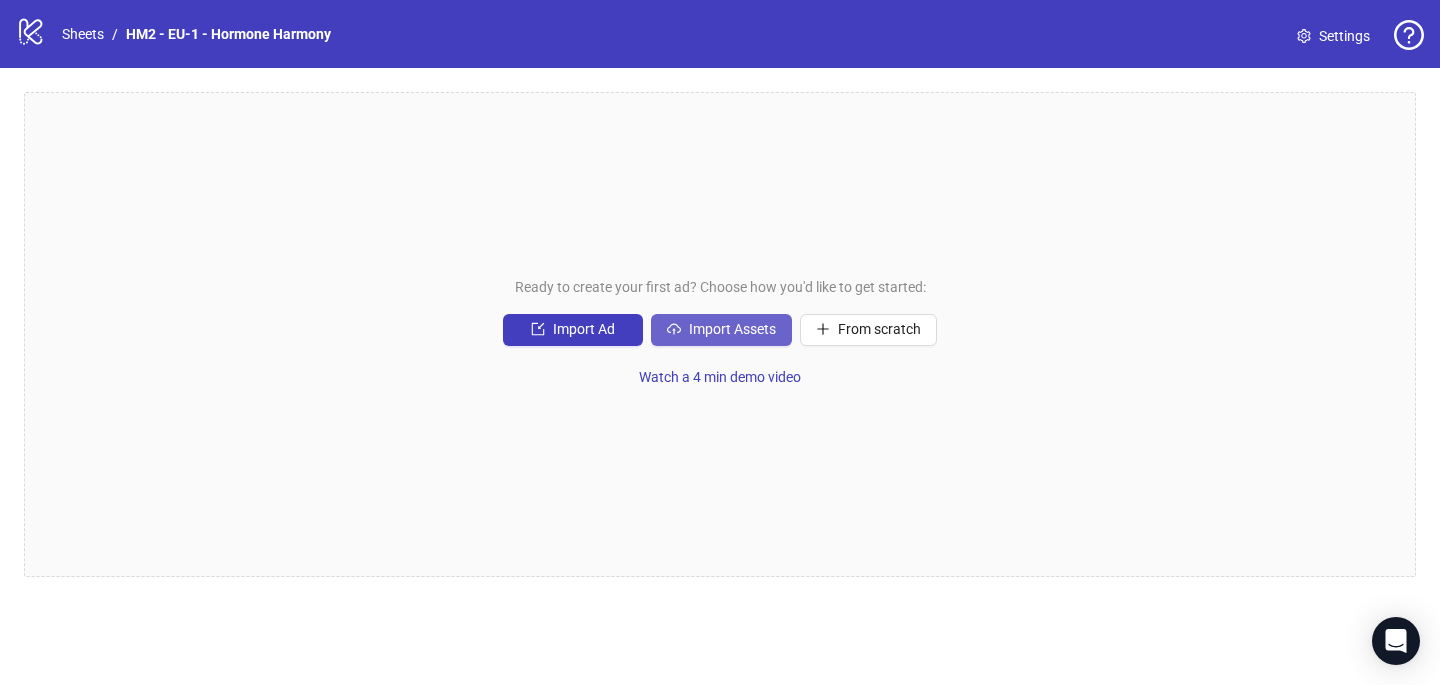 click on "Import Assets" at bounding box center (732, 329) 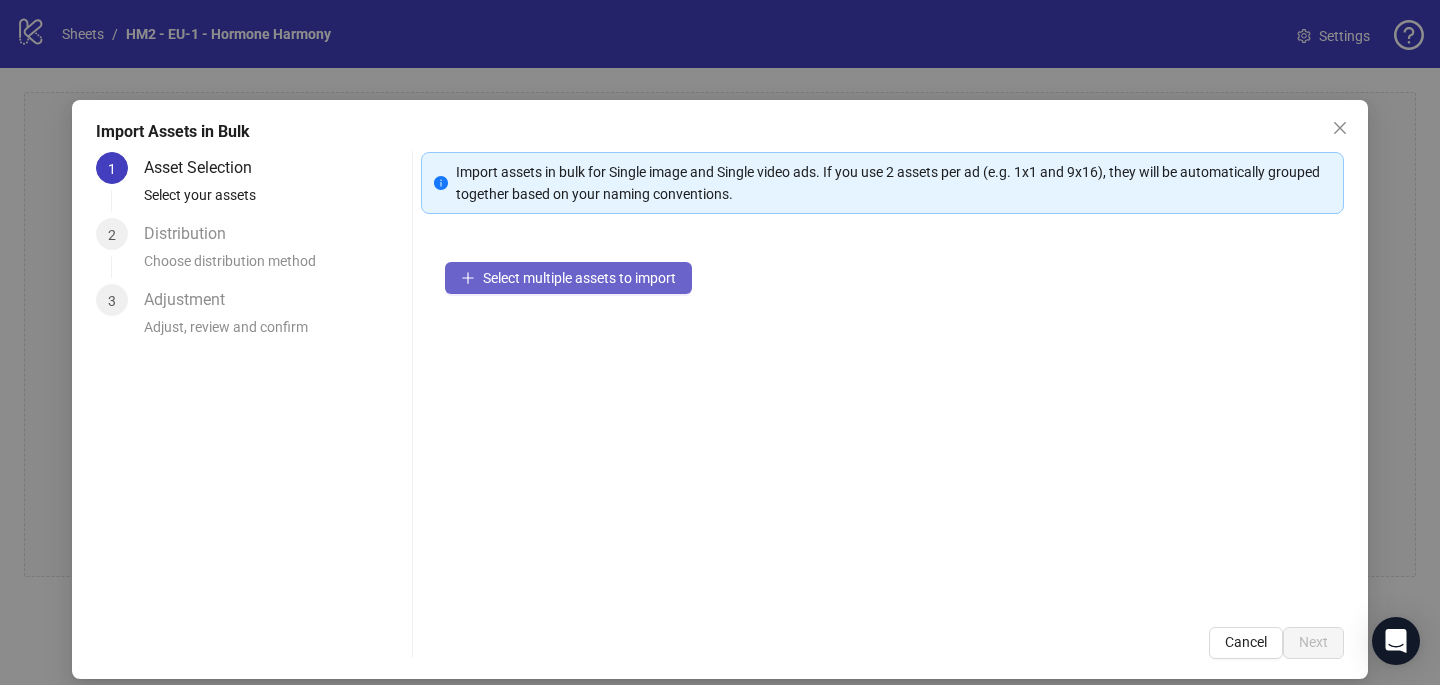 click on "Select multiple assets to import" at bounding box center [568, 278] 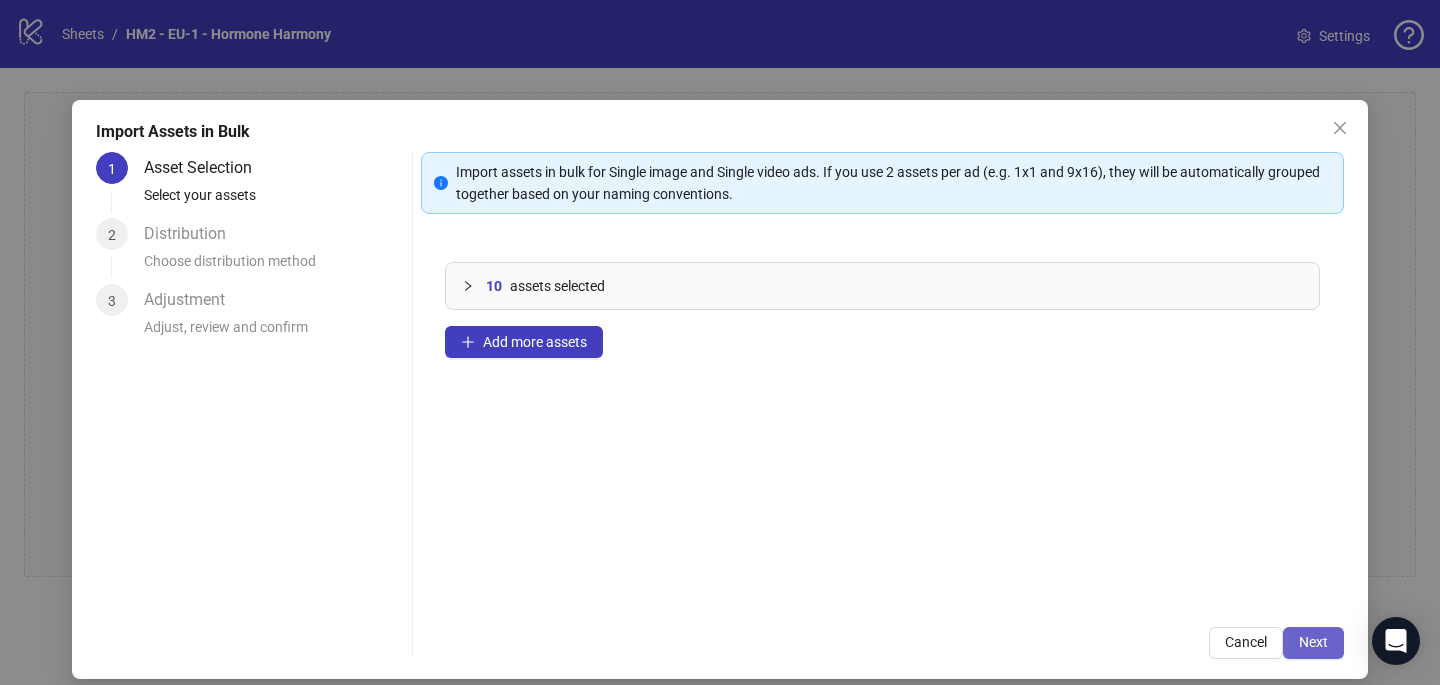 click on "Next" at bounding box center [1313, 642] 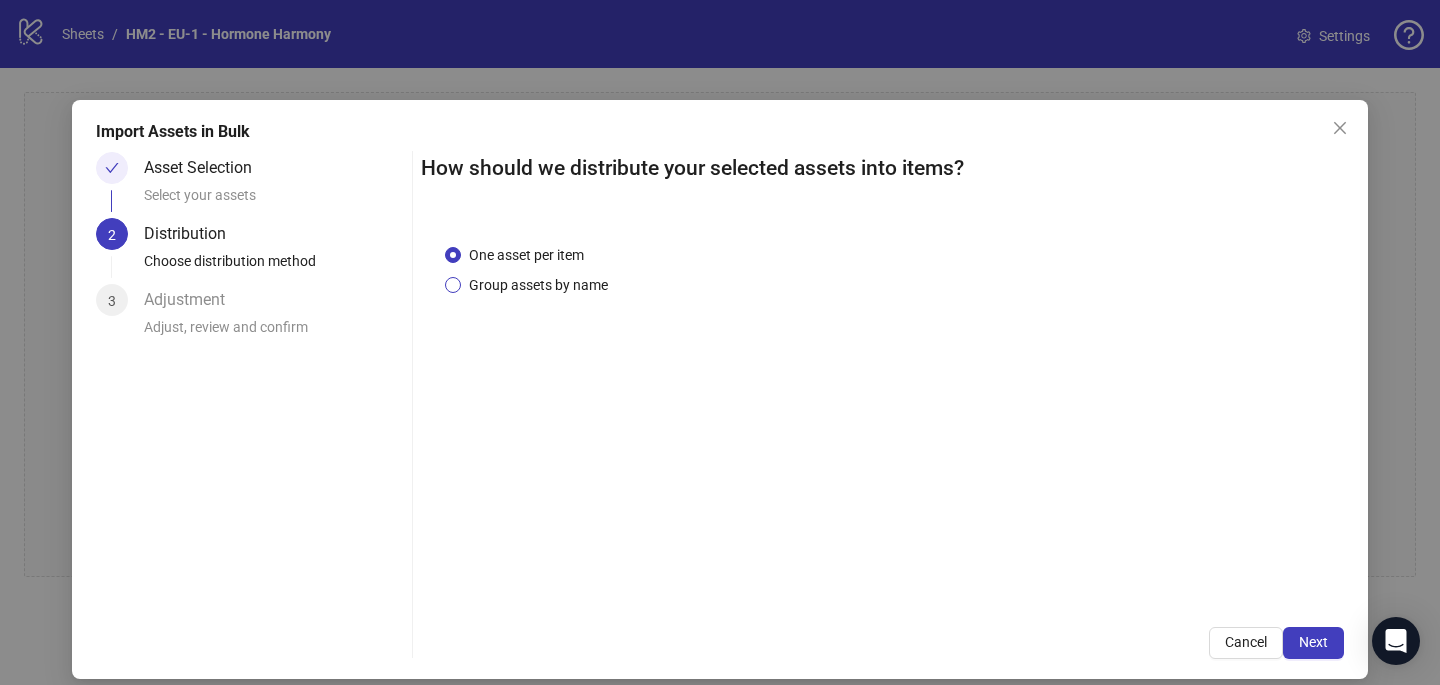 click on "Group assets by name" at bounding box center [538, 285] 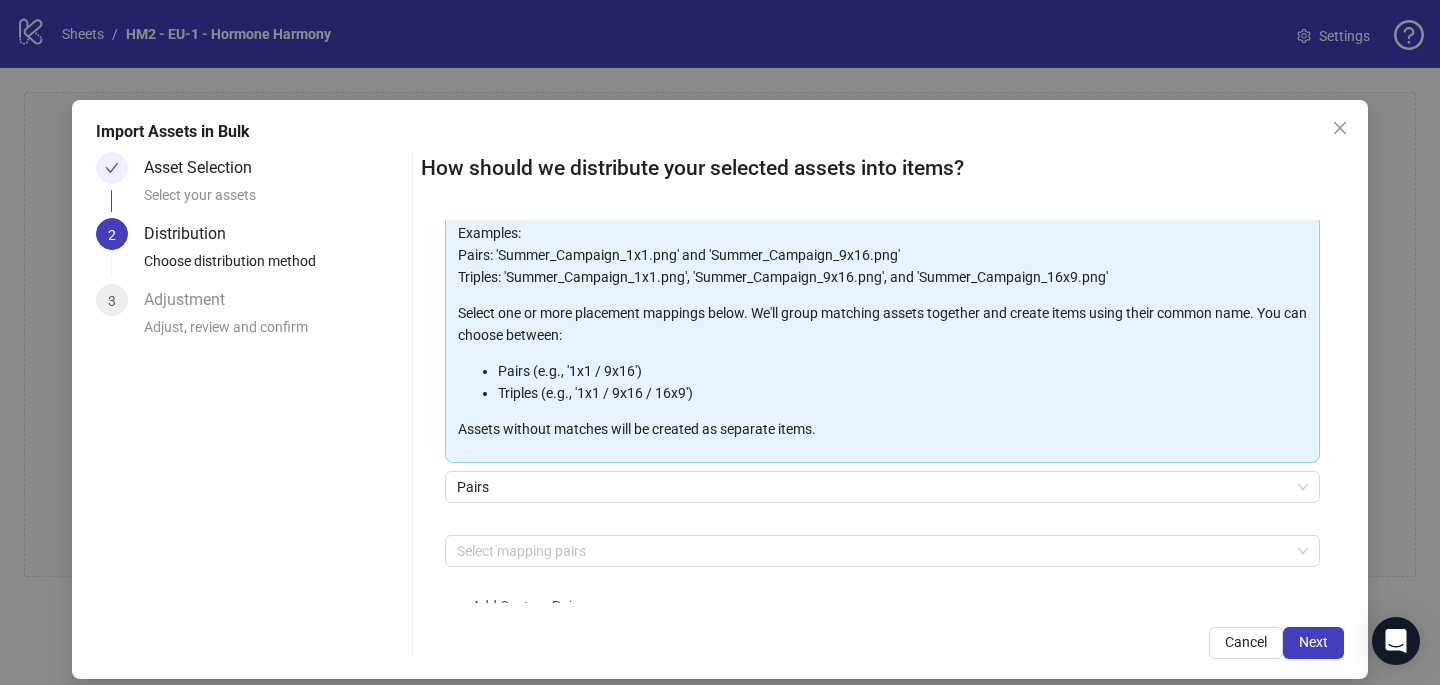scroll, scrollTop: 203, scrollLeft: 0, axis: vertical 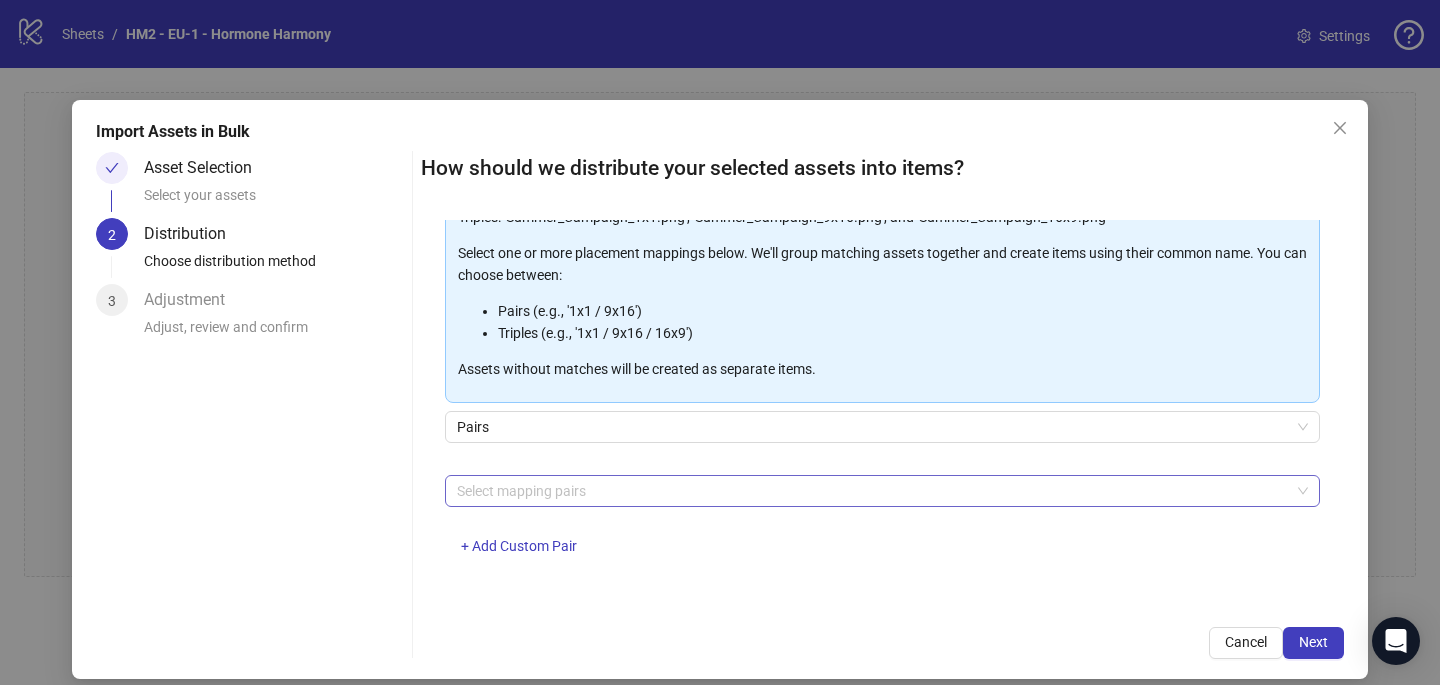 click at bounding box center [872, 491] 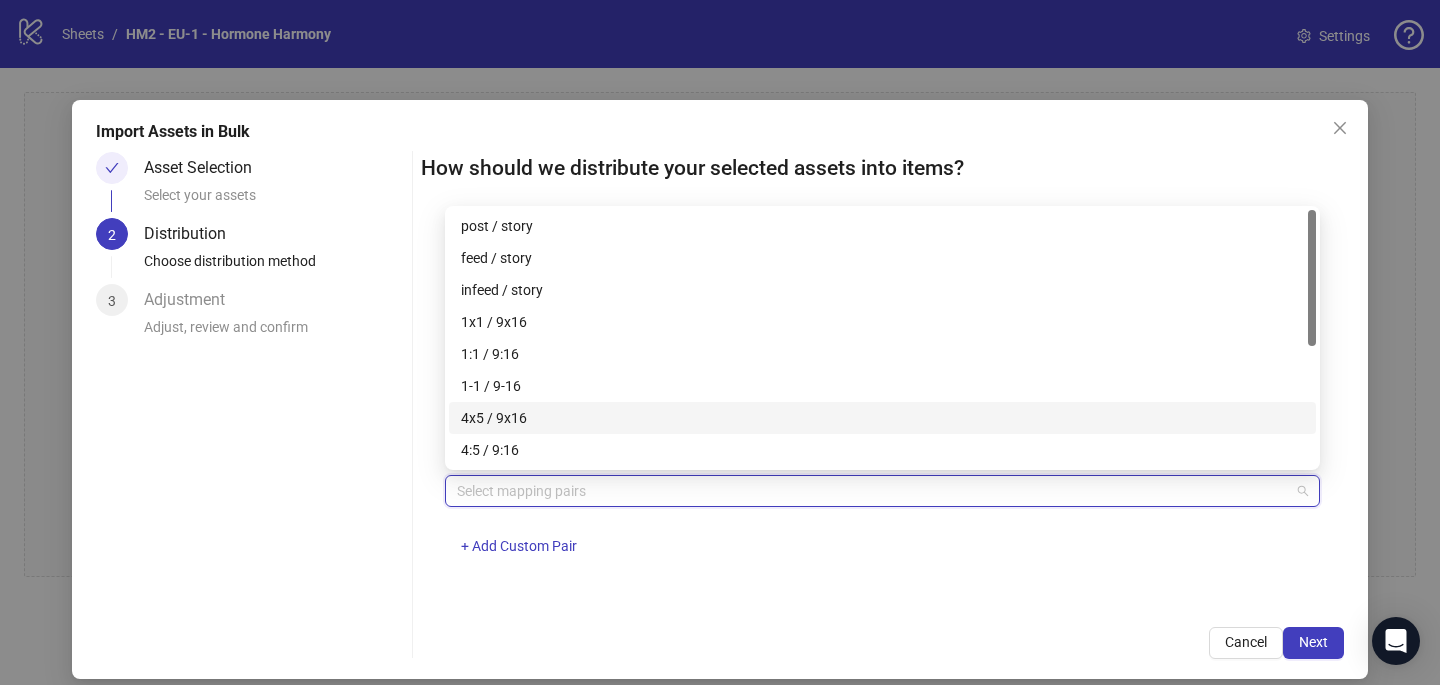 click on "4x5 / 9x16" at bounding box center [882, 418] 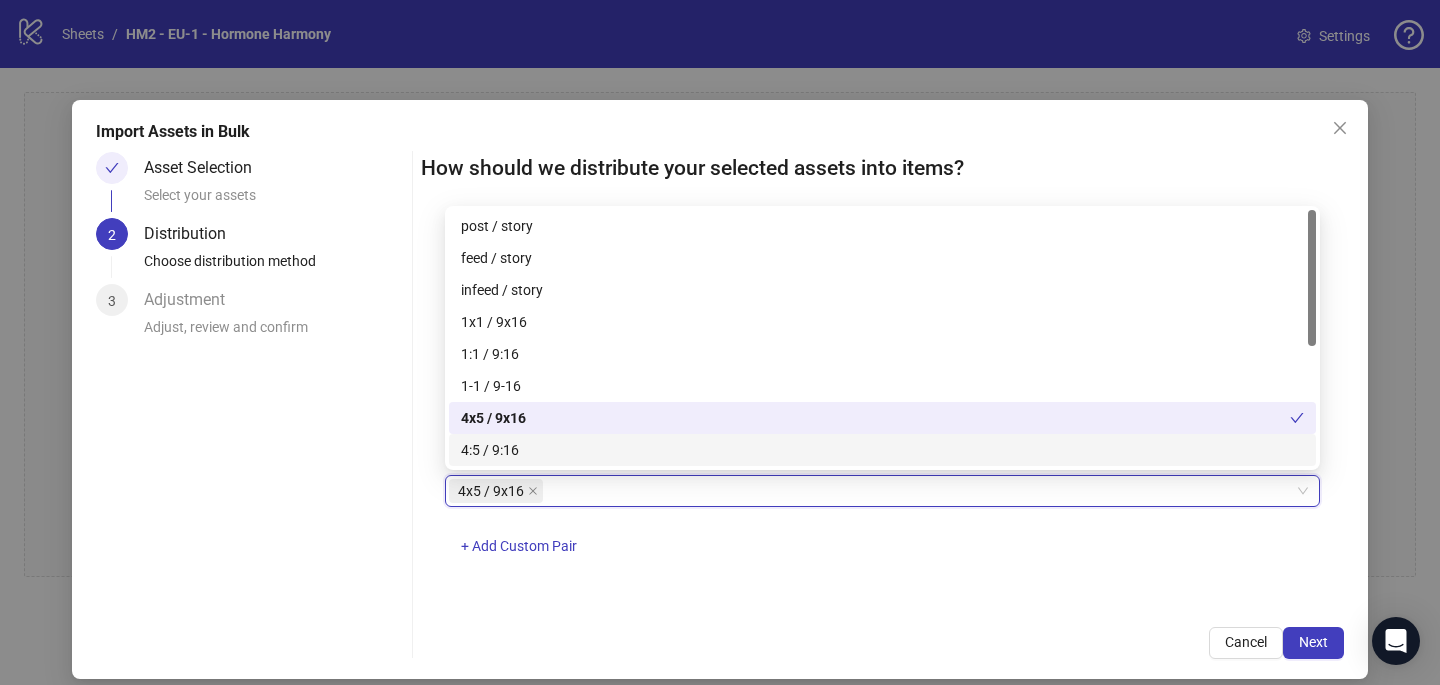 click on "4x5 / 9x16 4x5 / 9x16   + Add Custom Pair" at bounding box center (882, 527) 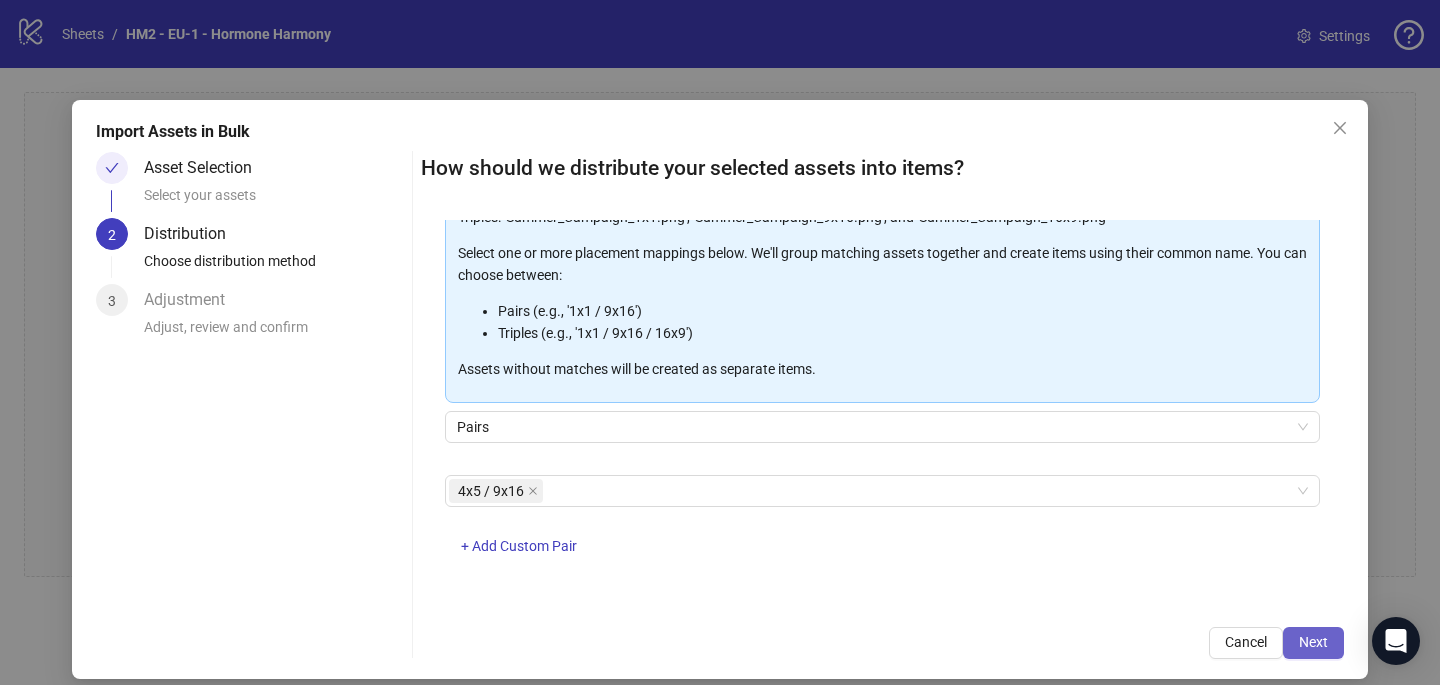 click on "Next" at bounding box center [1313, 643] 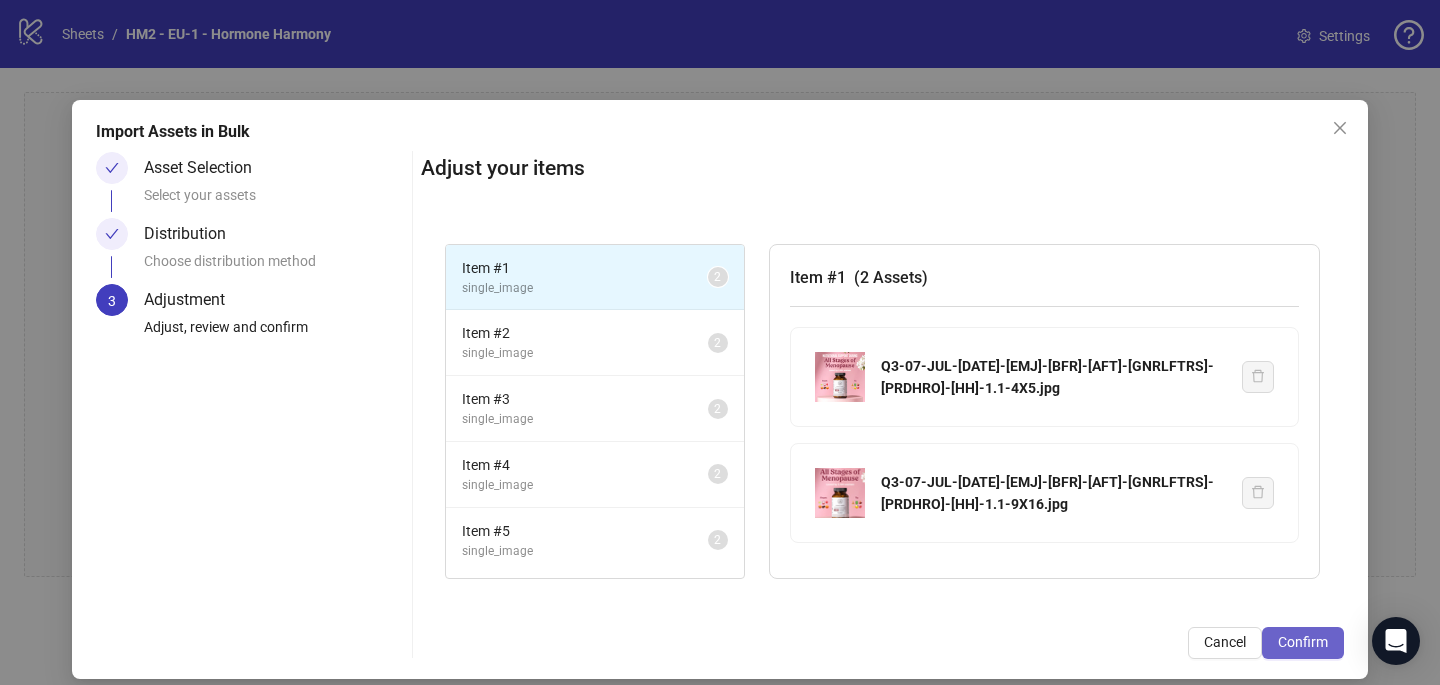 click on "Confirm" at bounding box center (1303, 643) 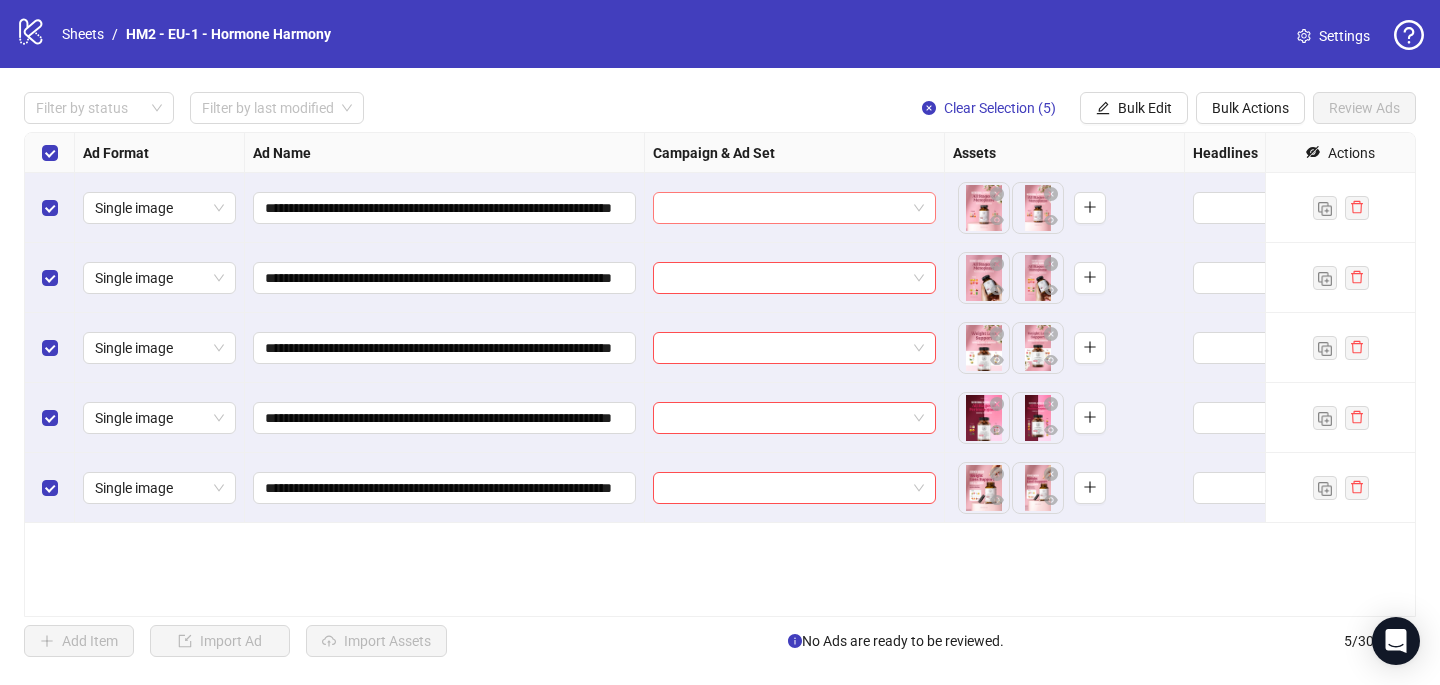 click at bounding box center [785, 208] 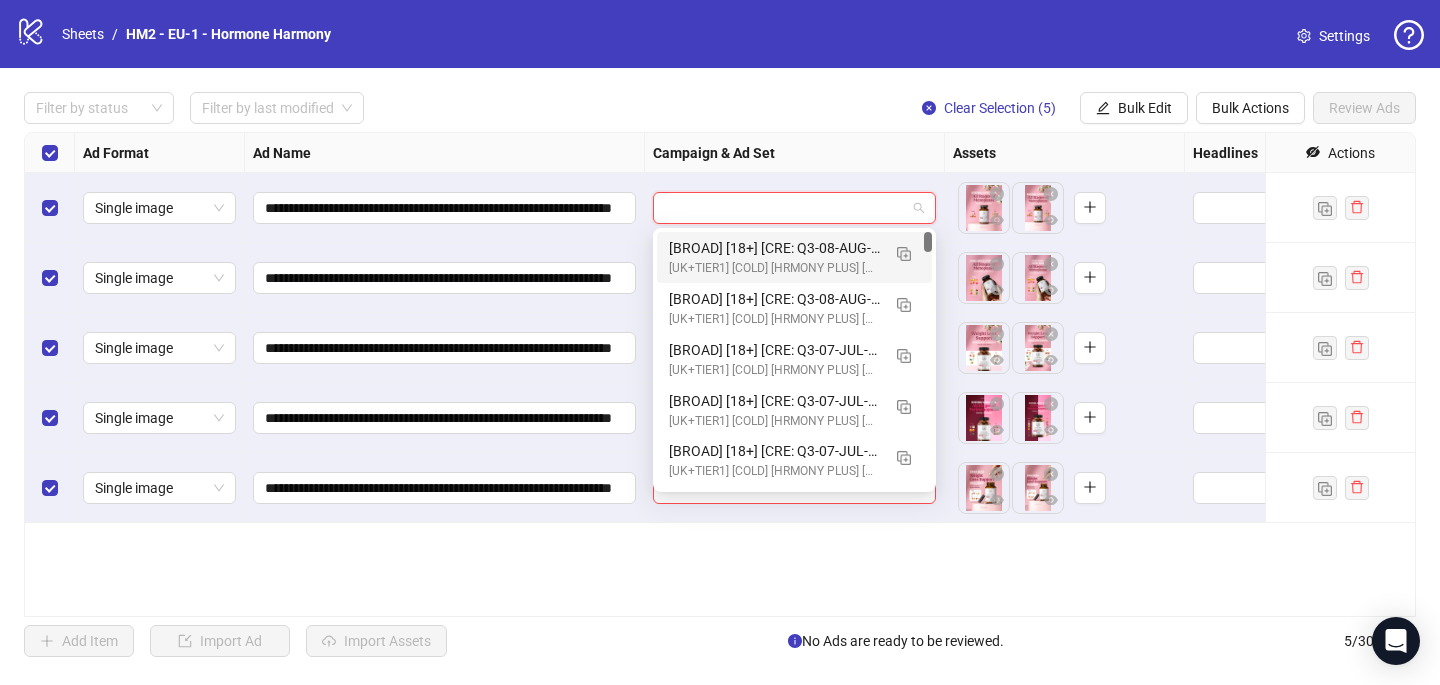 paste on "**********" 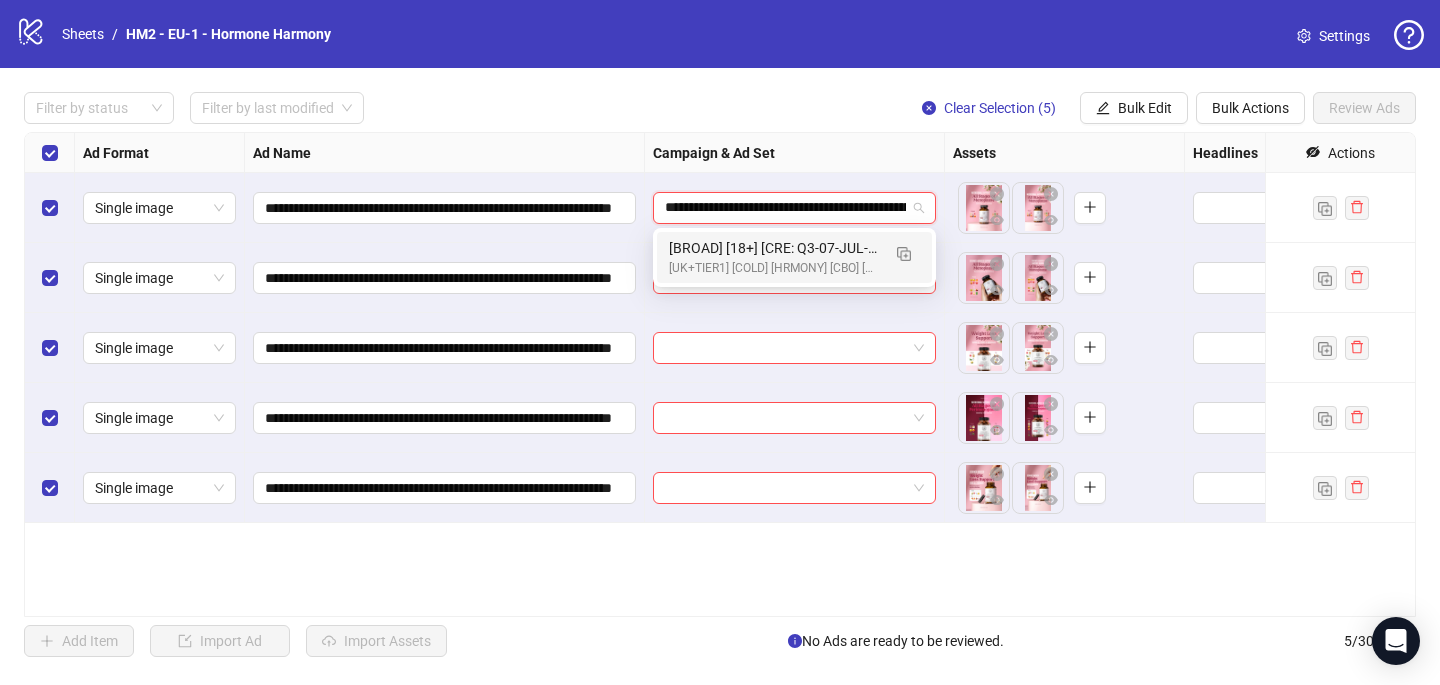 scroll, scrollTop: 0, scrollLeft: 652, axis: horizontal 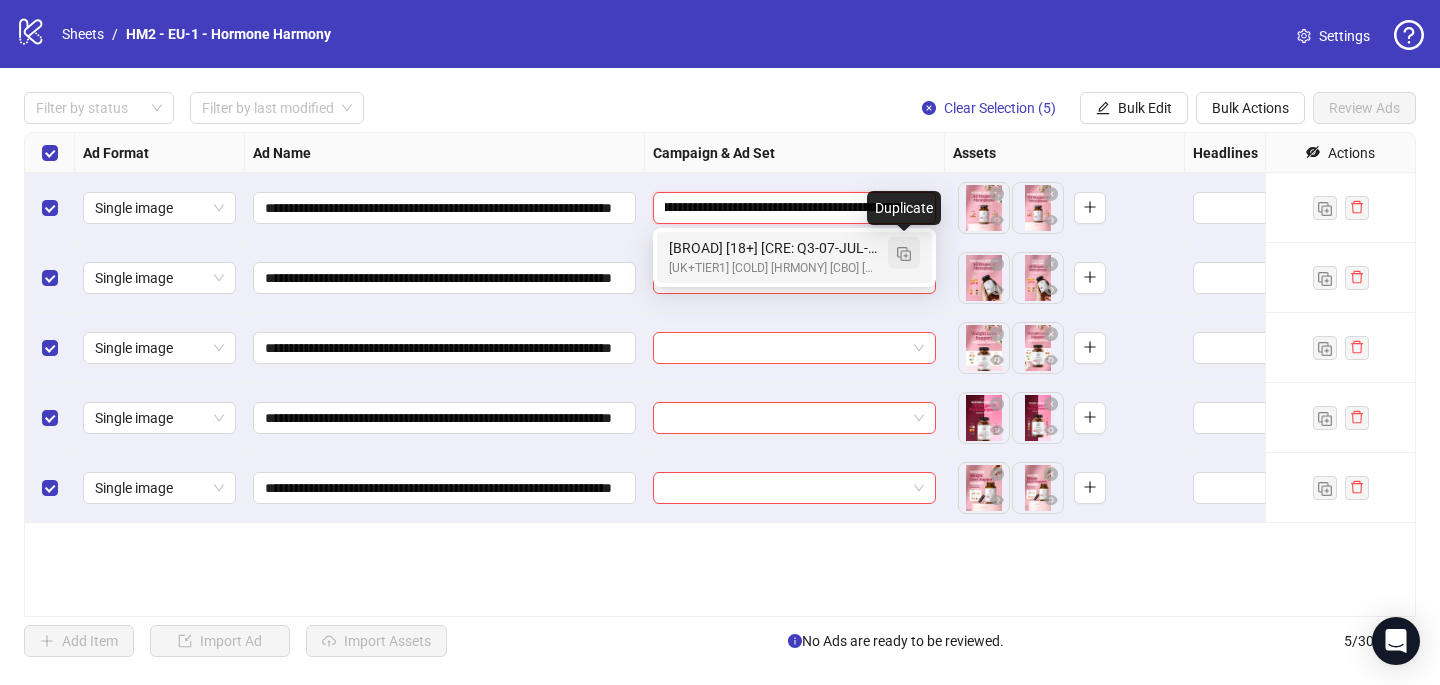 click at bounding box center [904, 254] 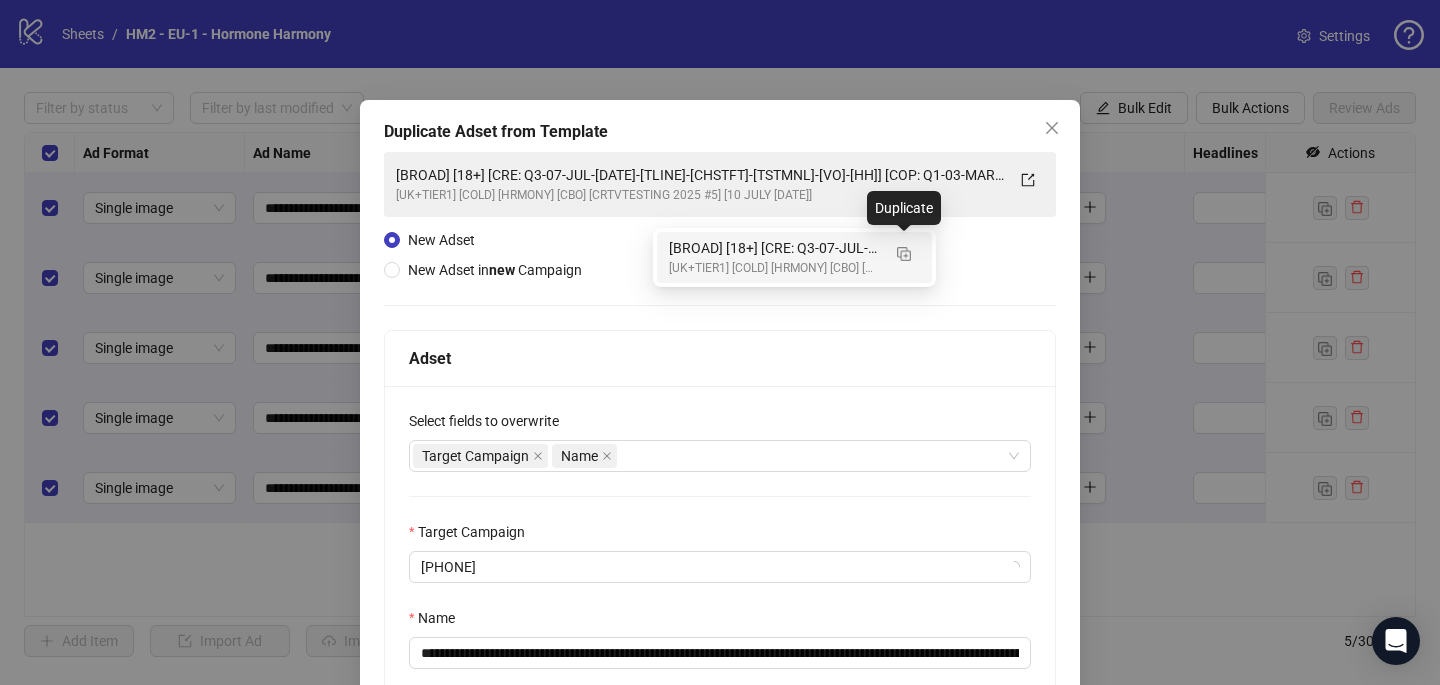 type on "**********" 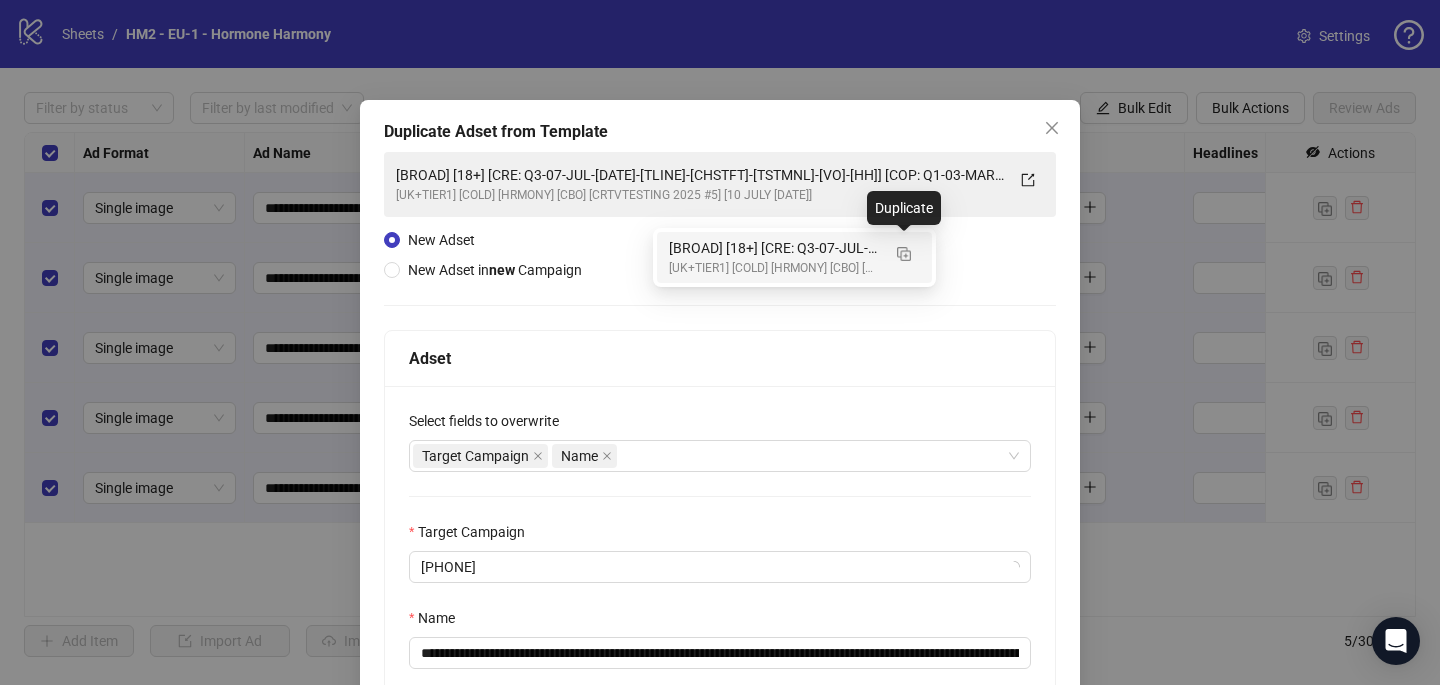 type 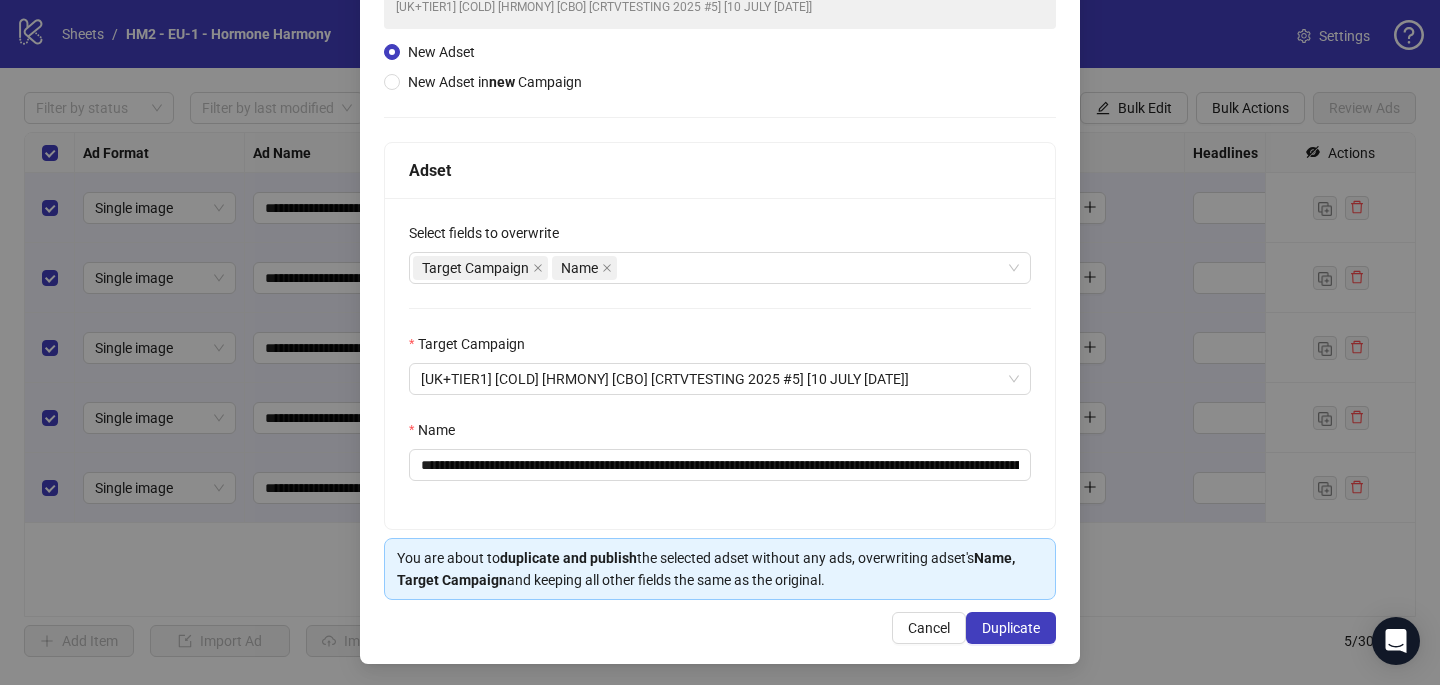 scroll, scrollTop: 191, scrollLeft: 0, axis: vertical 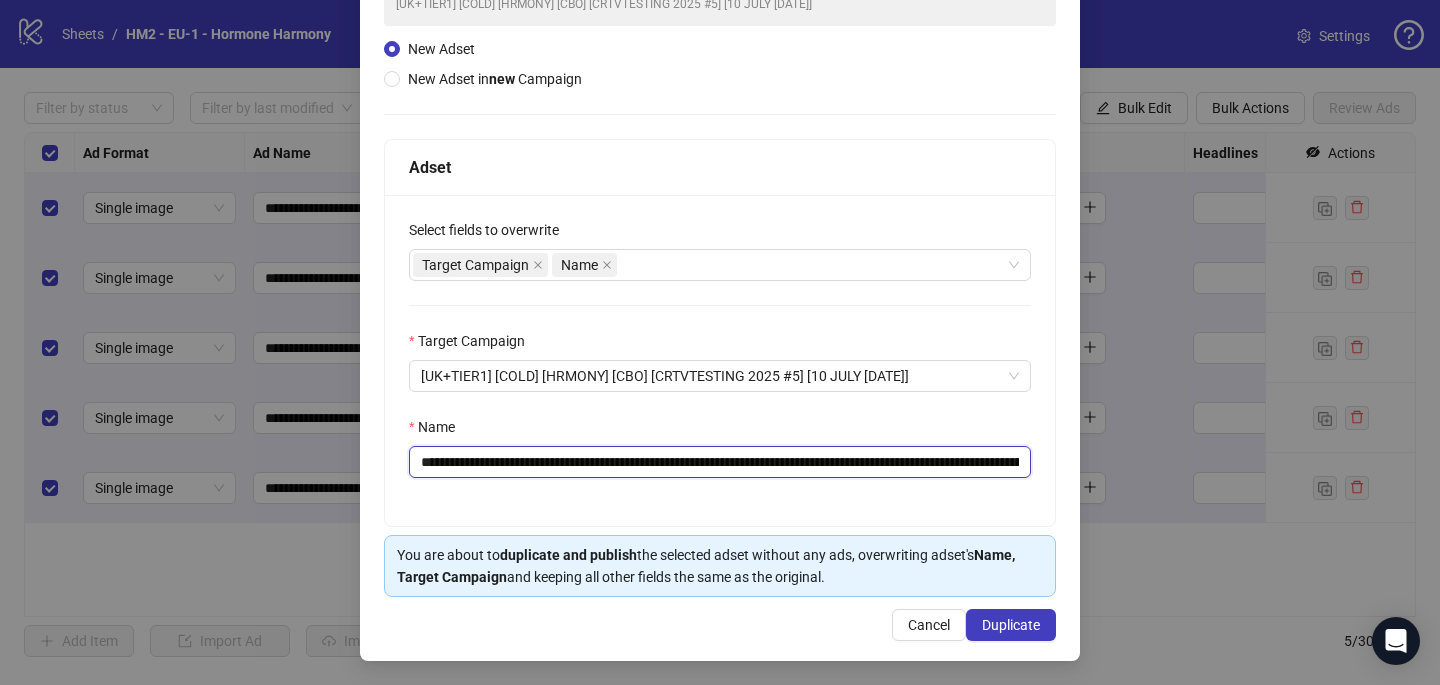 drag, startPoint x: 879, startPoint y: 454, endPoint x: 544, endPoint y: 458, distance: 335.02386 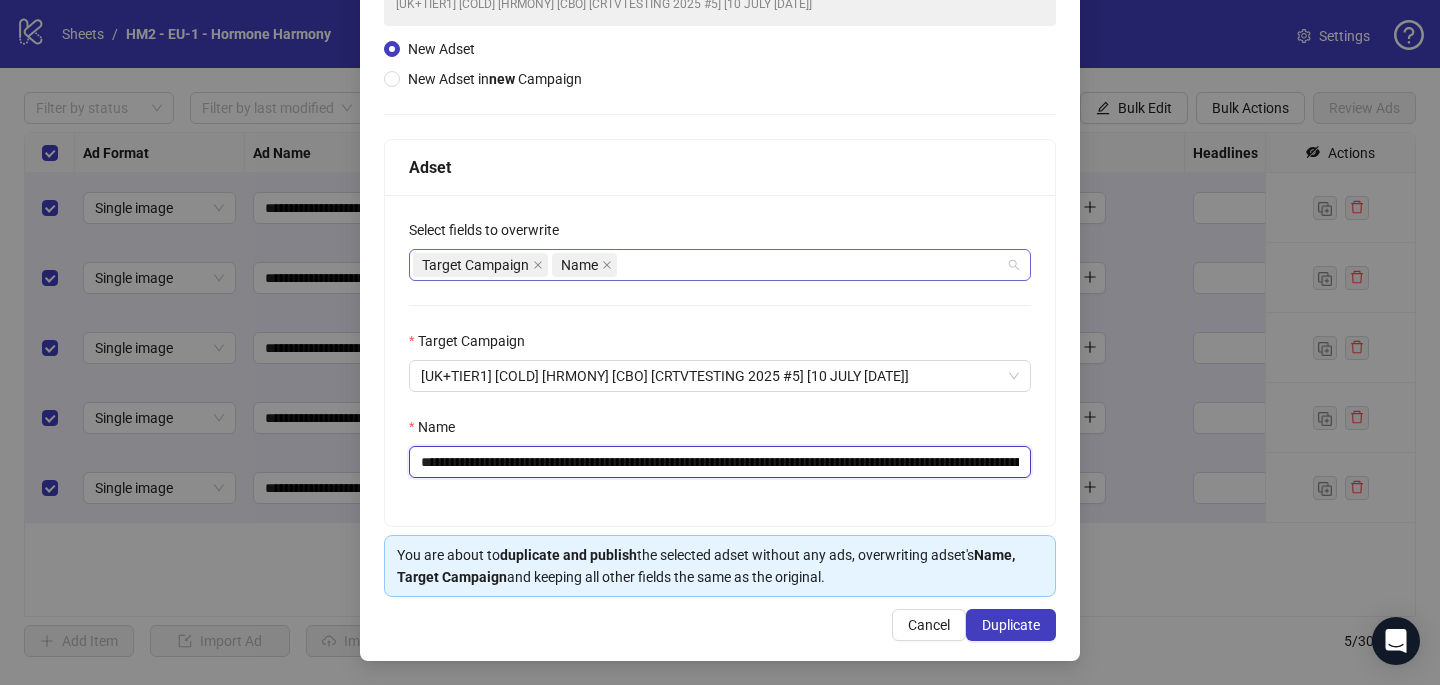 click on "Target Campaign Name" at bounding box center [709, 265] 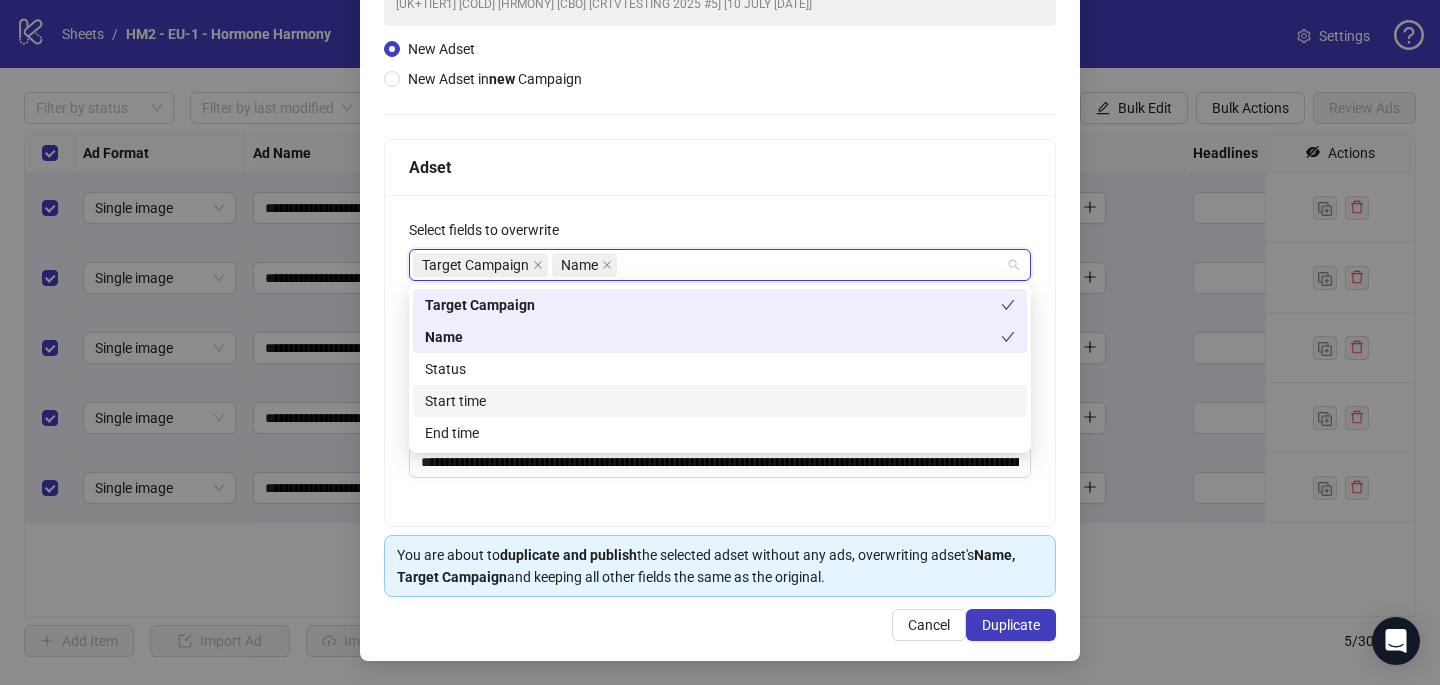 click on "Start time" at bounding box center [720, 401] 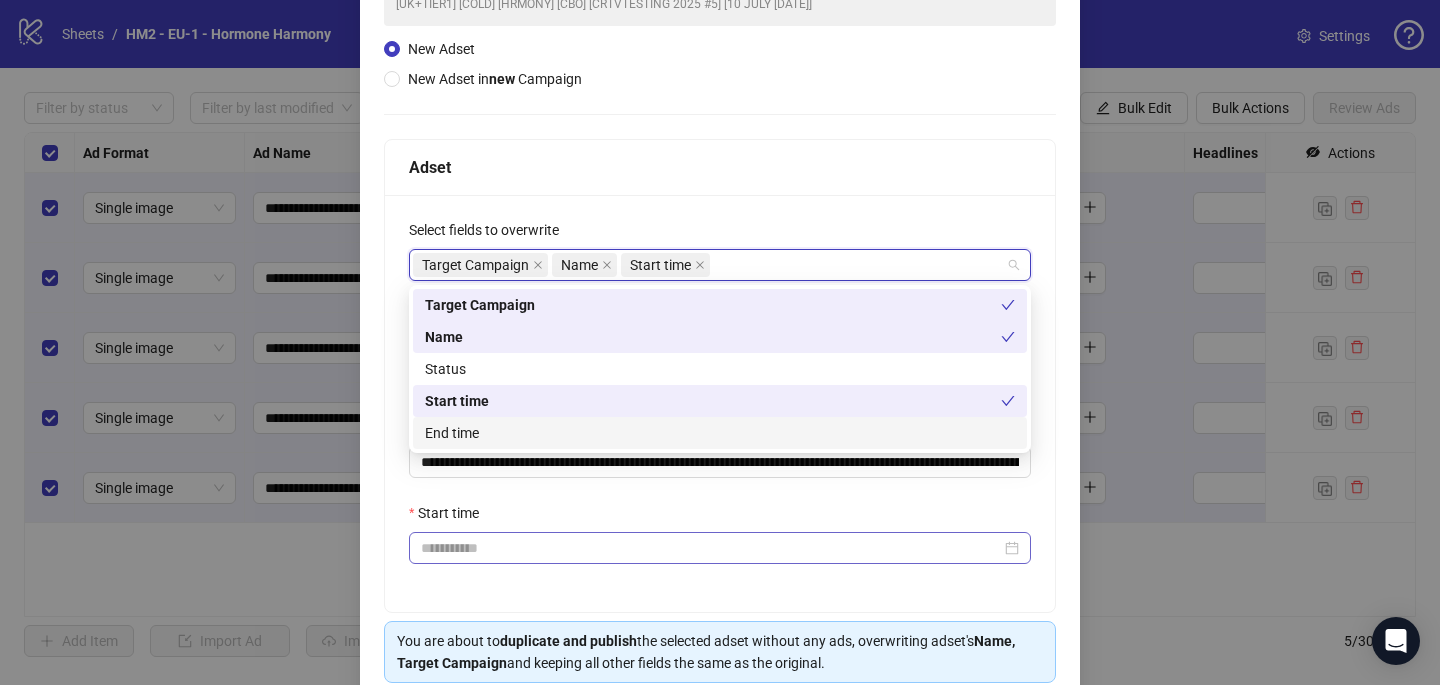 click at bounding box center [720, 548] 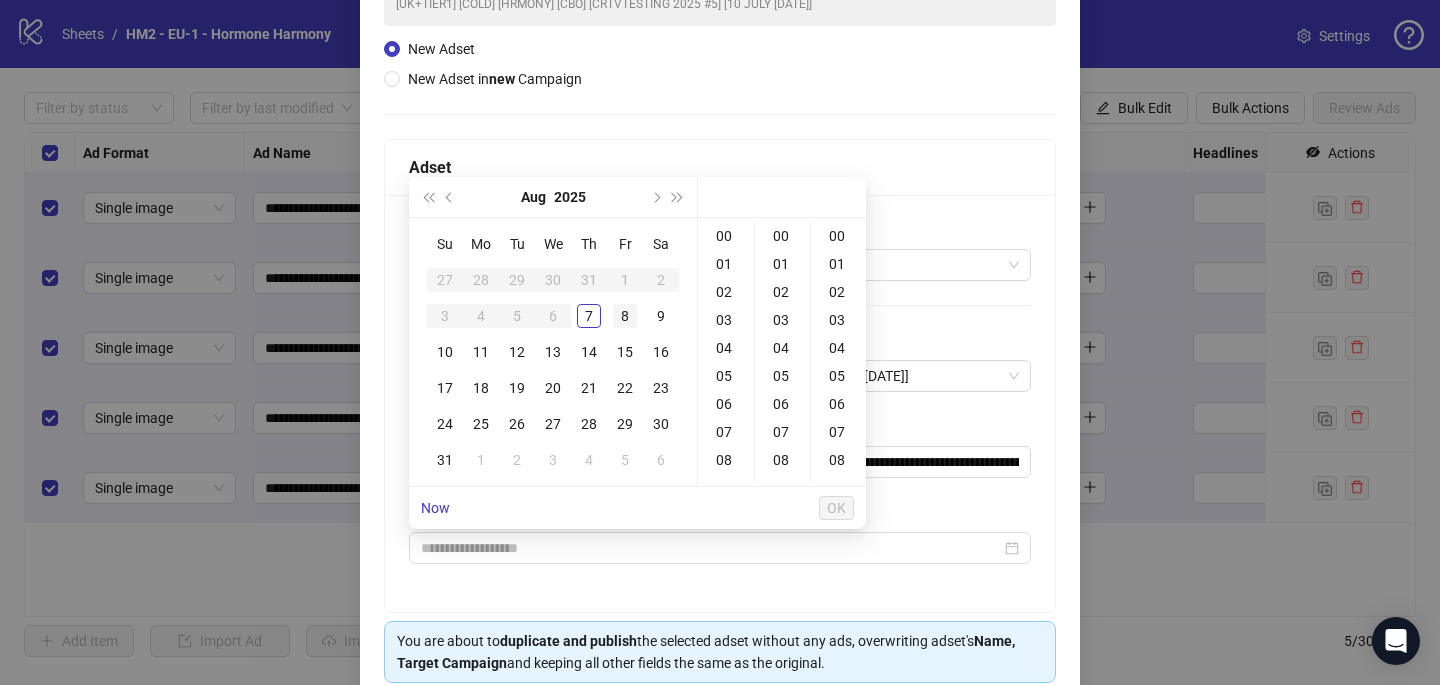 click on "8" at bounding box center [625, 316] 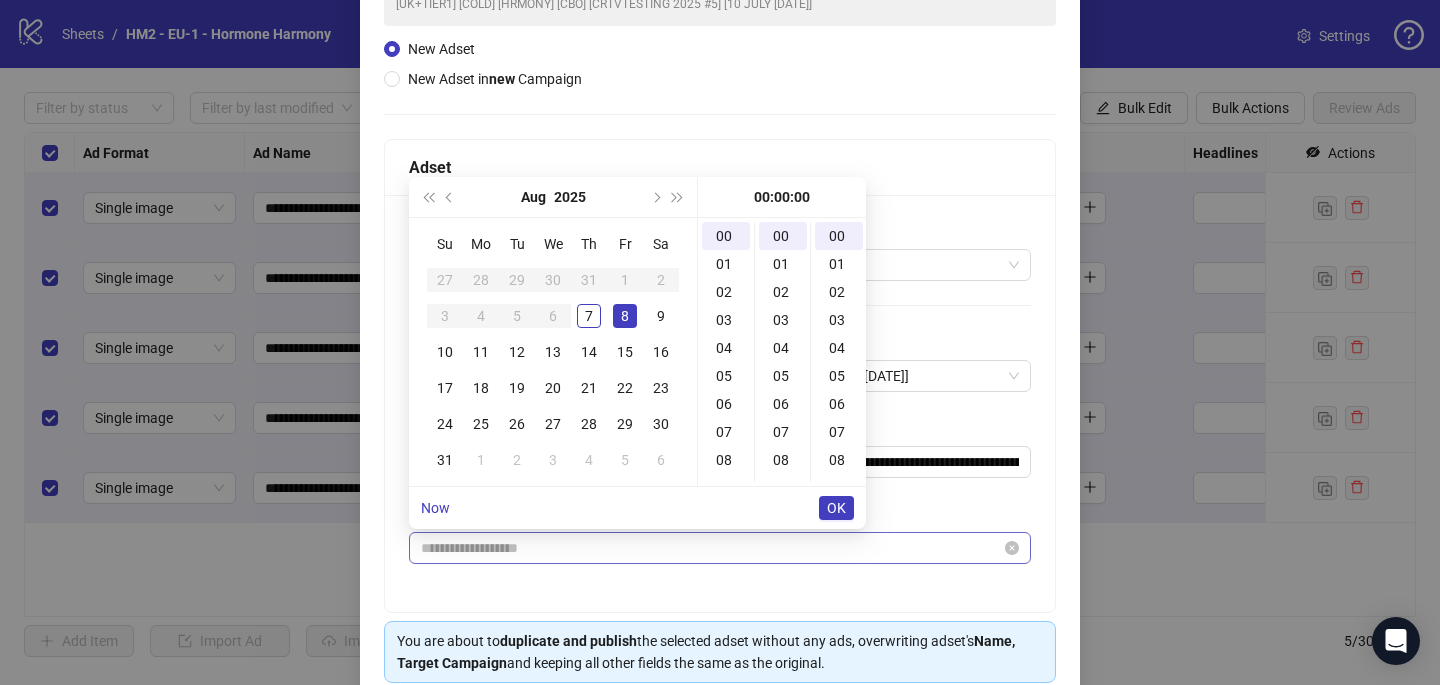 type on "**********" 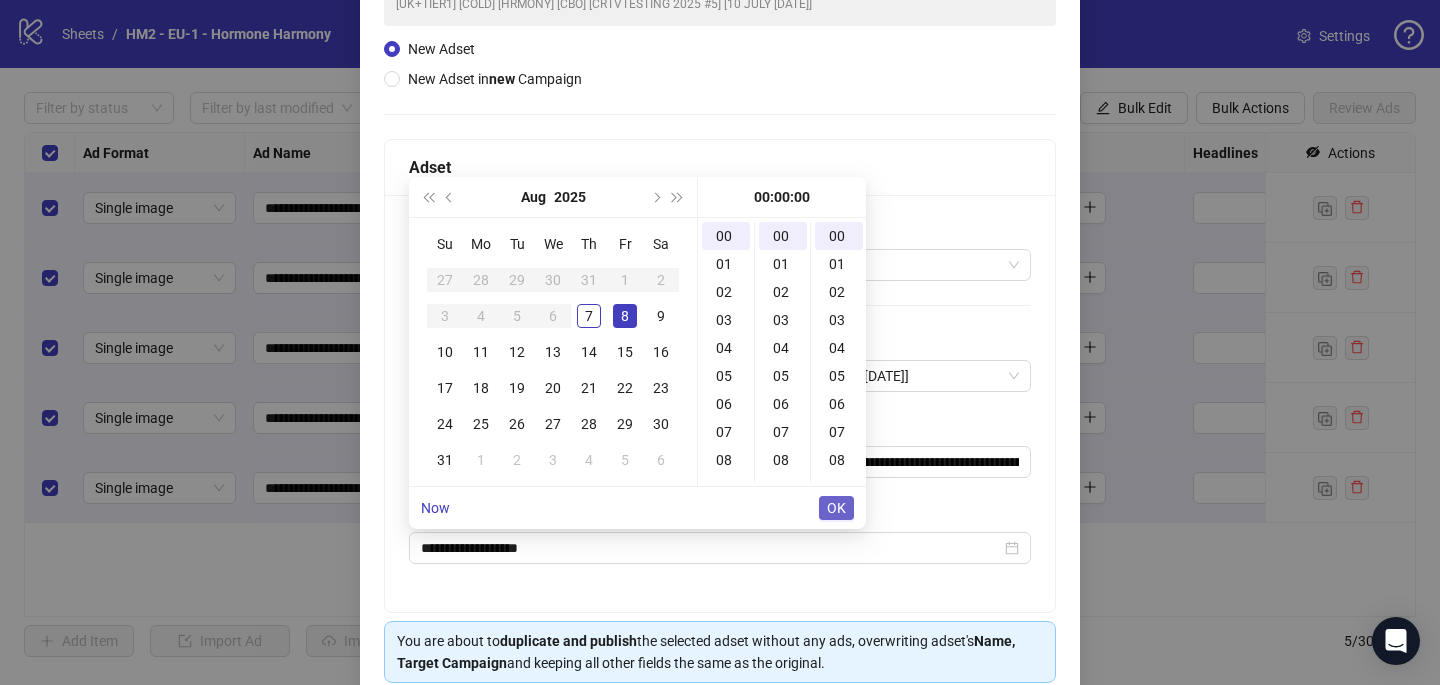 click on "OK" at bounding box center (836, 508) 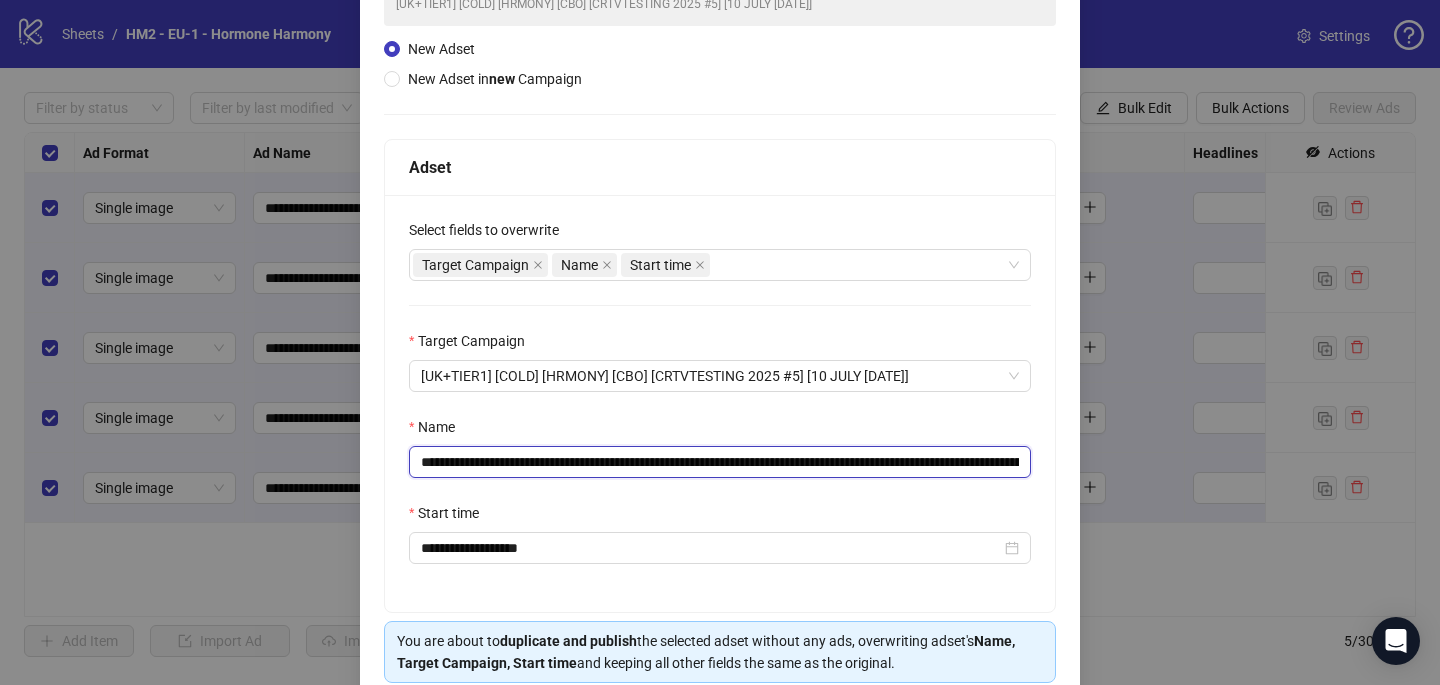 click on "**********" at bounding box center [720, 462] 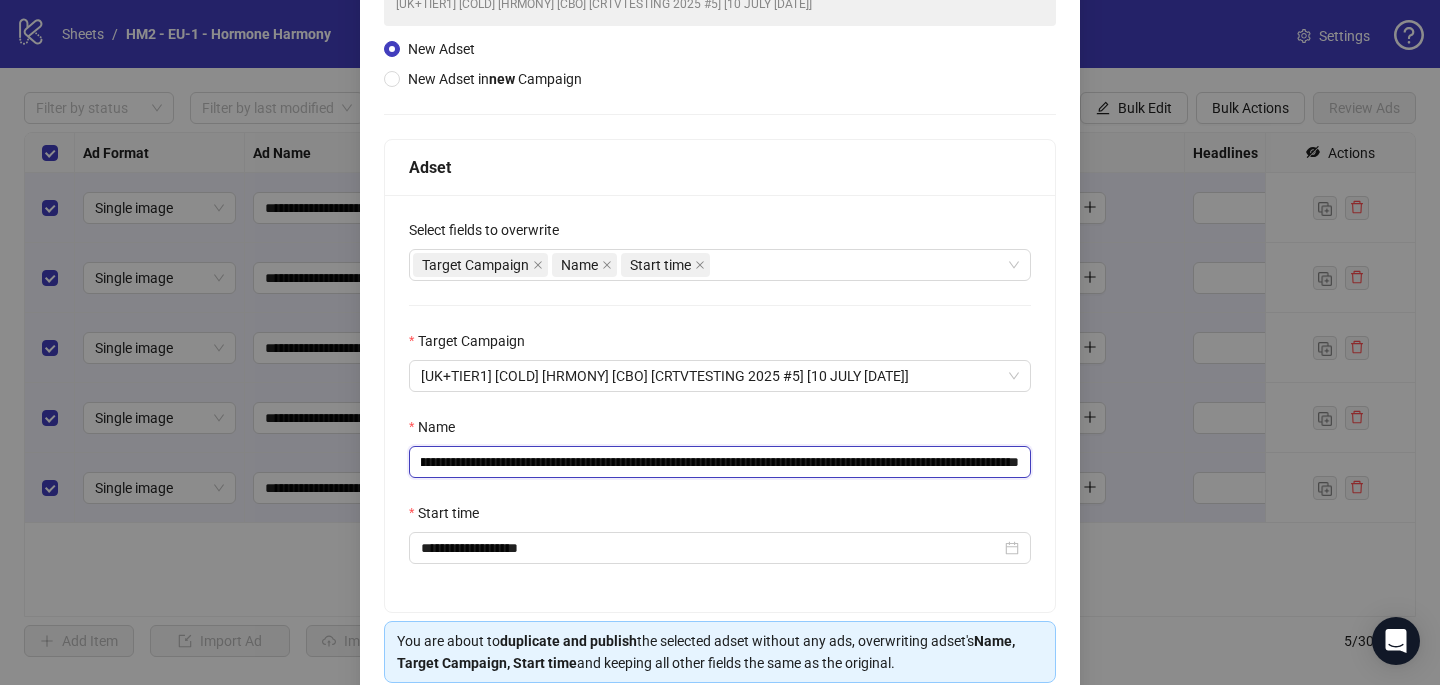 scroll, scrollTop: 0, scrollLeft: 422, axis: horizontal 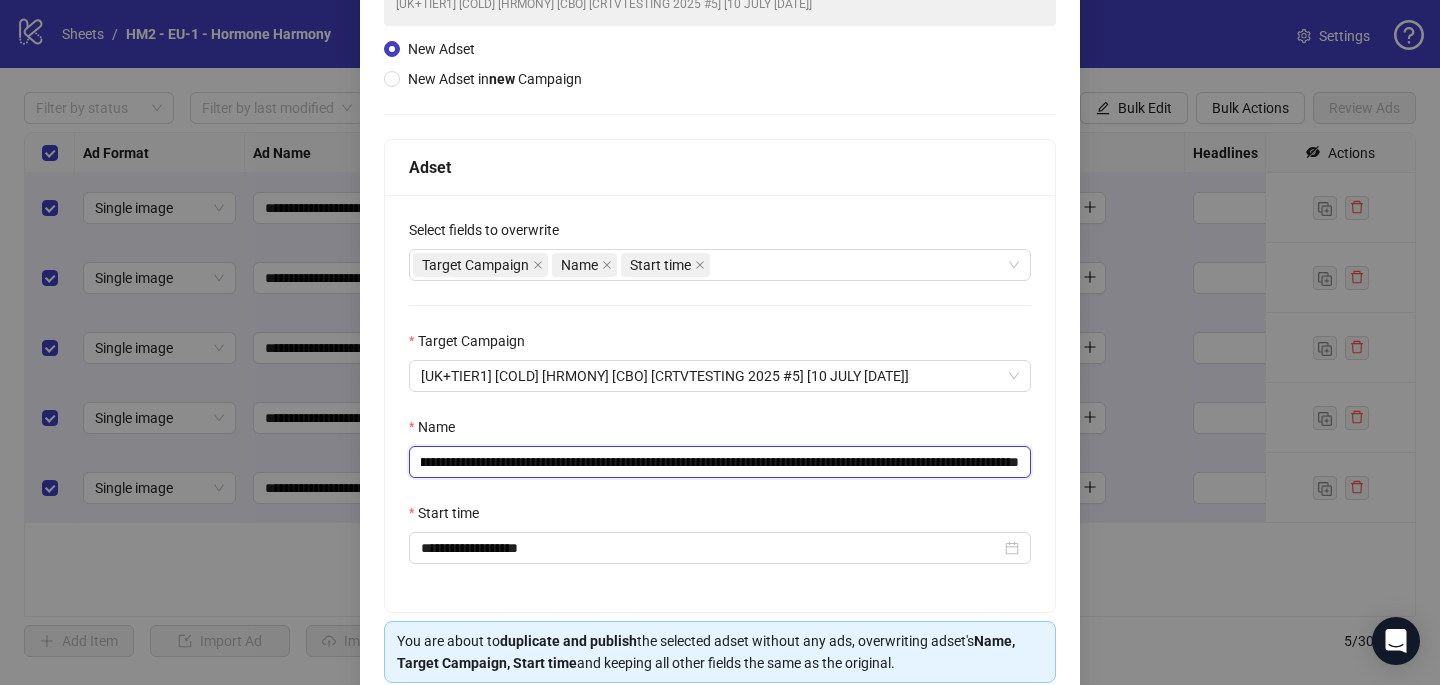 drag, startPoint x: 987, startPoint y: 464, endPoint x: 1026, endPoint y: 472, distance: 39.812057 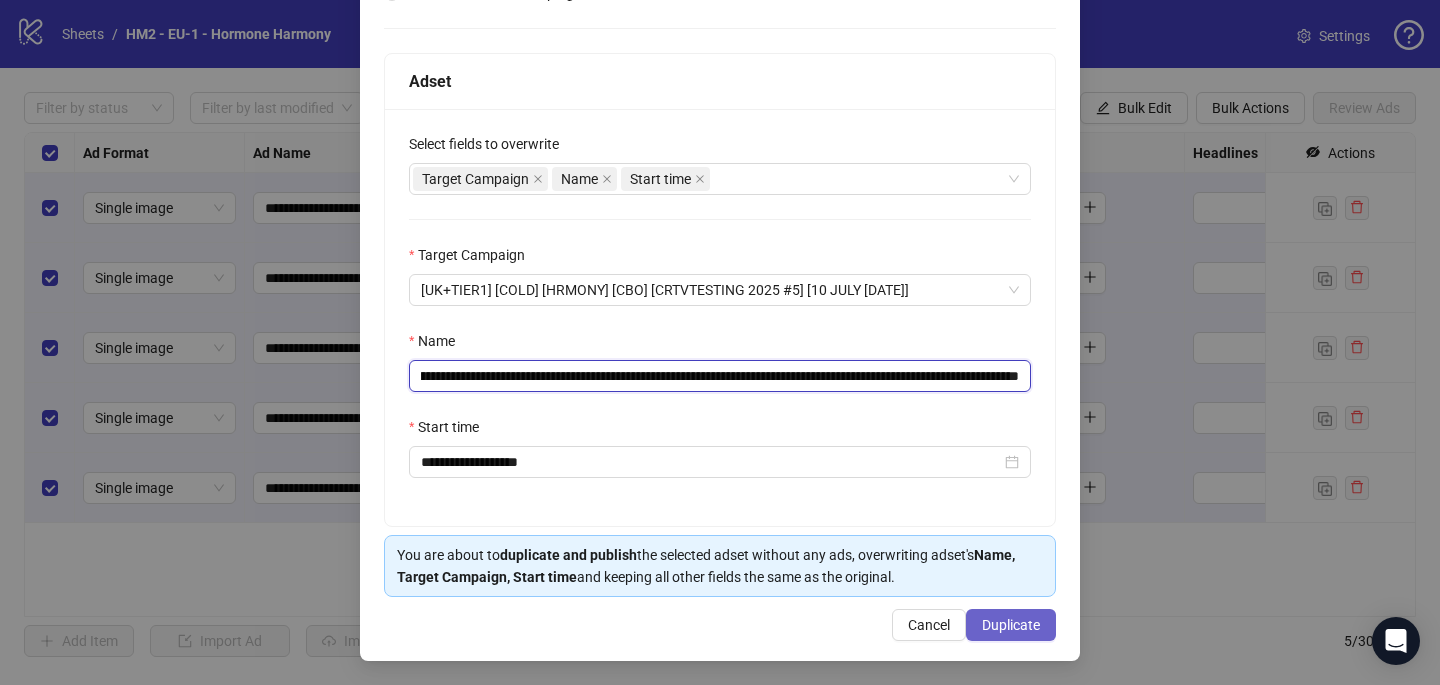 type on "**********" 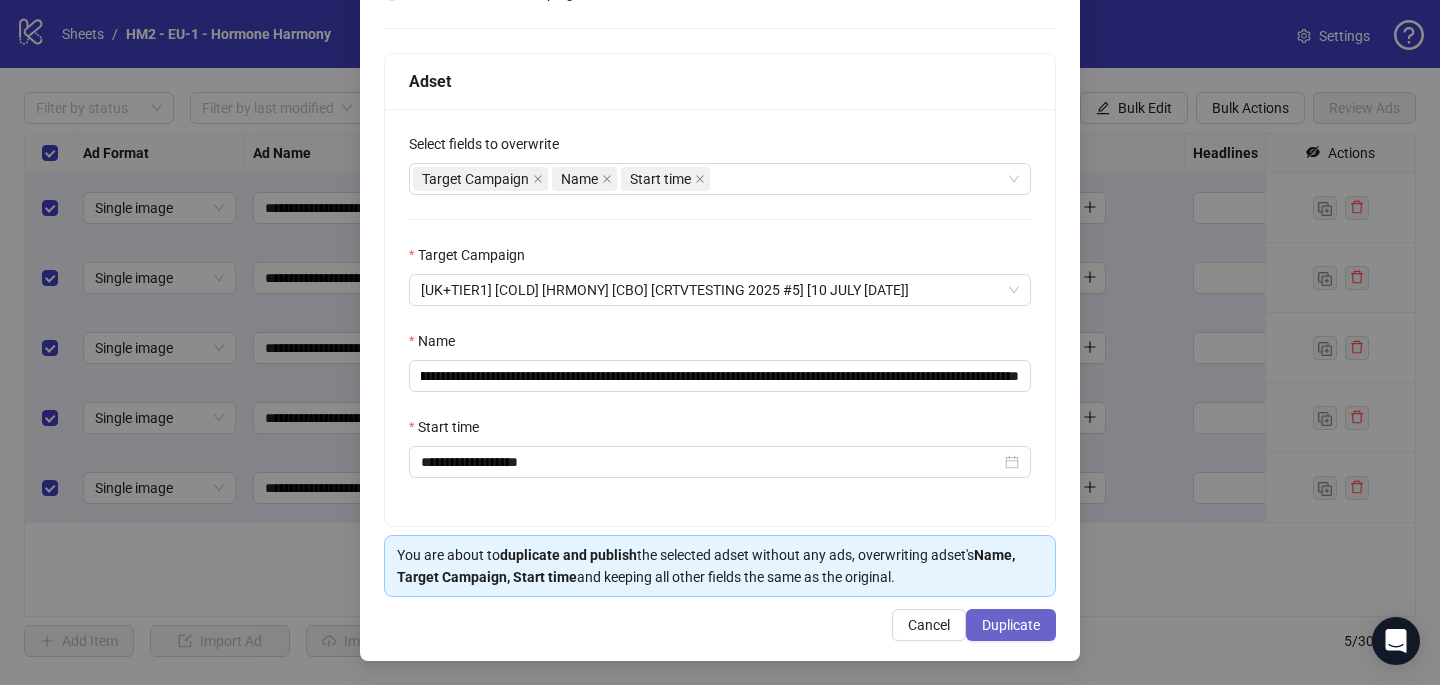 click on "Duplicate" at bounding box center [1011, 625] 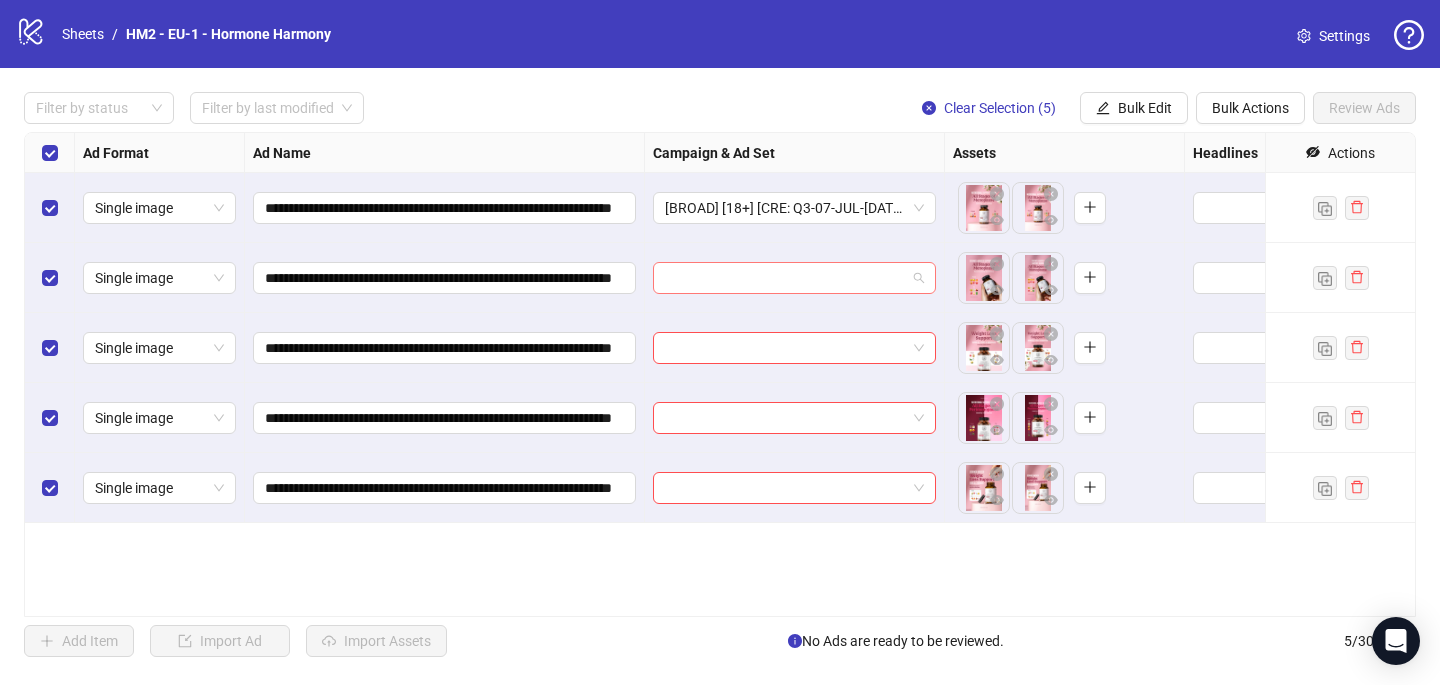click at bounding box center (785, 278) 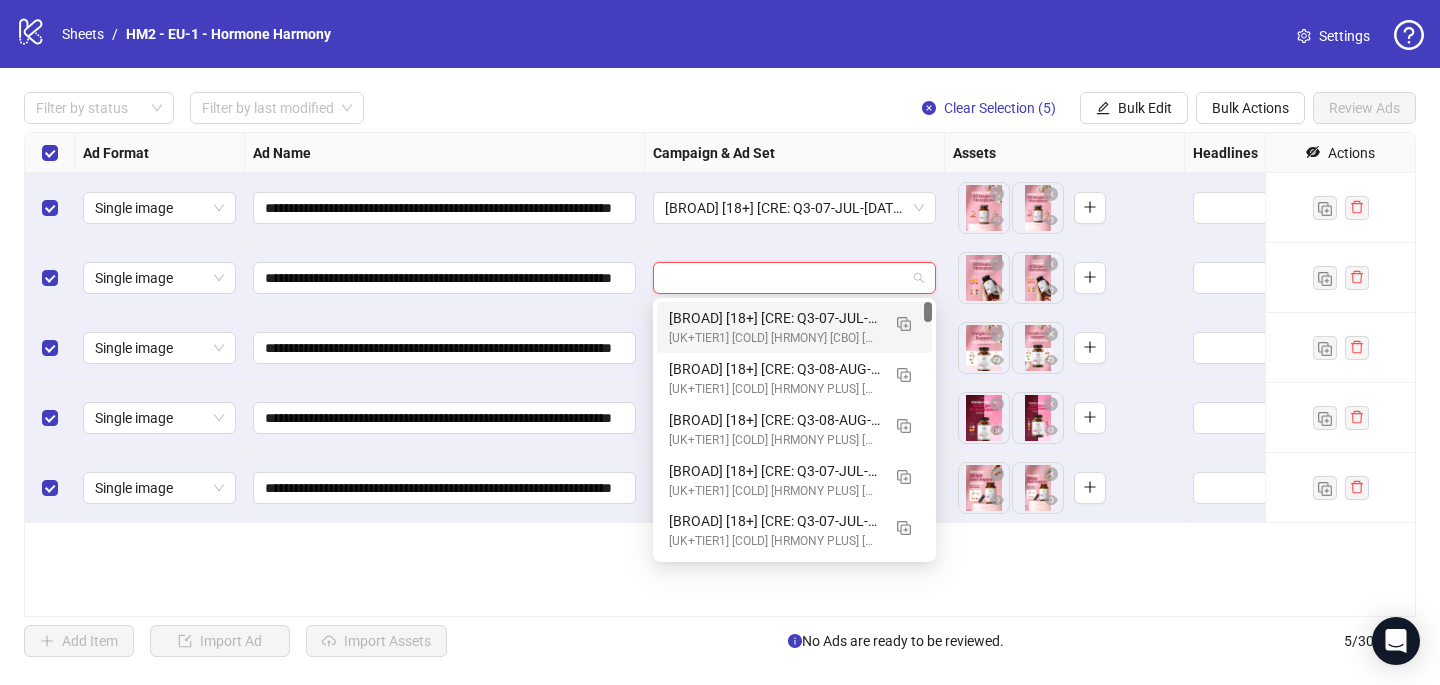 click on "[BROAD] [18+] [CRE: Q3-07-JUL-[DATE]-[EMJ]-[BFR]-[AFT]-[GNRLFTRS]-[PRDHRO]-[HH]] [COP: Q1-03-MAR-[DATE]-[MRCH]-[SCNTST]-[5RW]-[LNG]-[HH]] [[DATE]]" at bounding box center (774, 318) 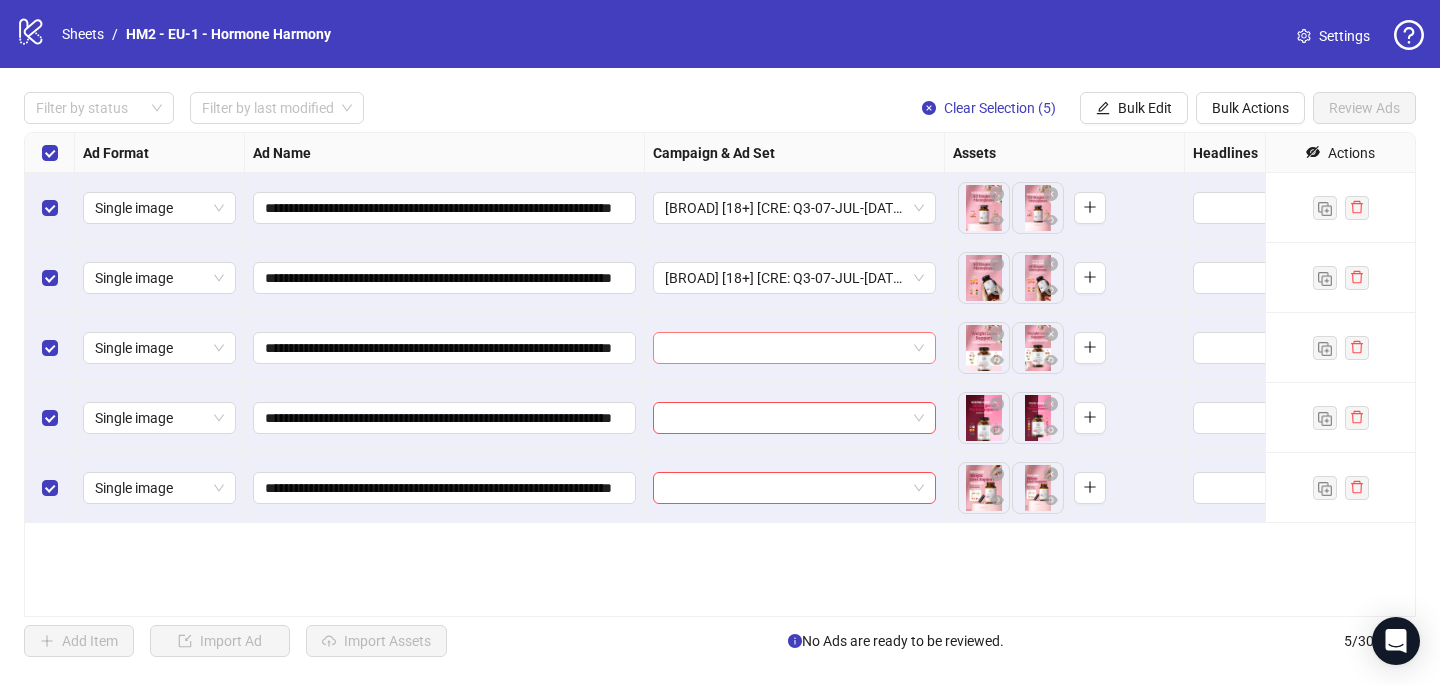click at bounding box center (785, 348) 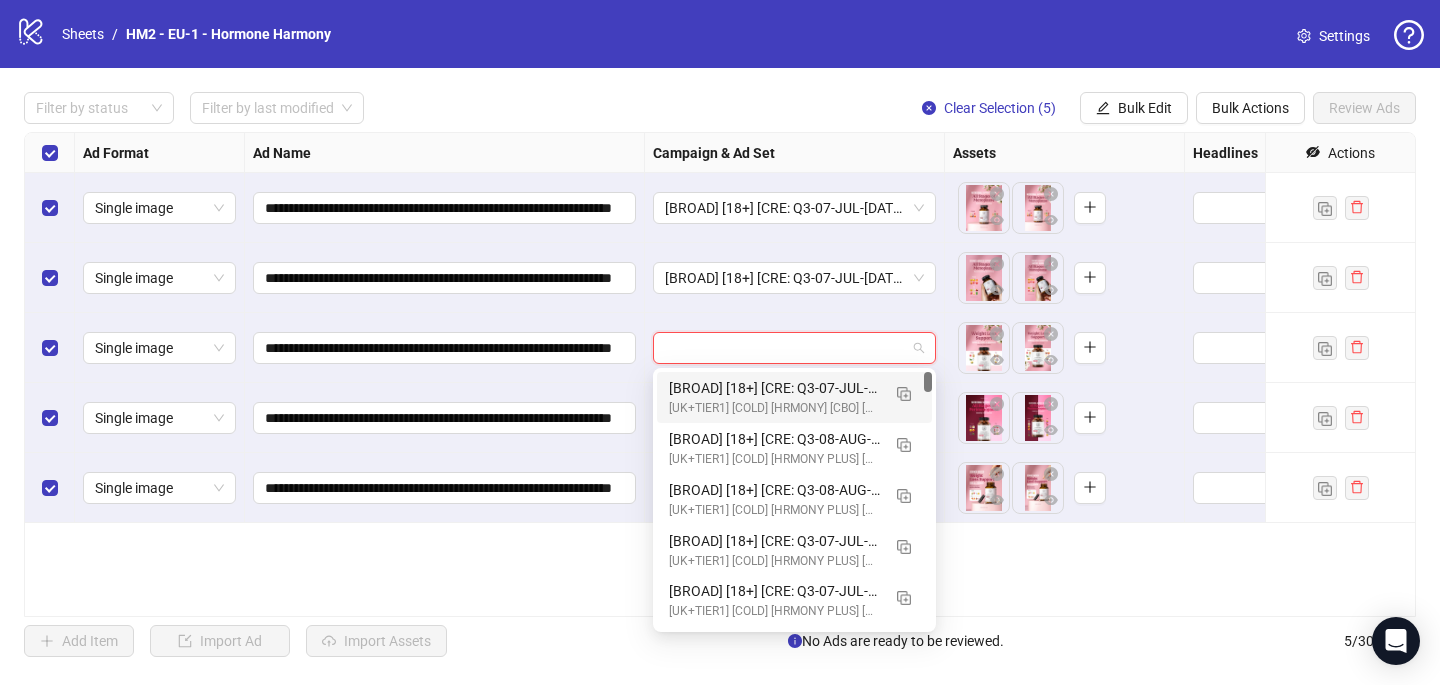 click on "[BROAD] [18+] [CRE: Q3-07-JUL-[DATE]-[EMJ]-[BFR]-[AFT]-[GNRLFTRS]-[PRDHRO]-[HH]] [COP: Q1-03-MAR-[DATE]-[MRCH]-[SCNTST]-[5RW]-[LNG]-[HH]] [[DATE]]" at bounding box center (774, 388) 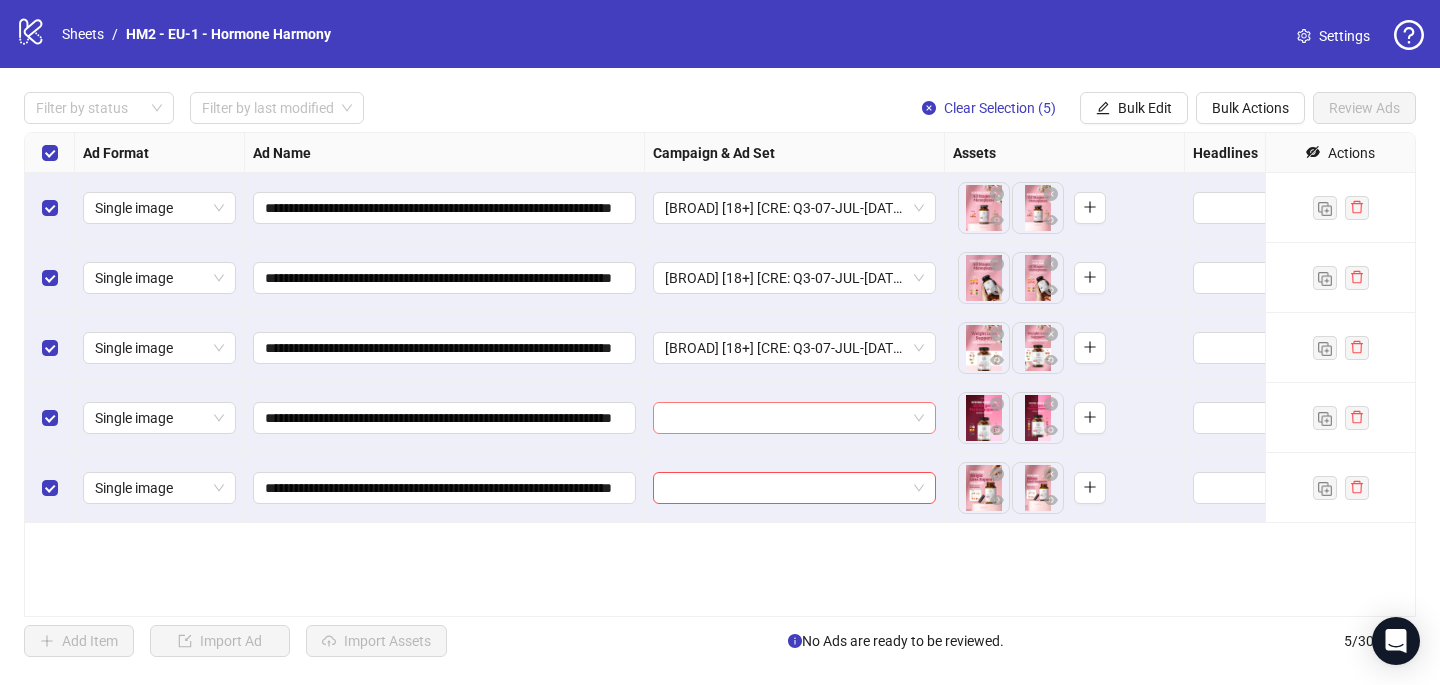 click at bounding box center [785, 418] 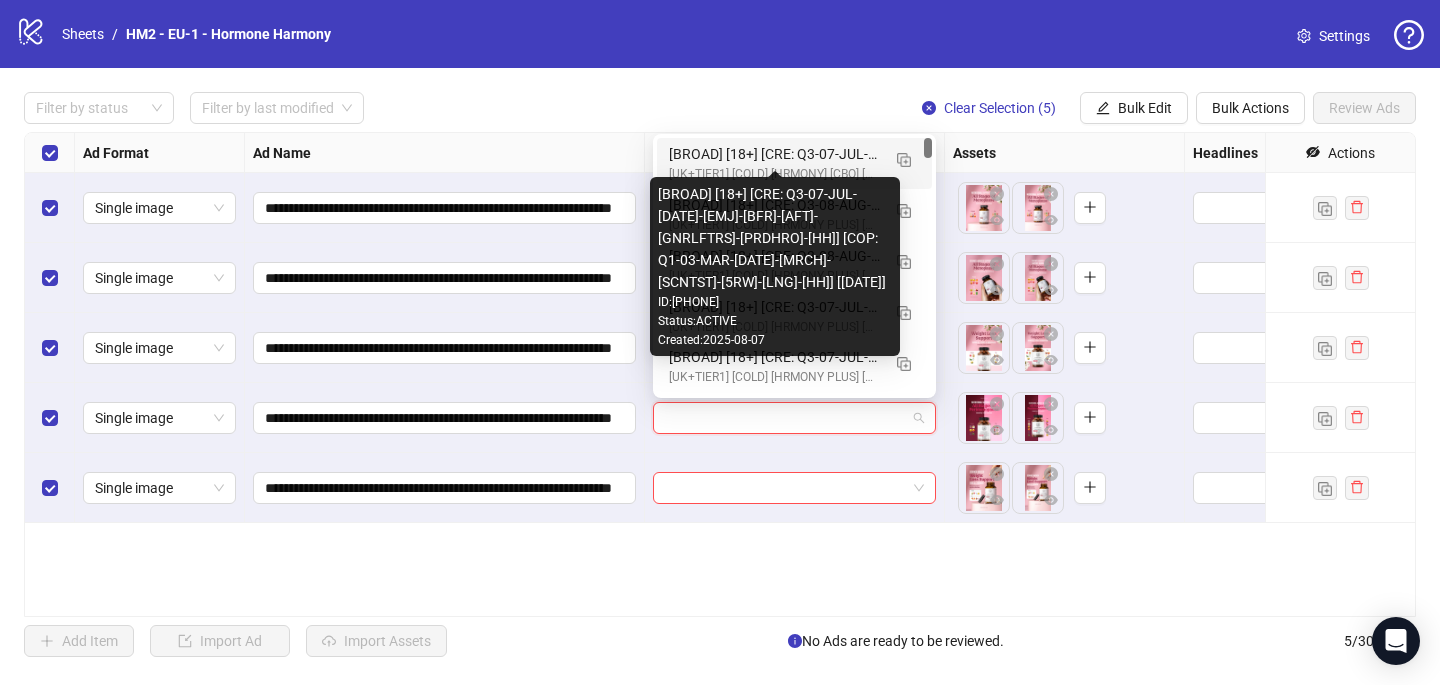 click on "[BROAD] [18+] [CRE: Q3-07-JUL-[DATE]-[EMJ]-[BFR]-[AFT]-[GNRLFTRS]-[PRDHRO]-[HH]] [COP: Q1-03-MAR-[DATE]-[MRCH]-[SCNTST]-[5RW]-[LNG]-[HH]] [[DATE]]" at bounding box center (774, 154) 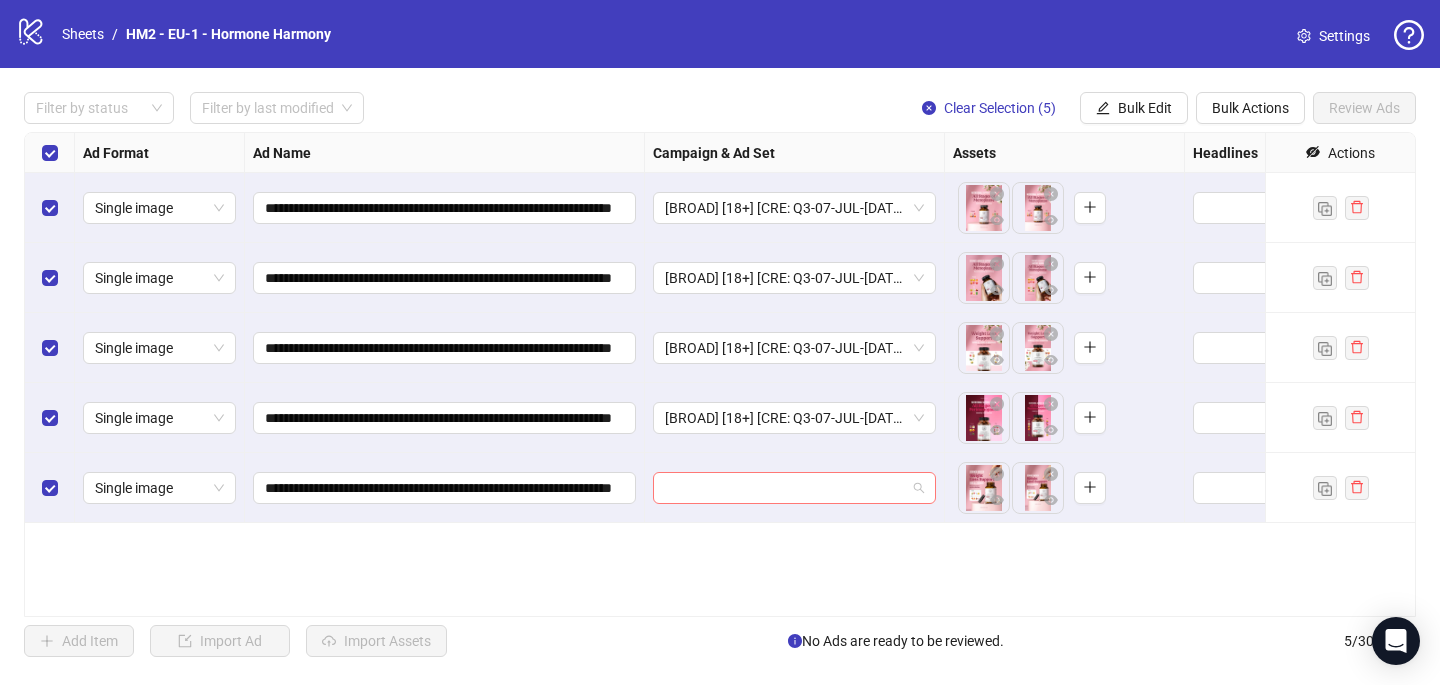 click at bounding box center [785, 488] 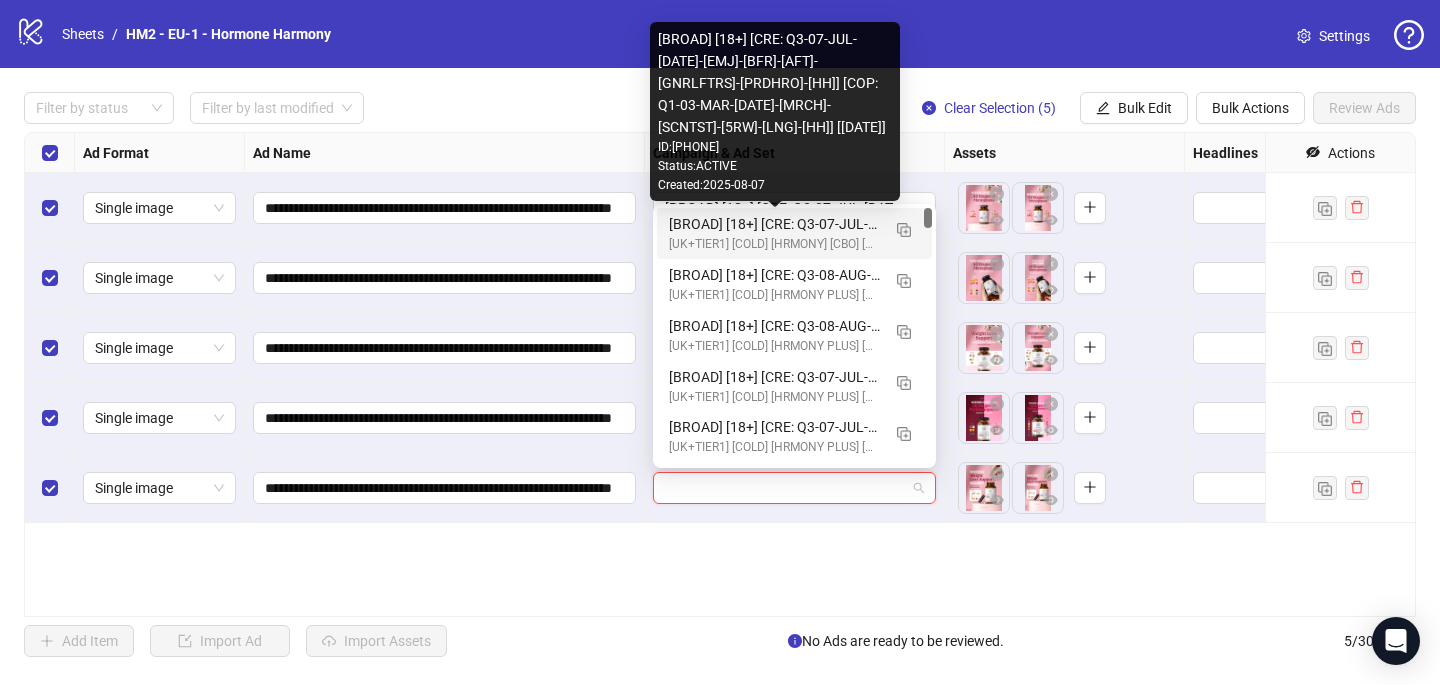 click on "[BROAD] [18+] [CRE: Q3-07-JUL-[DATE]-[EMJ]-[BFR]-[AFT]-[GNRLFTRS]-[PRDHRO]-[HH]] [COP: Q1-03-MAR-[DATE]-[MRCH]-[SCNTST]-[5RW]-[LNG]-[HH]] [[DATE]]" at bounding box center (774, 224) 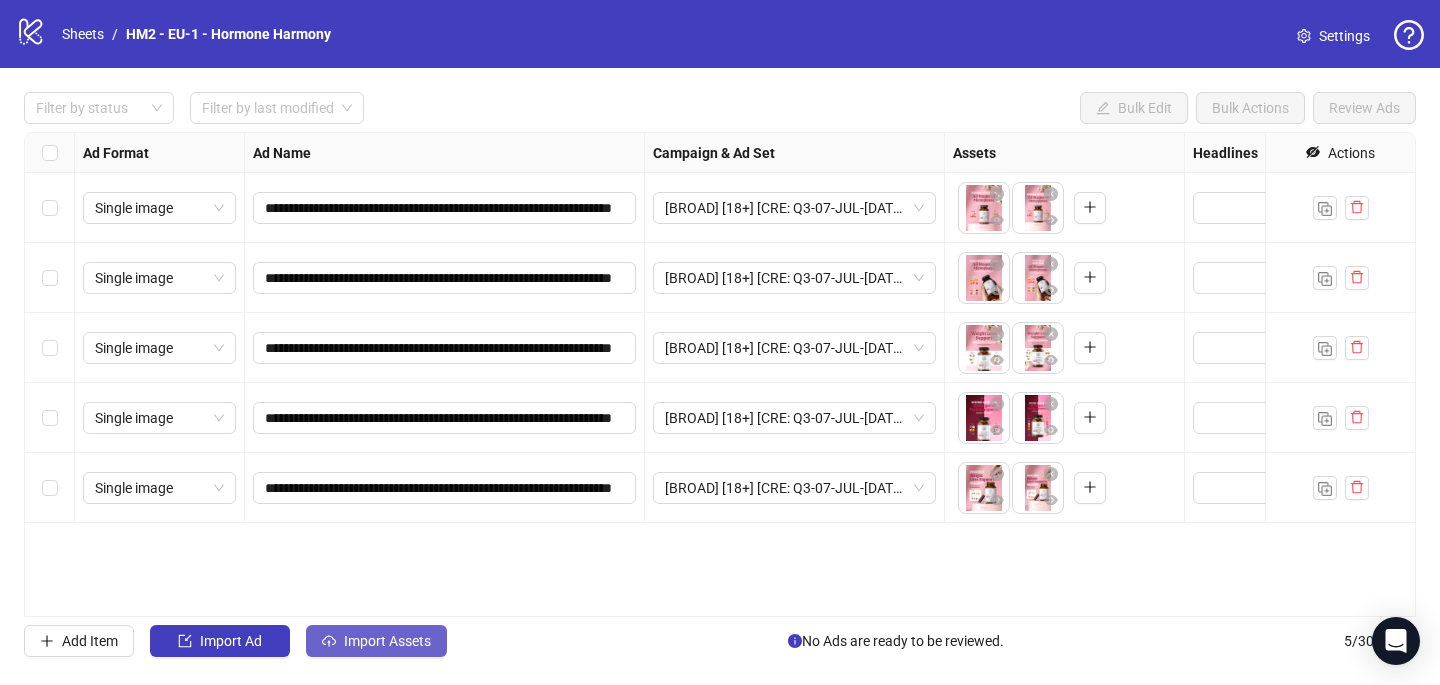 click on "Import Assets" at bounding box center [387, 641] 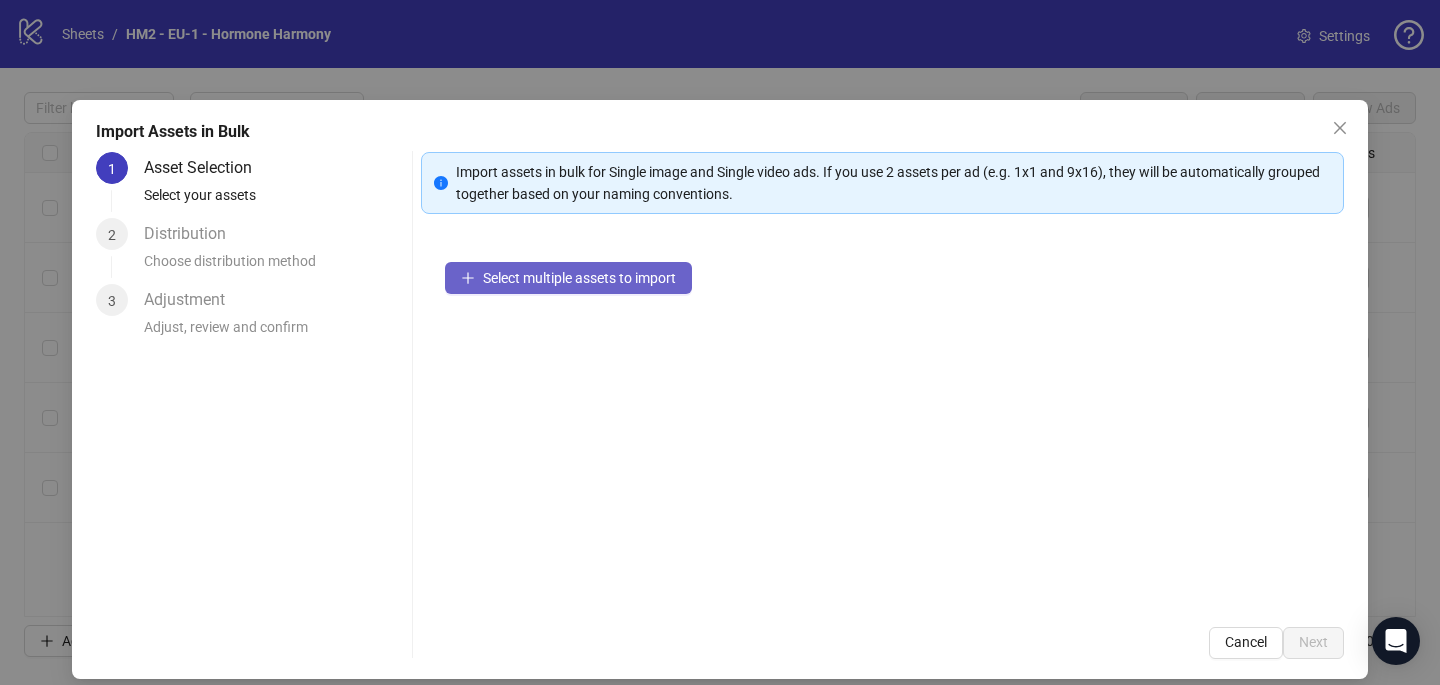 click on "Select multiple assets to import" at bounding box center [579, 278] 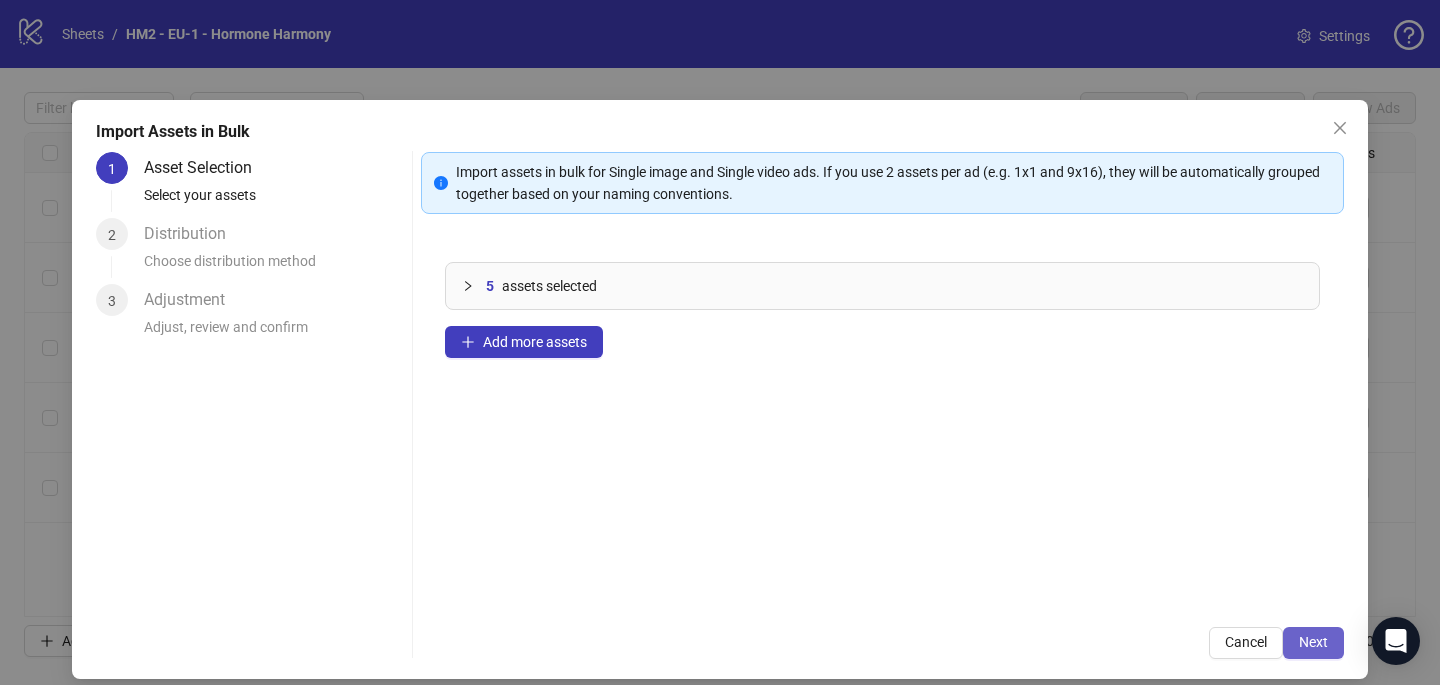 click on "Next" at bounding box center [1313, 642] 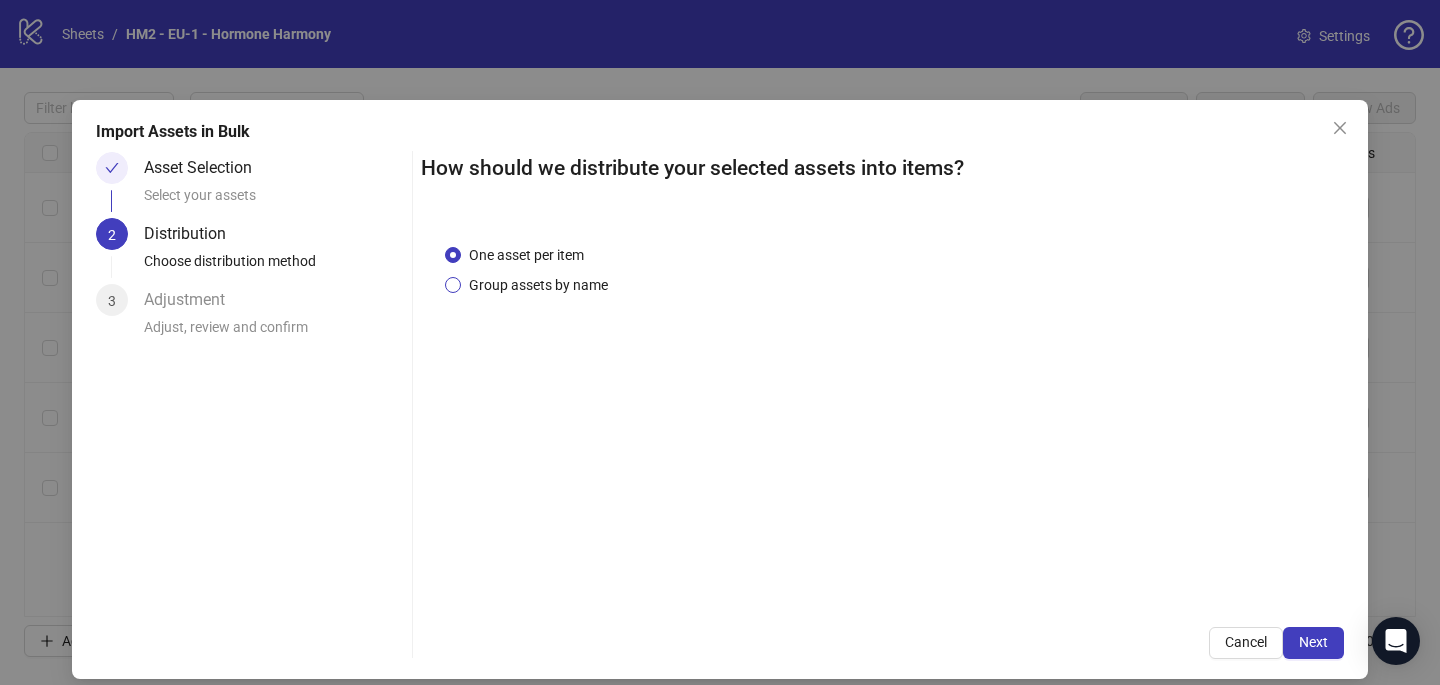 click on "Group assets by name" at bounding box center [538, 285] 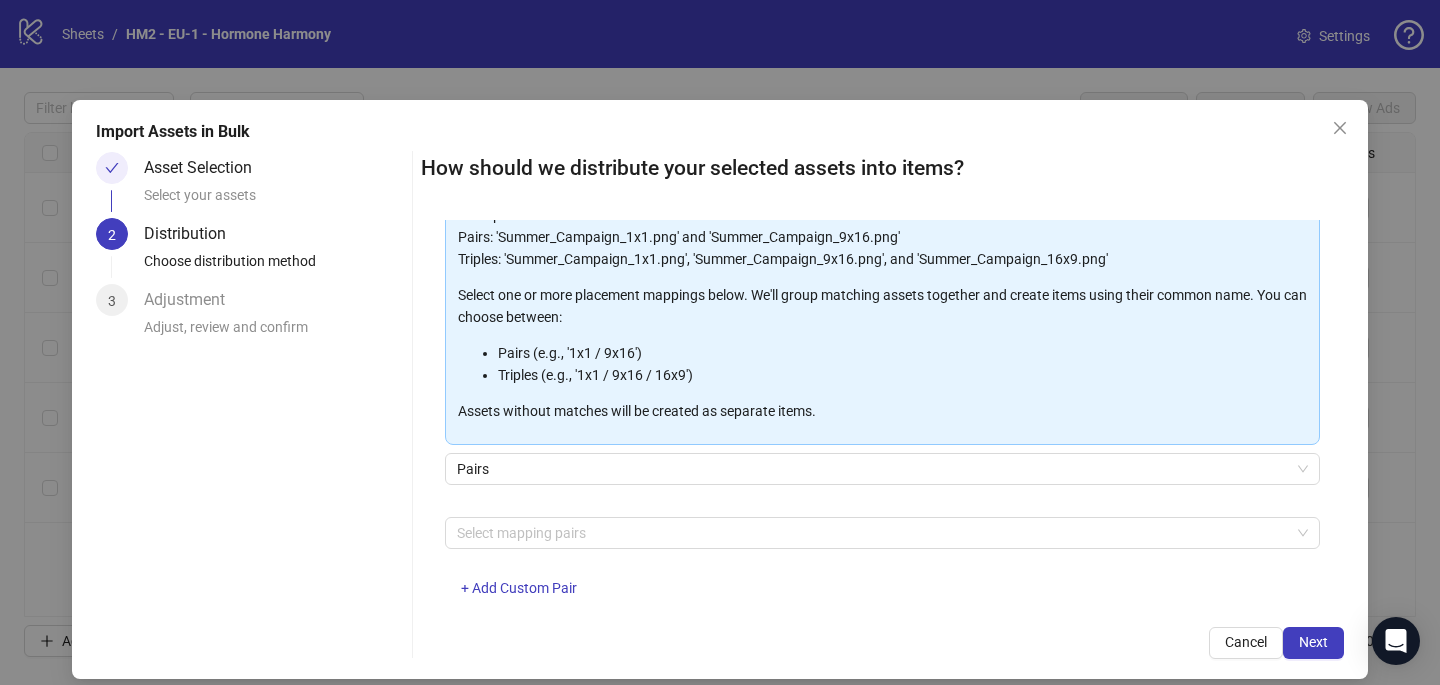scroll, scrollTop: 203, scrollLeft: 0, axis: vertical 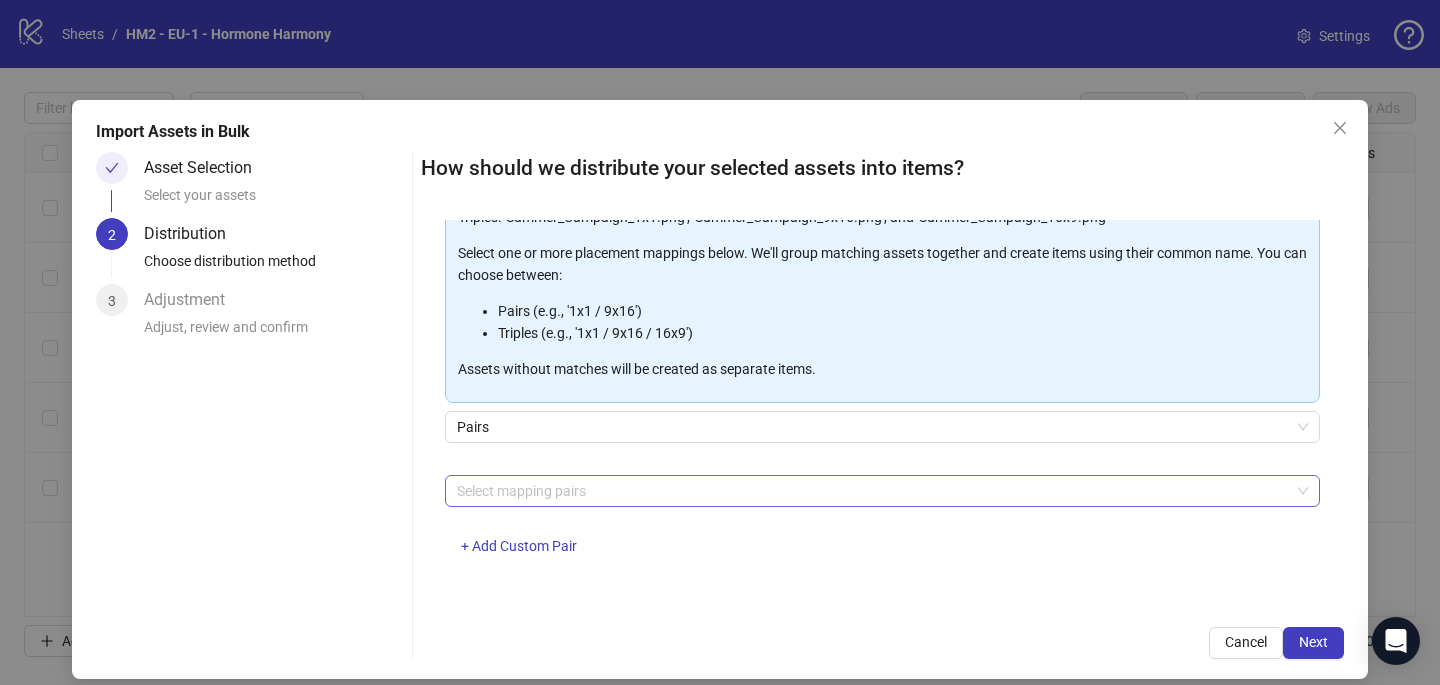 click at bounding box center (872, 491) 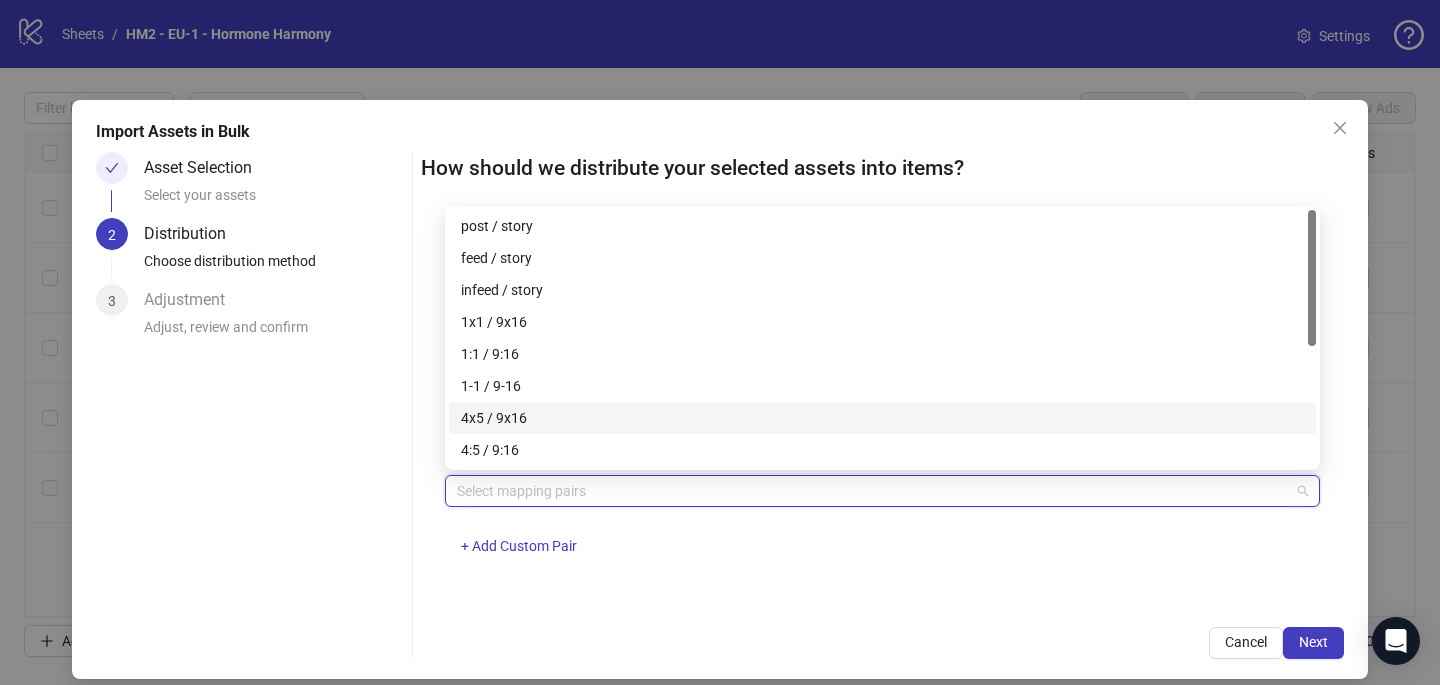 click on "4x5 / 9x16" at bounding box center (882, 418) 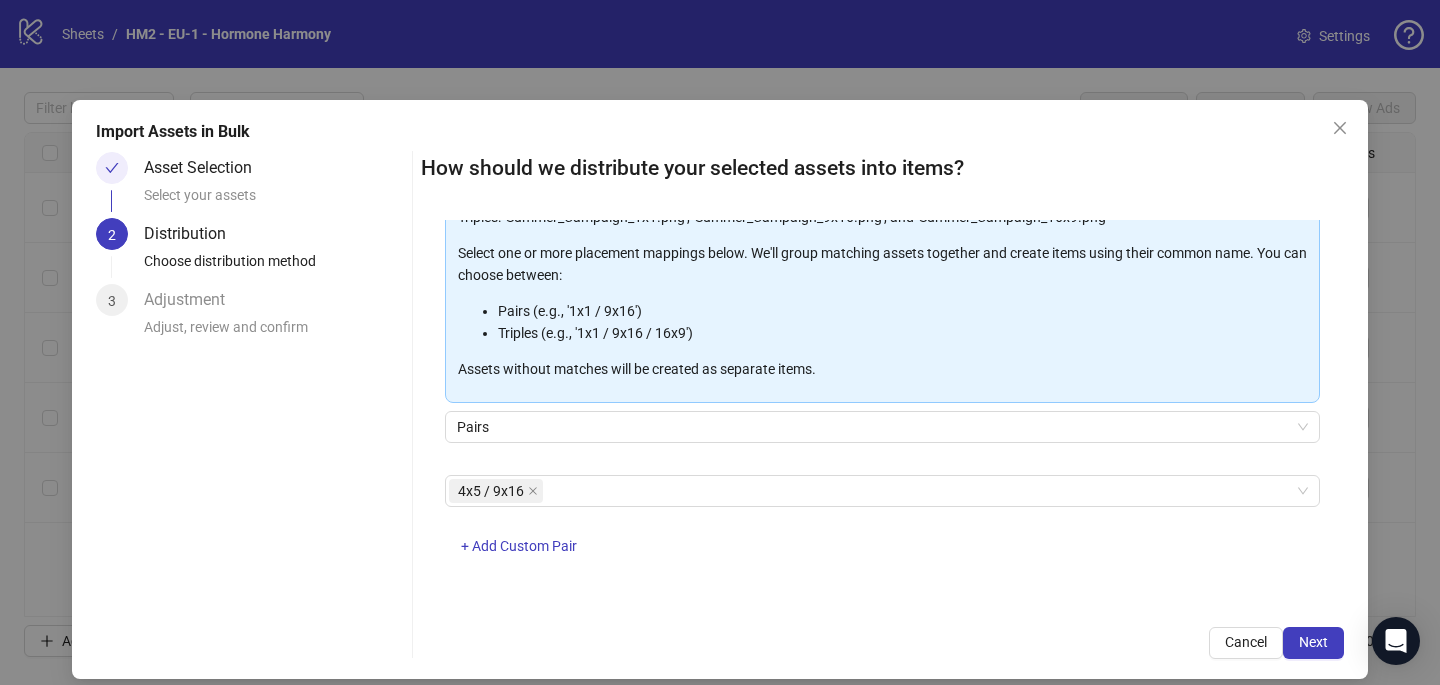 click on "How should we distribute your selected assets into items? One asset per item Group assets by name Assets must follow a consistent naming pattern to use this feature. Examples: Pairs: 'Summer_Campaign_1x1.png' and 'Summer_Campaign_9x16.png' Triples: 'Summer_Campaign_1x1.png', 'Summer_Campaign_9x16.png', and 'Summer_Campaign_16x9.png' Select one or more placement mappings below. We'll group matching assets together and create items using their common name. You can choose between: Pairs (e.g., '1x1 / 9x16') Triples (e.g., '1x1 / 9x16 / 16x9') Assets without matches will be created as separate items. Pairs 4x5 / 9x16 + Add Custom Pair Cancel Next" at bounding box center [882, 405] 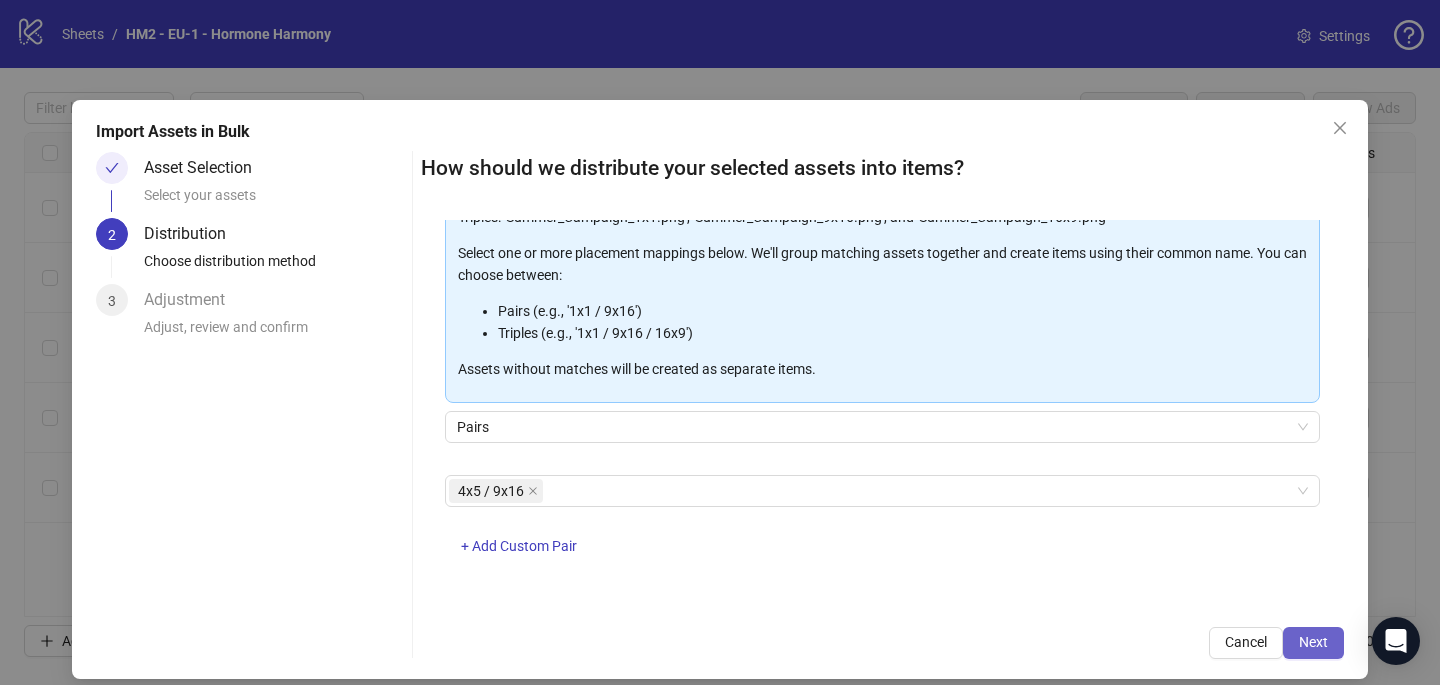 click on "Next" at bounding box center [1313, 642] 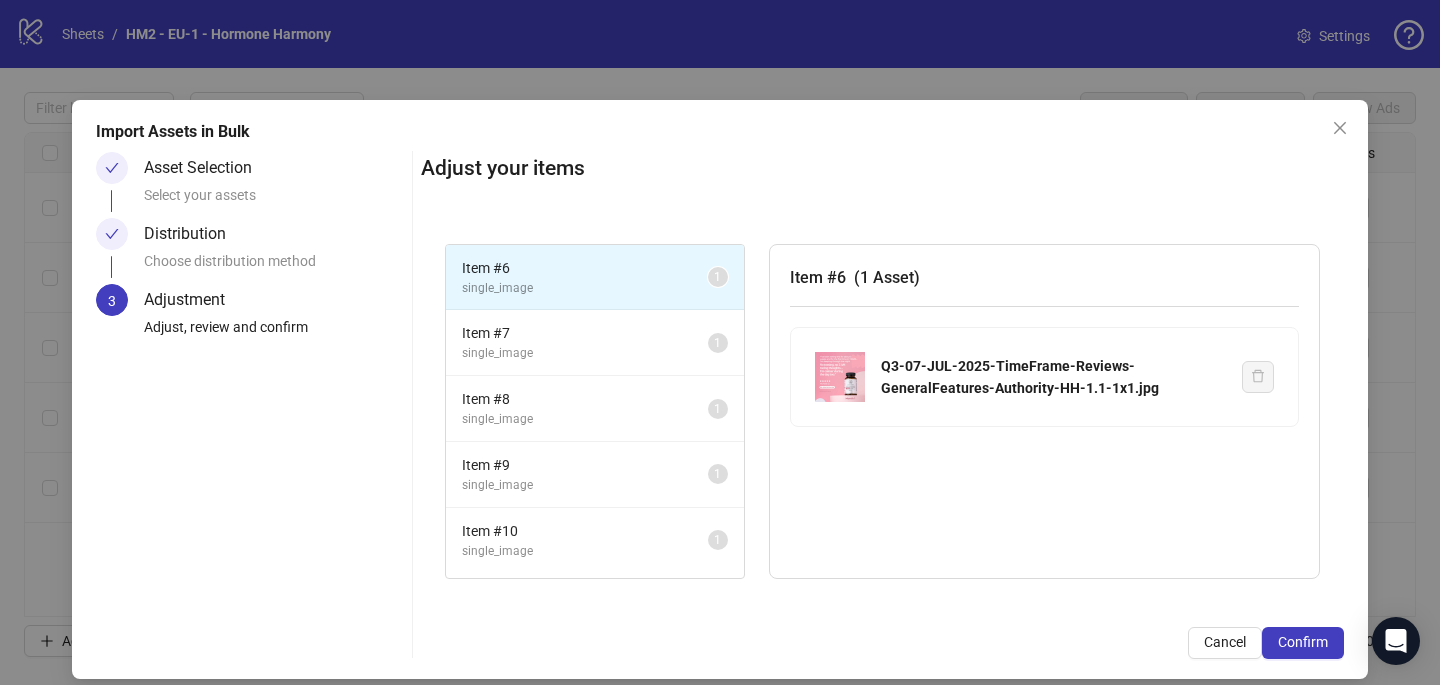 click on "Confirm" at bounding box center [1303, 642] 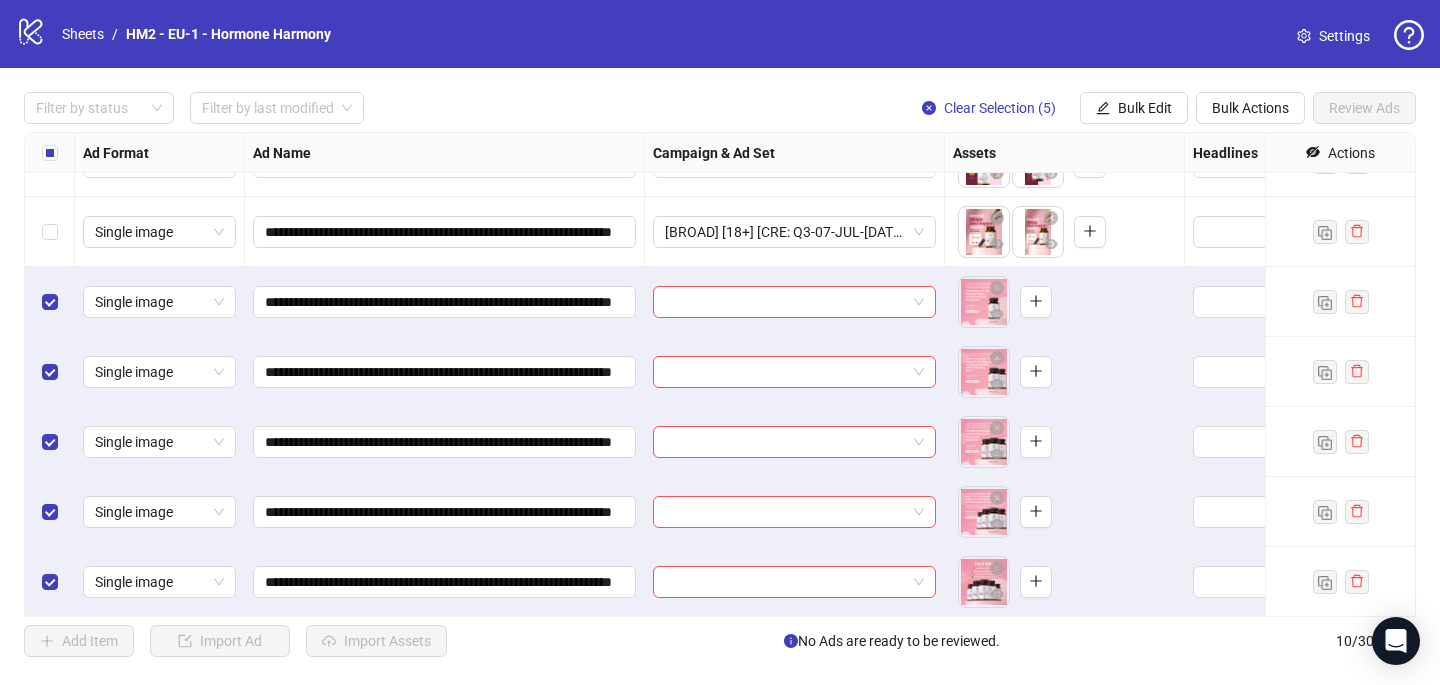 scroll, scrollTop: 257, scrollLeft: 0, axis: vertical 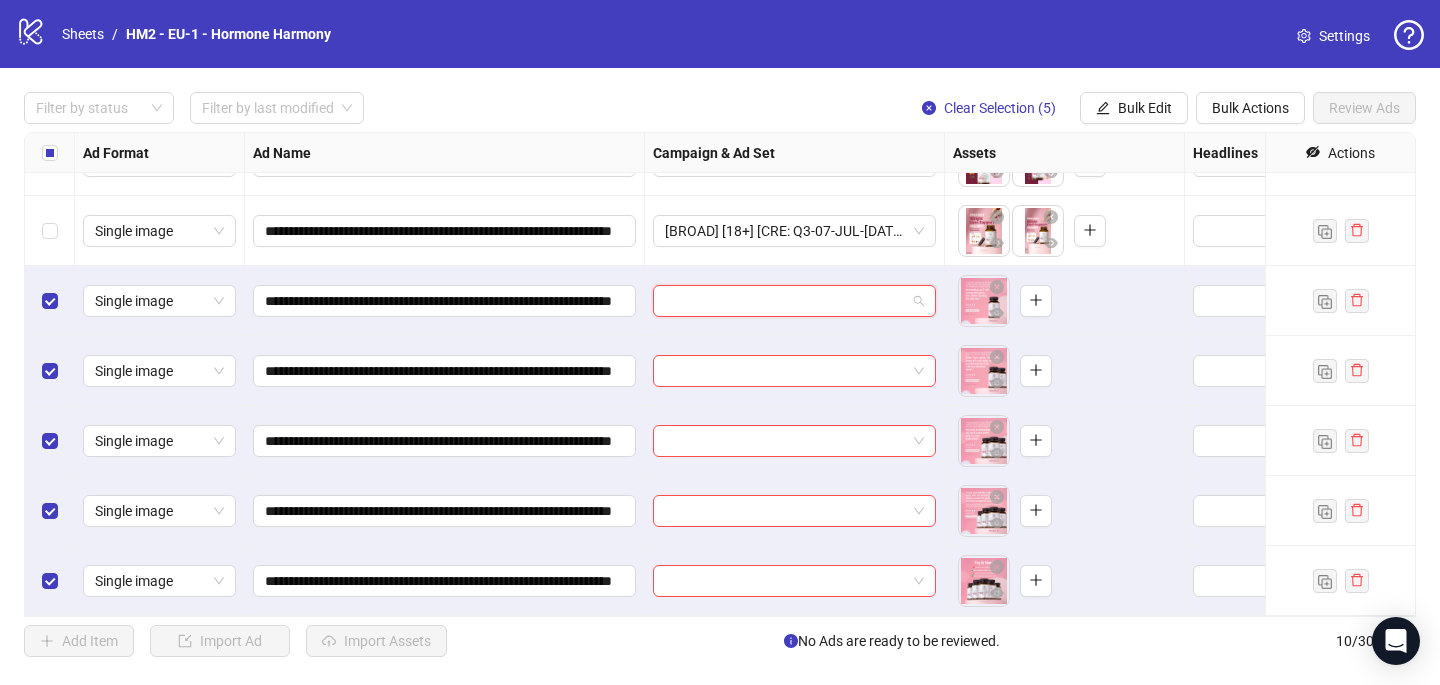 click at bounding box center [785, 301] 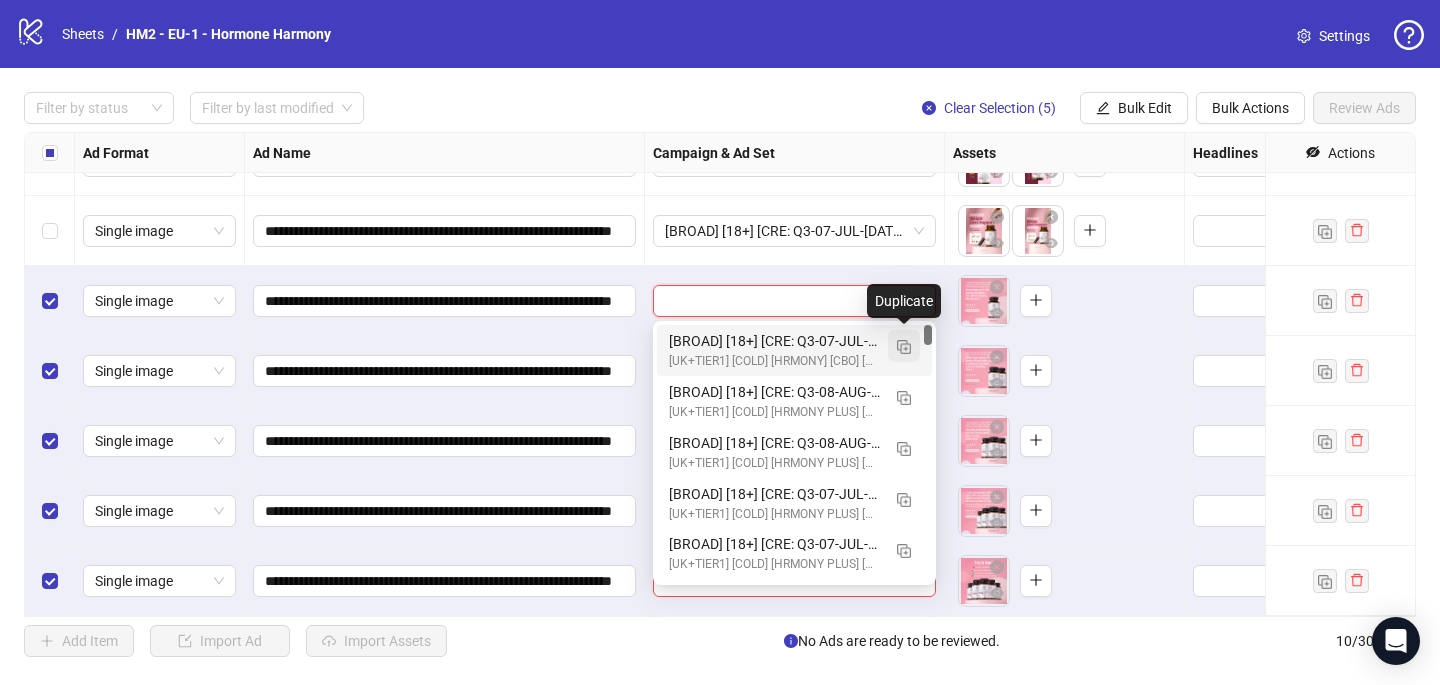 click at bounding box center [904, 347] 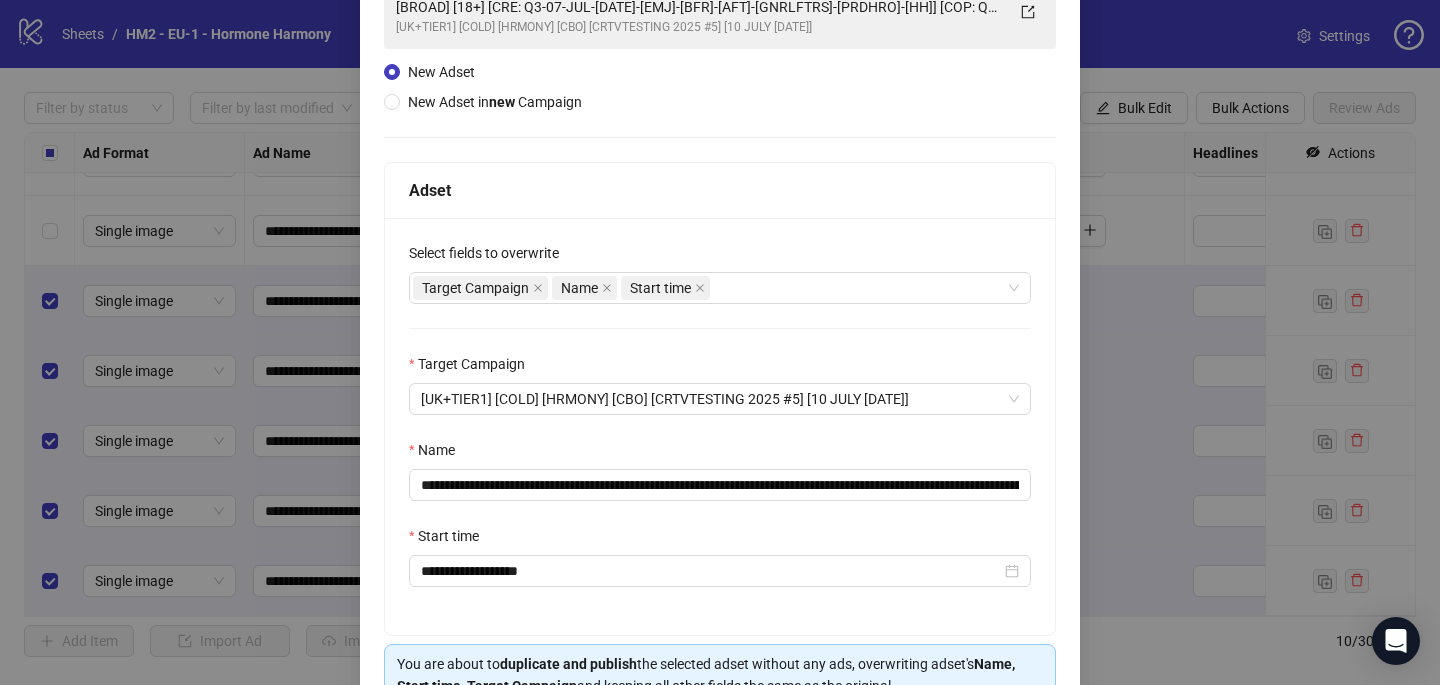 scroll, scrollTop: 180, scrollLeft: 0, axis: vertical 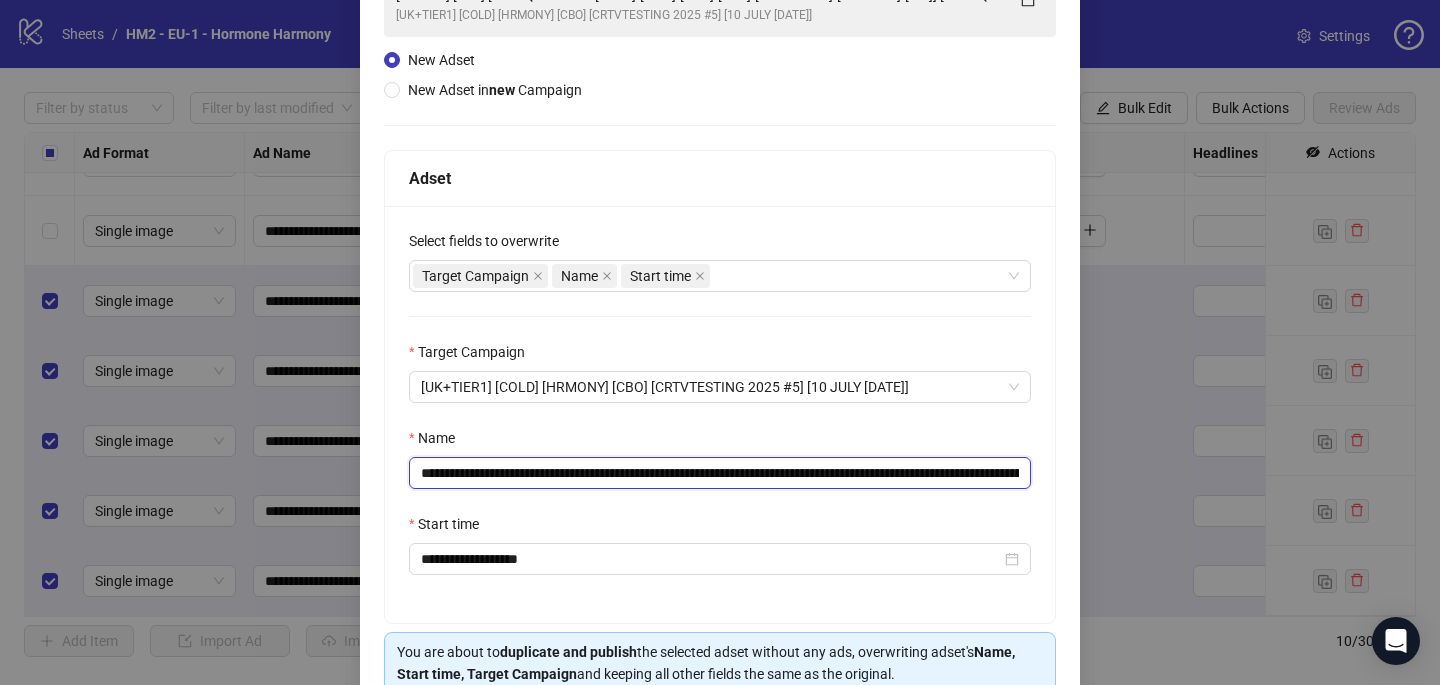 drag, startPoint x: 969, startPoint y: 476, endPoint x: 542, endPoint y: 474, distance: 427.00467 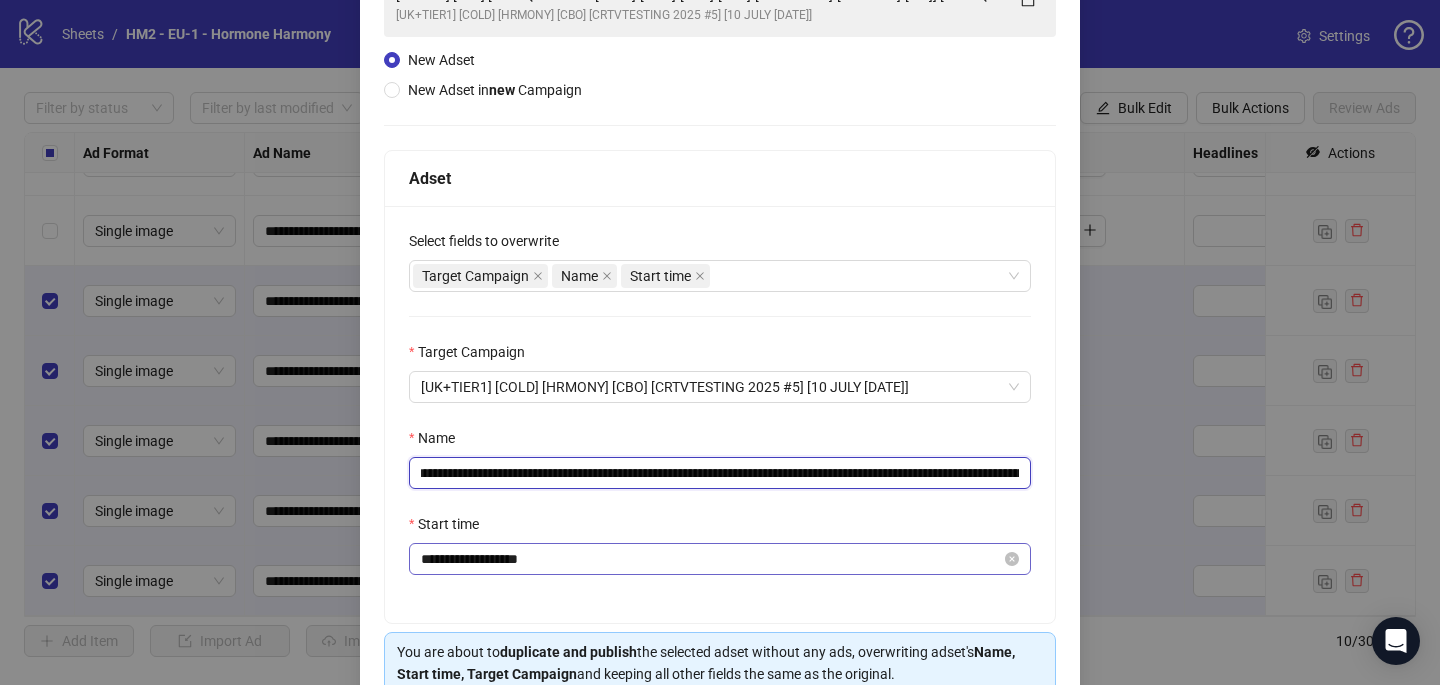 scroll, scrollTop: 278, scrollLeft: 0, axis: vertical 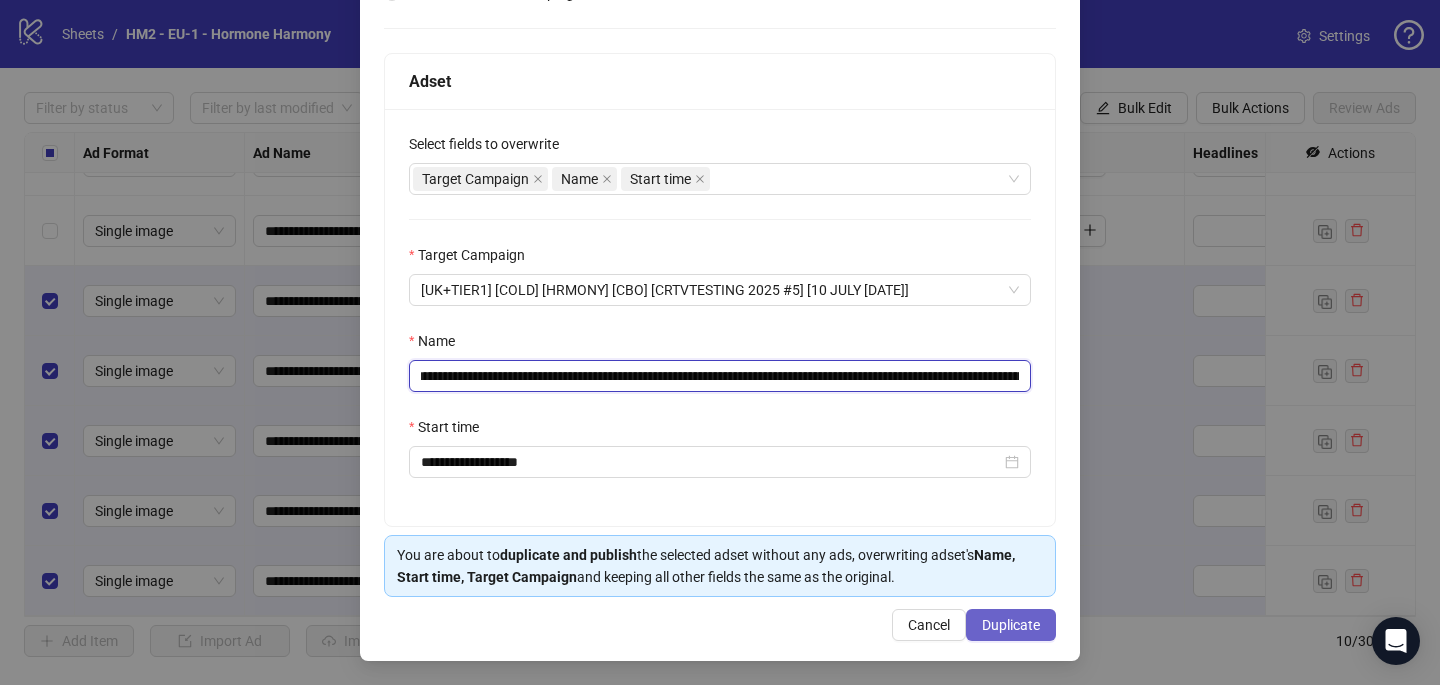 type on "**********" 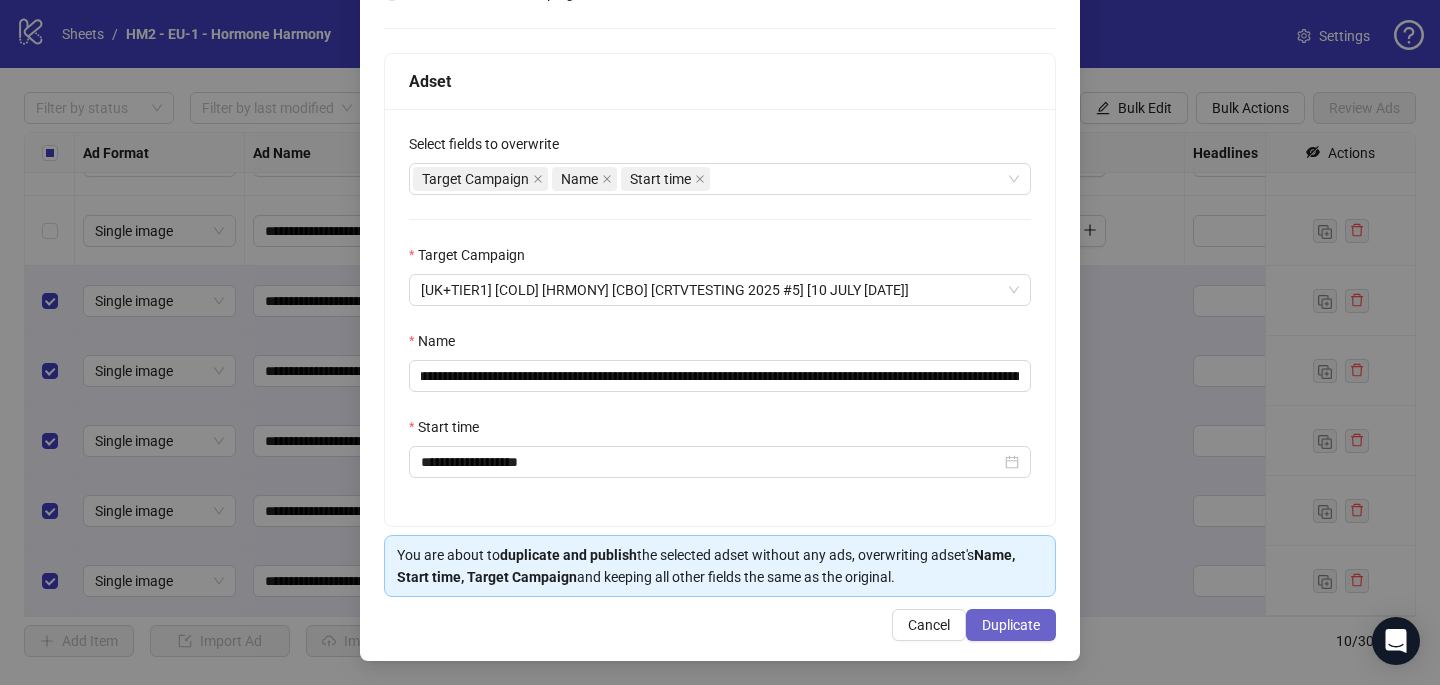click on "Duplicate" at bounding box center (1011, 625) 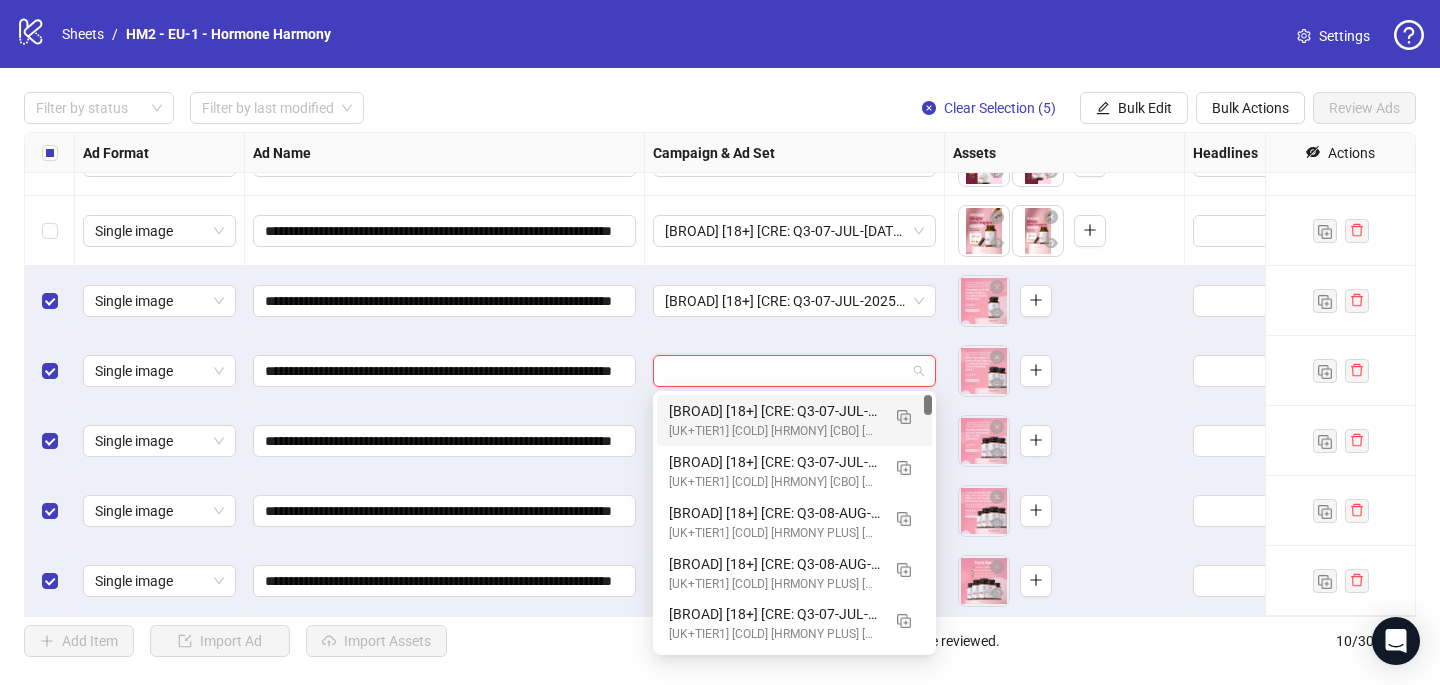 click at bounding box center (785, 371) 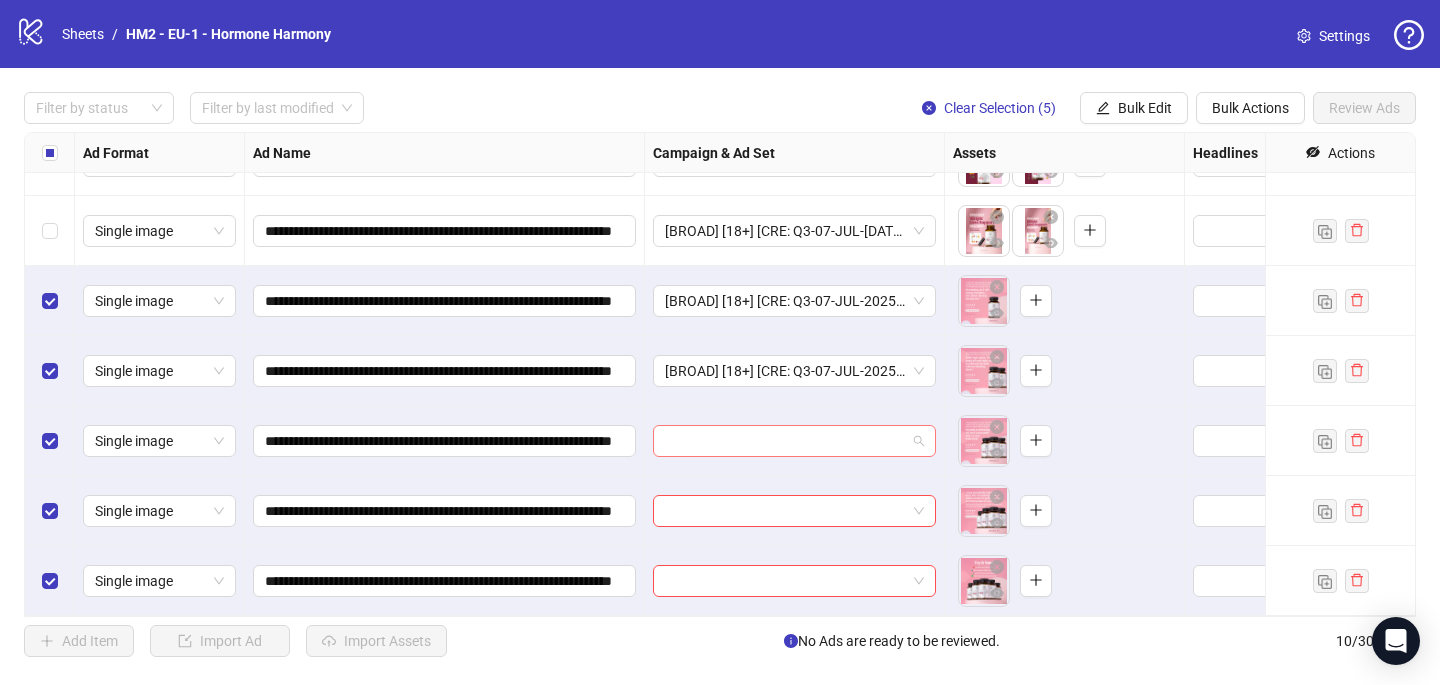 click at bounding box center [785, 441] 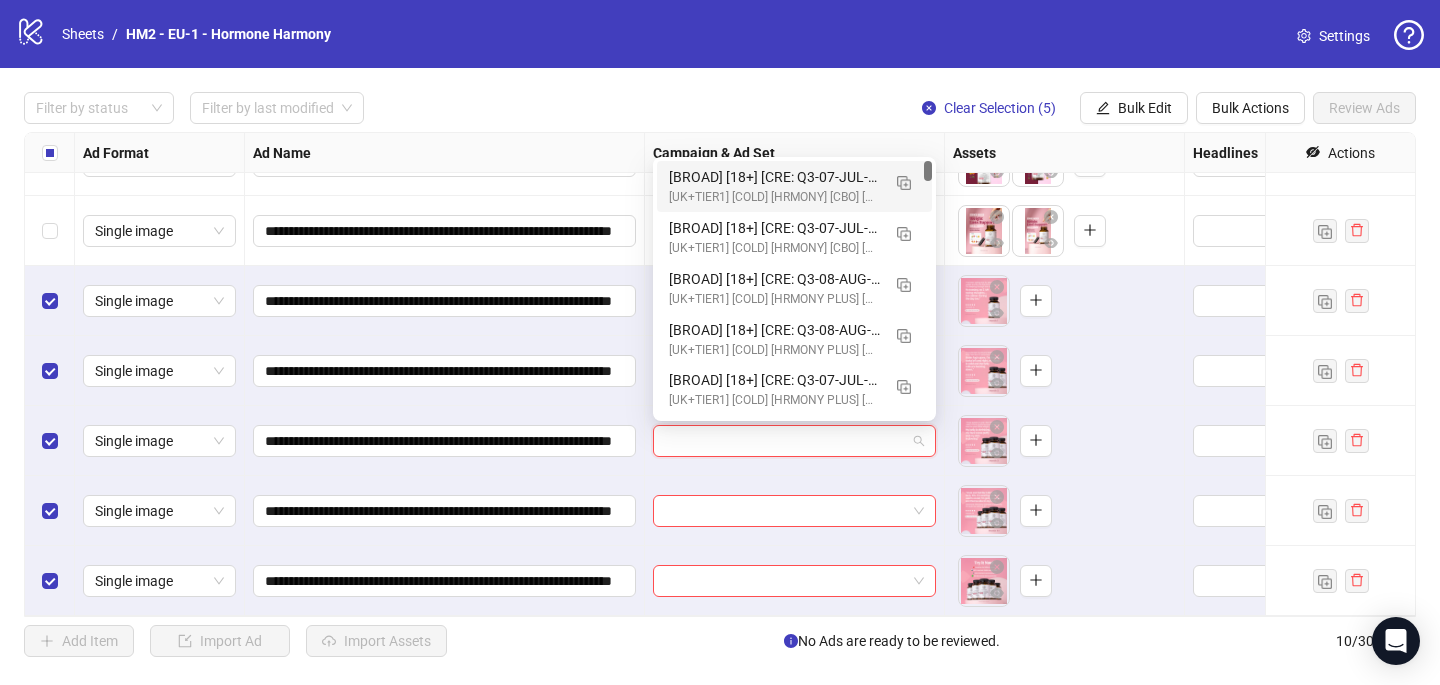 click on "[BROAD] [18+] [CRE: Q3-07-JUL-2025-TimeFrame-Reviews-GeneralFeatures-Authority-HH - Version1] [COP: Q1-03-MAR-2025-March-Scientist-5RW-LONG-HH] [8 Aug 2025] (copy)" at bounding box center (774, 177) 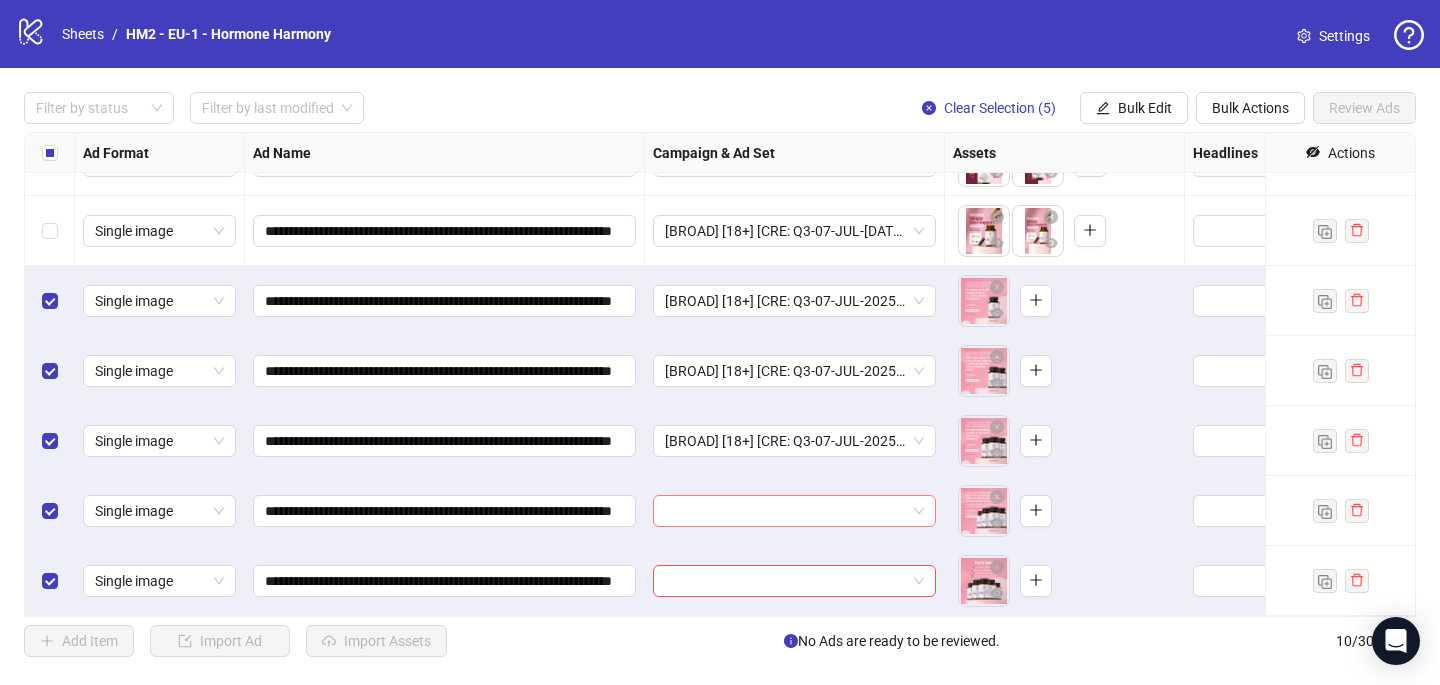 click at bounding box center [785, 511] 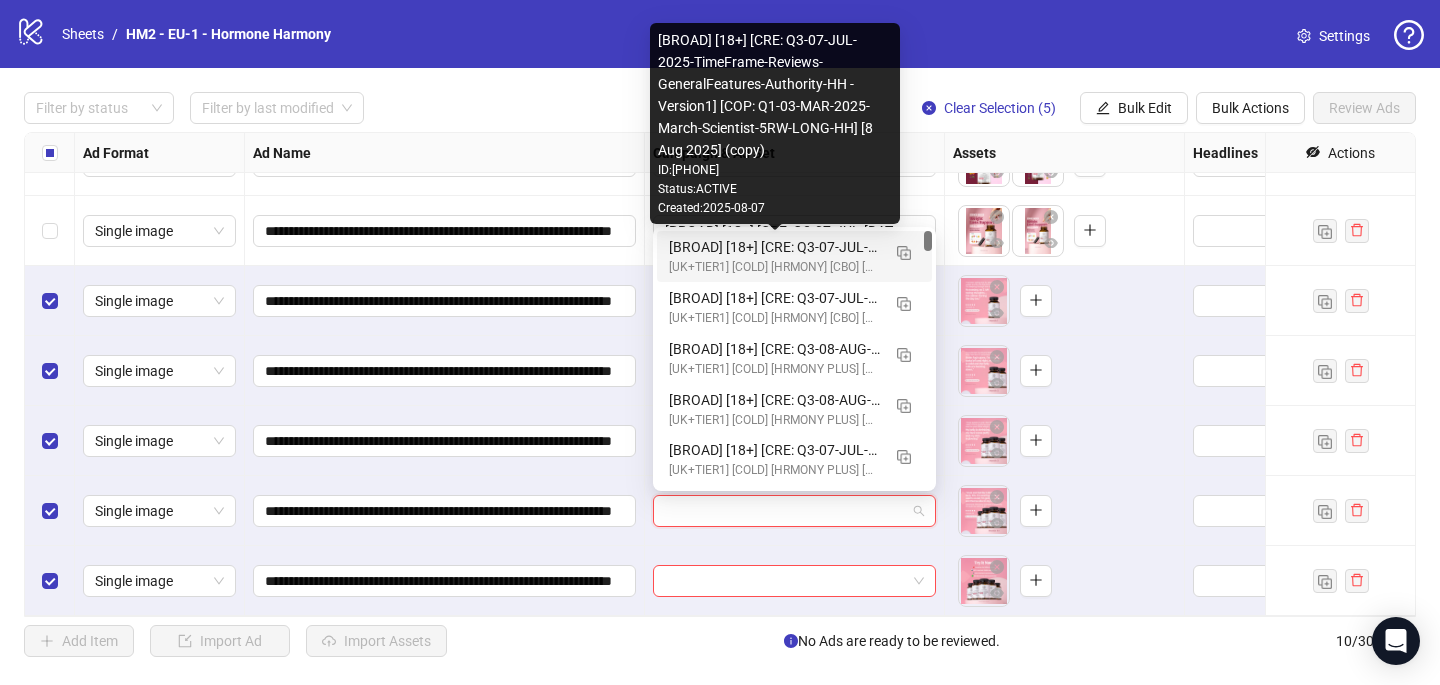 click on "[BROAD] [18+] [CRE: Q3-07-JUL-2025-TimeFrame-Reviews-GeneralFeatures-Authority-HH - Version1] [COP: Q1-03-MAR-2025-March-Scientist-5RW-LONG-HH] [8 Aug 2025] (copy)" at bounding box center [774, 247] 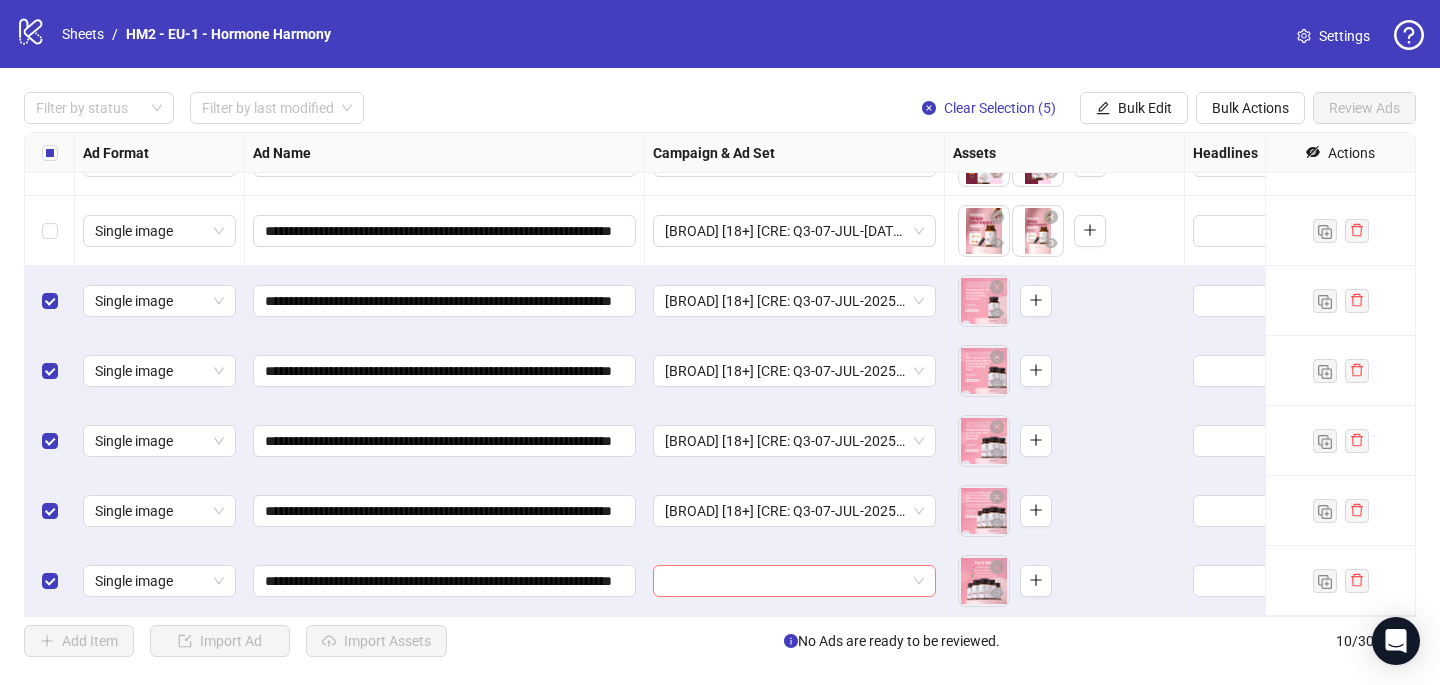 click at bounding box center [785, 581] 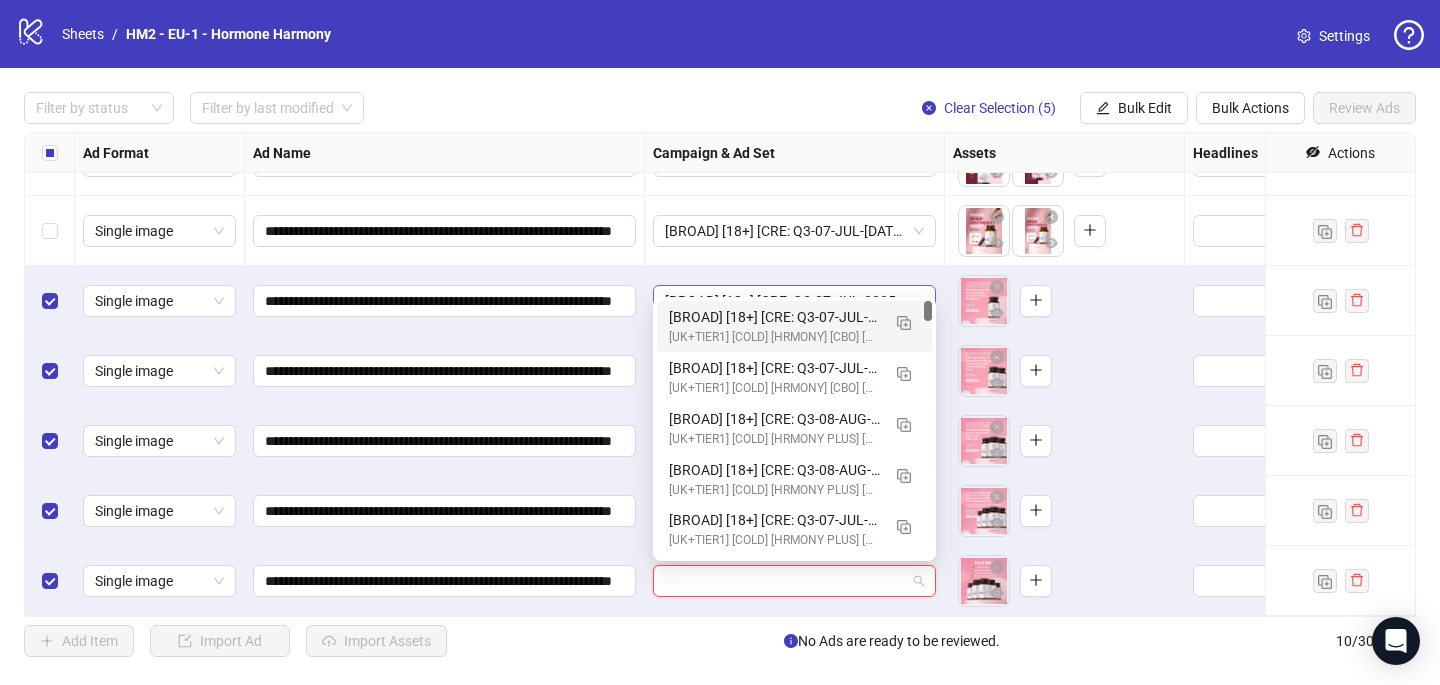 click on "[BROAD] [18+] [CRE: Q3-07-JUL-2025-TimeFrame-Reviews-GeneralFeatures-Authority-HH - Version1] [COP: Q1-03-MAR-2025-March-Scientist-5RW-LONG-HH] [8 Aug 2025] (copy)" at bounding box center (774, 317) 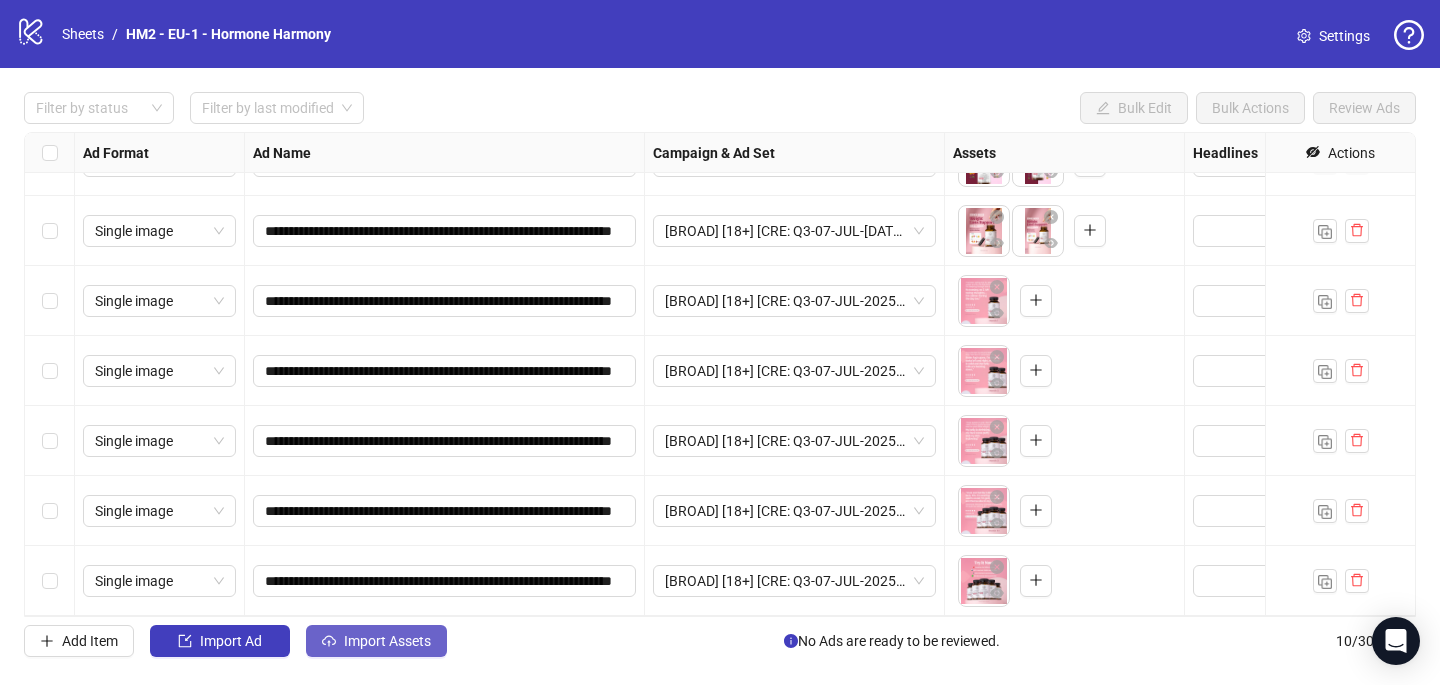 click on "Import Assets" at bounding box center [376, 641] 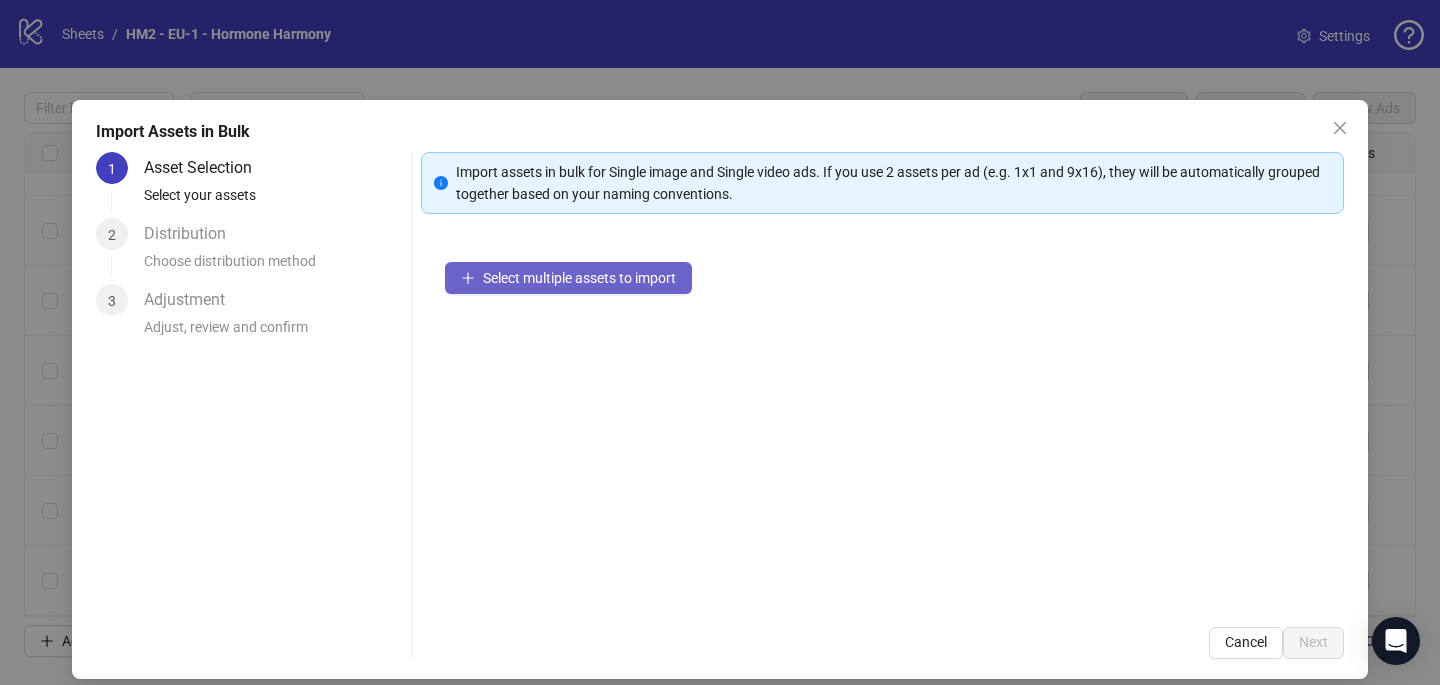 click on "Select multiple assets to import" at bounding box center [579, 278] 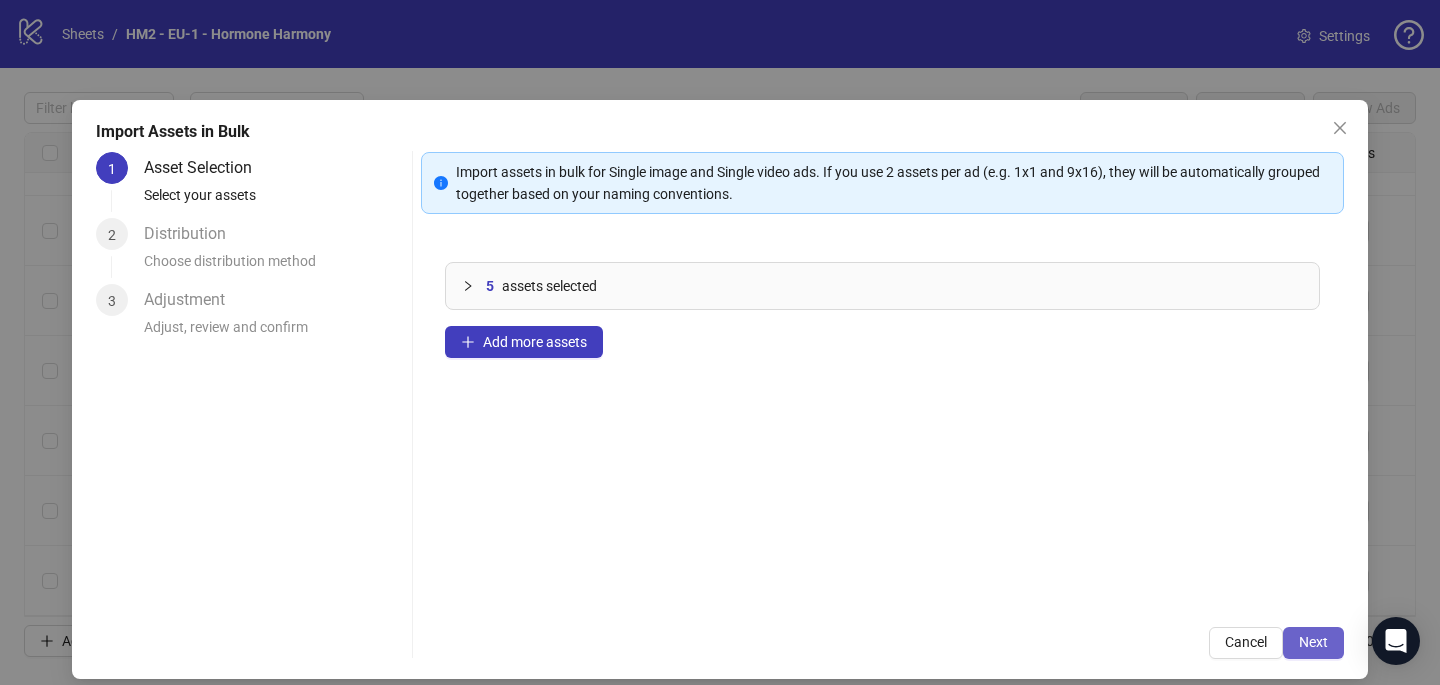 click on "Next" at bounding box center (1313, 642) 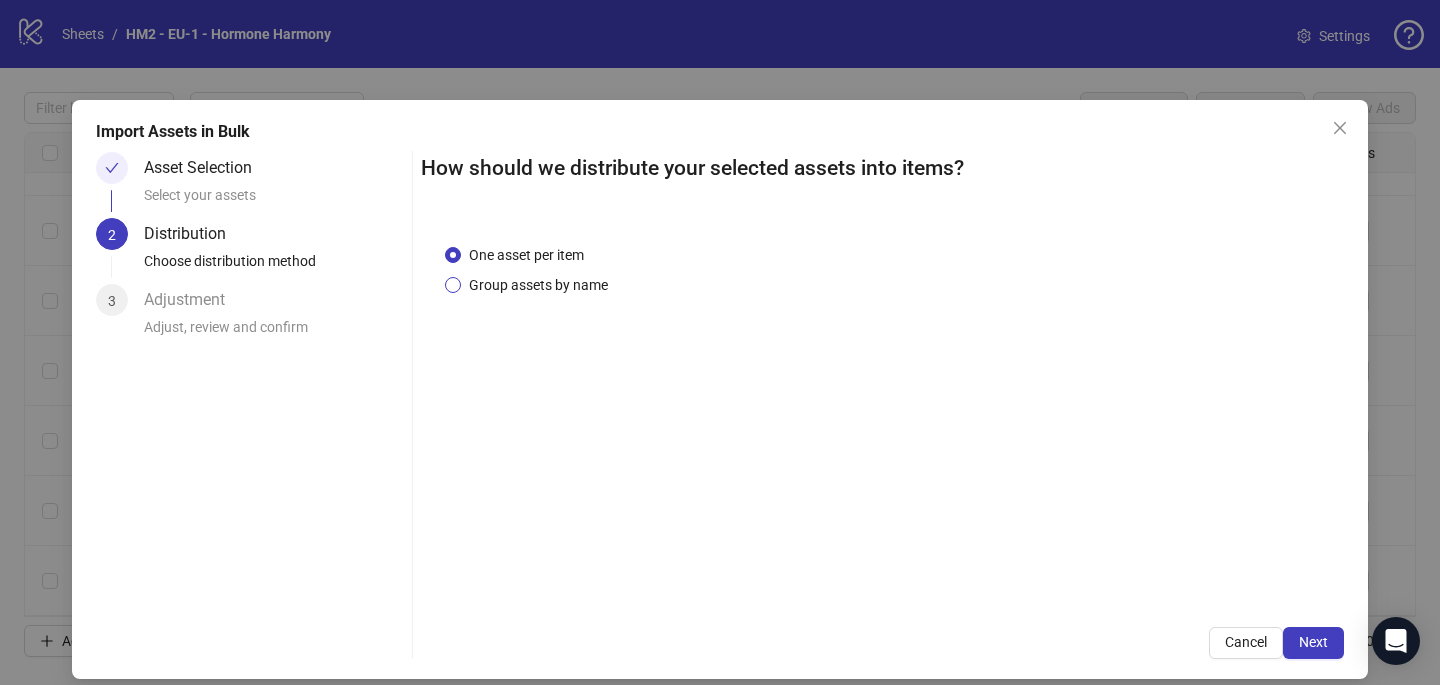 click on "Group assets by name" at bounding box center (538, 285) 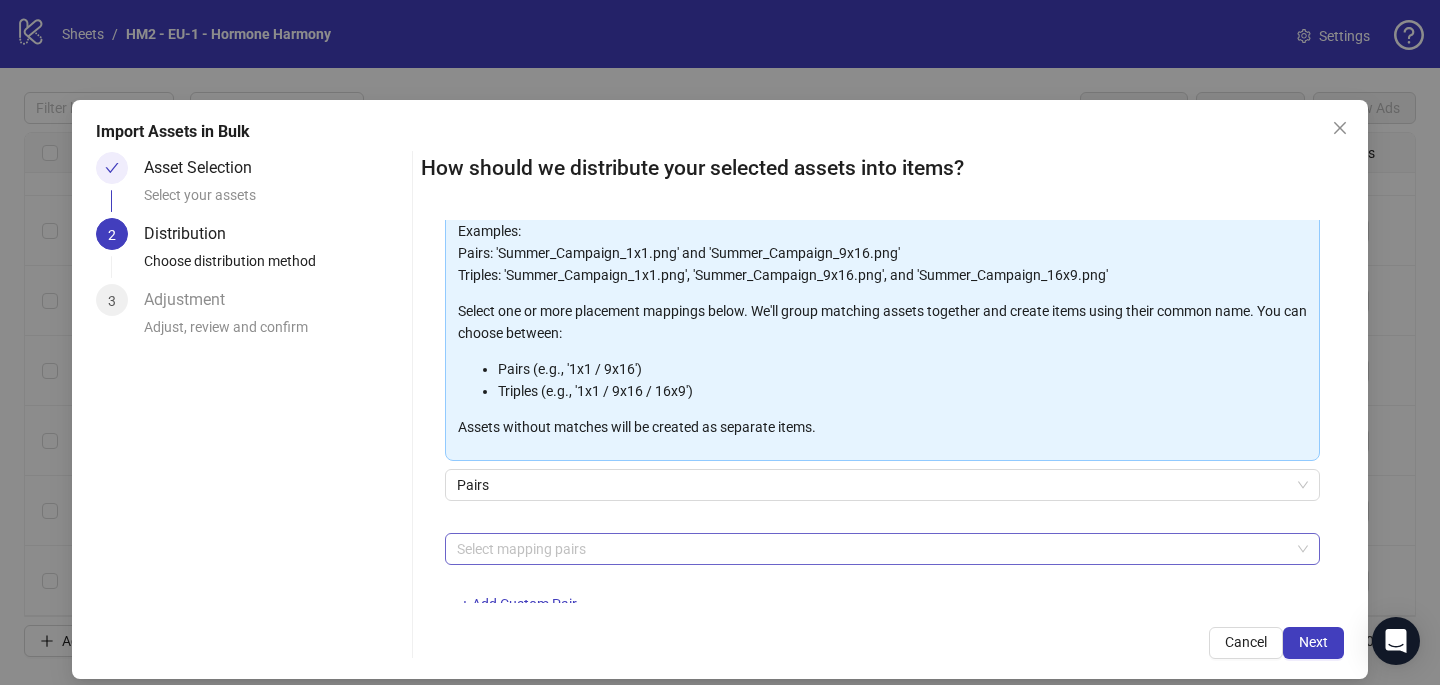 scroll, scrollTop: 200, scrollLeft: 0, axis: vertical 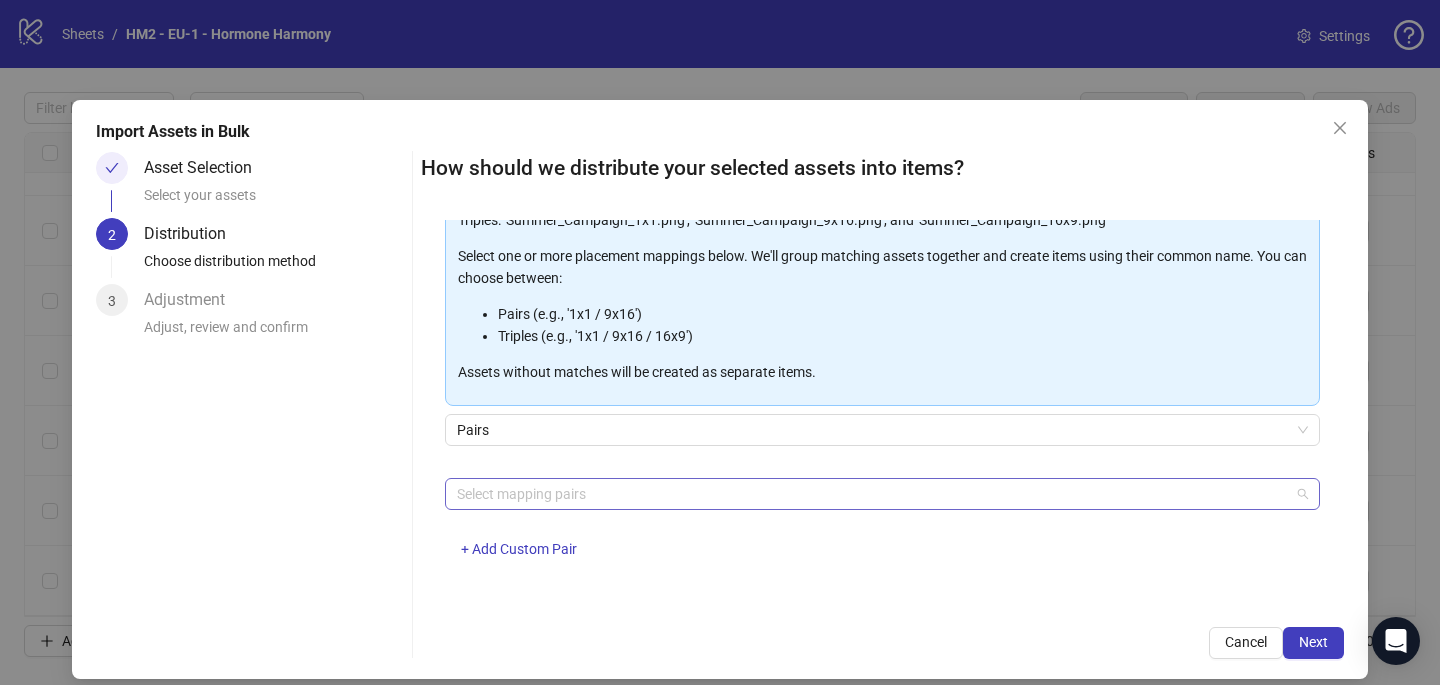 click at bounding box center (872, 494) 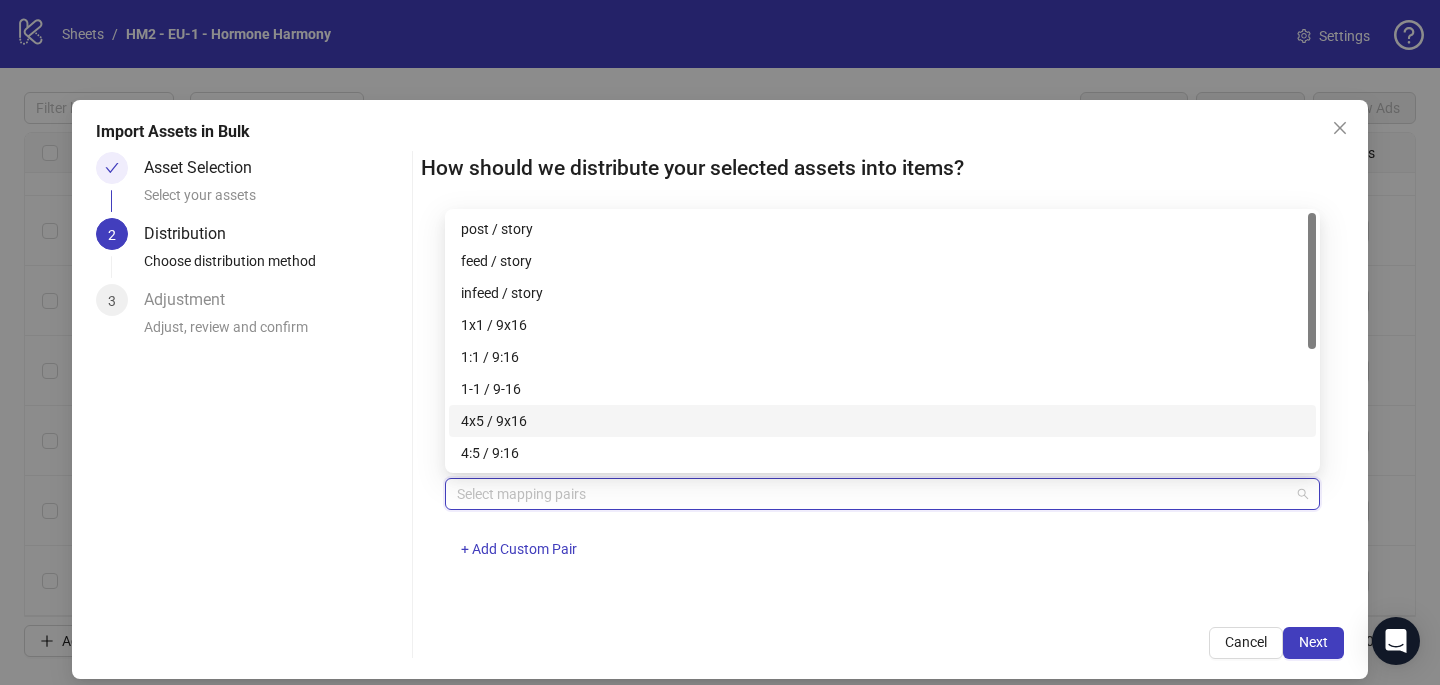 click on "4x5 / 9x16" at bounding box center [882, 421] 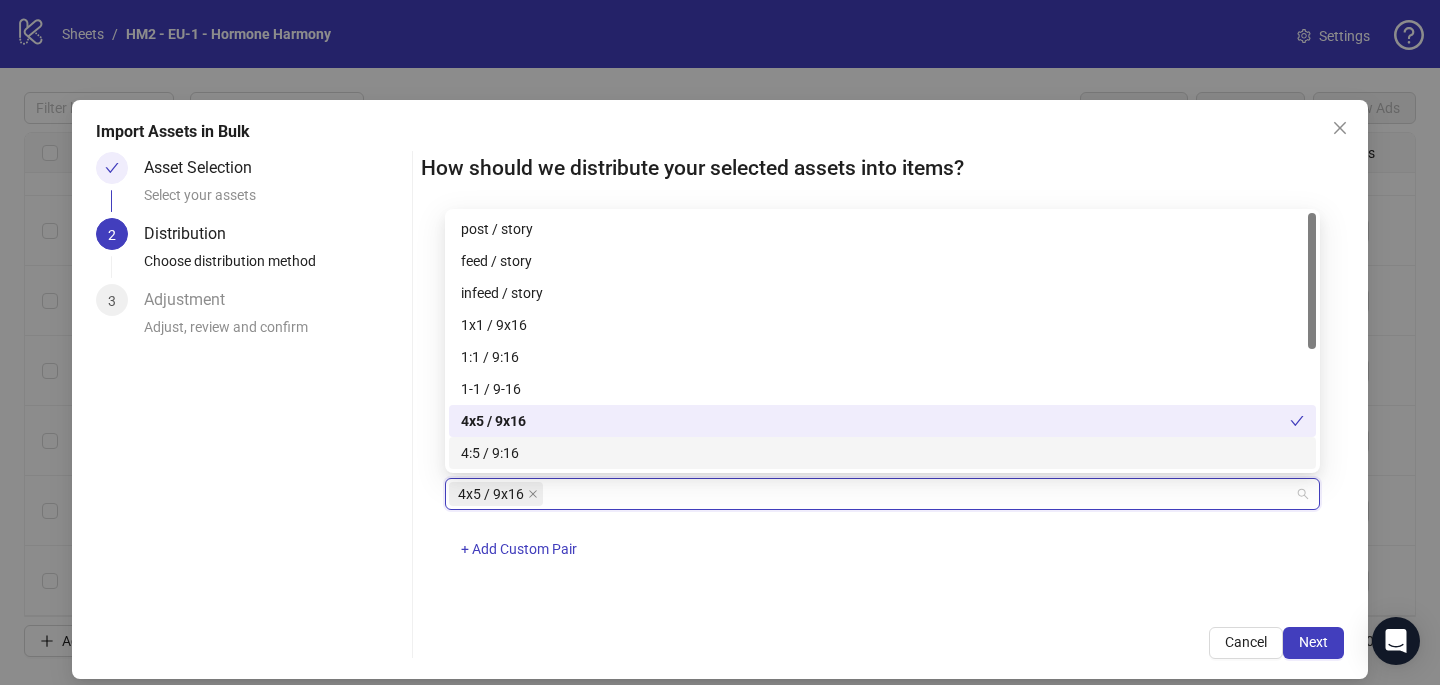 click on "4x5 / 9x16   + Add Custom Pair" at bounding box center (882, 530) 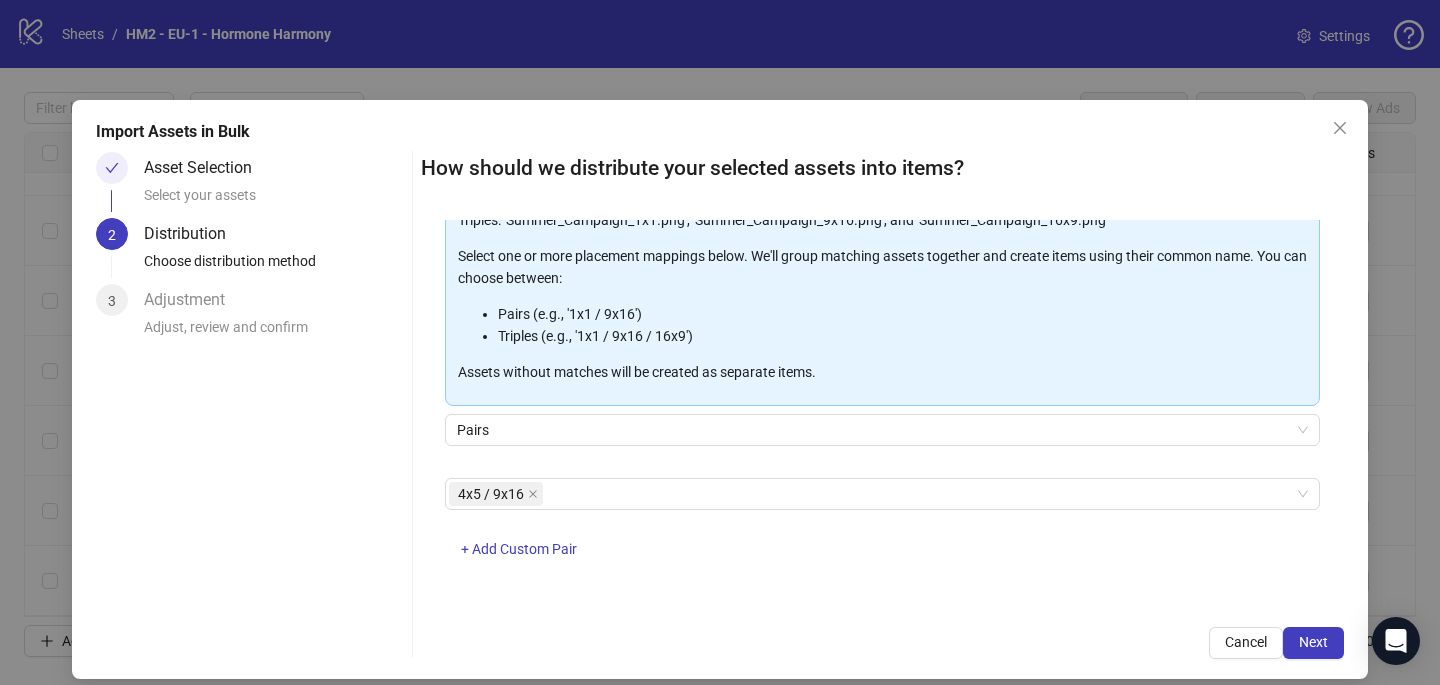 click on "Import Assets in Bulk Asset Selection Select your assets 2 Distribution Choose distribution method 3 Adjustment Adjust, review and confirm How should we distribute your selected assets into items? One asset per item Group assets by name Assets must follow a consistent naming pattern to use this feature. Examples: Pairs: 'Summer_Campaign_1x1.png' and 'Summer_Campaign_9x16.png' Triples: 'Summer_Campaign_1x1.png', 'Summer_Campaign_9x16.png', and 'Summer_Campaign_16x9.png' Select one or more placement mappings below. We'll group matching assets together and create items using their common name. You can choose between: Pairs (e.g., '1x1 / 9x16') Triples (e.g., '1x1 / 9x16 / 16x9') Assets without matches will be created as separate items. Pairs 4x5 / 9x16   + Add Custom Pair Cancel Next" at bounding box center (720, 389) 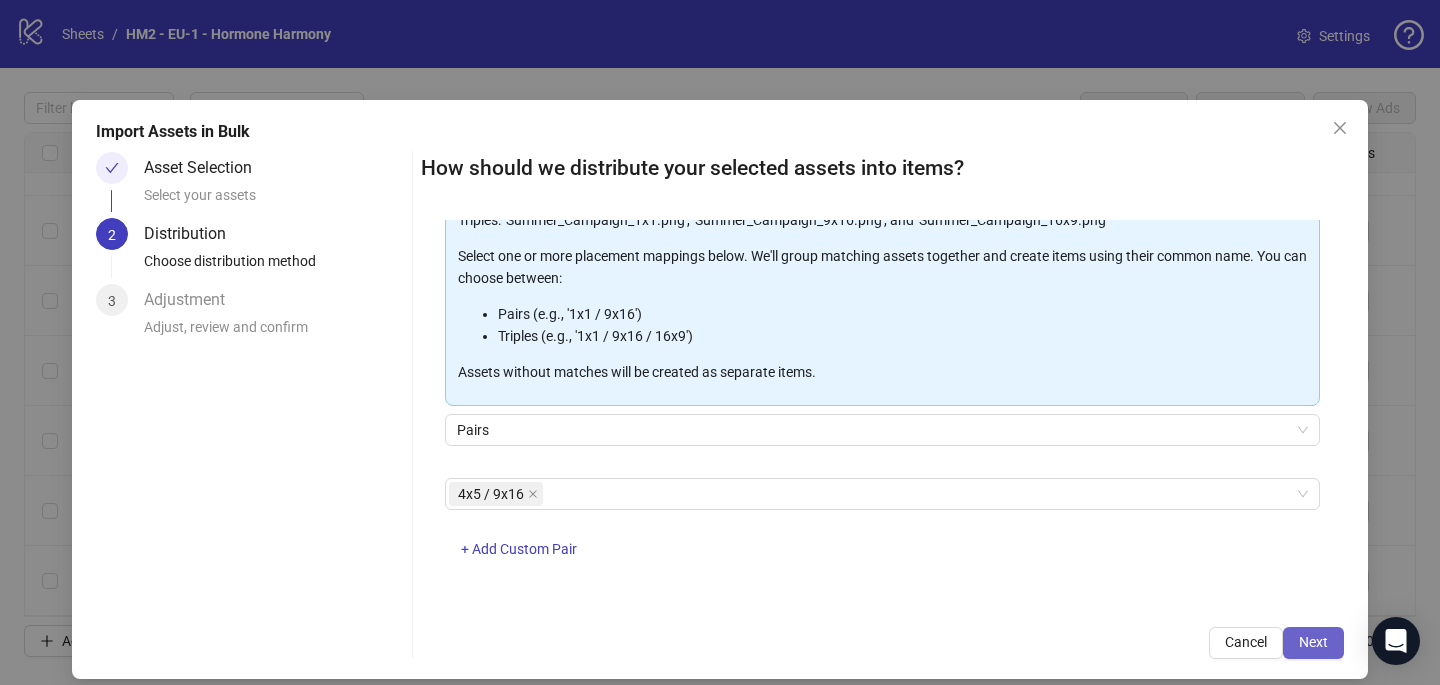 click on "Next" at bounding box center [1313, 643] 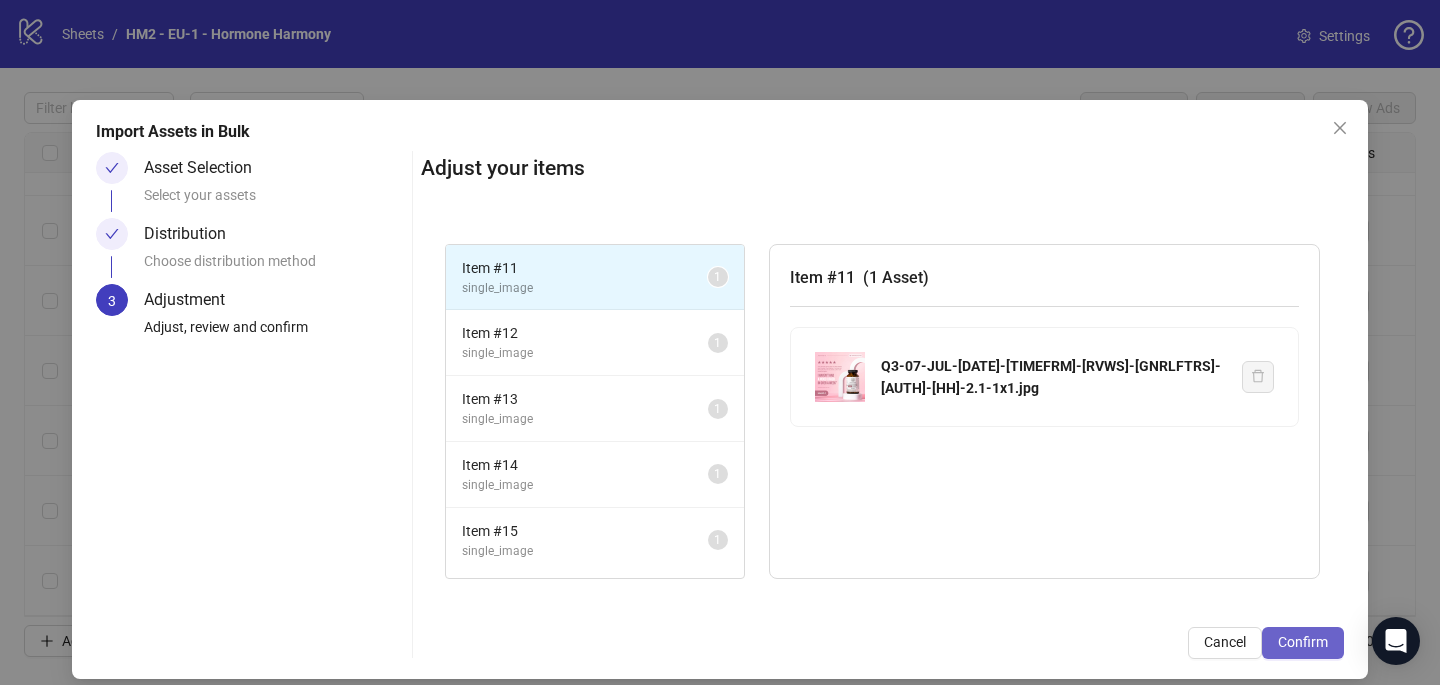 click on "Confirm" at bounding box center (1303, 642) 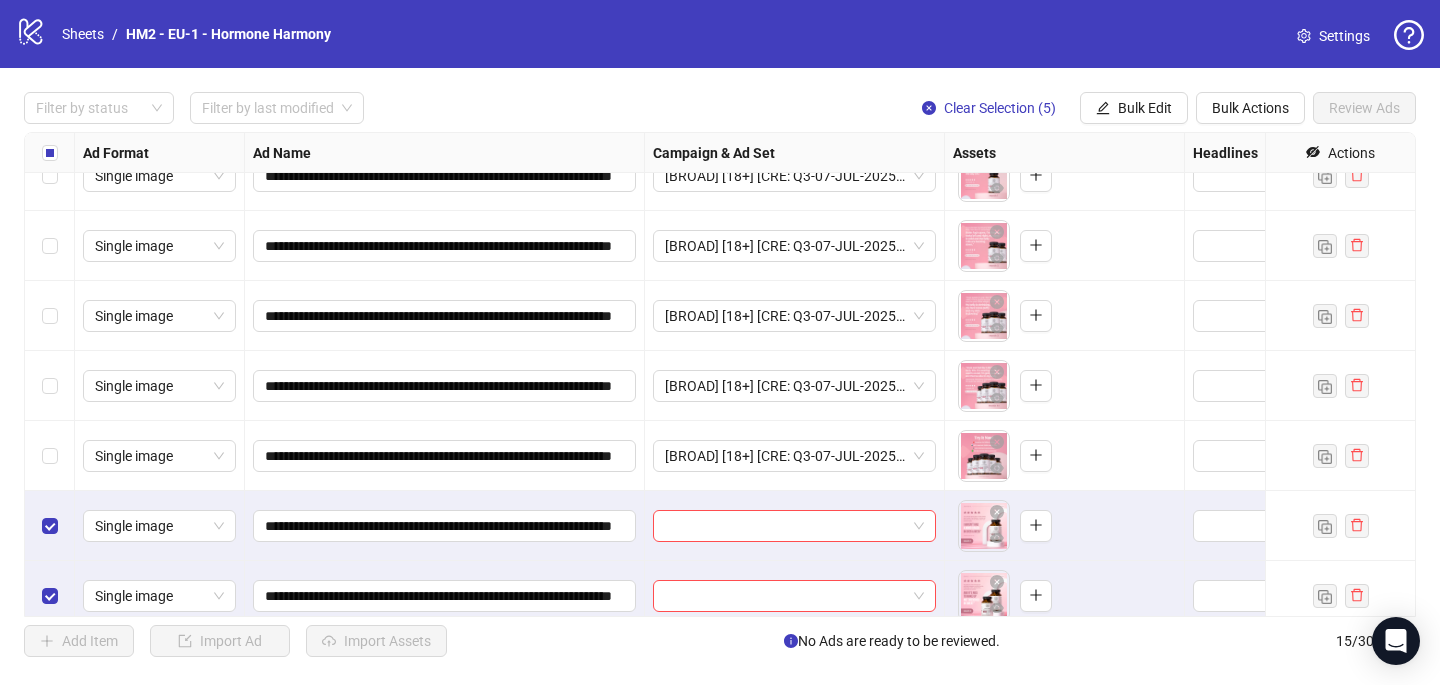 scroll, scrollTop: 607, scrollLeft: 0, axis: vertical 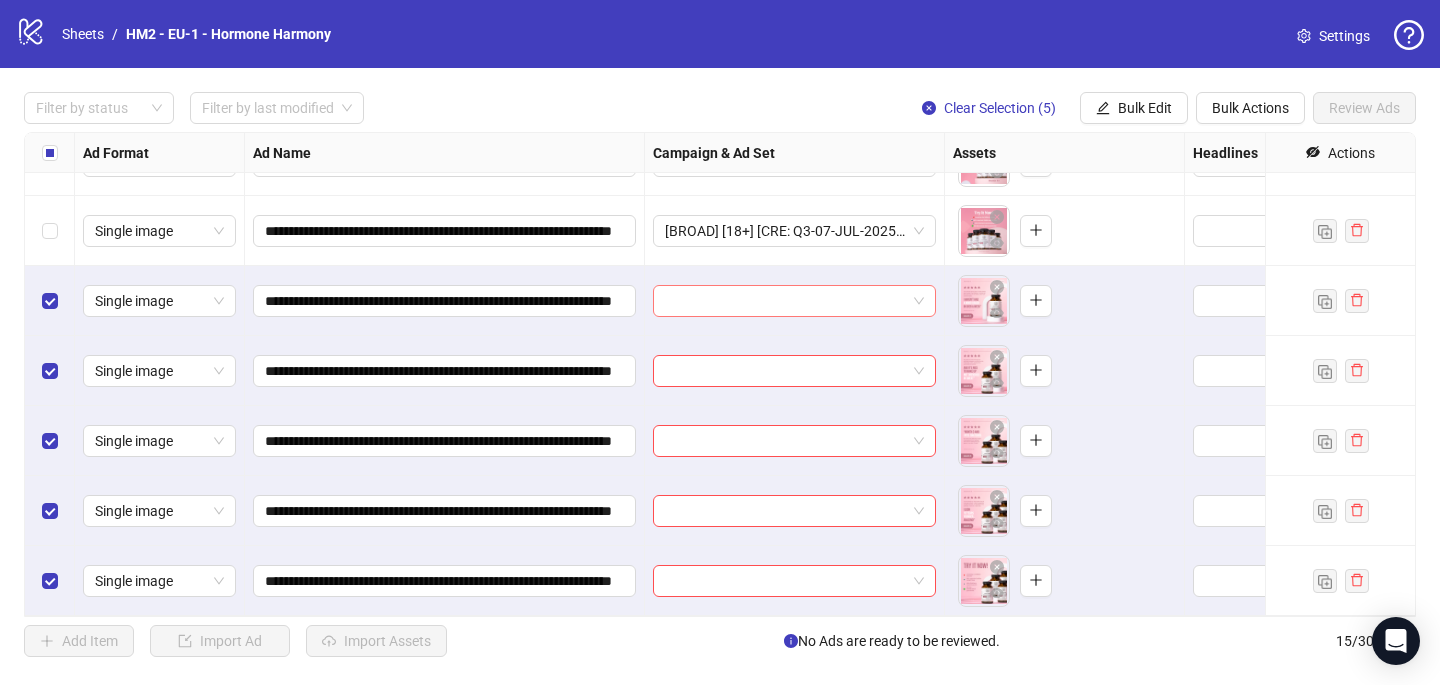 click at bounding box center [785, 301] 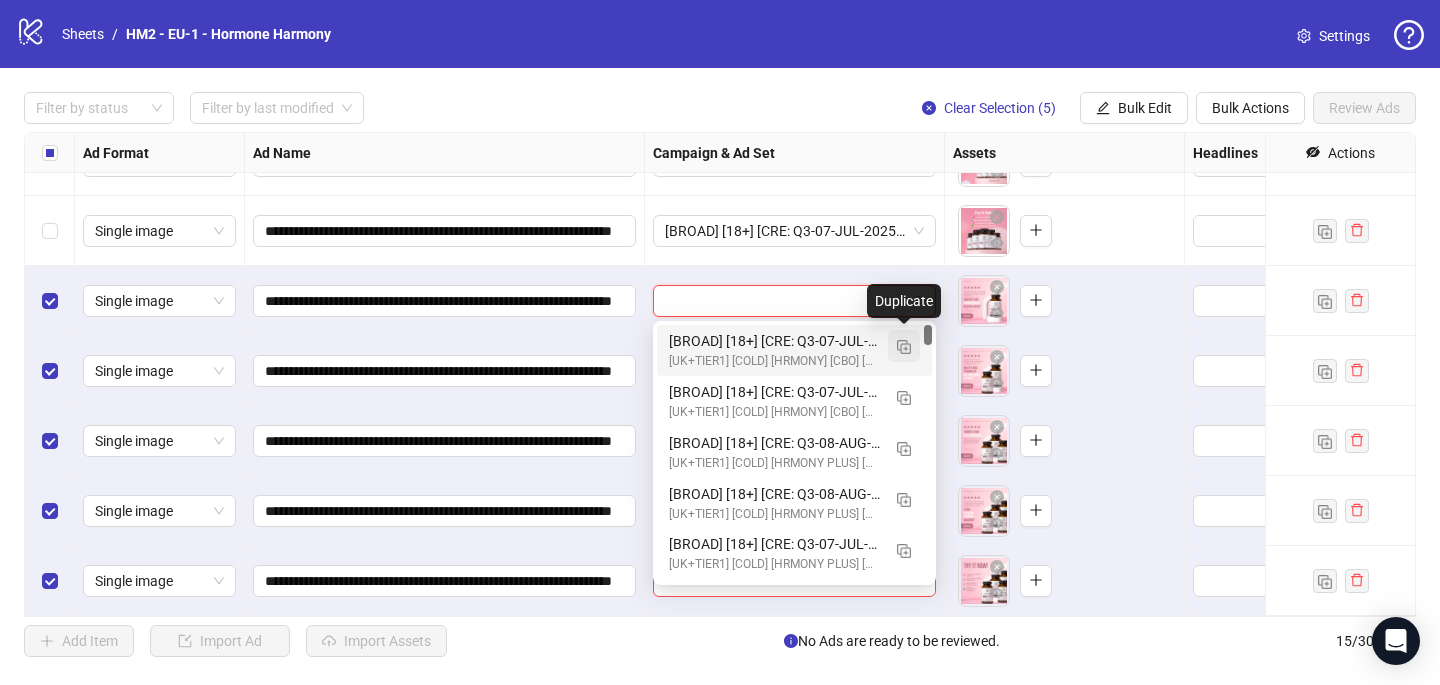 click at bounding box center (904, 347) 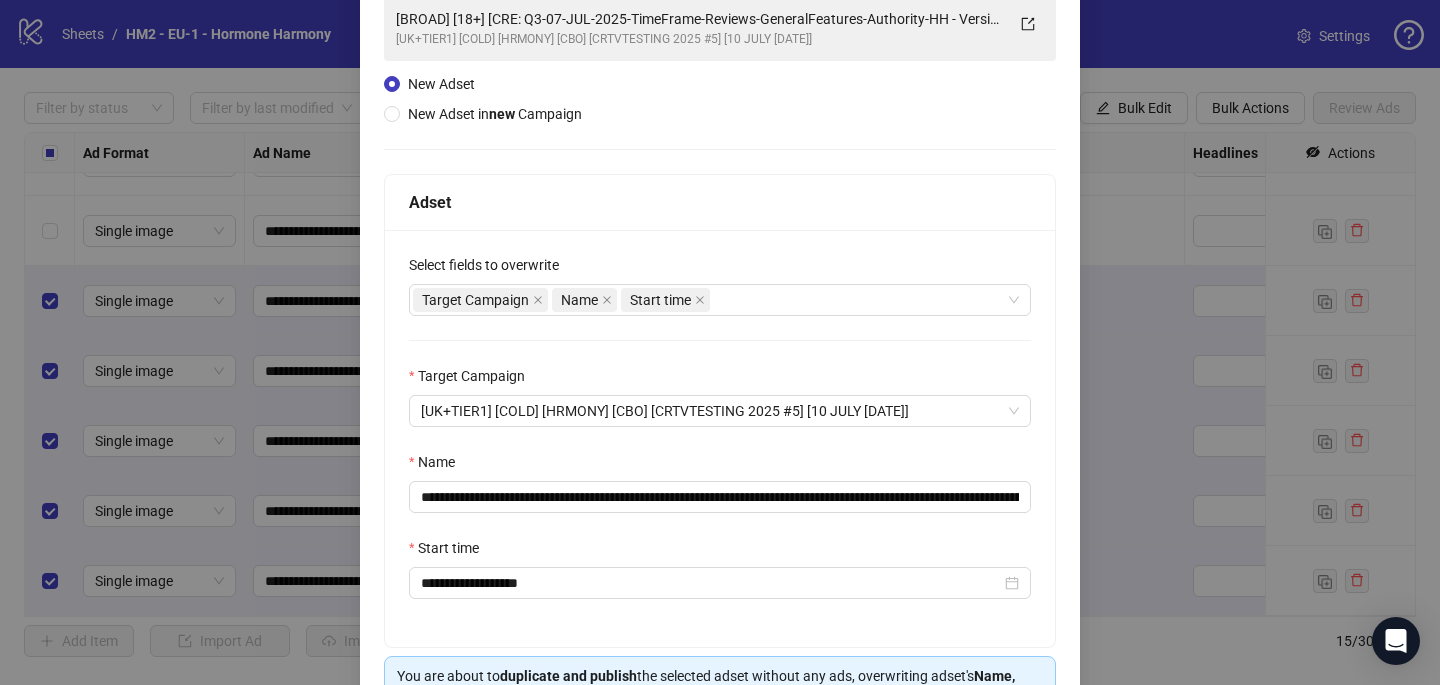 scroll, scrollTop: 160, scrollLeft: 0, axis: vertical 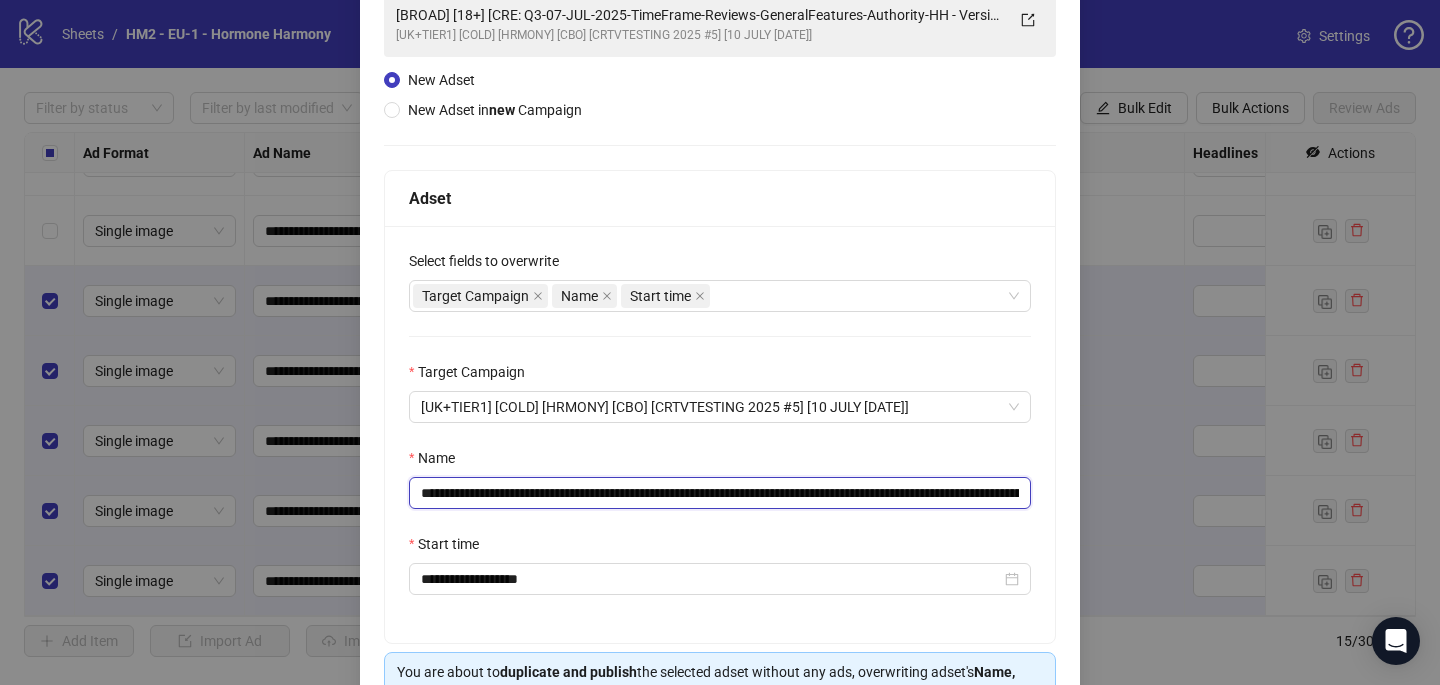 click on "**********" at bounding box center (720, 493) 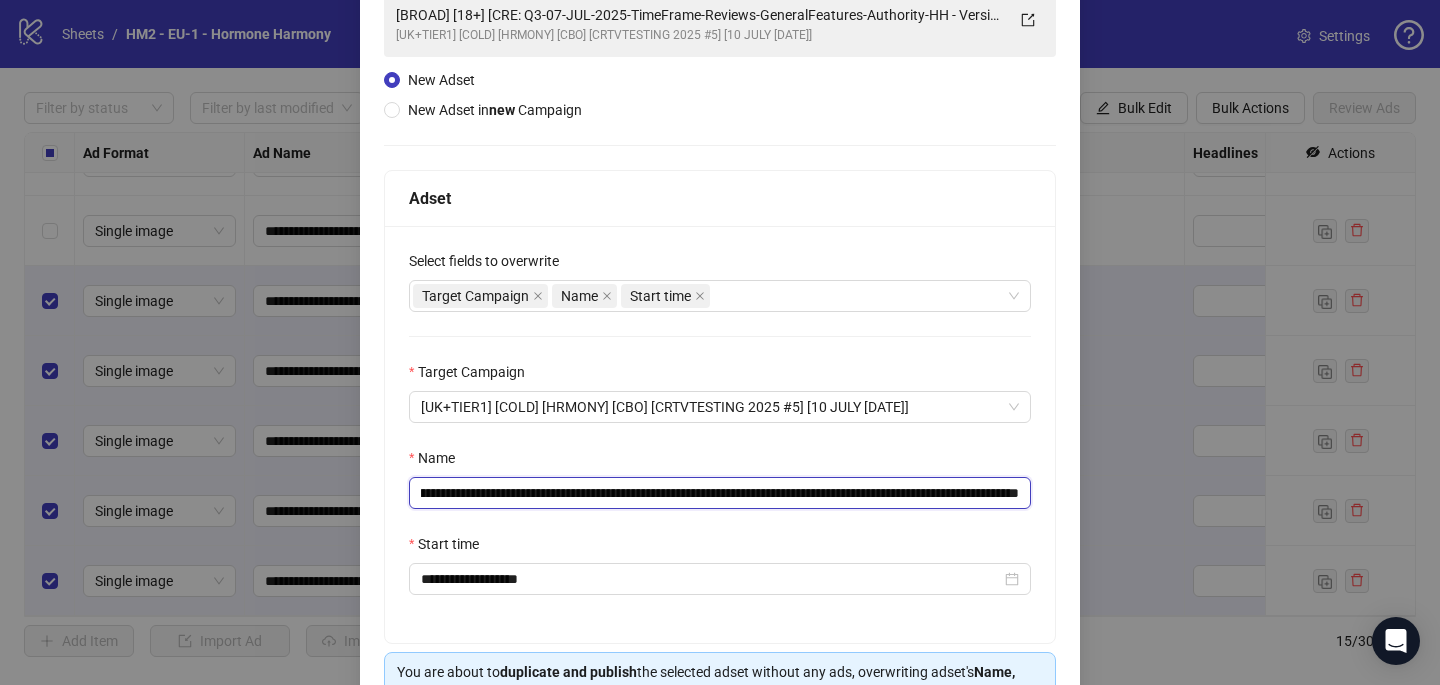 scroll, scrollTop: 278, scrollLeft: 0, axis: vertical 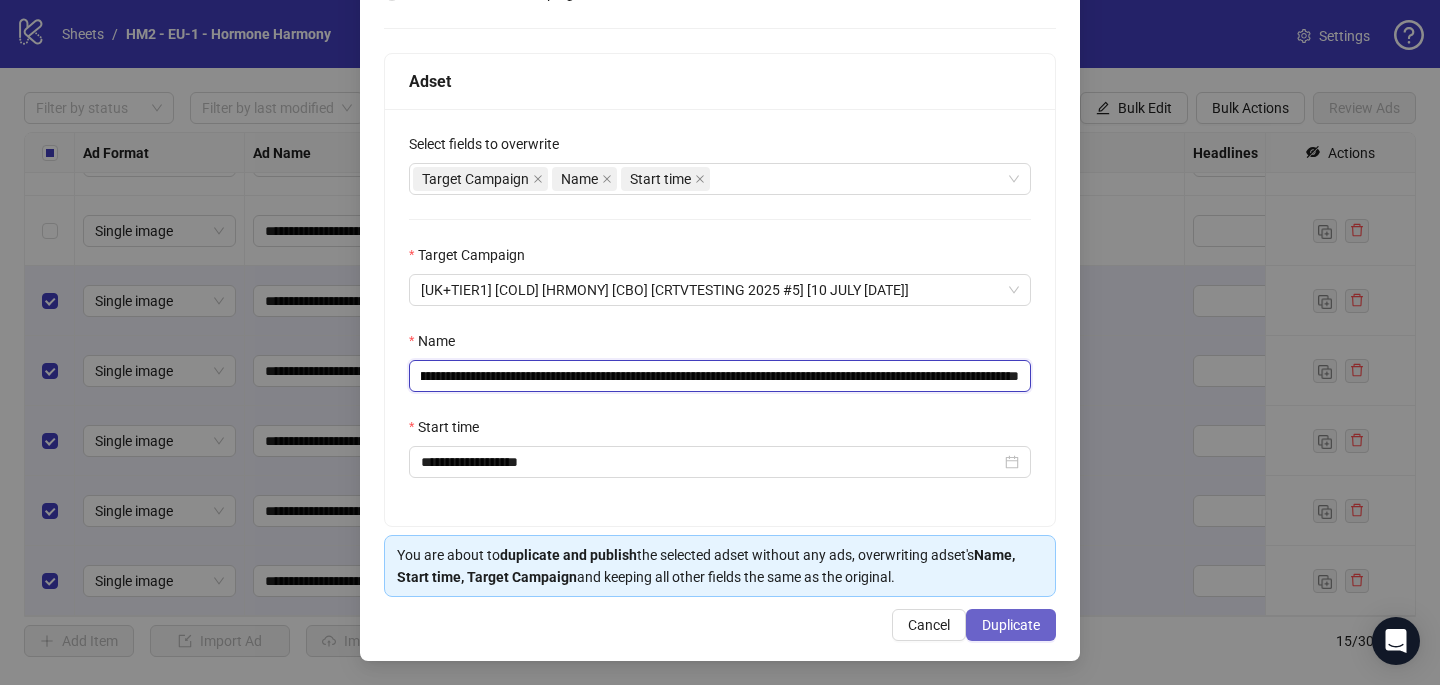 type on "**********" 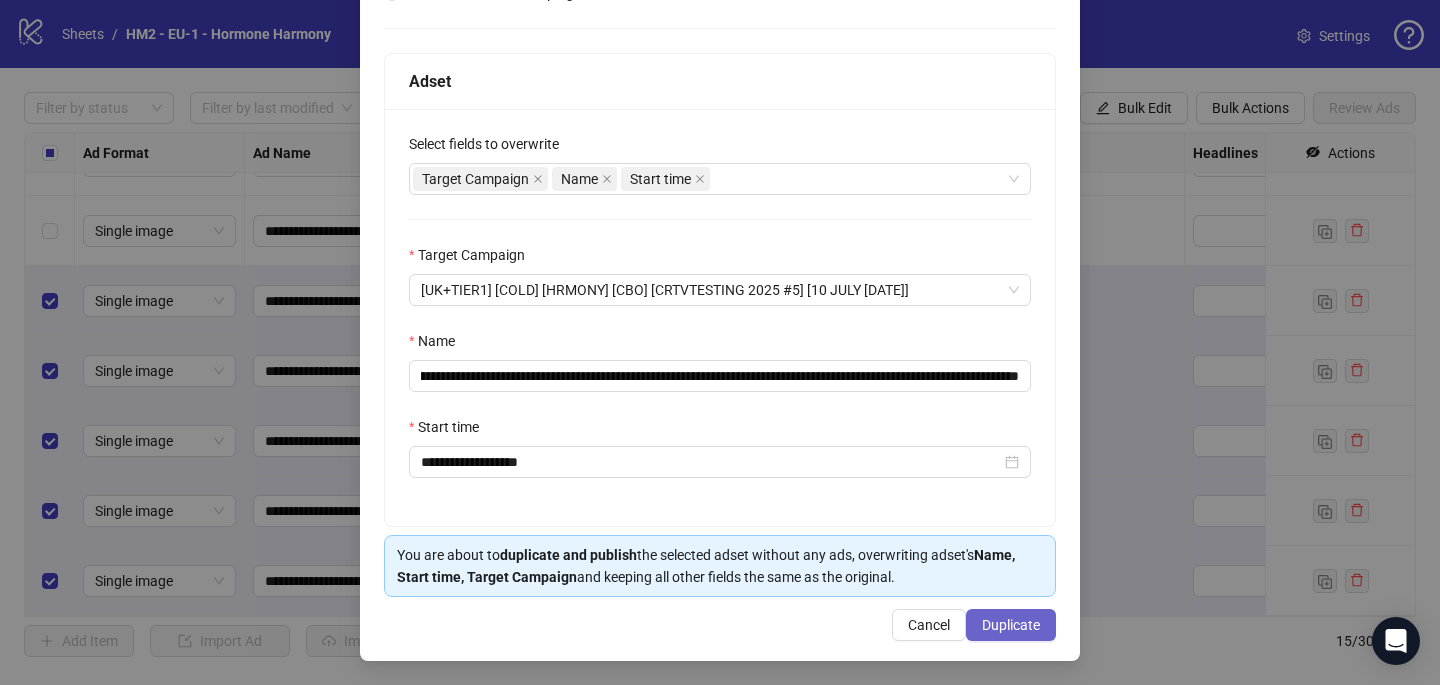 click on "Duplicate" at bounding box center (1011, 625) 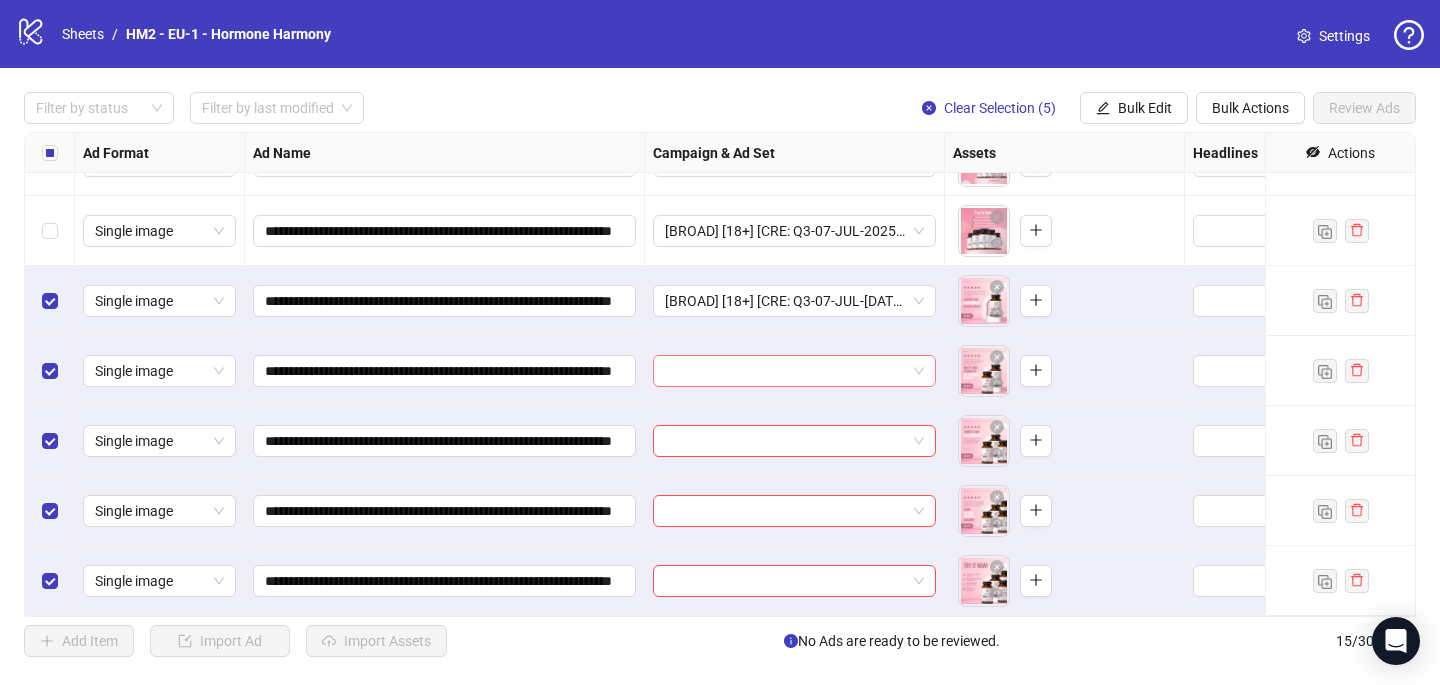 click at bounding box center (785, 371) 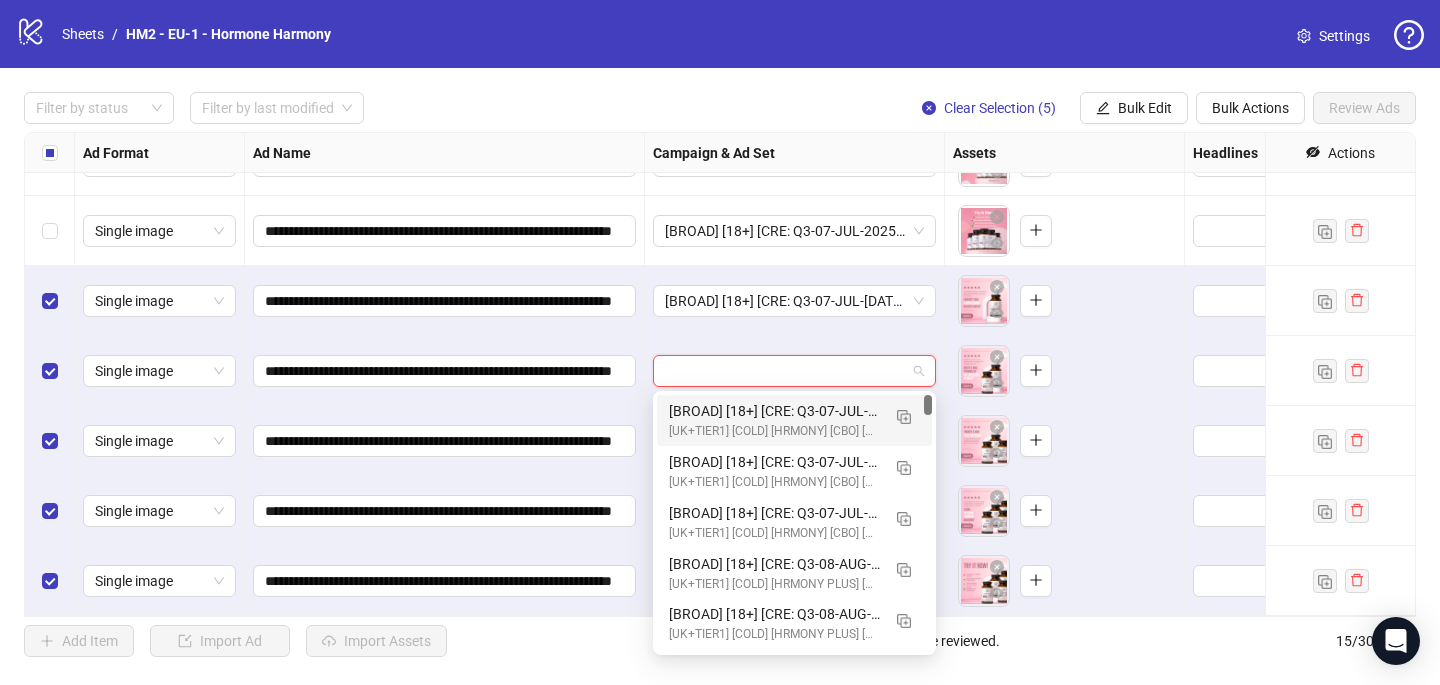 click on "[BROAD] [18+] [CRE: Q3-07-JUL-[DATE]-[TIMEFRM]-[RVWS]-[GNRLFTRS]-[AUTH]-[HH] - Version2] [COP: Q1-03-MAR-[DATE]-[MRCH]-[SCNTST]-[5RW]-[LNG]-[HH]] [[DATE]] (copy) (copy)" at bounding box center [774, 411] 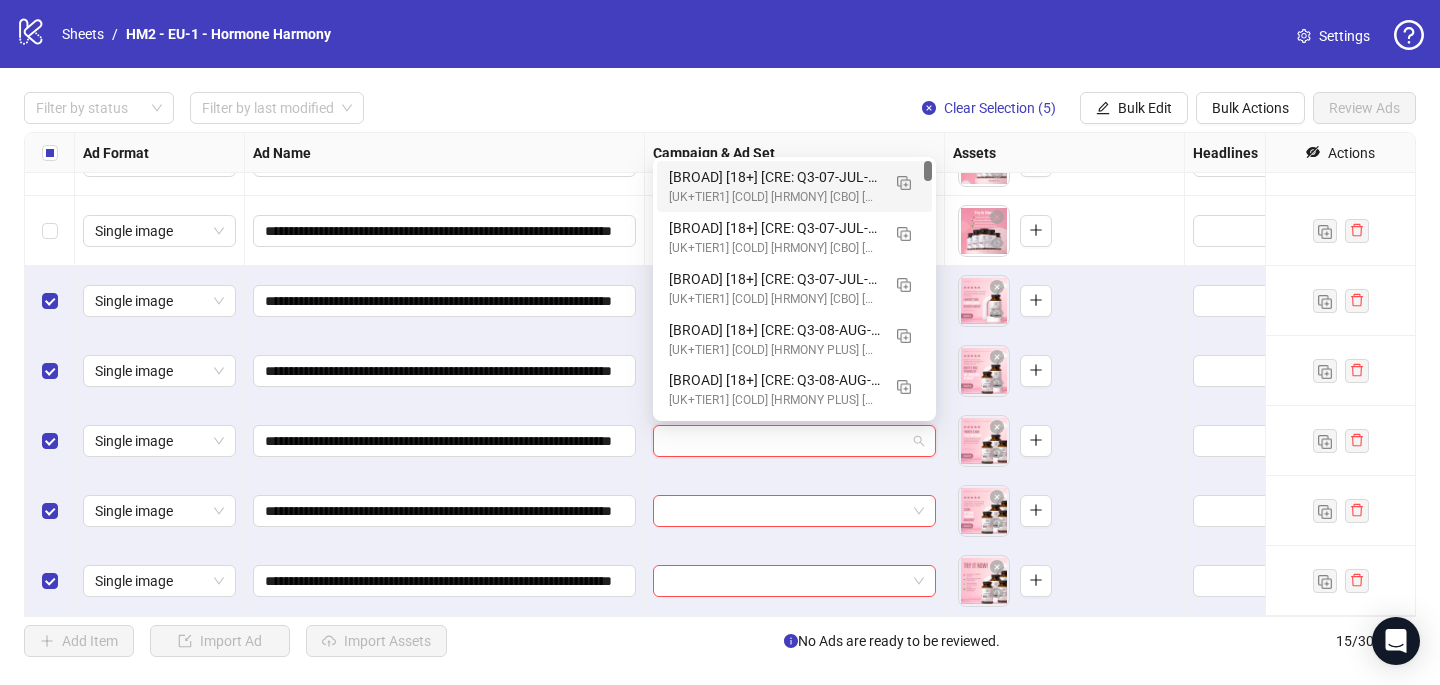 click at bounding box center (785, 441) 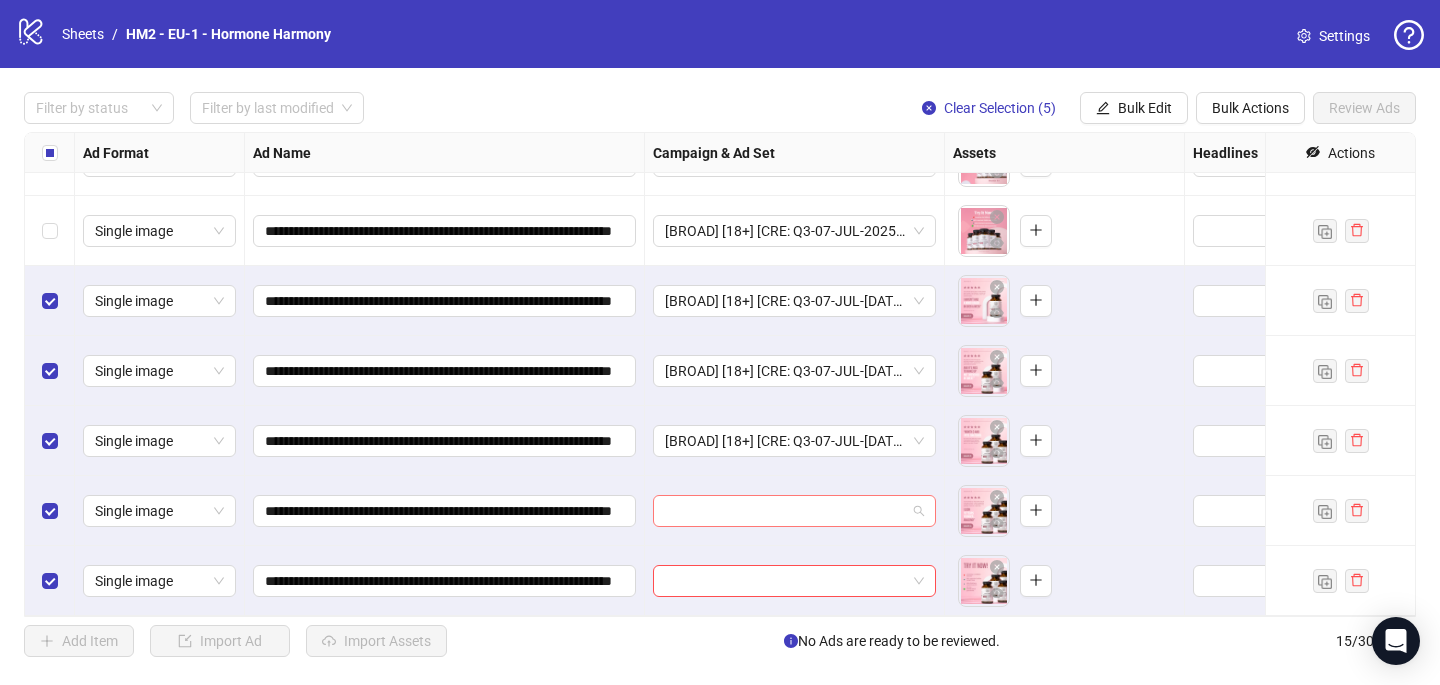 click at bounding box center [785, 511] 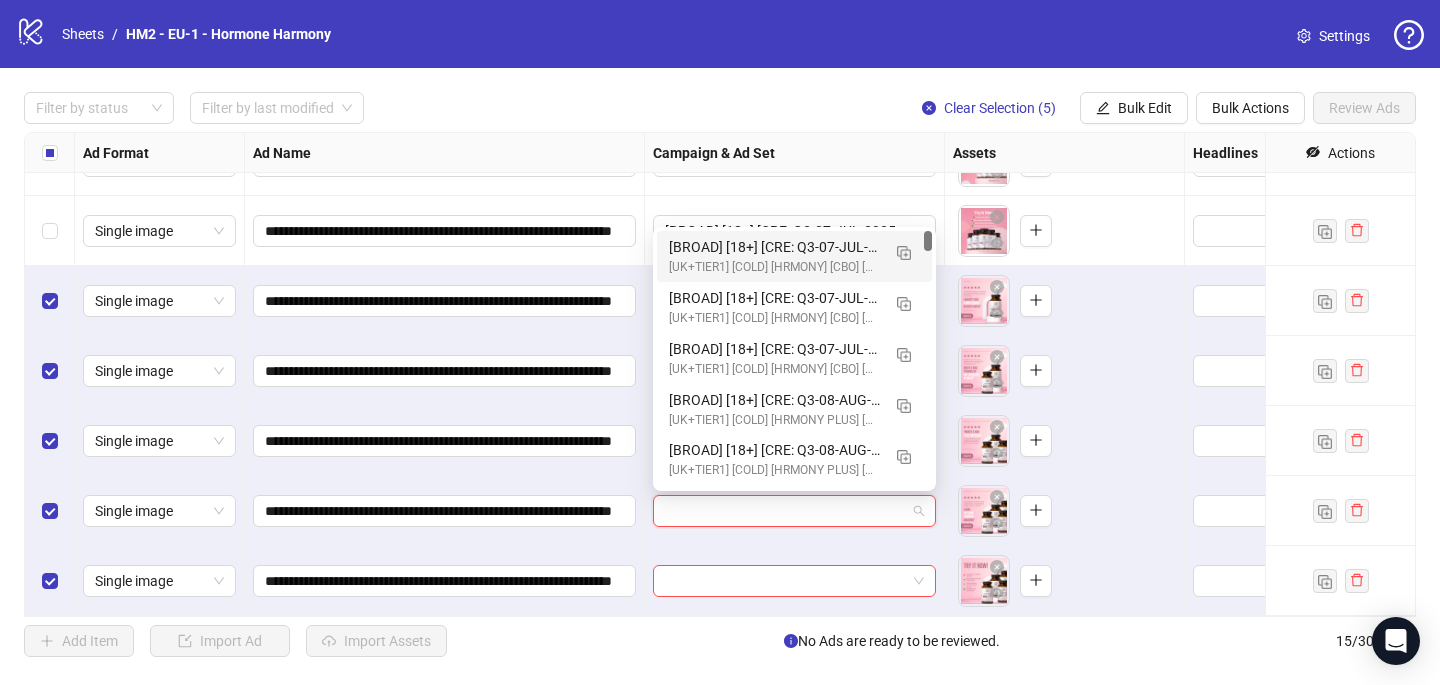 click on "[BROAD] [18+] [CRE: Q3-07-JUL-[DATE]-[TIMEFRM]-[RVWS]-[GNRLFTRS]-[AUTH]-[HH] - Version2] [COP: Q1-03-MAR-[DATE]-[MRCH]-[SCNTST]-[5RW]-[LNG]-[HH]] [[DATE]] (copy) (copy)" at bounding box center (774, 247) 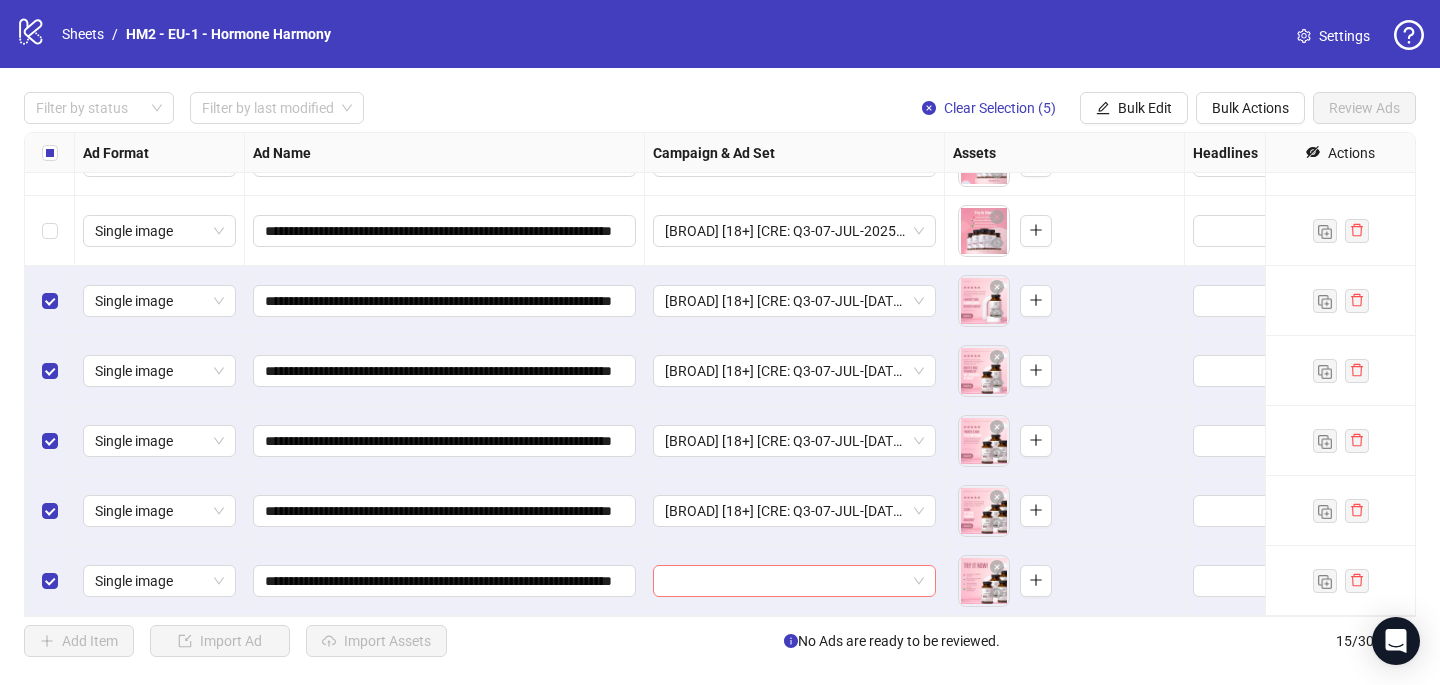 click at bounding box center [785, 581] 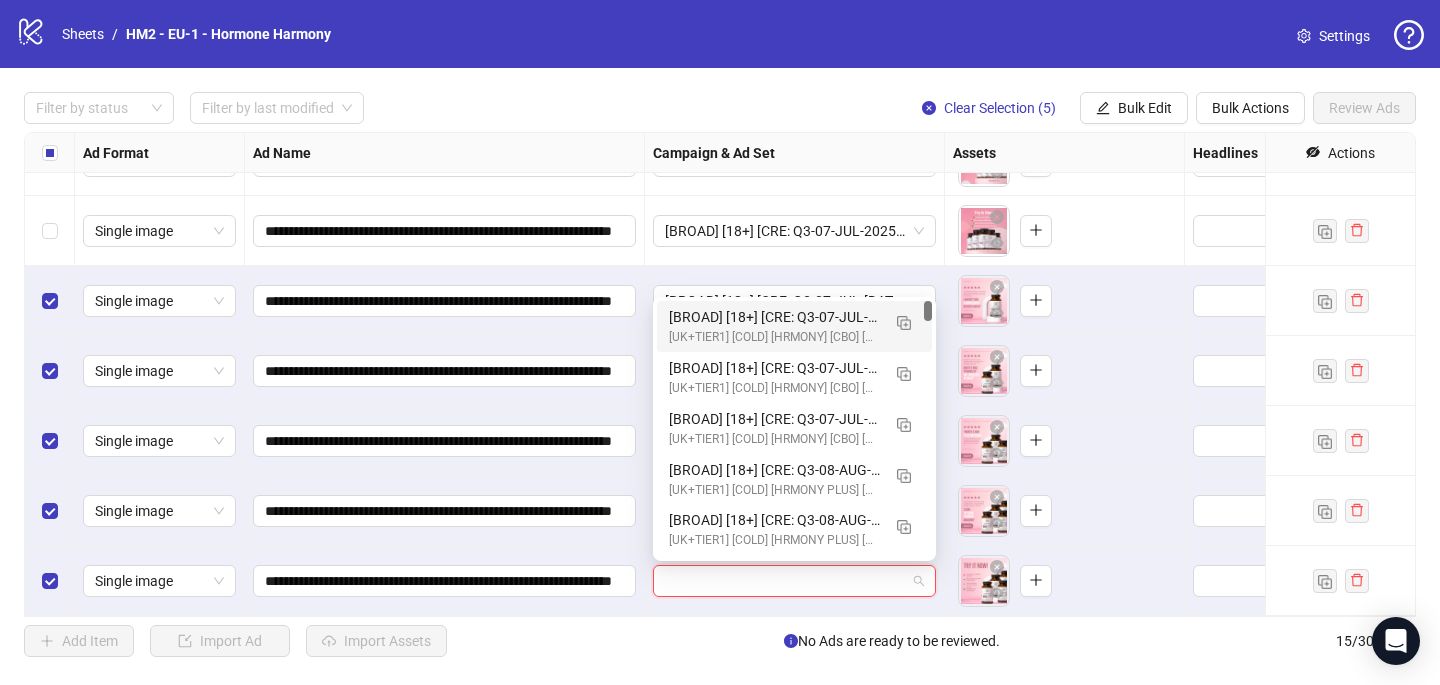 click on "[UK+TIER1] [COLD] [HRMONY] [CBO] [CRTVTESTING 2025 #5] [10 JULY [DATE]]" at bounding box center (774, 337) 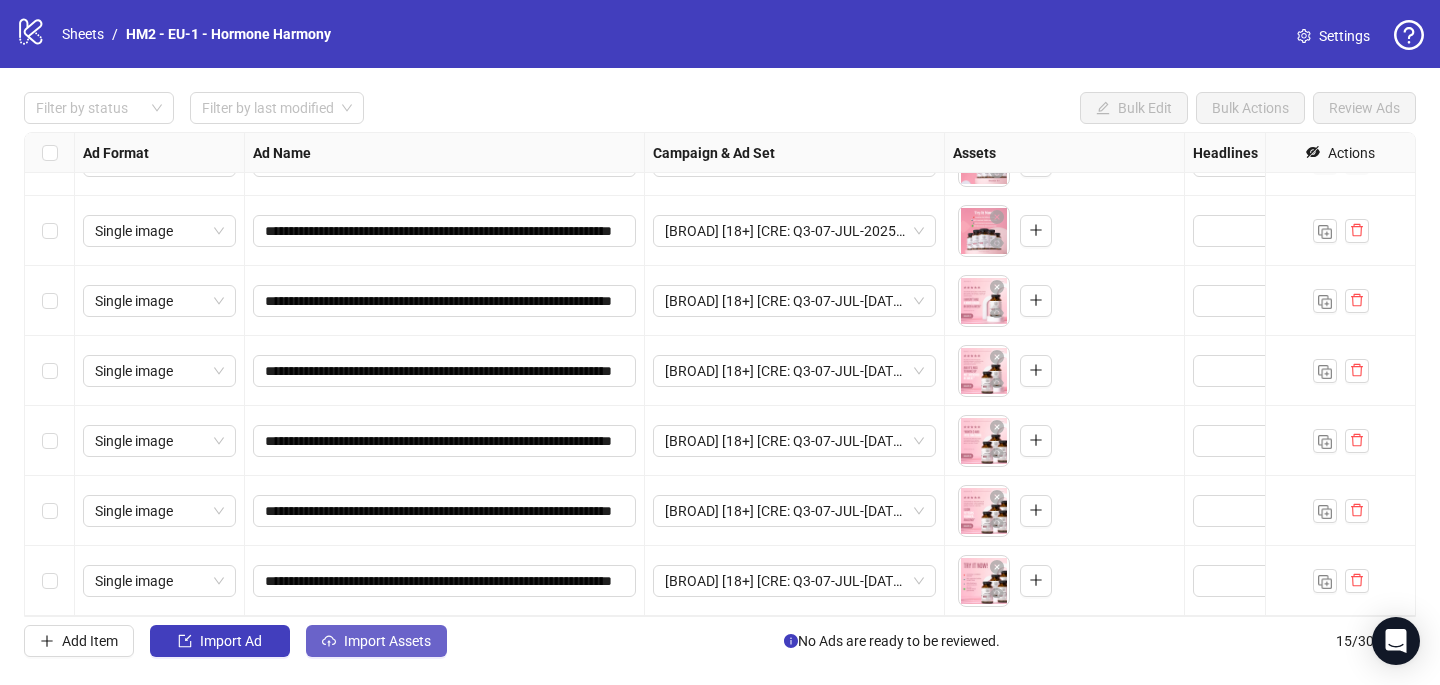 click on "Import Assets" at bounding box center [376, 641] 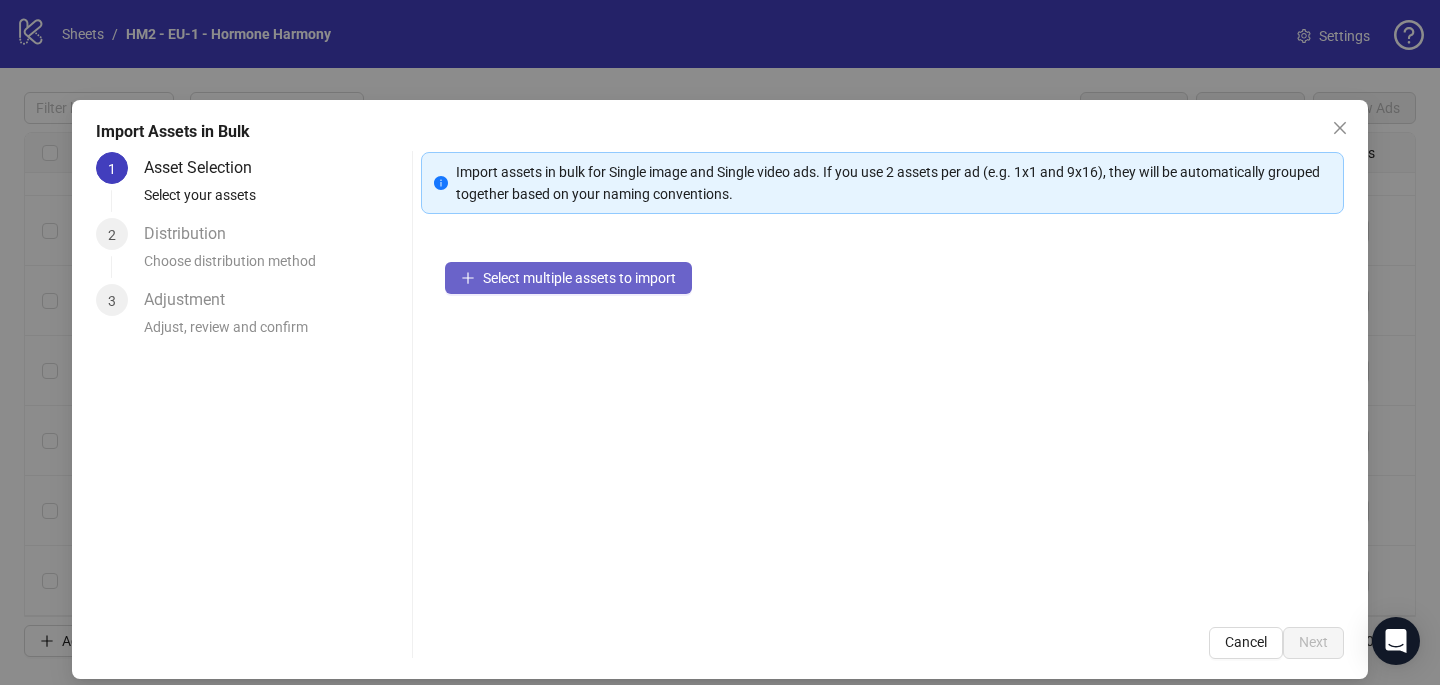 click on "Select multiple assets to import" at bounding box center [579, 278] 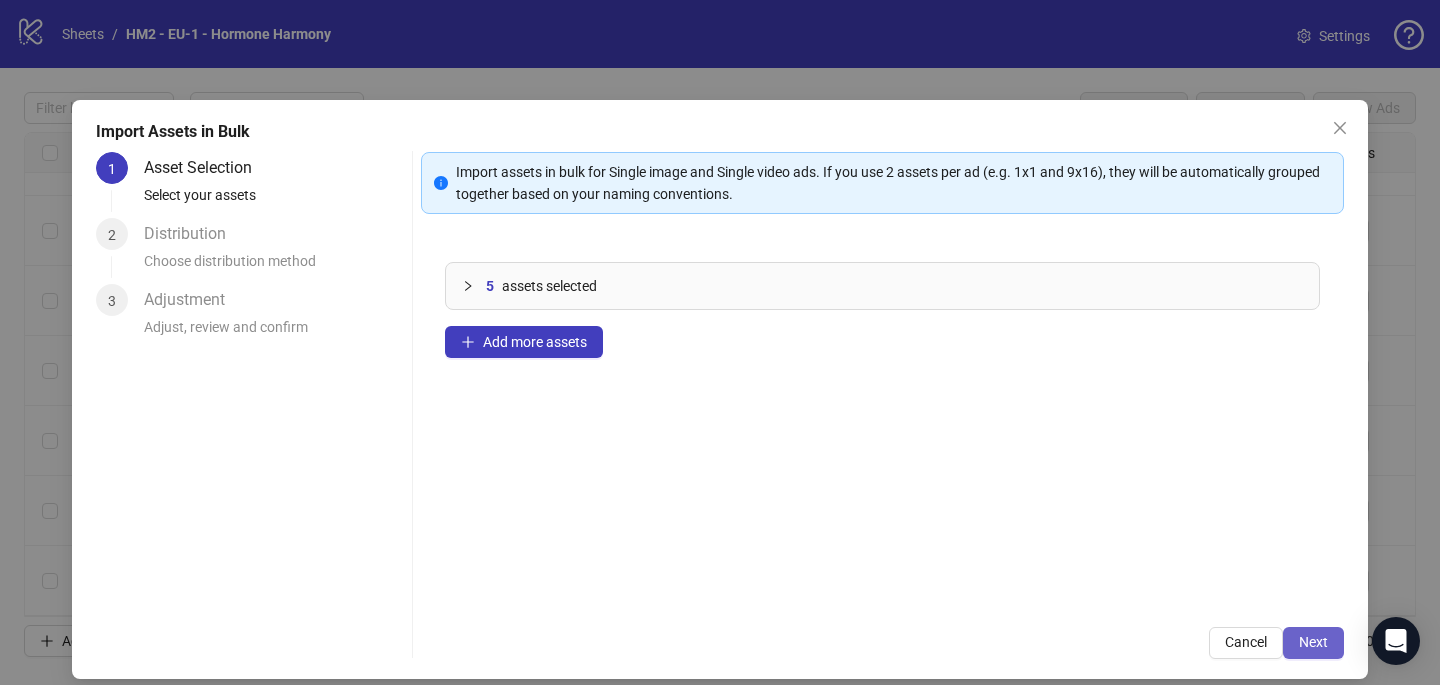 click on "Next" at bounding box center (1313, 642) 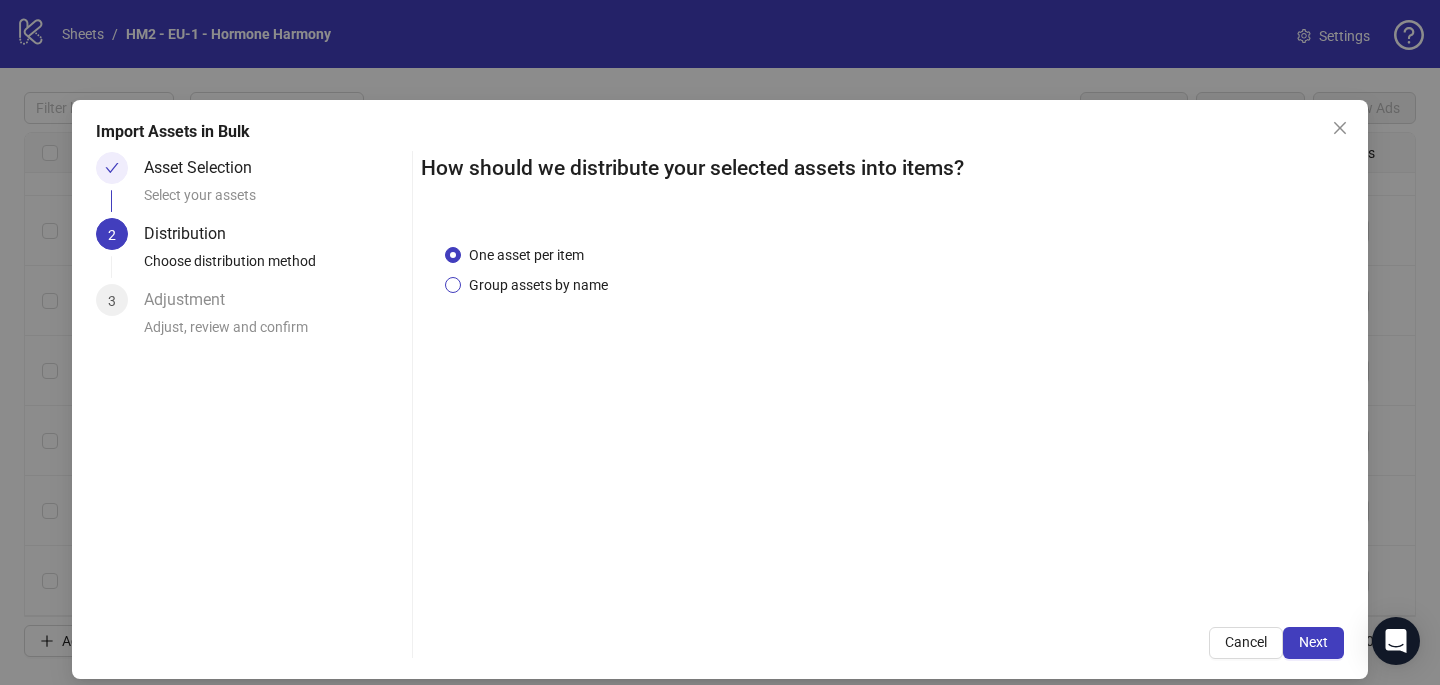 click on "Group assets by name" at bounding box center [538, 285] 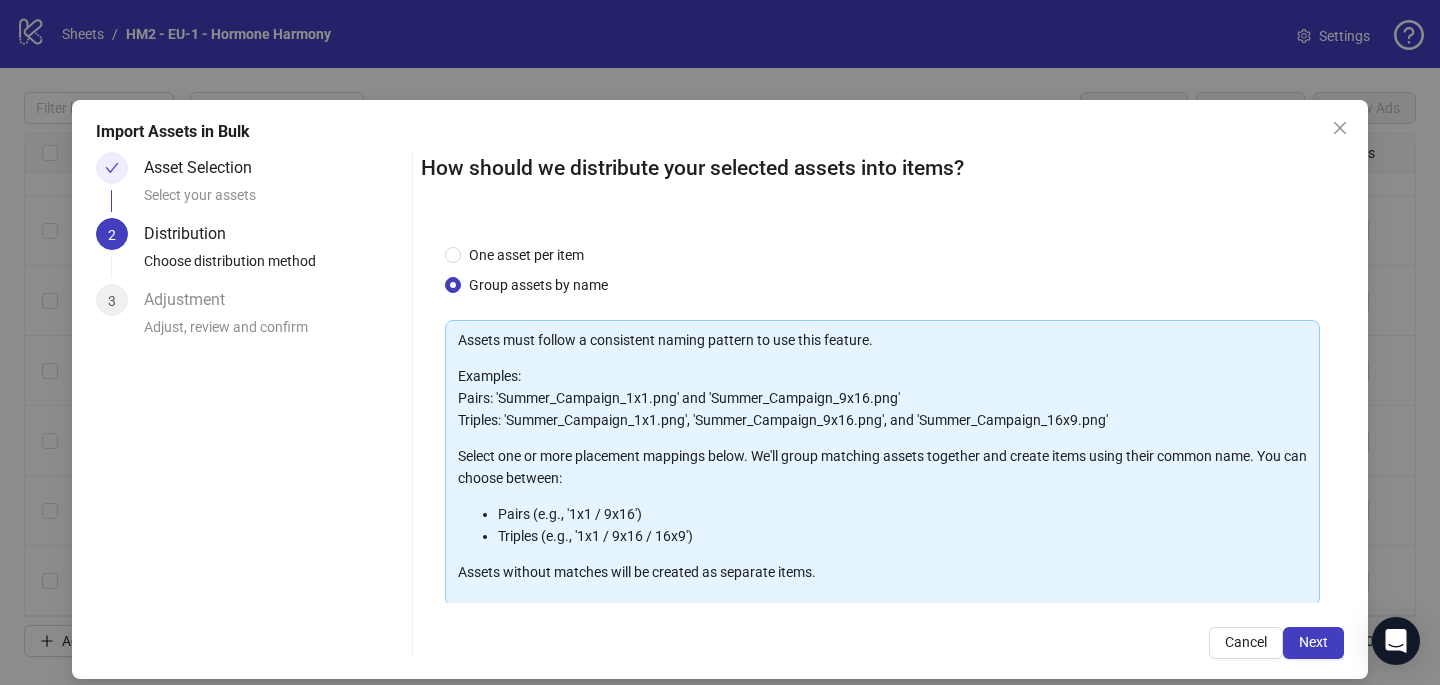 scroll, scrollTop: 203, scrollLeft: 0, axis: vertical 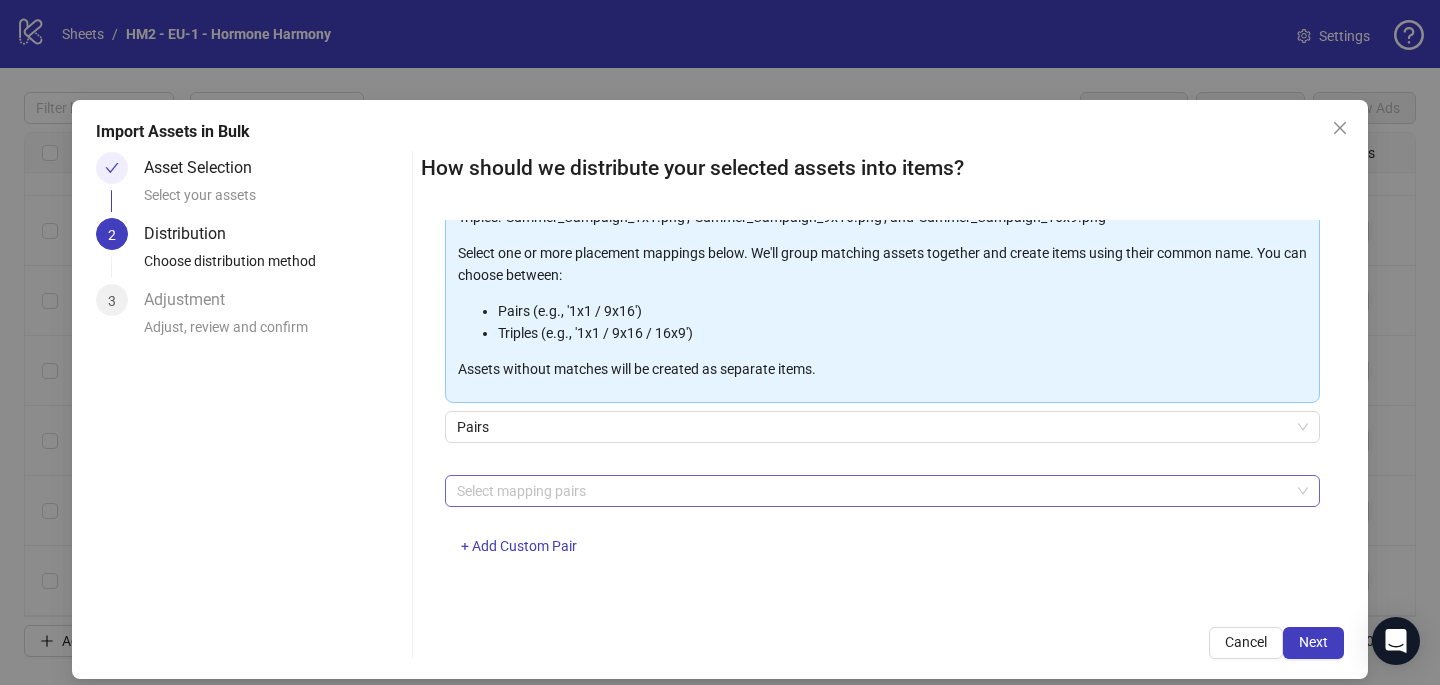 click at bounding box center (872, 491) 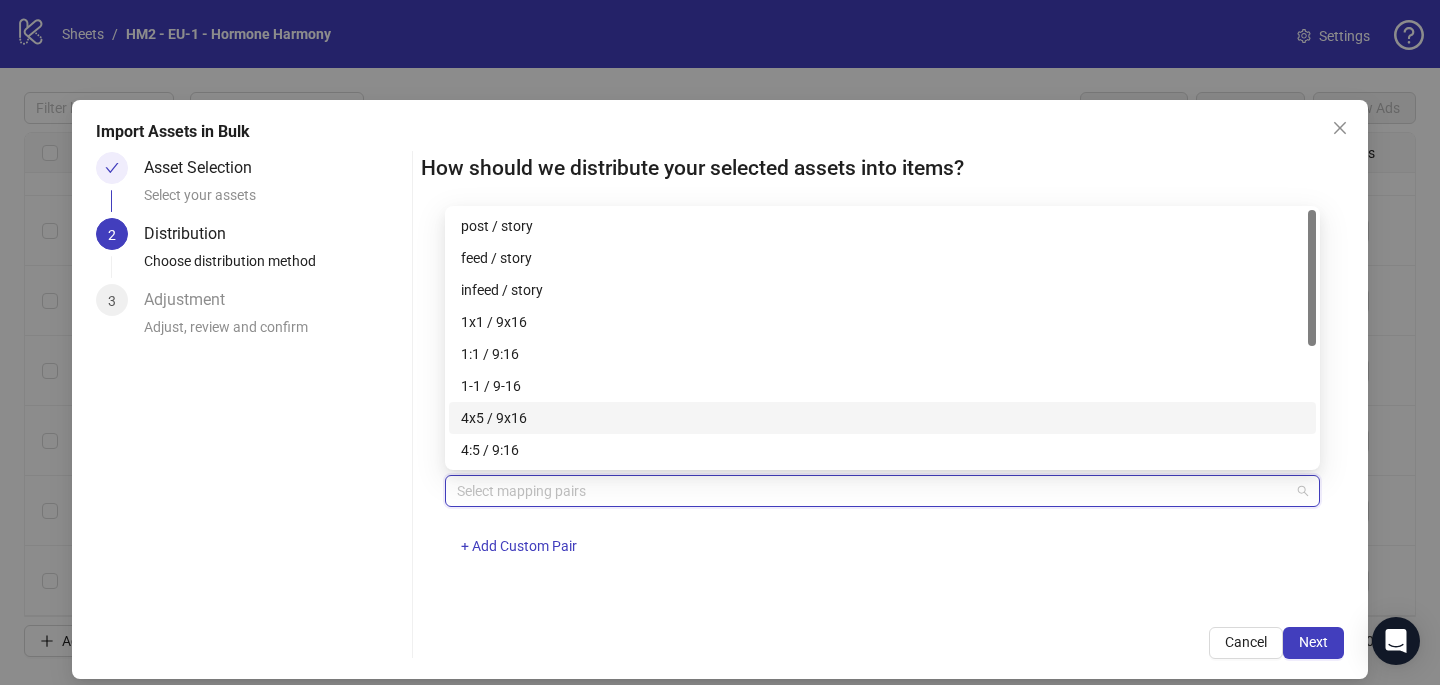 click on "4x5 / 9x16" at bounding box center (882, 418) 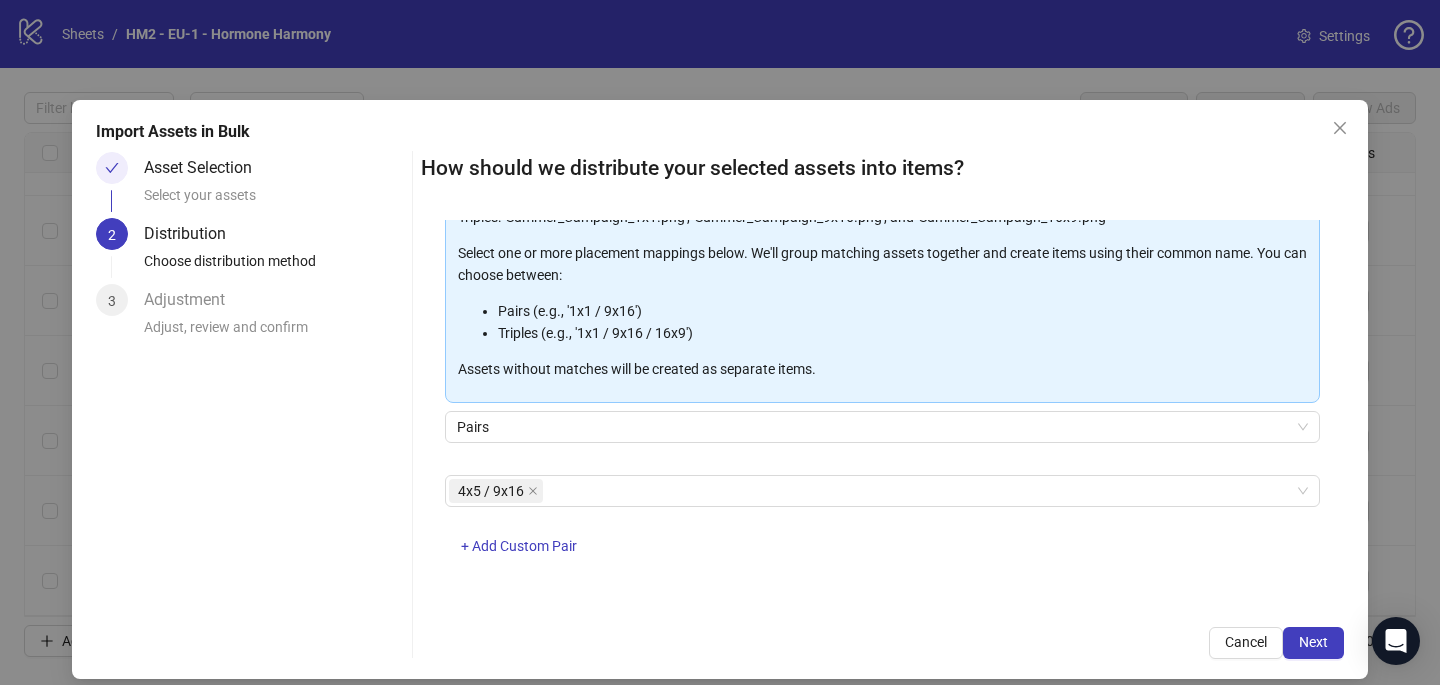 click on "4x5 / 9x16   + Add Custom Pair" at bounding box center [882, 527] 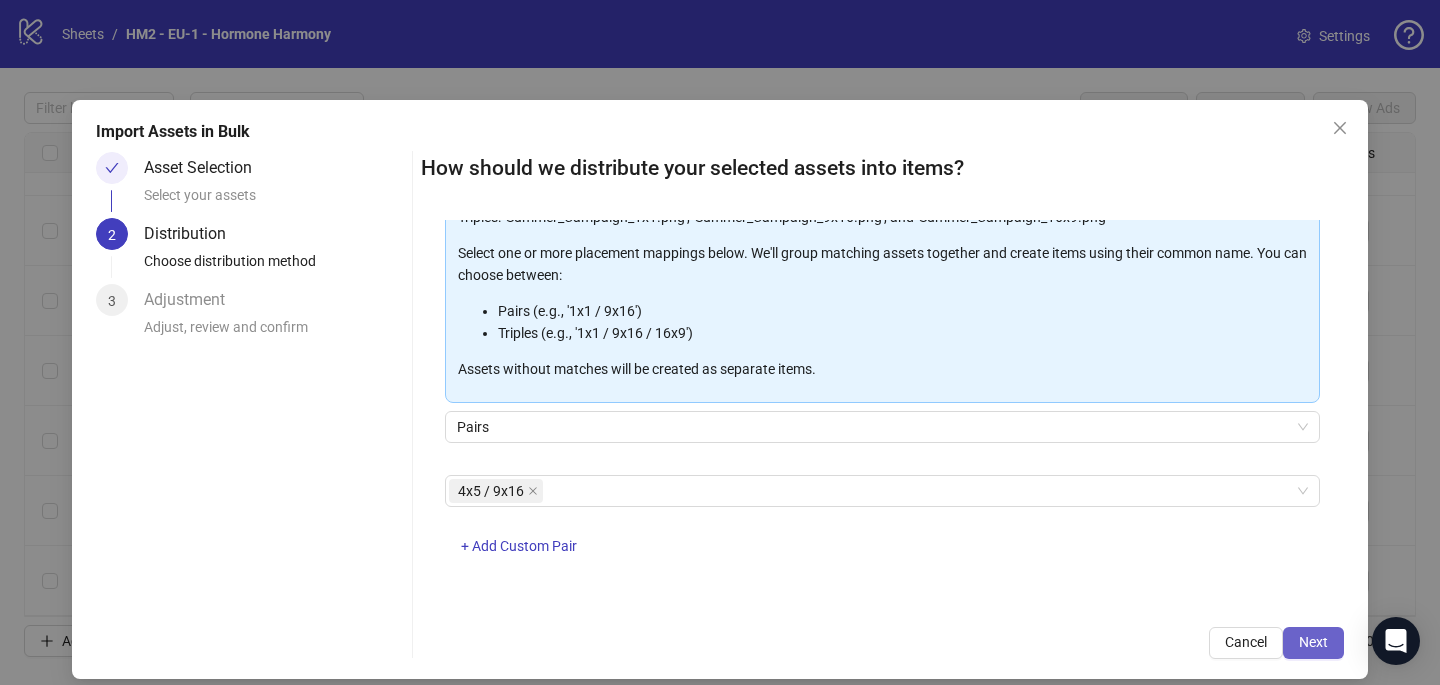 click on "Next" at bounding box center (1313, 642) 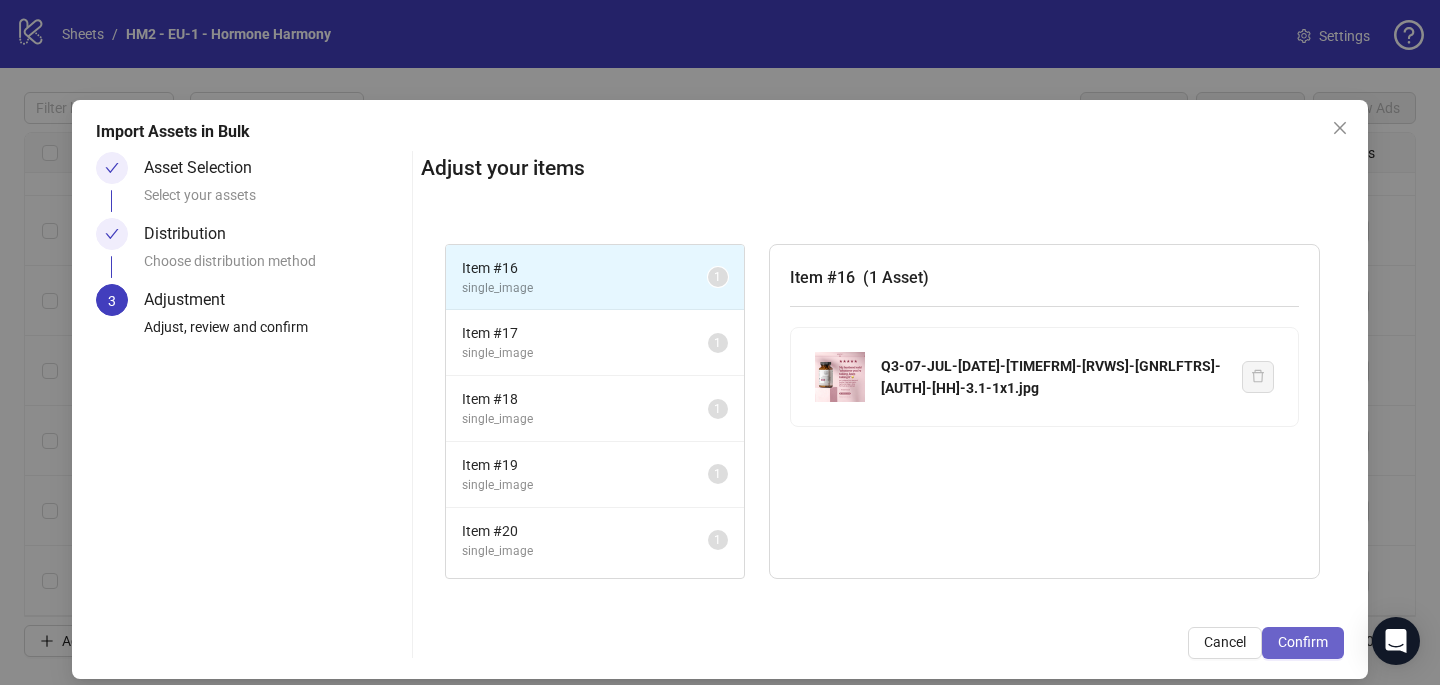 click on "Confirm" at bounding box center (1303, 642) 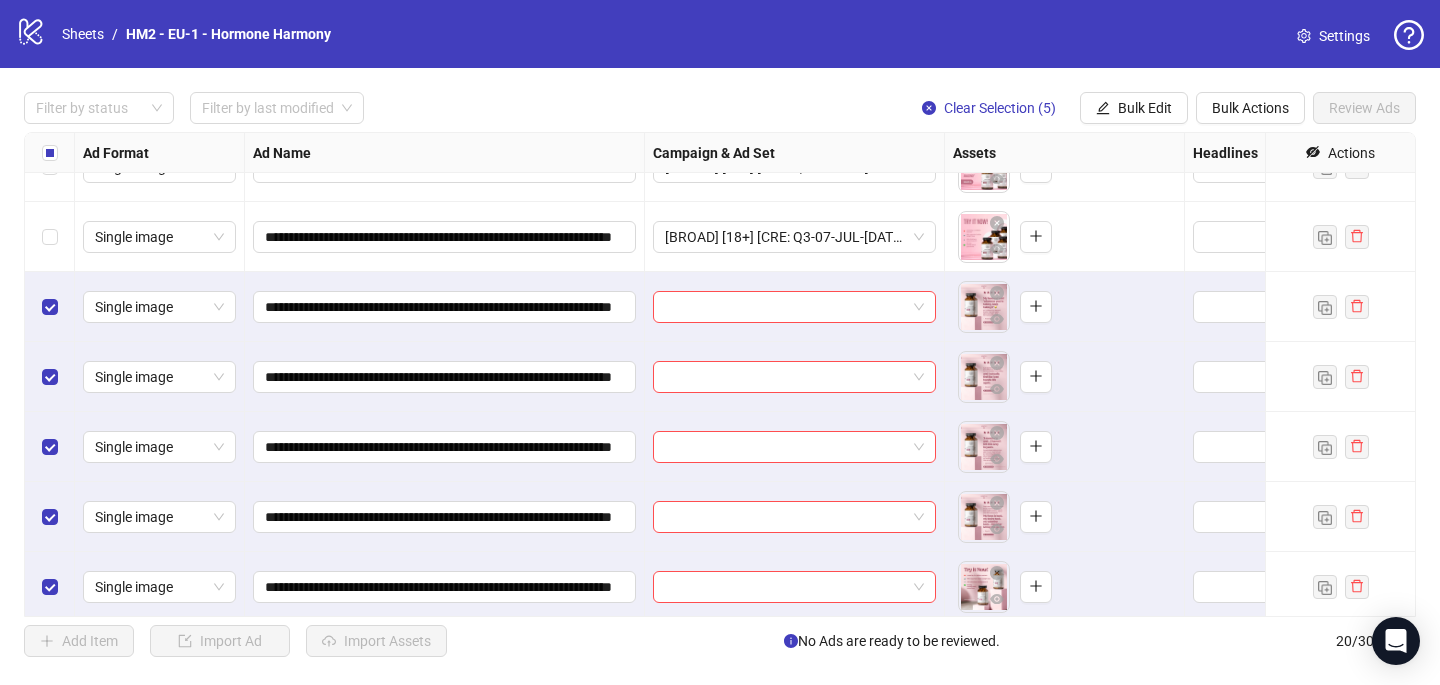 scroll, scrollTop: 957, scrollLeft: 0, axis: vertical 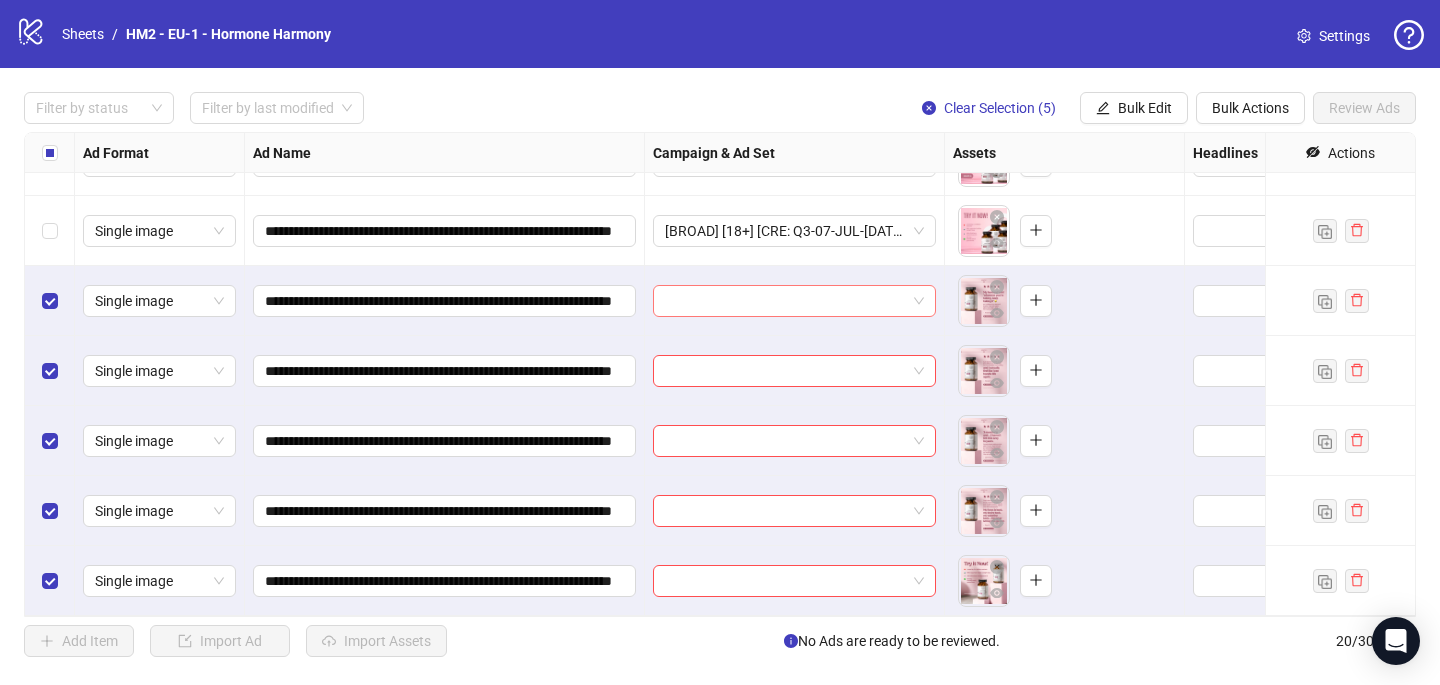click at bounding box center (785, 301) 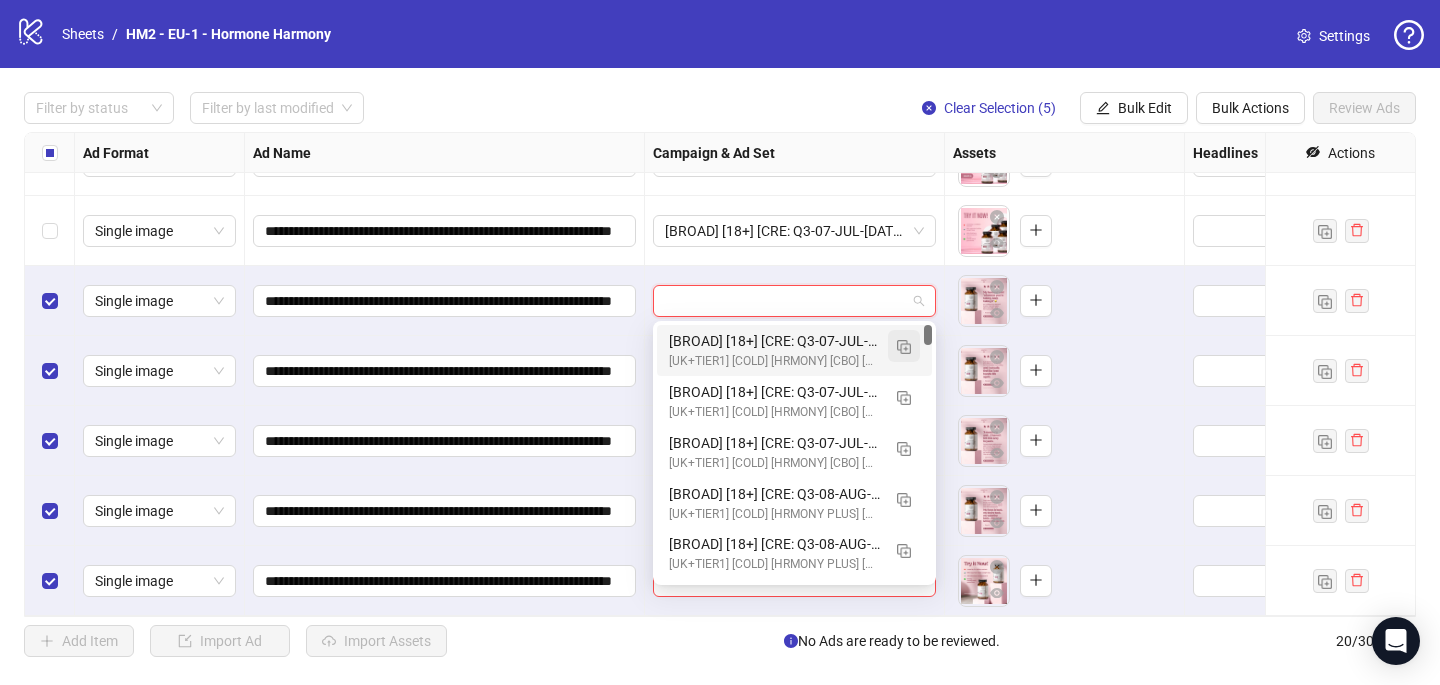 click at bounding box center (904, 347) 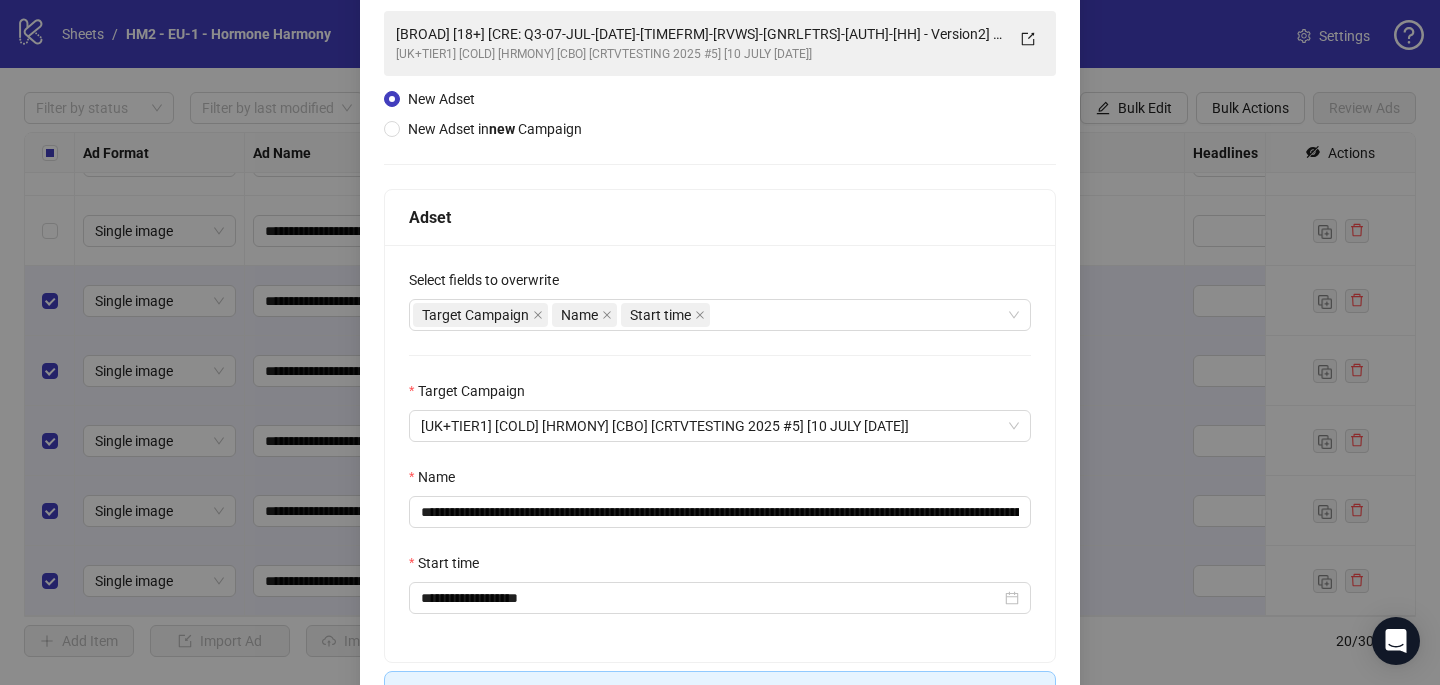scroll, scrollTop: 141, scrollLeft: 0, axis: vertical 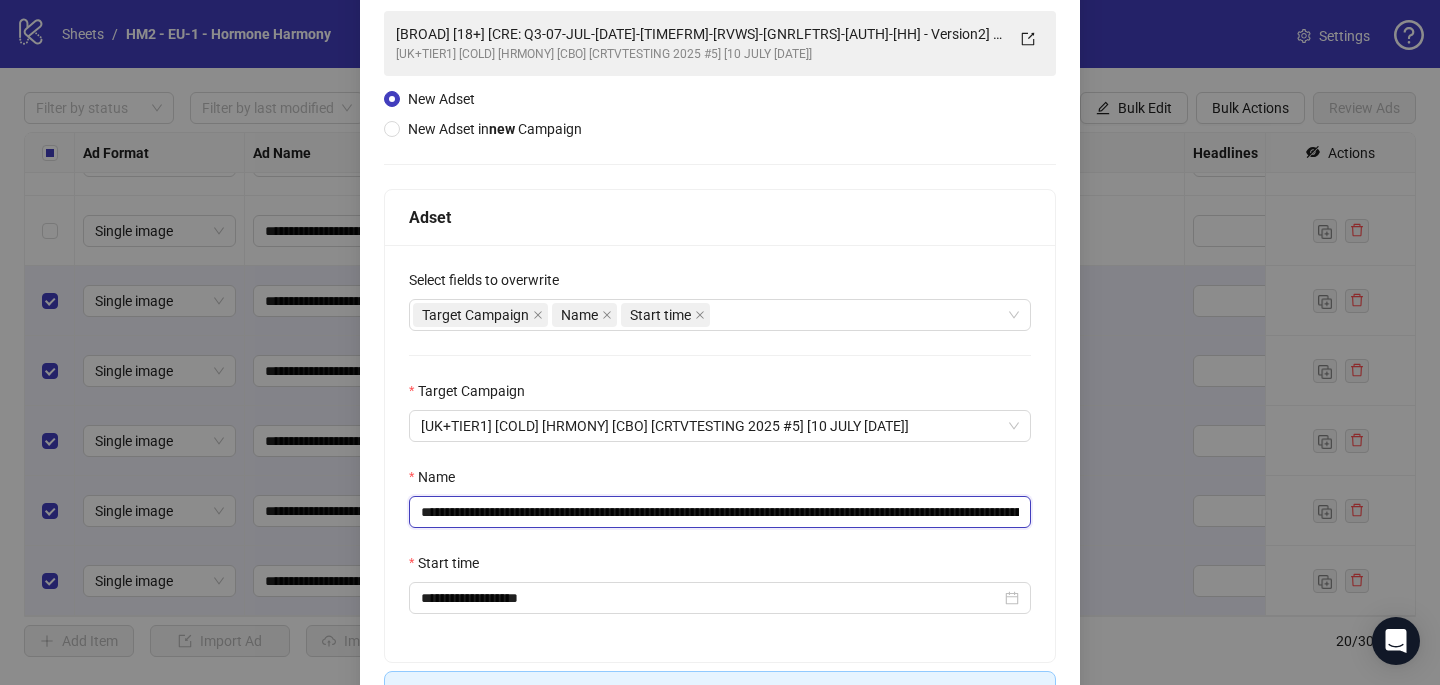 click on "**********" at bounding box center [720, 512] 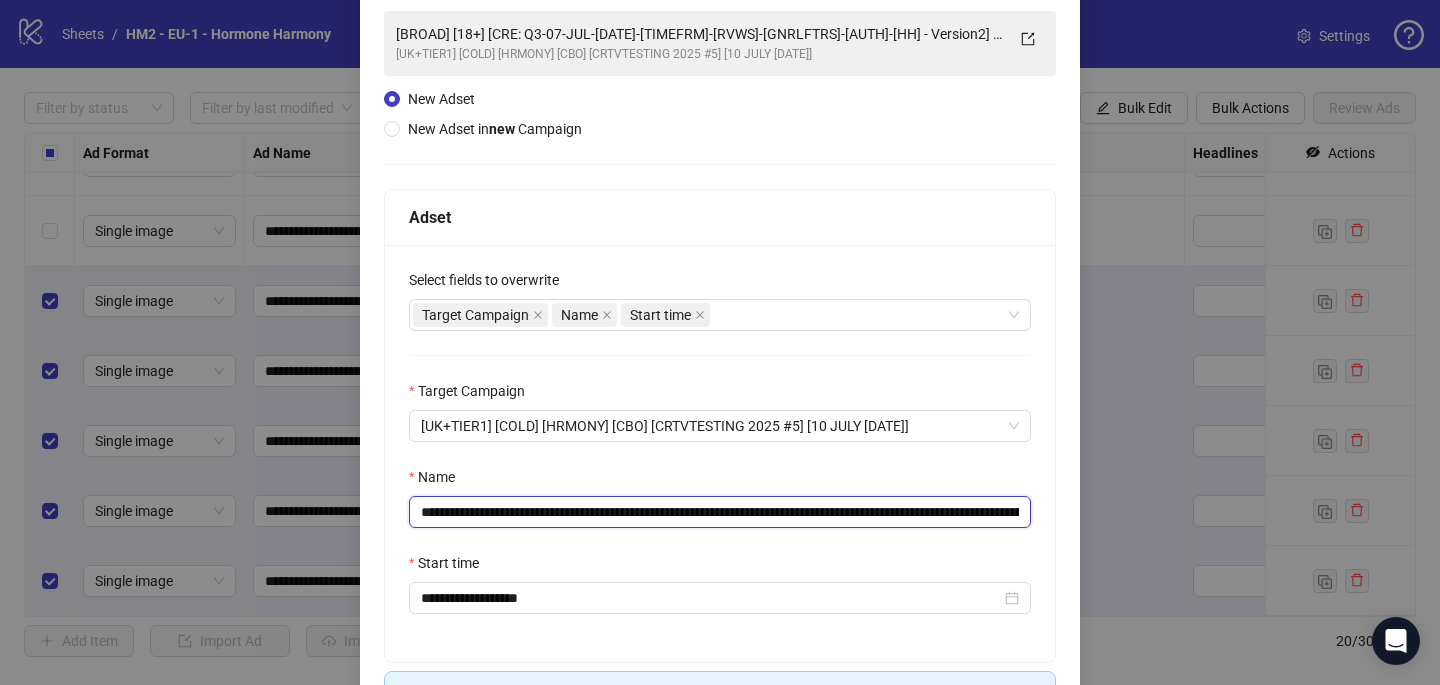 scroll, scrollTop: 0, scrollLeft: 305, axis: horizontal 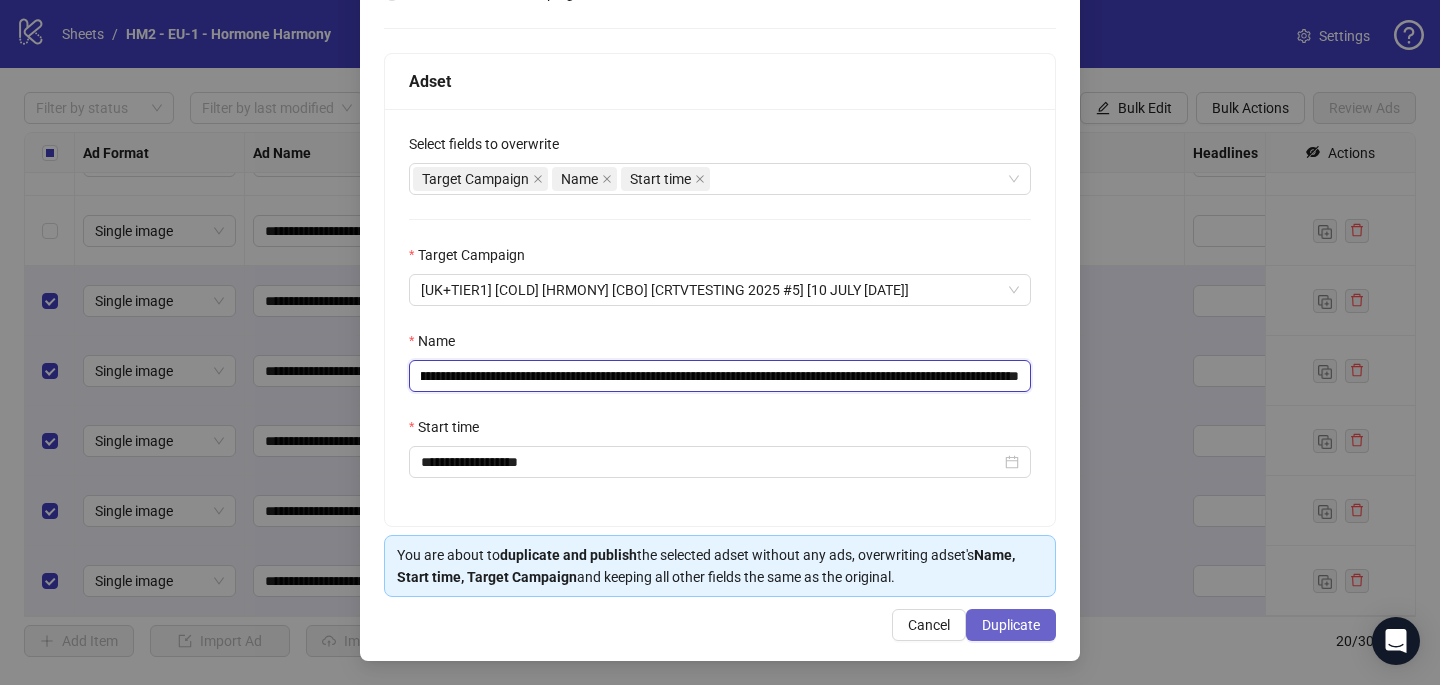 type on "**********" 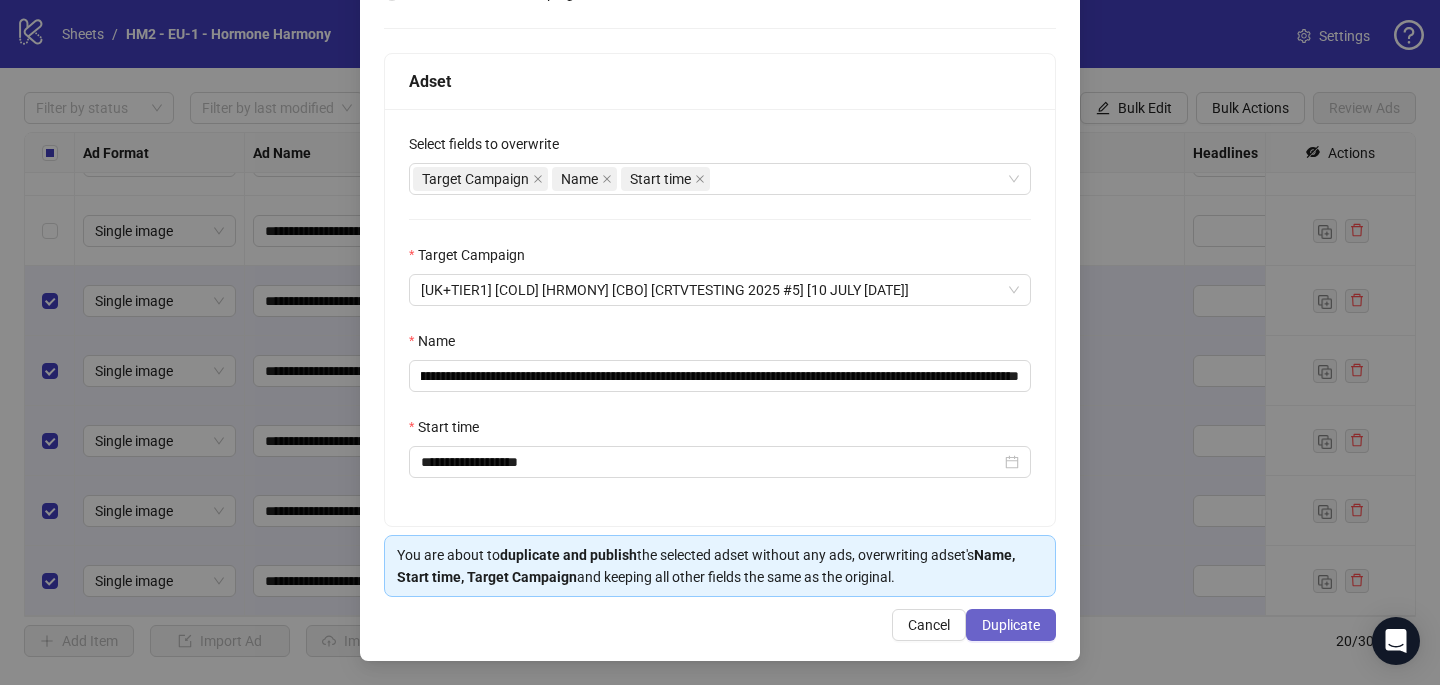 click on "Duplicate" at bounding box center (1011, 625) 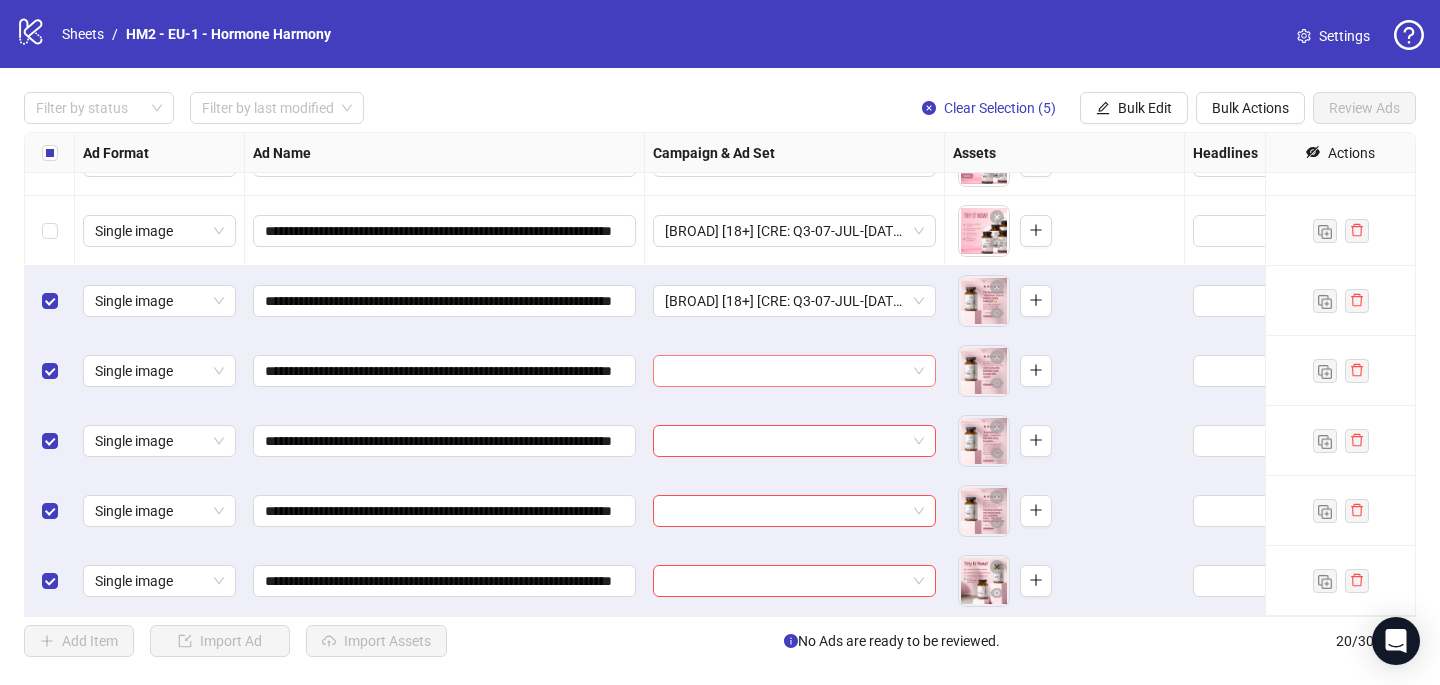 click at bounding box center [785, 371] 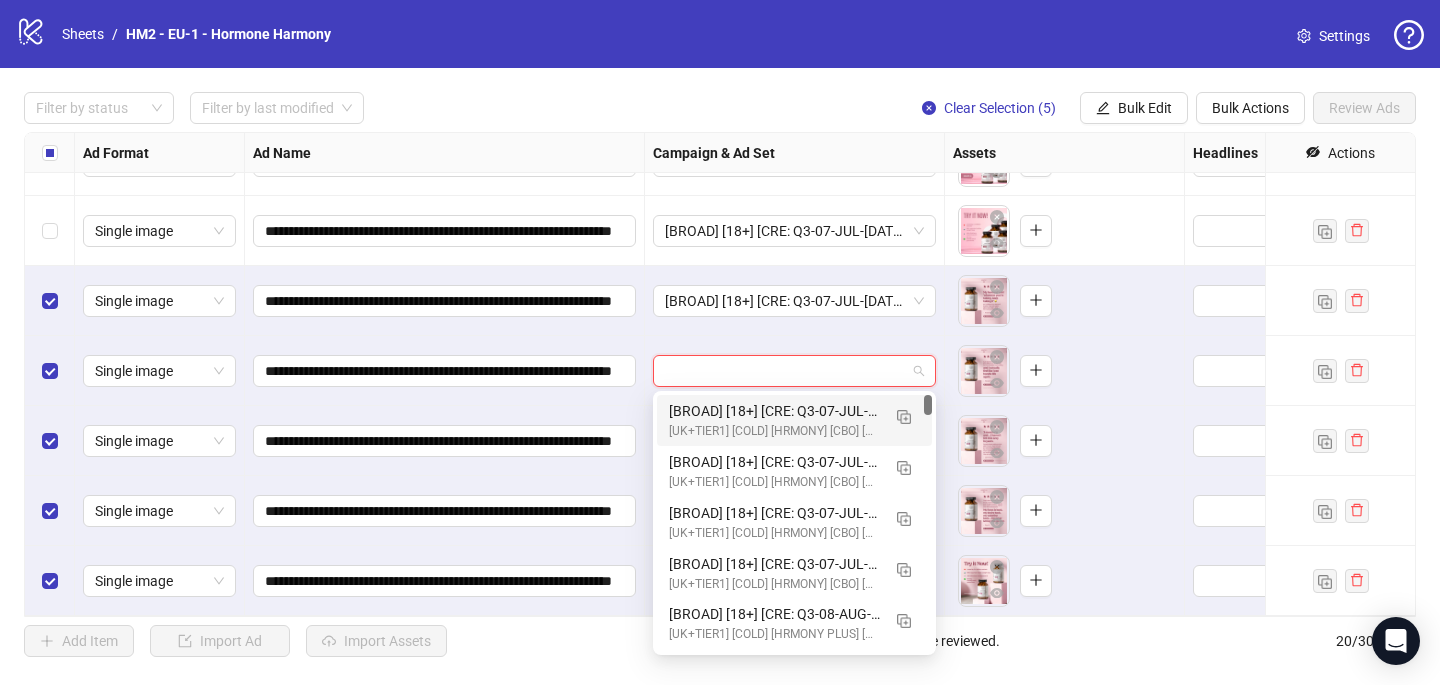 click on "[BROAD] [18+] [CRE: Q3-07-JUL-[DATE]-[TIMEFRM]-[RVWS]-[GNRLFTRS]-[AUTH]-[HH] - Version3] [COP: Q1-03-MAR-[DATE]-[MRCH]-[SCNTST]-[5RW]-[LNG]-[HH]] [[DATE]] (copy) (copy) (copy)" at bounding box center (774, 411) 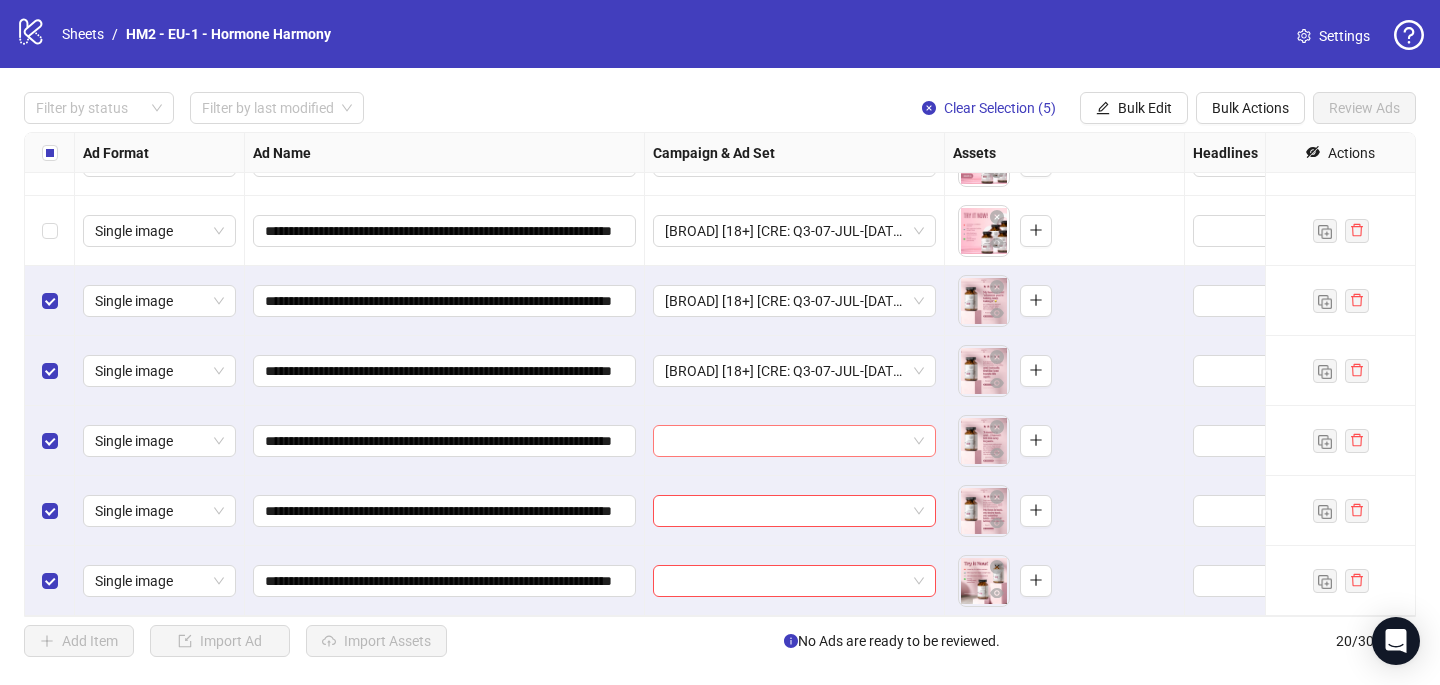 click at bounding box center [785, 441] 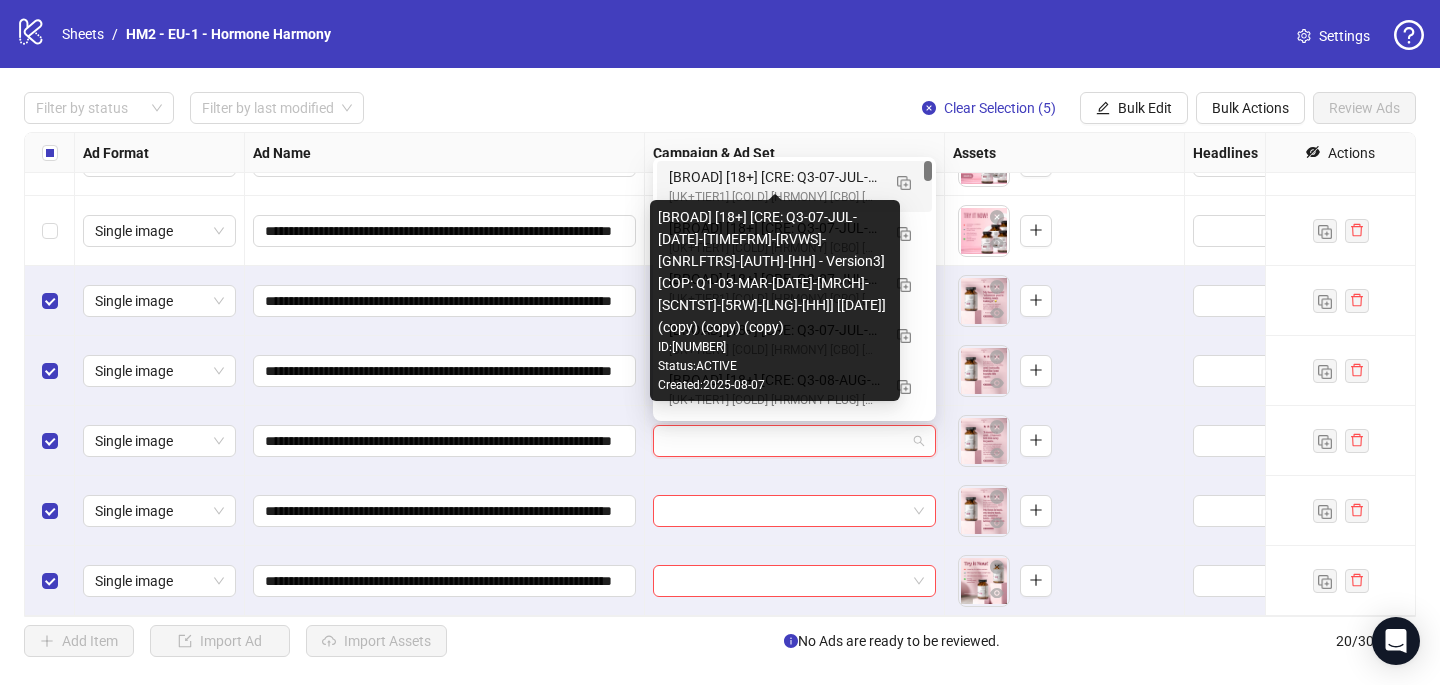 click on "[BROAD] [18+] [CRE: Q3-07-JUL-[DATE]-[TIMEFRM]-[RVWS]-[GNRLFTRS]-[AUTH]-[HH] - Version3] [COP: Q1-03-MAR-[DATE]-[MRCH]-[SCNTST]-[5RW]-[LNG]-[HH]] [[DATE]] (copy) (copy) (copy)" at bounding box center (774, 177) 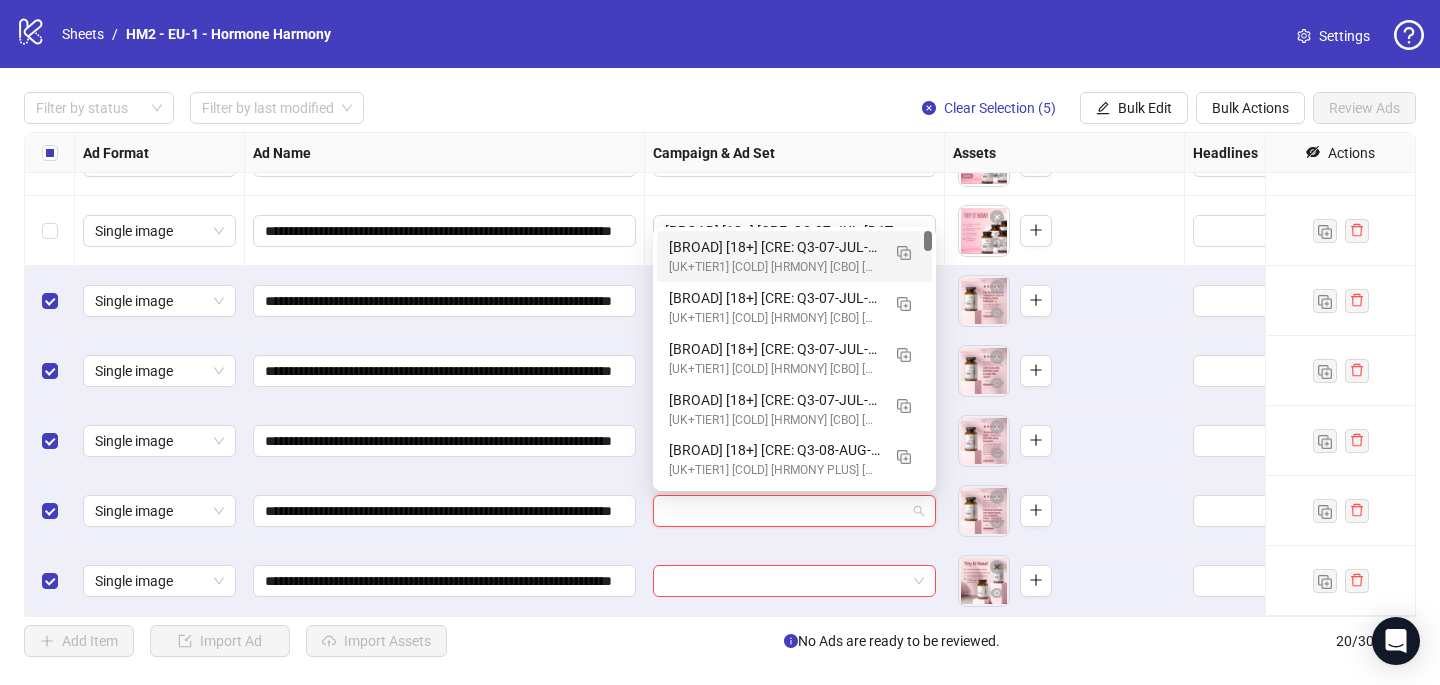 click at bounding box center (785, 511) 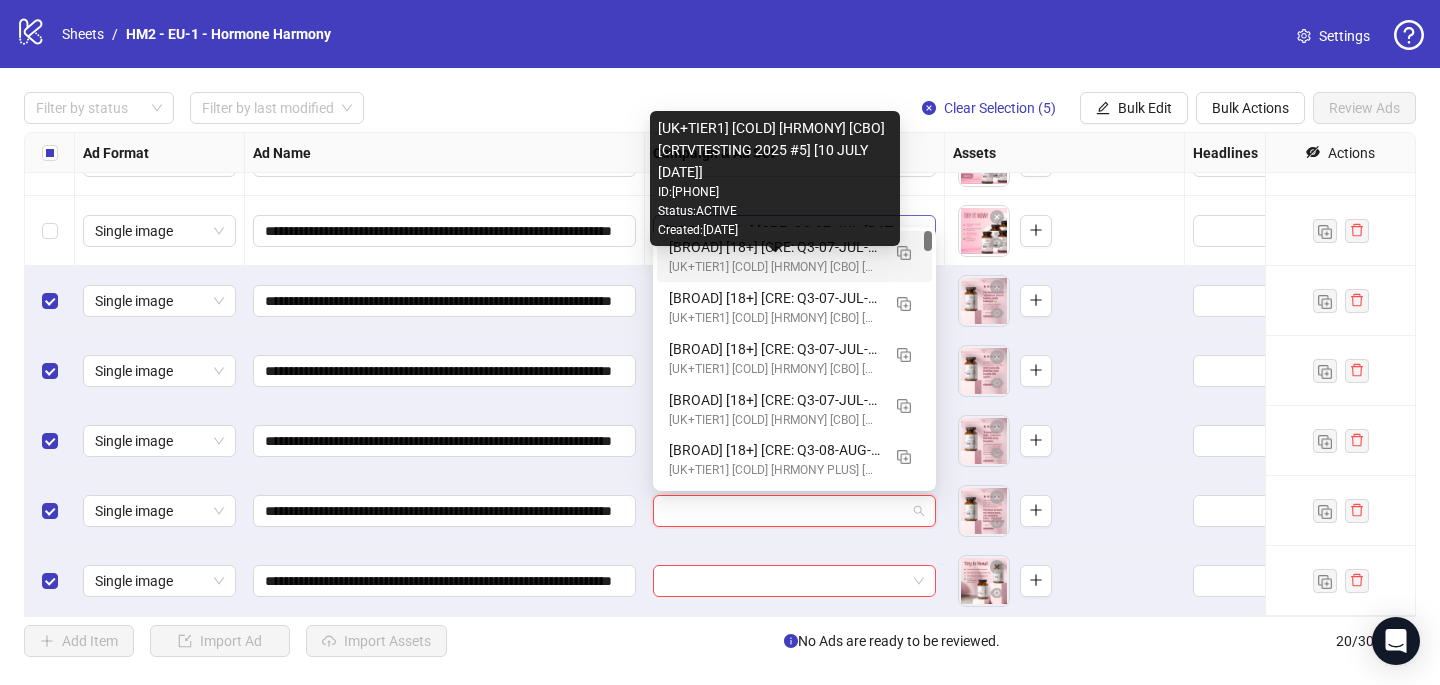 click on "[UK+Tier1] [Cold] [Hormone Harmony] [CBO] [Creative Testing 2025 #5] [10 July 2025] ID:  [PHONE] Status:  ACTIVE Created:  [DATE]" at bounding box center [775, 178] 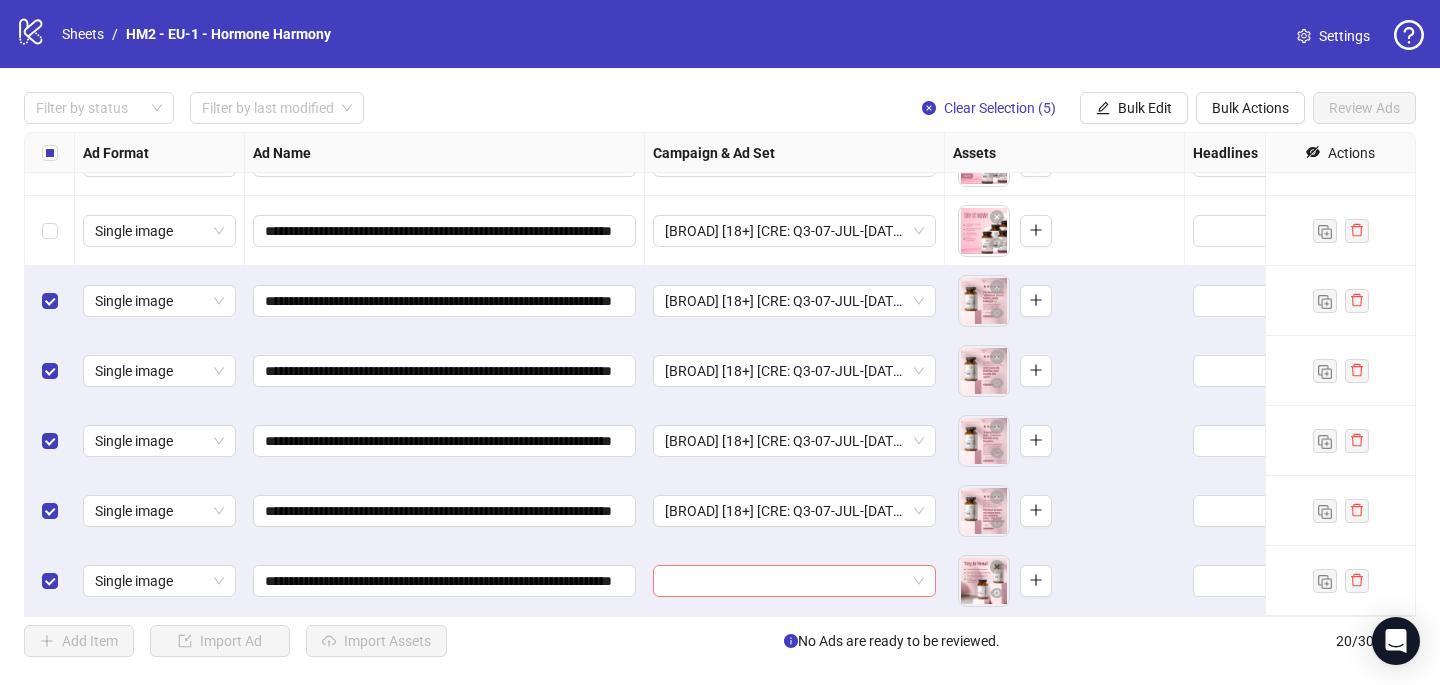 click at bounding box center [785, 581] 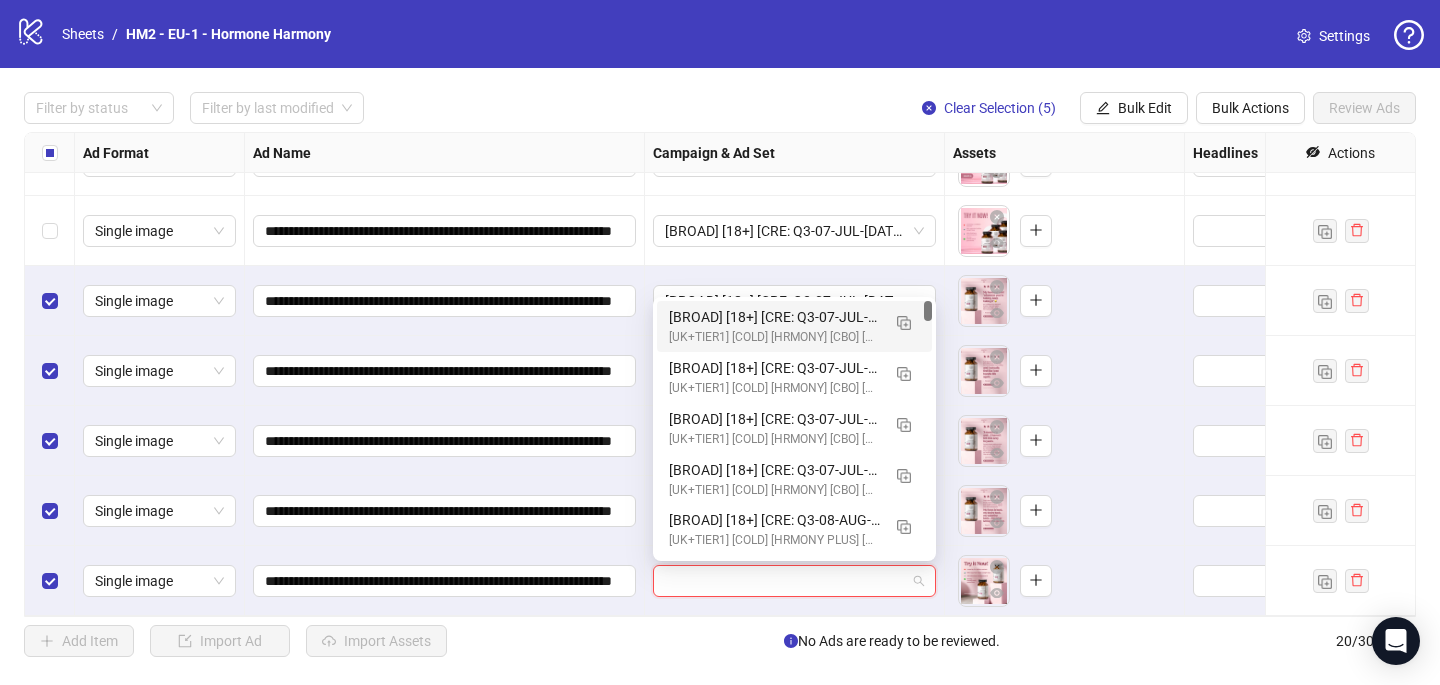 click on "[BROAD] [18+] [CRE: Q3-07-JUL-[DATE]-[TIMEFRM]-[RVWS]-[GNRLFTRS]-[AUTH]-[HH] - Version3] [COP: Q1-03-MAR-[DATE]-[MRCH]-[SCNTST]-[5RW]-[LNG]-[HH]] [[DATE]] (copy) (copy) (copy)" at bounding box center [774, 317] 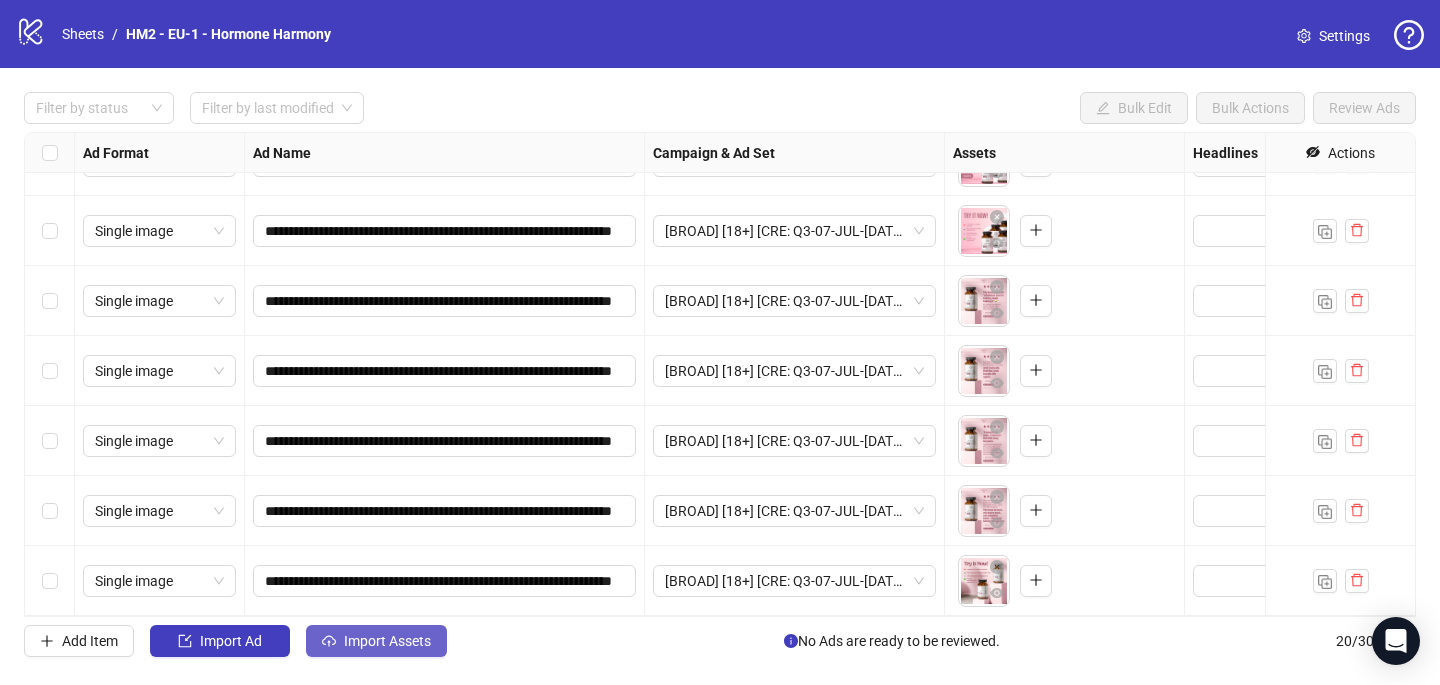 click on "Import Assets" at bounding box center (376, 641) 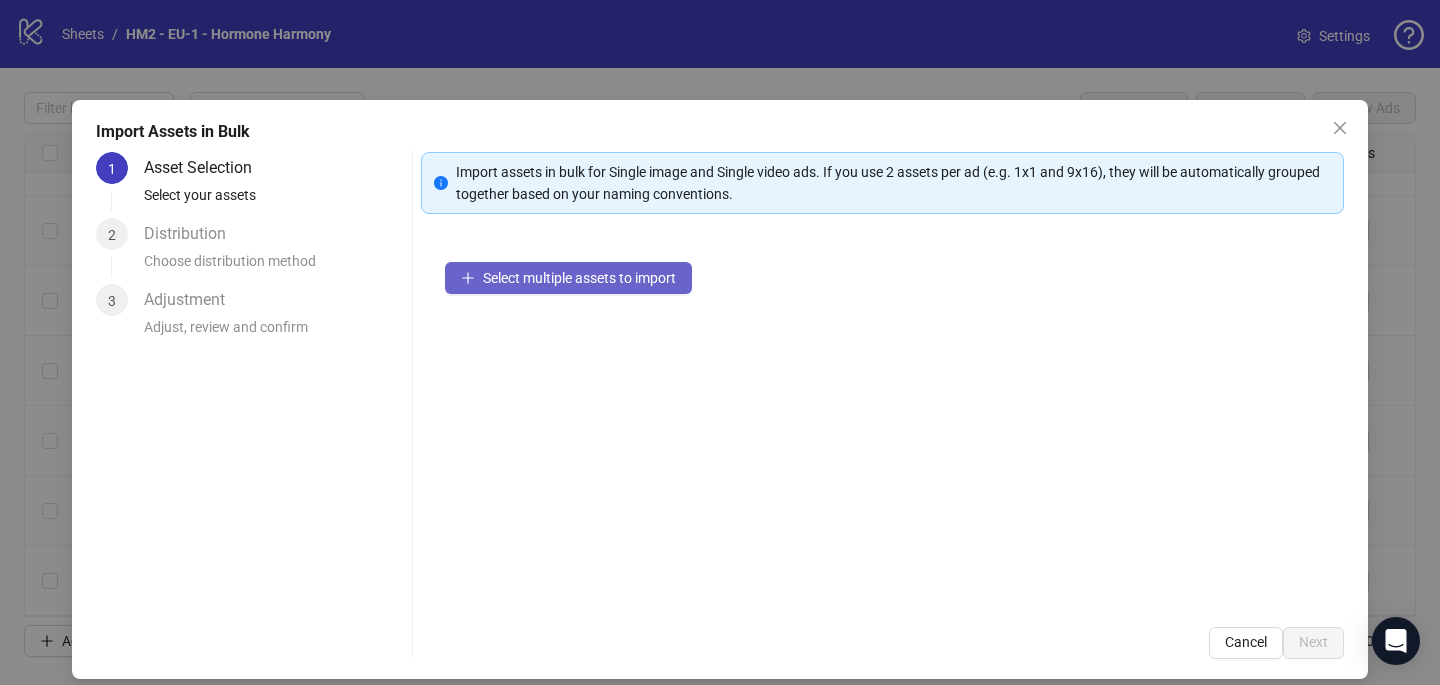 click on "Select multiple assets to import" at bounding box center [579, 278] 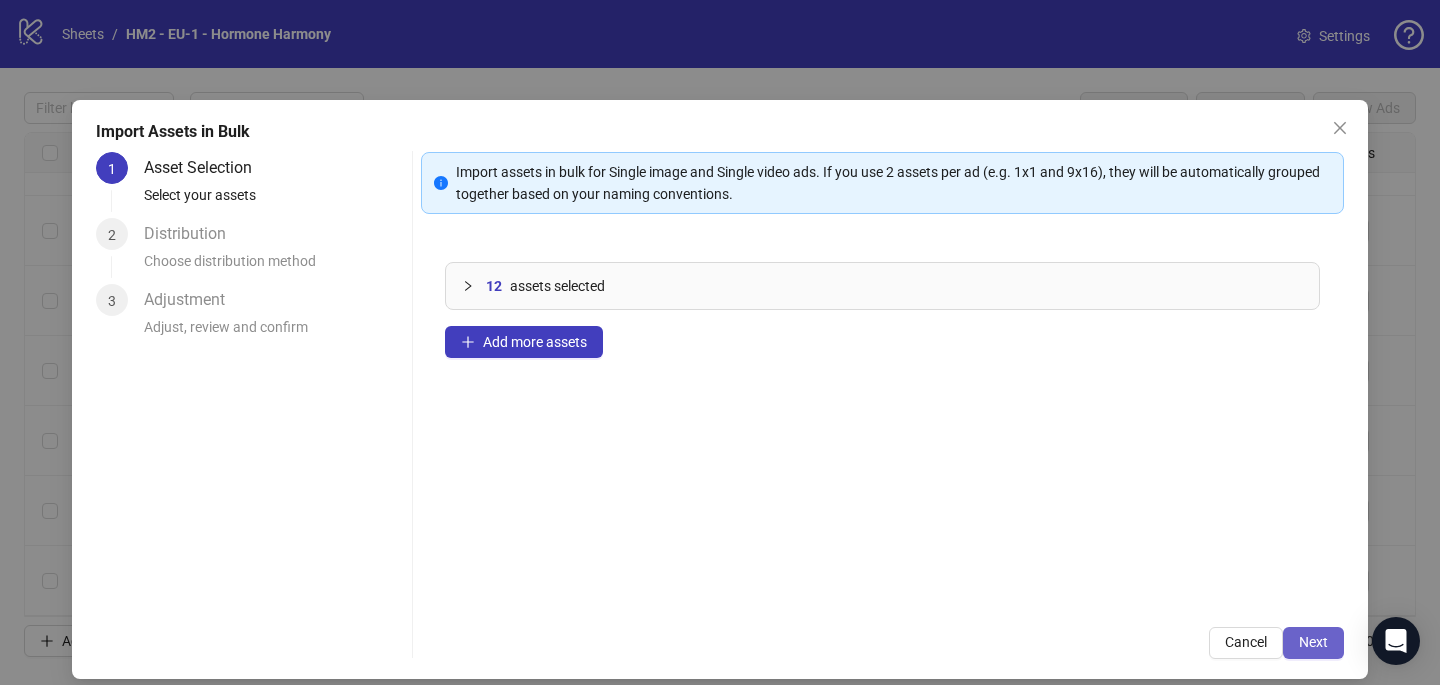 click on "Next" at bounding box center (1313, 642) 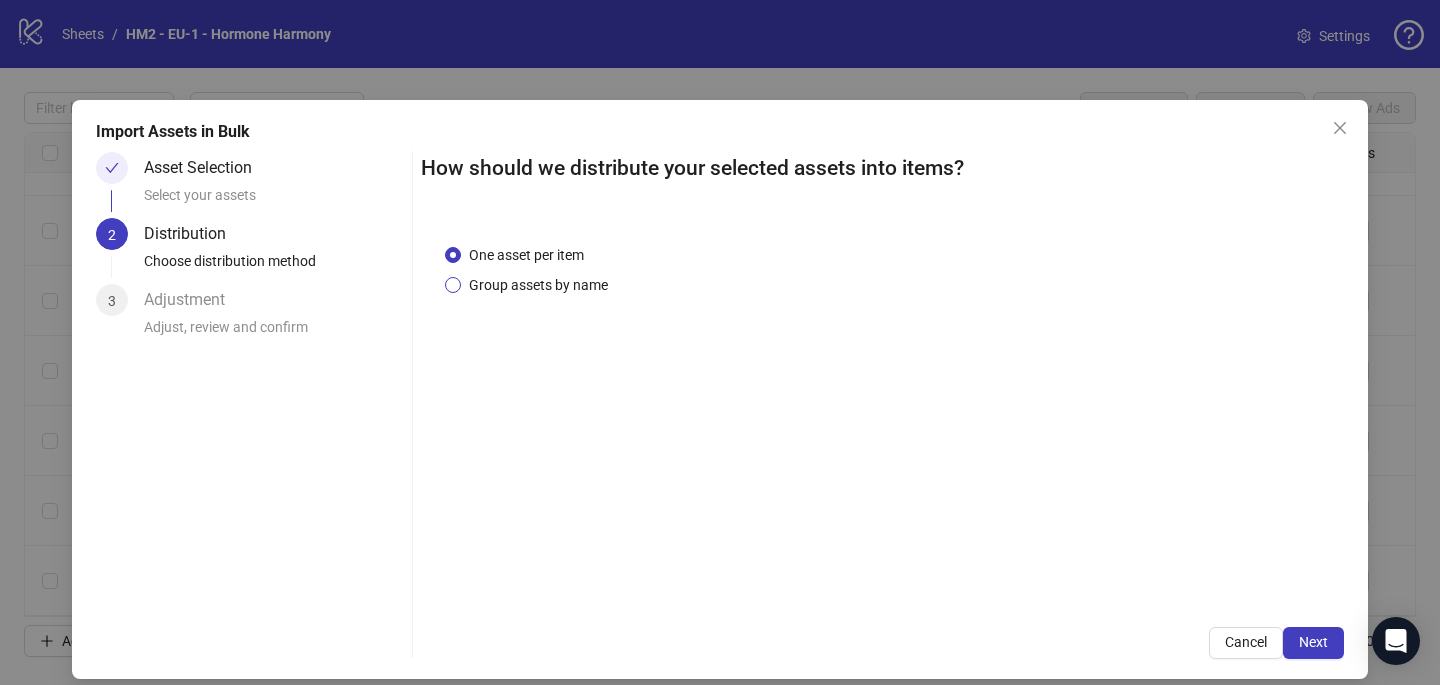 click on "Group assets by name" at bounding box center [538, 285] 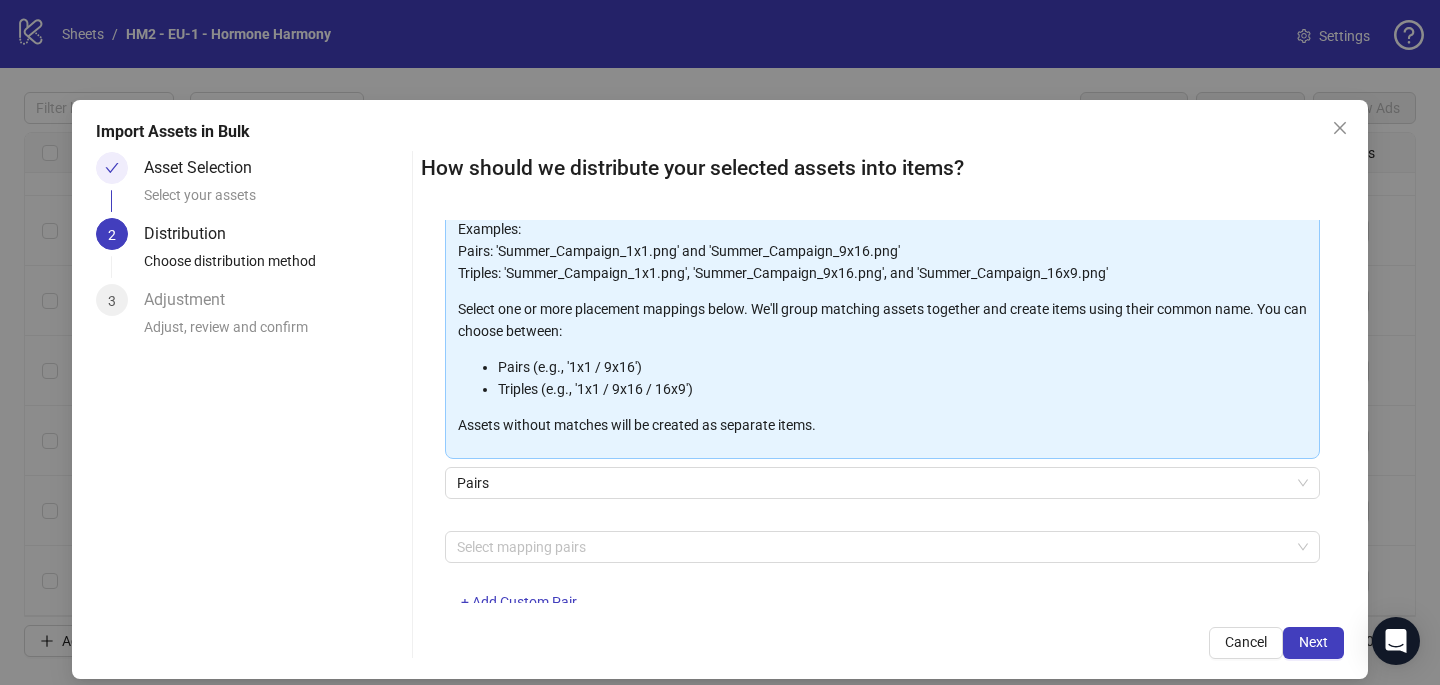 scroll, scrollTop: 168, scrollLeft: 0, axis: vertical 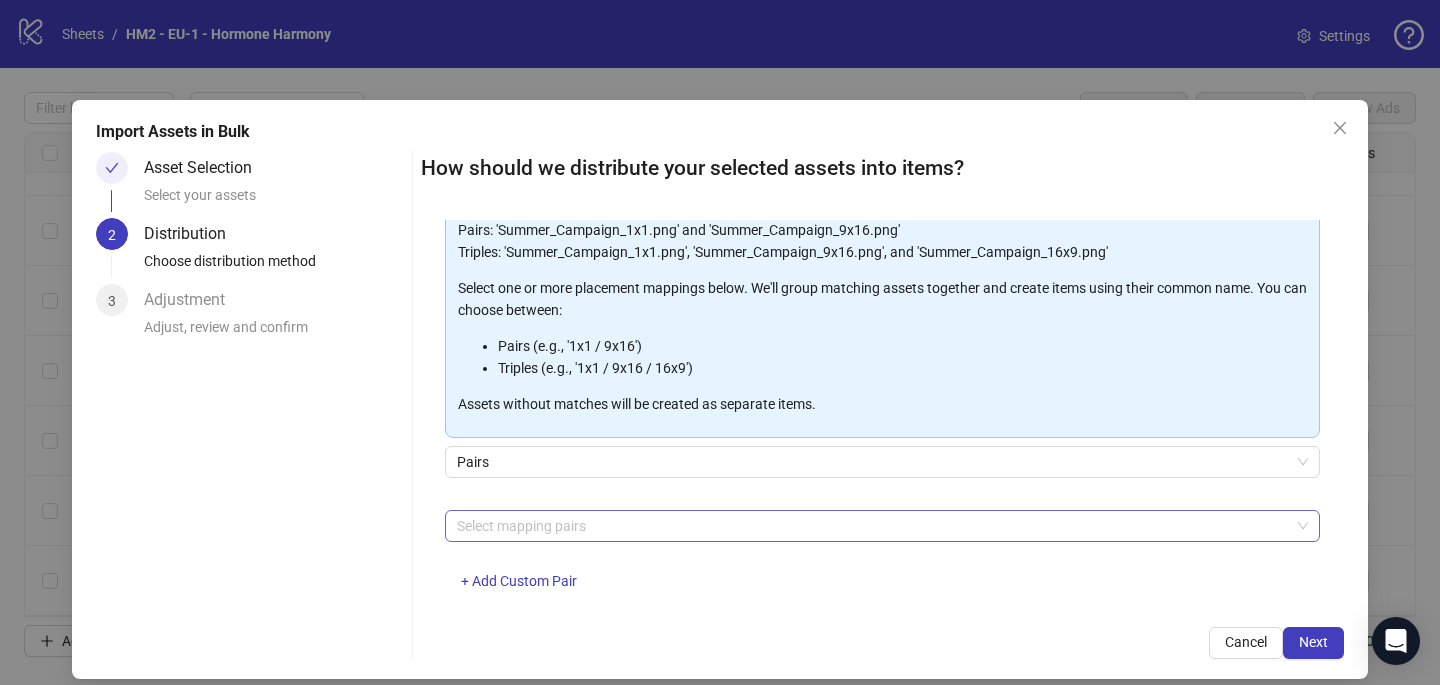 click at bounding box center [872, 526] 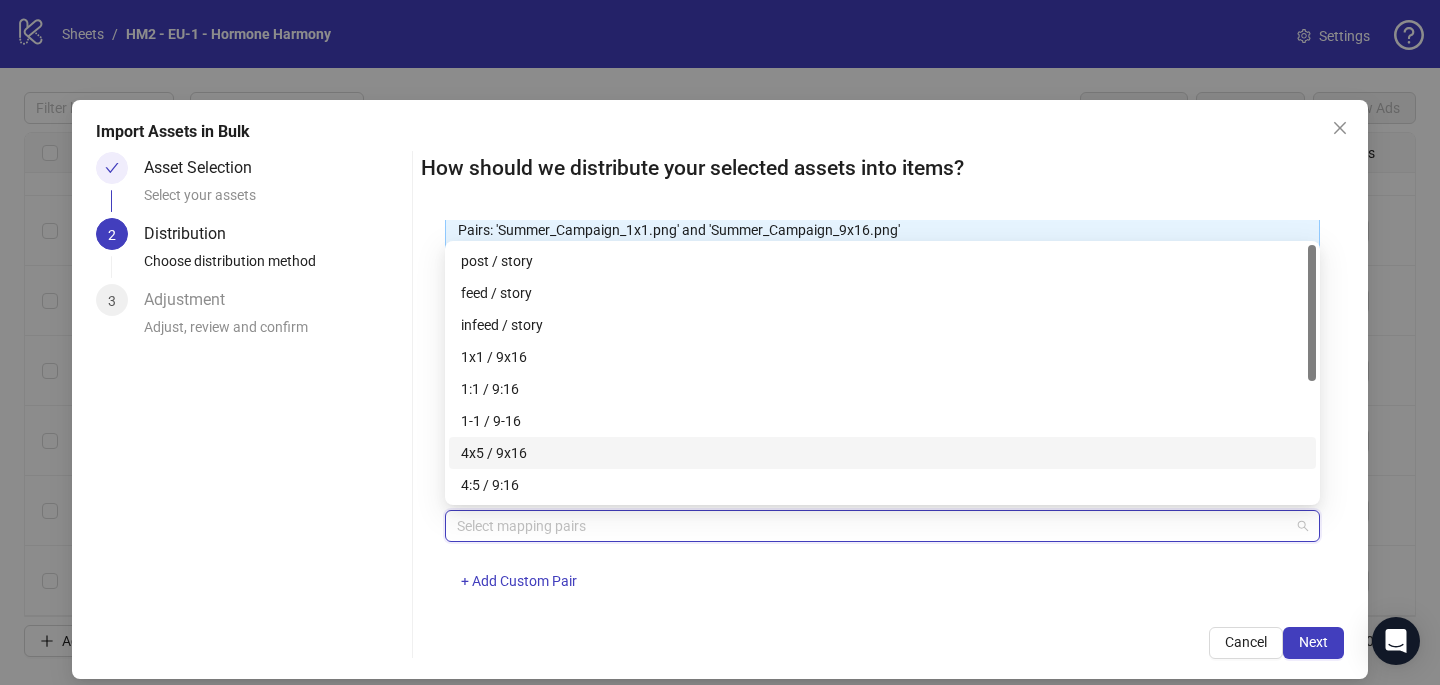 click on "4x5 / 9x16" at bounding box center (882, 453) 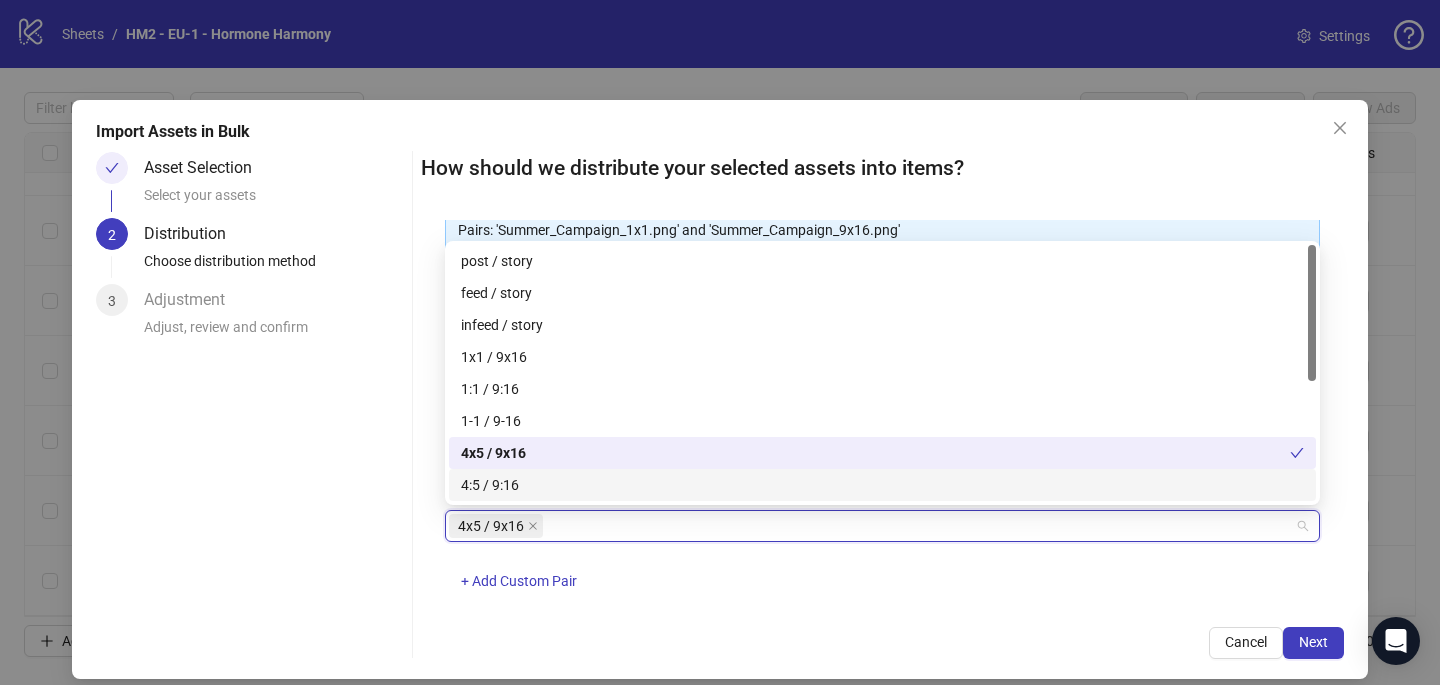 click on "4x5 / 9x16   + Add Custom Pair" at bounding box center [882, 562] 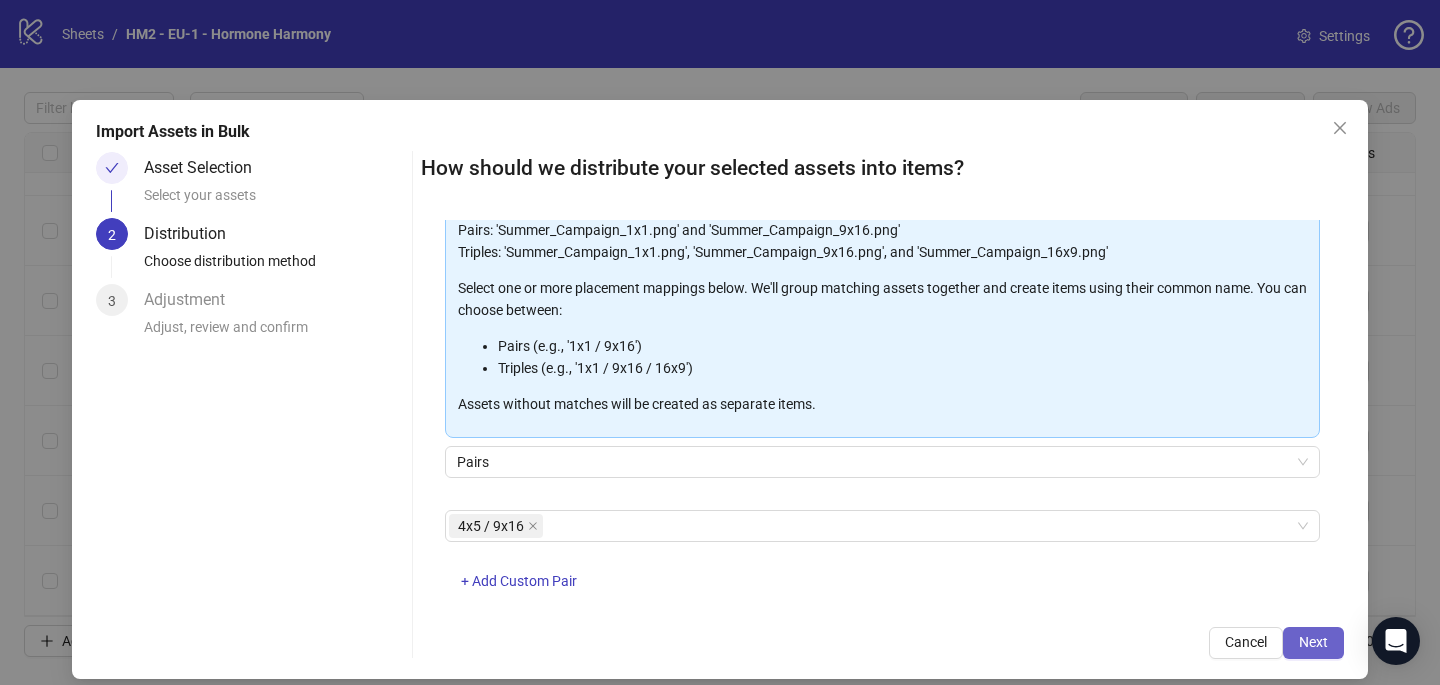 click on "Next" at bounding box center (1313, 642) 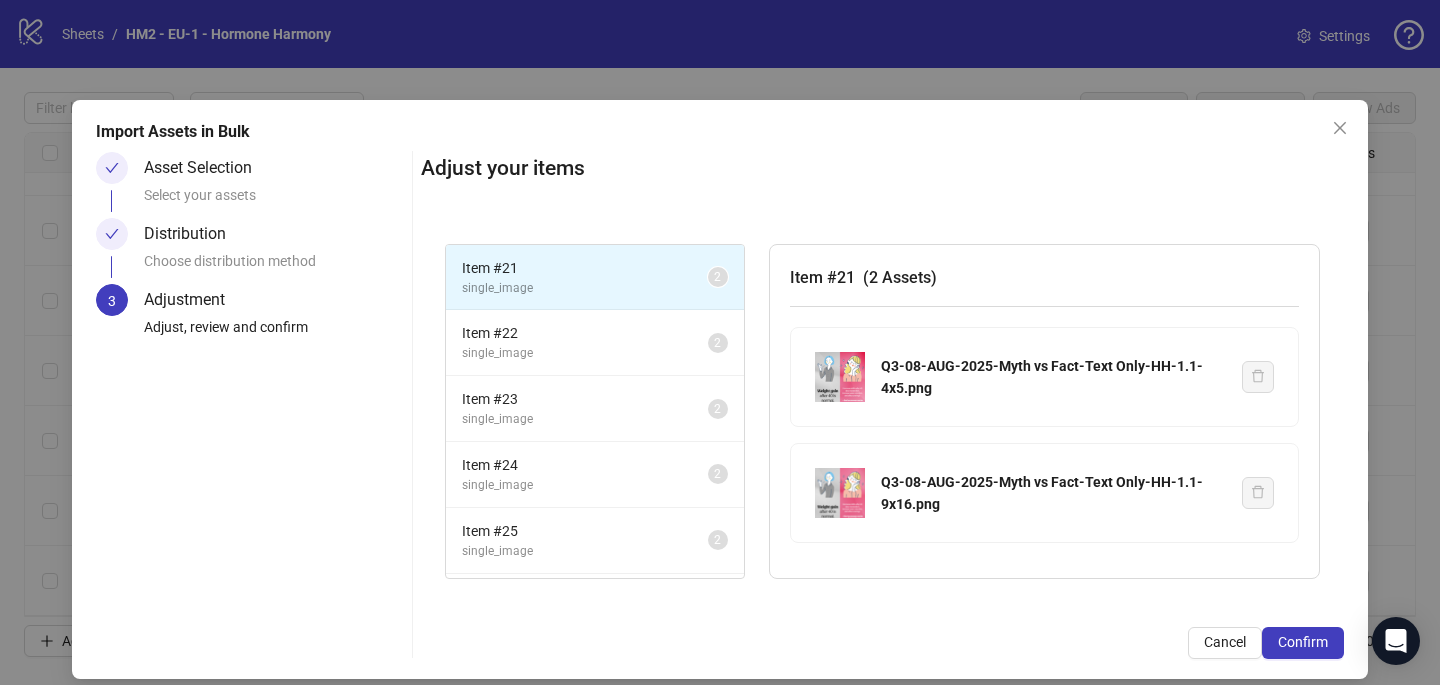 click on "Confirm" at bounding box center (1303, 642) 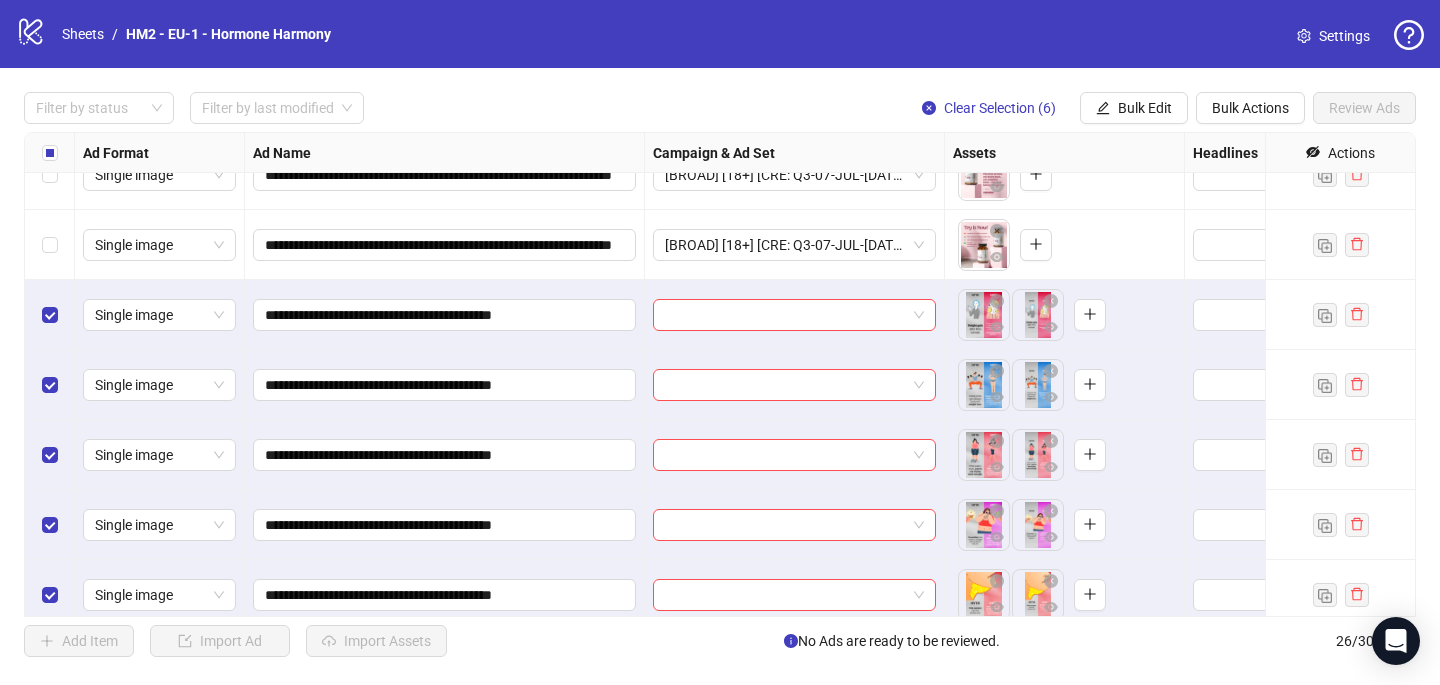 scroll, scrollTop: 1377, scrollLeft: 0, axis: vertical 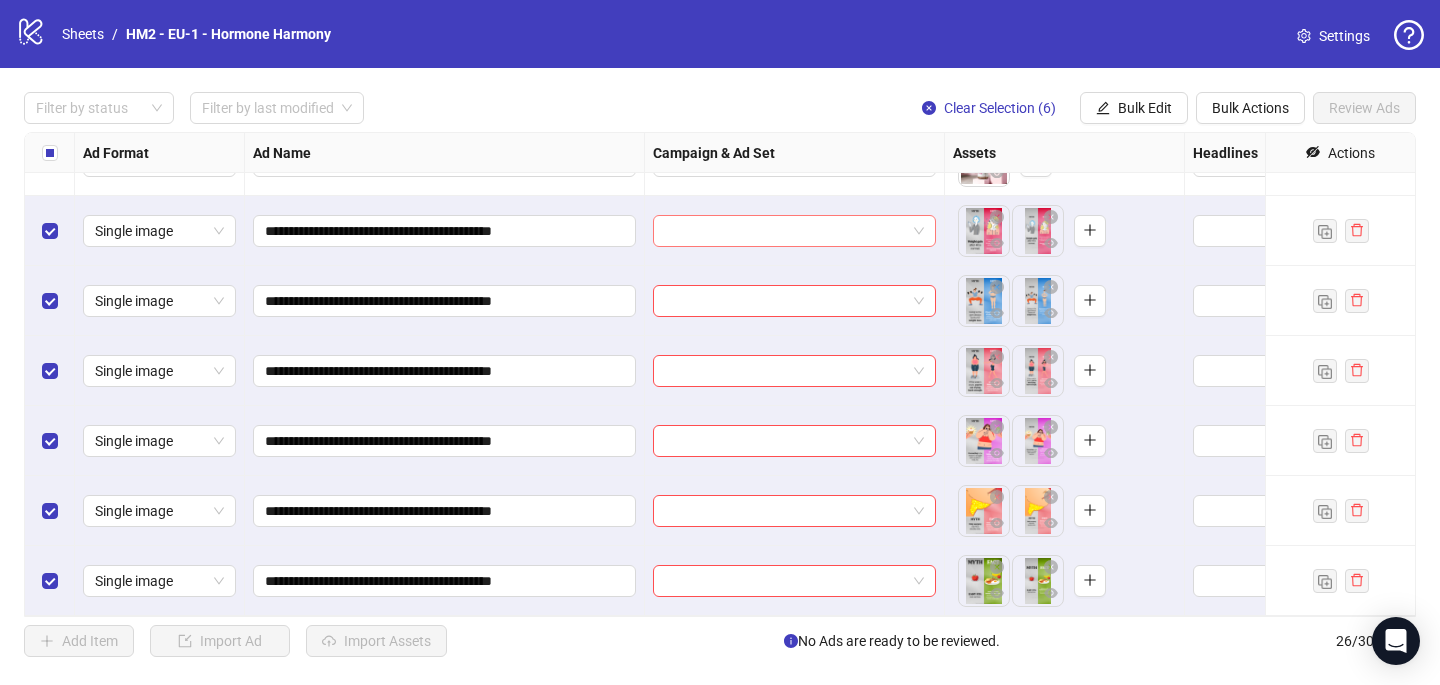 click at bounding box center (785, 231) 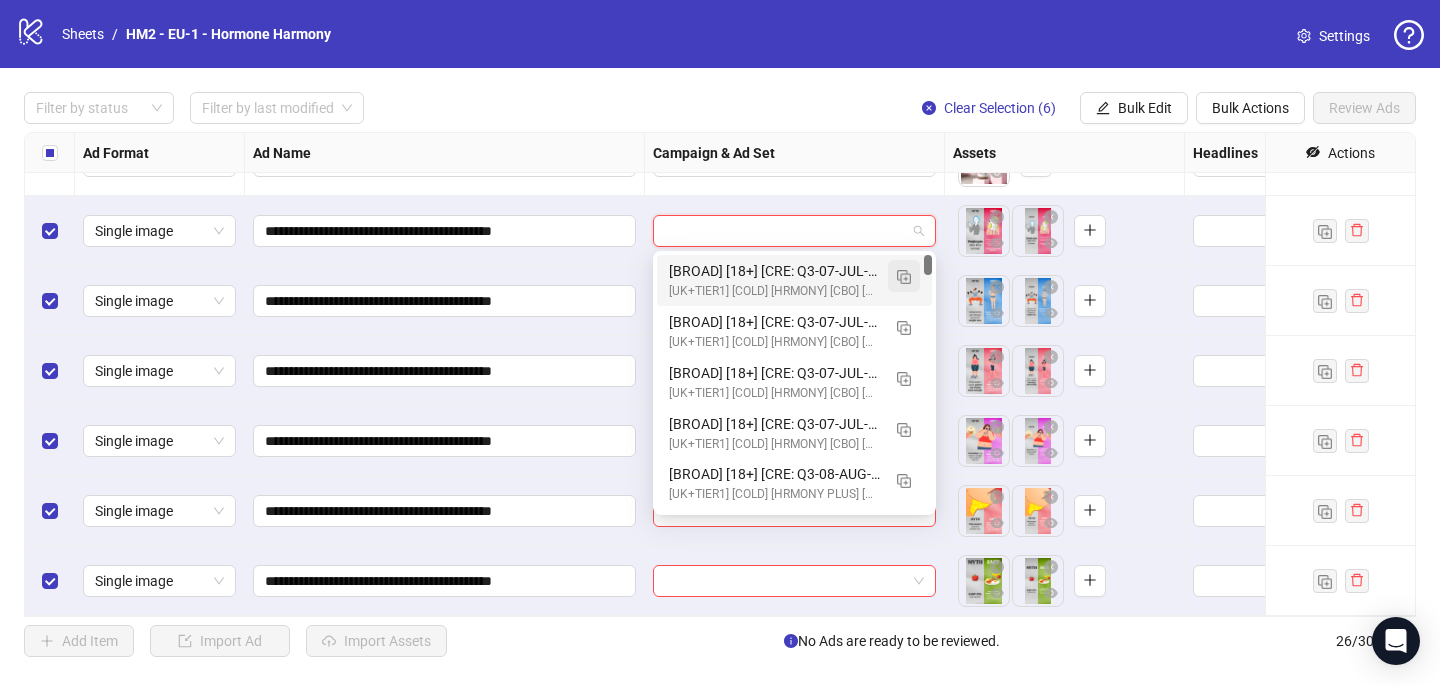 click at bounding box center [904, 277] 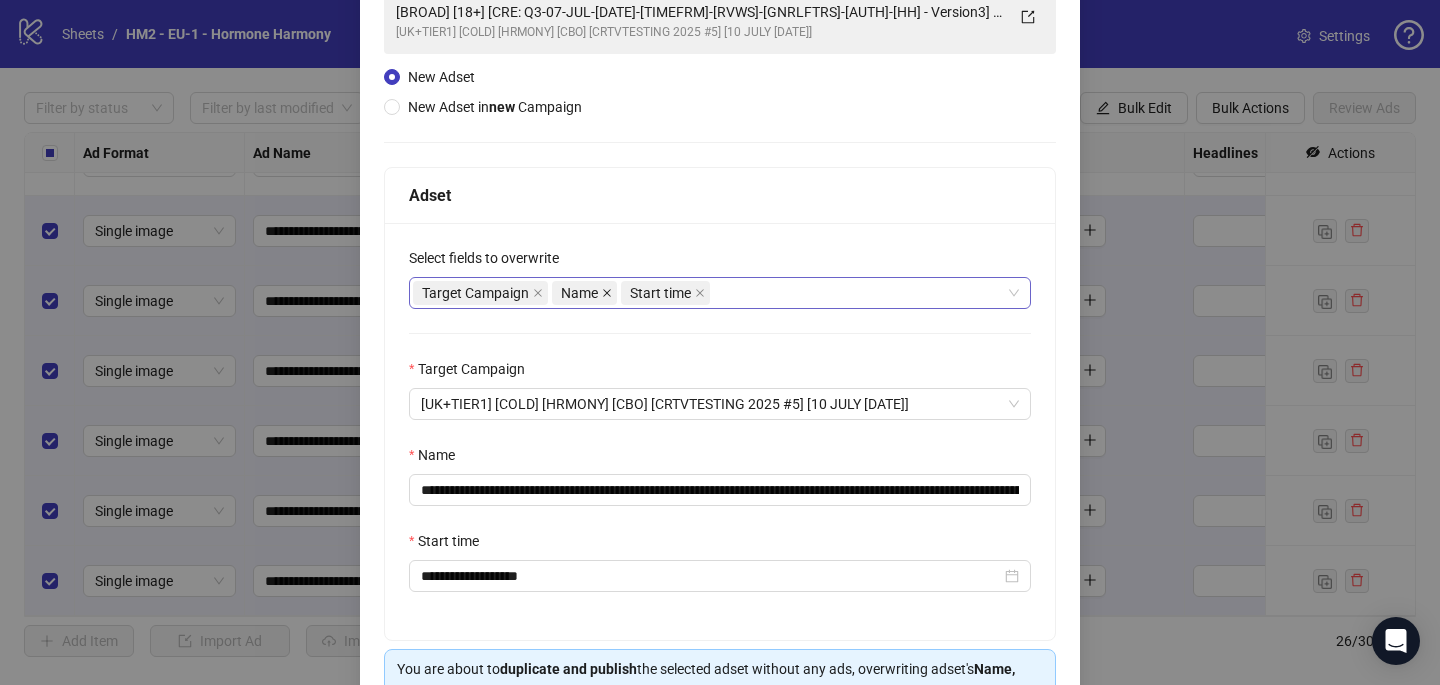 scroll, scrollTop: 212, scrollLeft: 0, axis: vertical 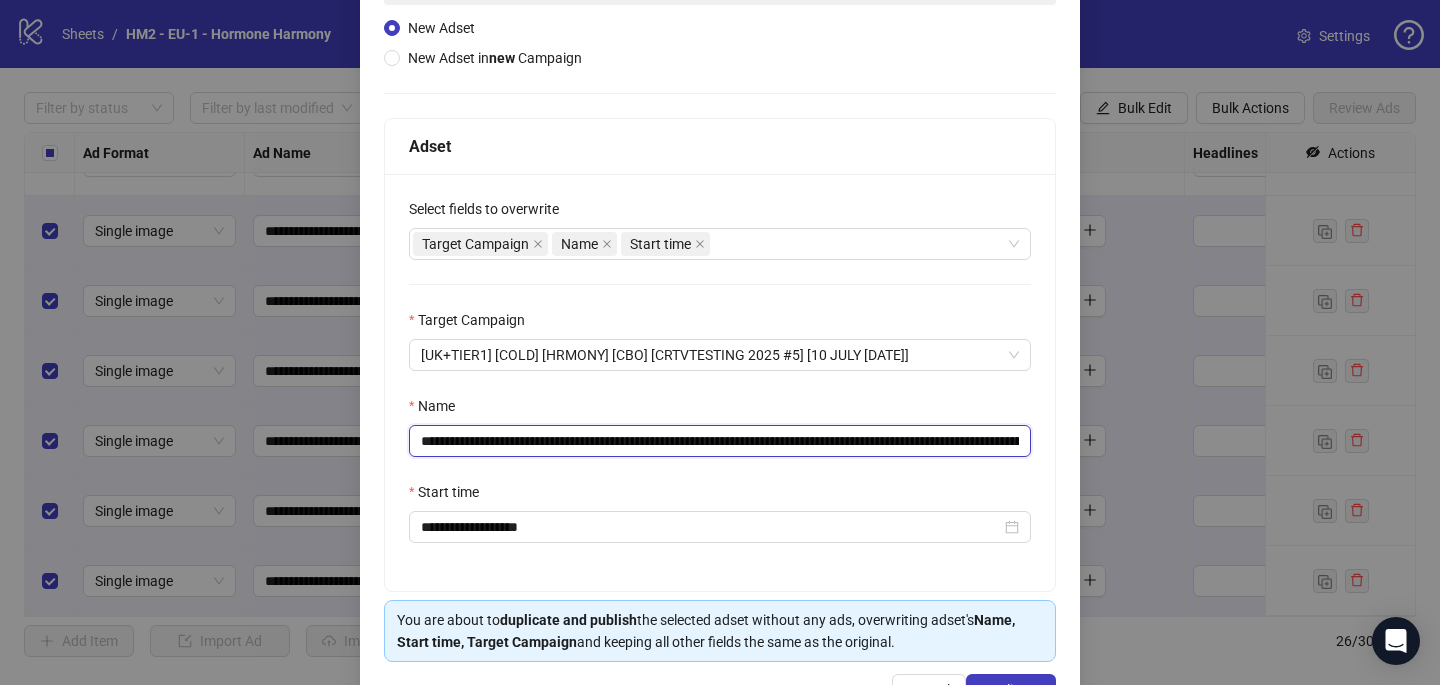 drag, startPoint x: 1004, startPoint y: 442, endPoint x: 754, endPoint y: 434, distance: 250.12796 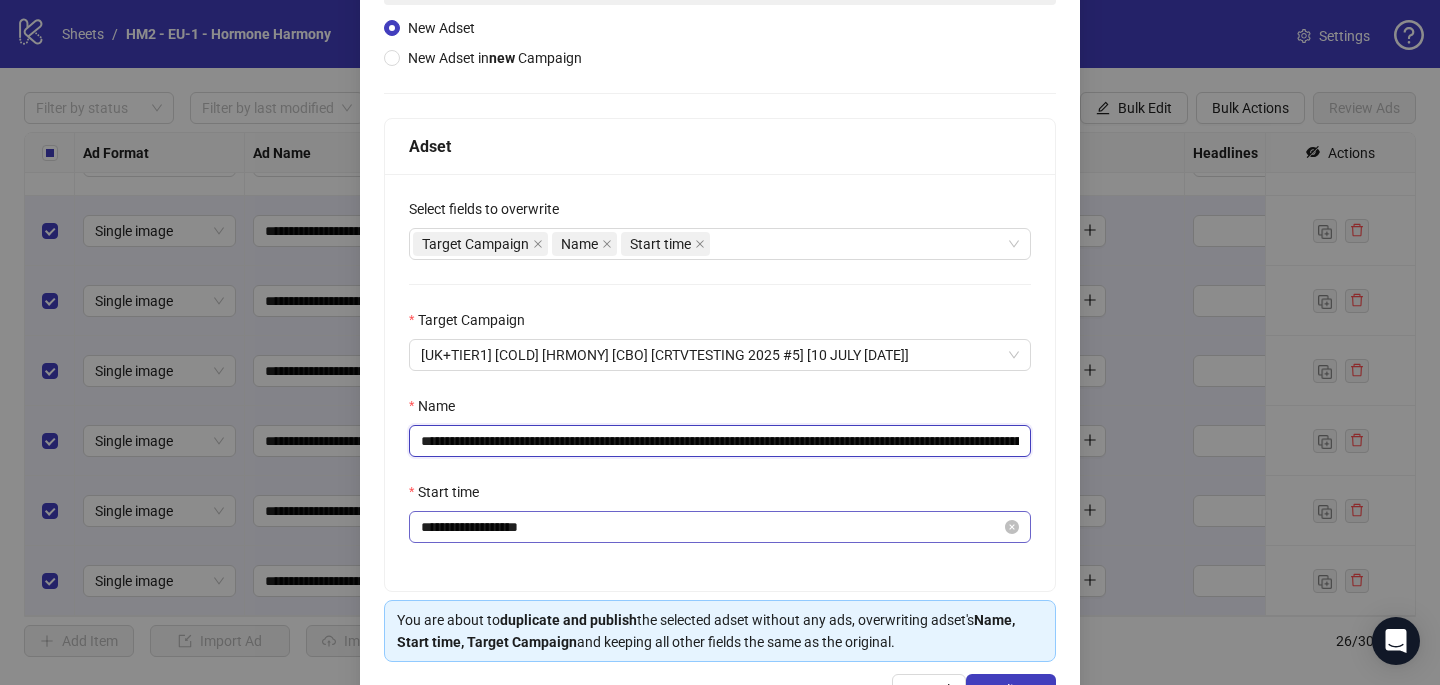 scroll, scrollTop: 278, scrollLeft: 0, axis: vertical 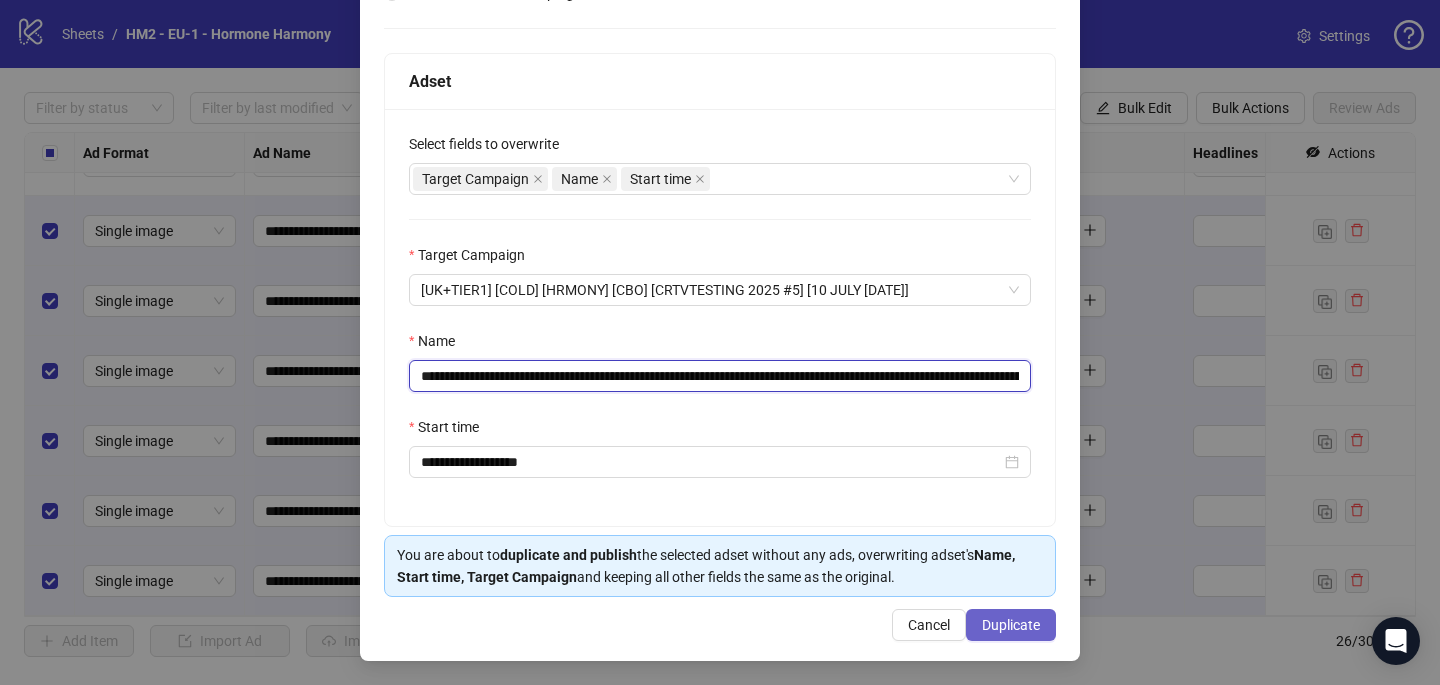type on "**********" 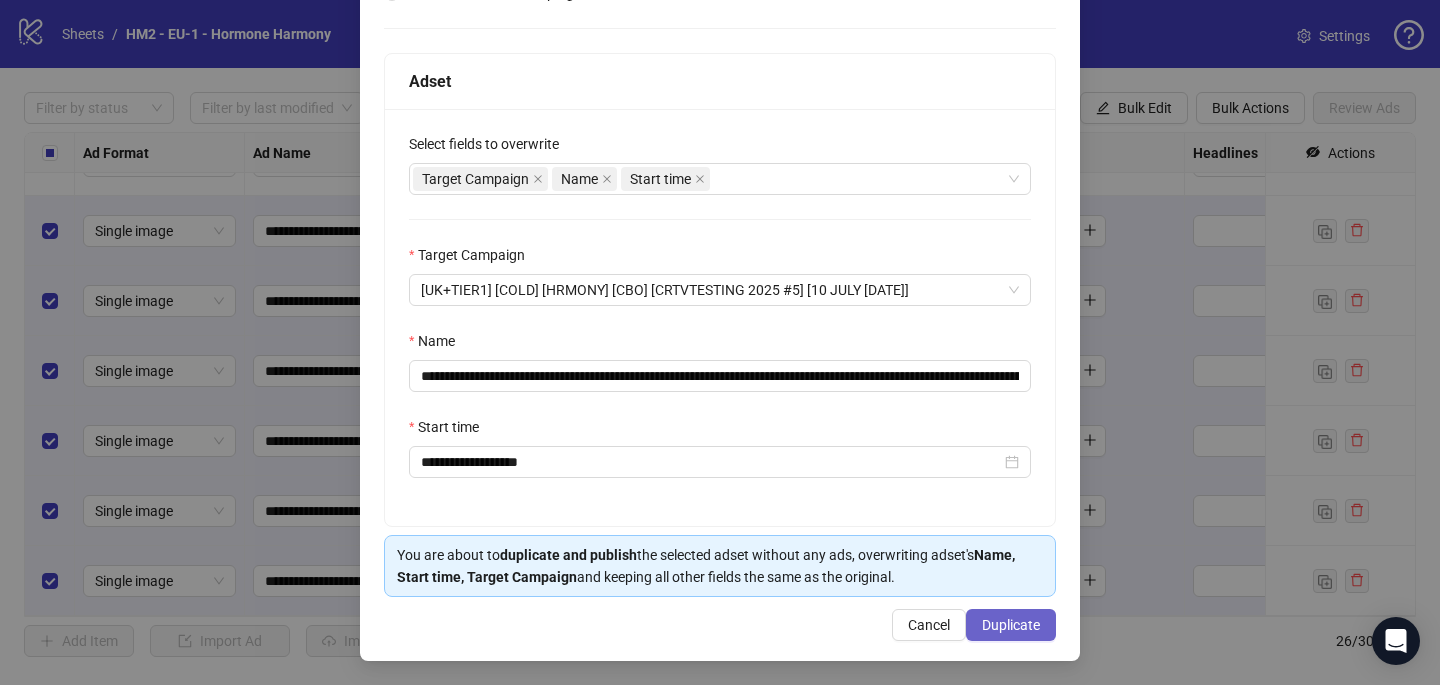 click on "Duplicate" at bounding box center (1011, 625) 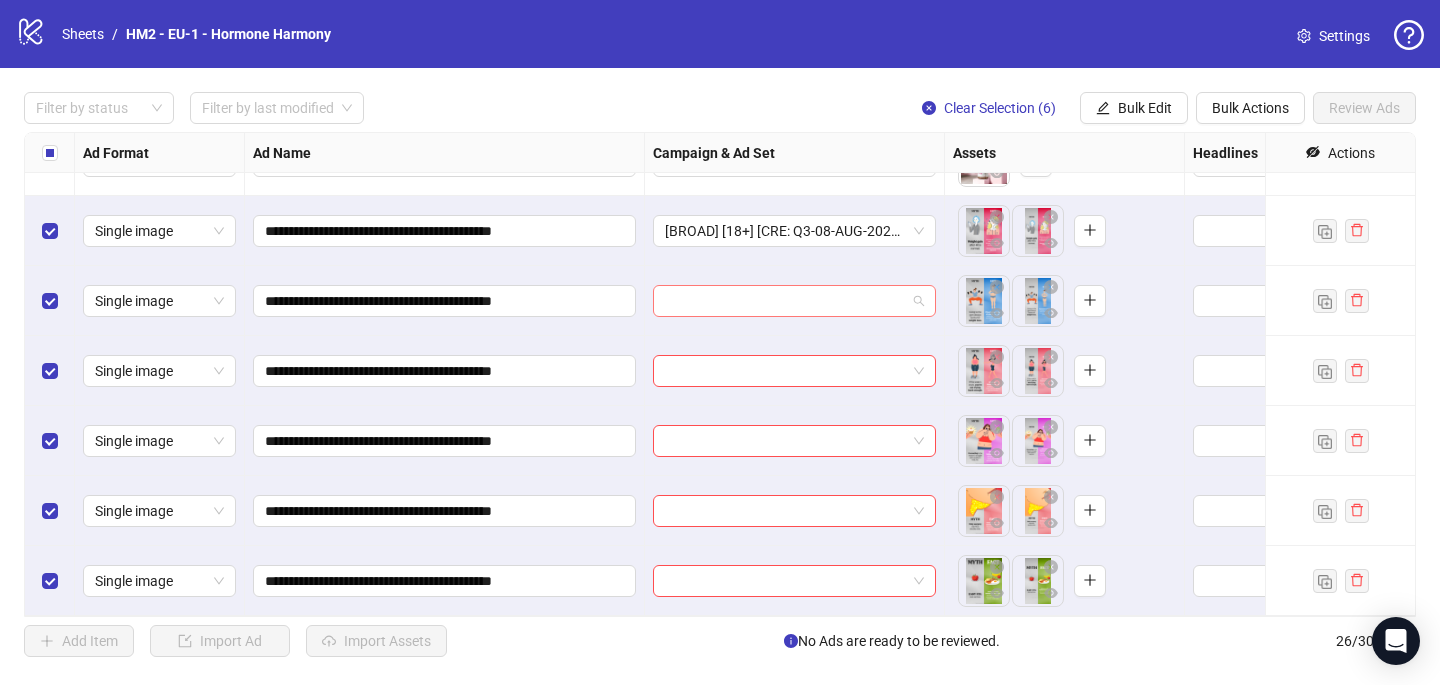 click at bounding box center [785, 301] 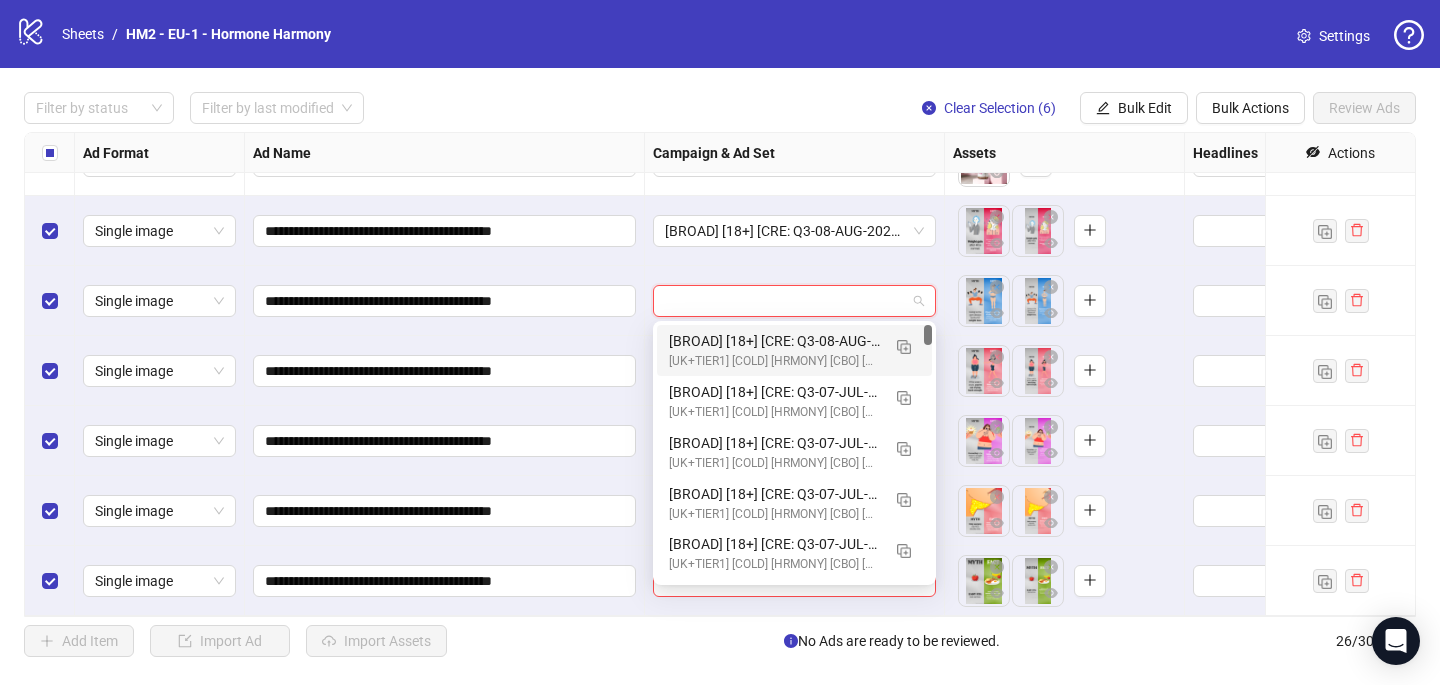 click on "[UK+TIER1] [COLD] [HRMONY] [CBO] [CRTVTESTING 2025 #5] [10 JULY [DATE]]" at bounding box center (774, 361) 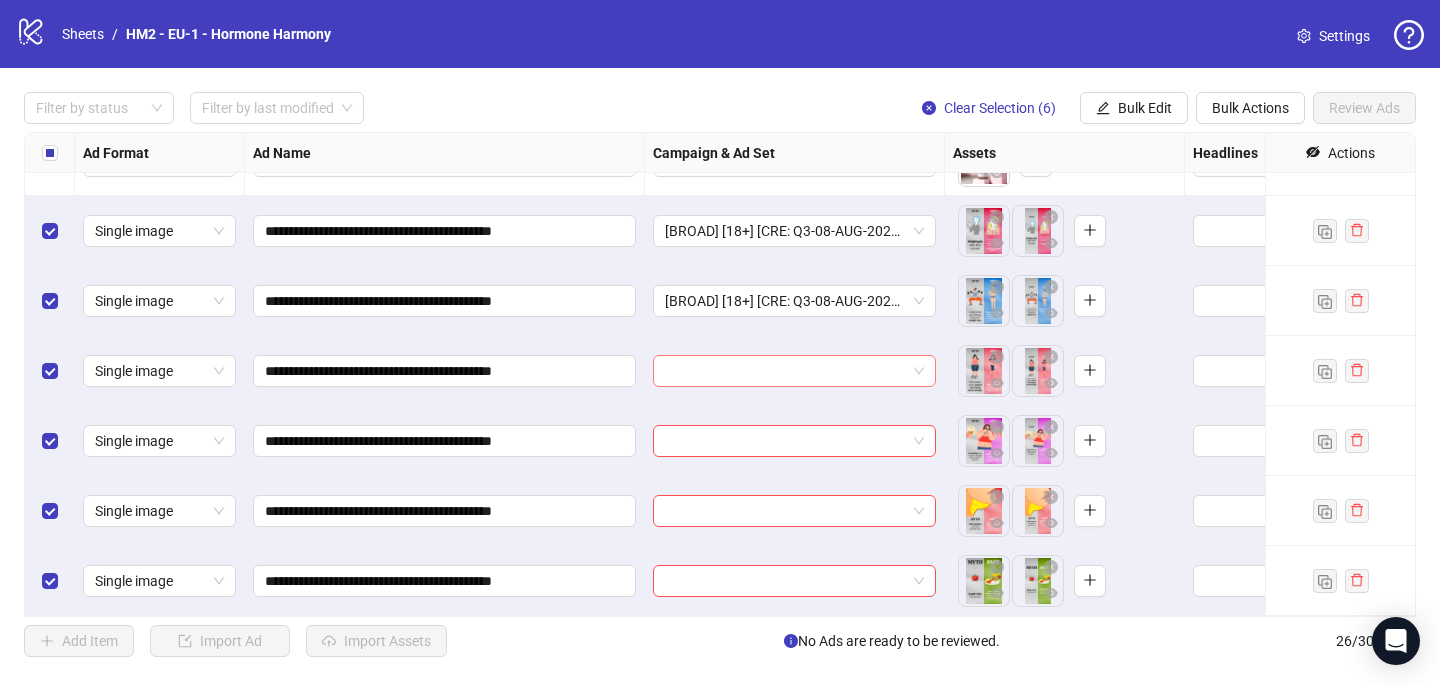 click at bounding box center [785, 371] 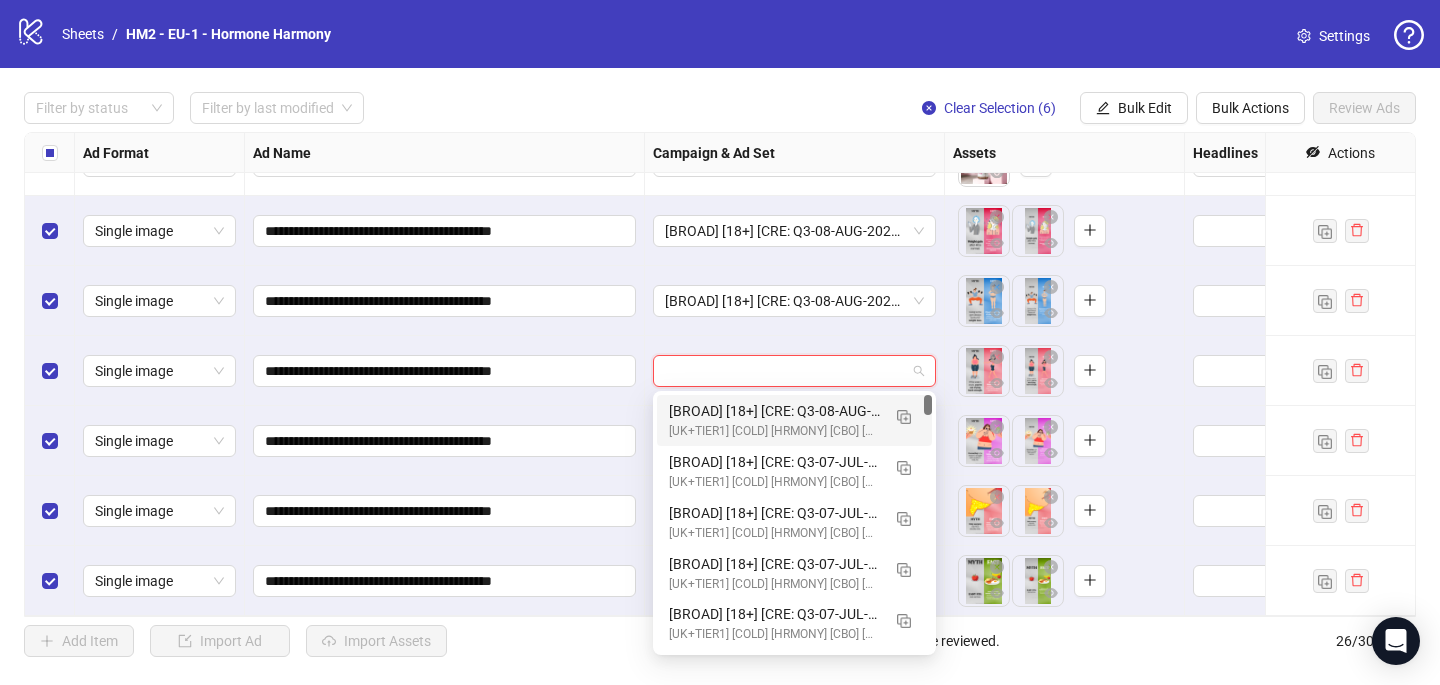 click on "[BROAD] [18+] [CRE: Q3-08-AUG-2025-Myth vs Fact-Text Only-HH] [COP: Q1-03-MAR-2025-March-Scientist-5RW-LONG-HH] [8 Aug 2025] (copy) (copy) (copy) (copy)" at bounding box center (774, 411) 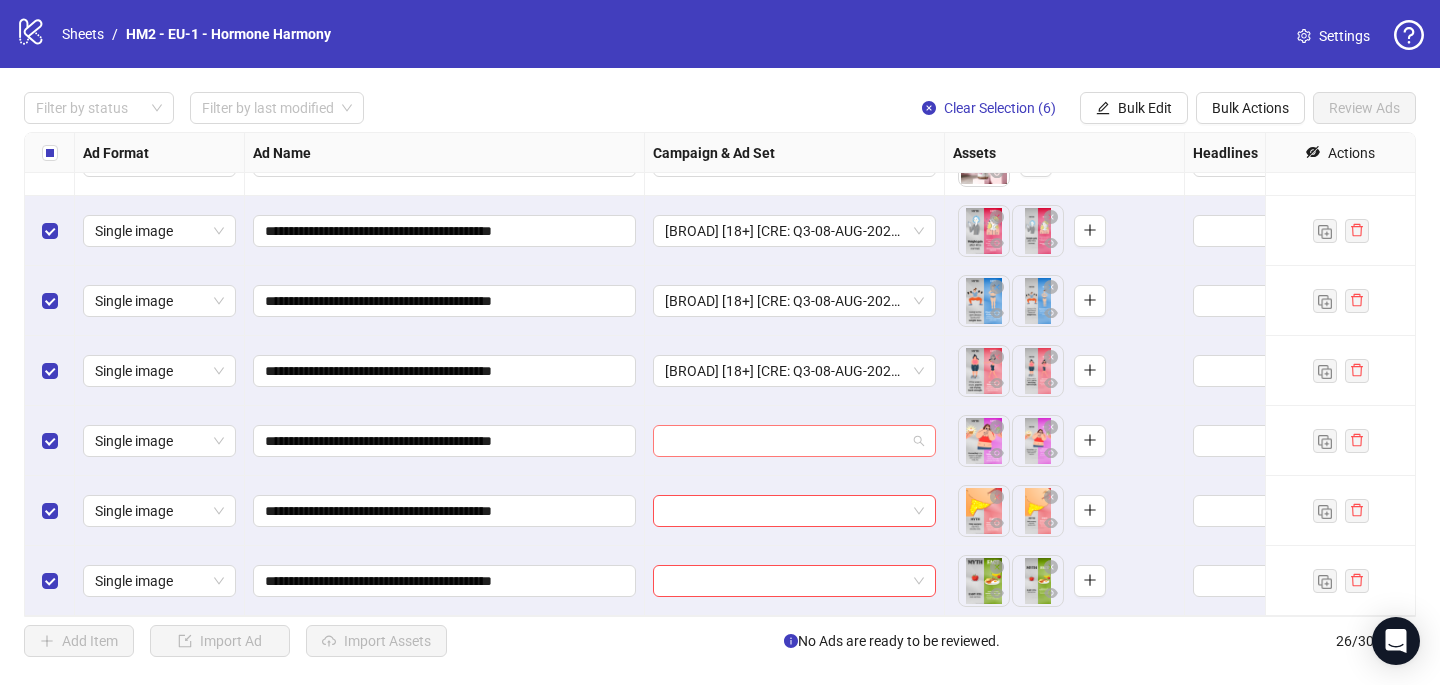 click at bounding box center [785, 441] 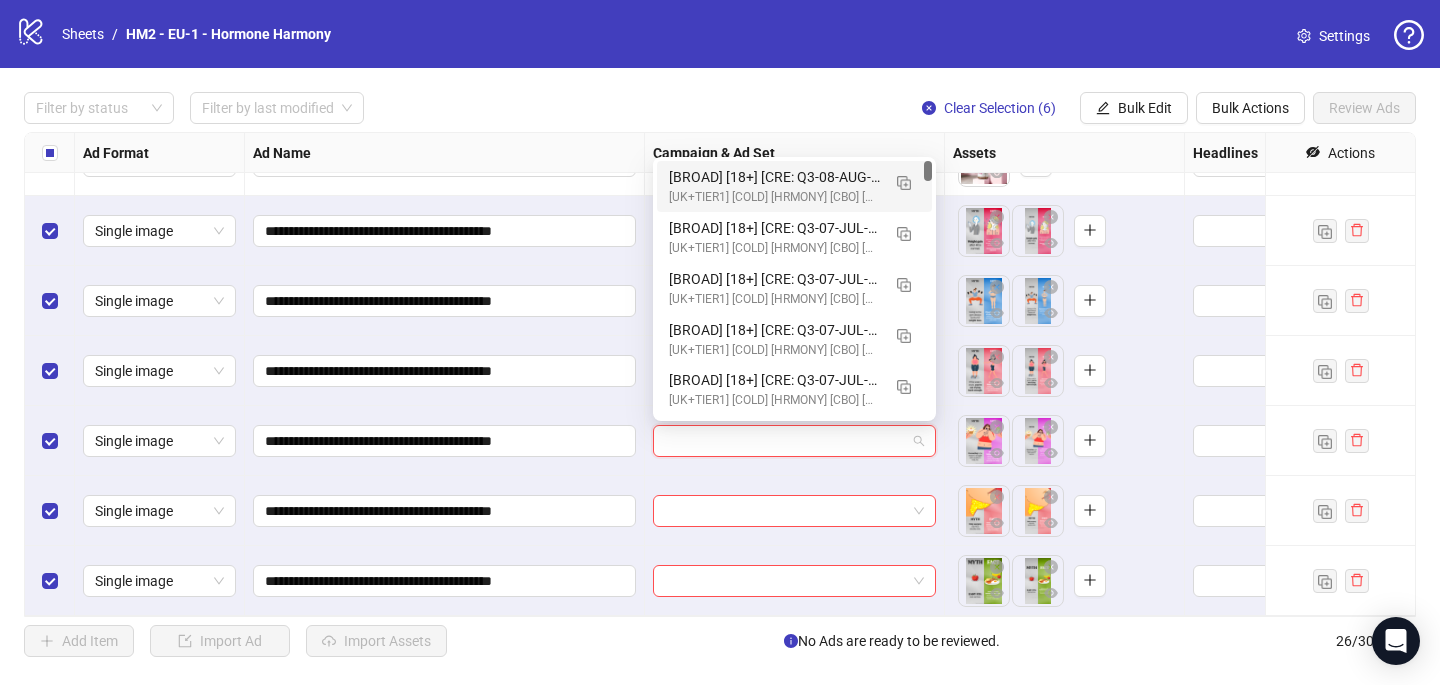 click on "[BROAD] [18+] [CRE: Q3-08-AUG-2025-Myth vs Fact-Text Only-HH] [COP: Q1-03-MAR-2025-March-Scientist-5RW-LONG-HH] [8 Aug 2025] (copy) (copy) (copy) (copy)" at bounding box center [774, 177] 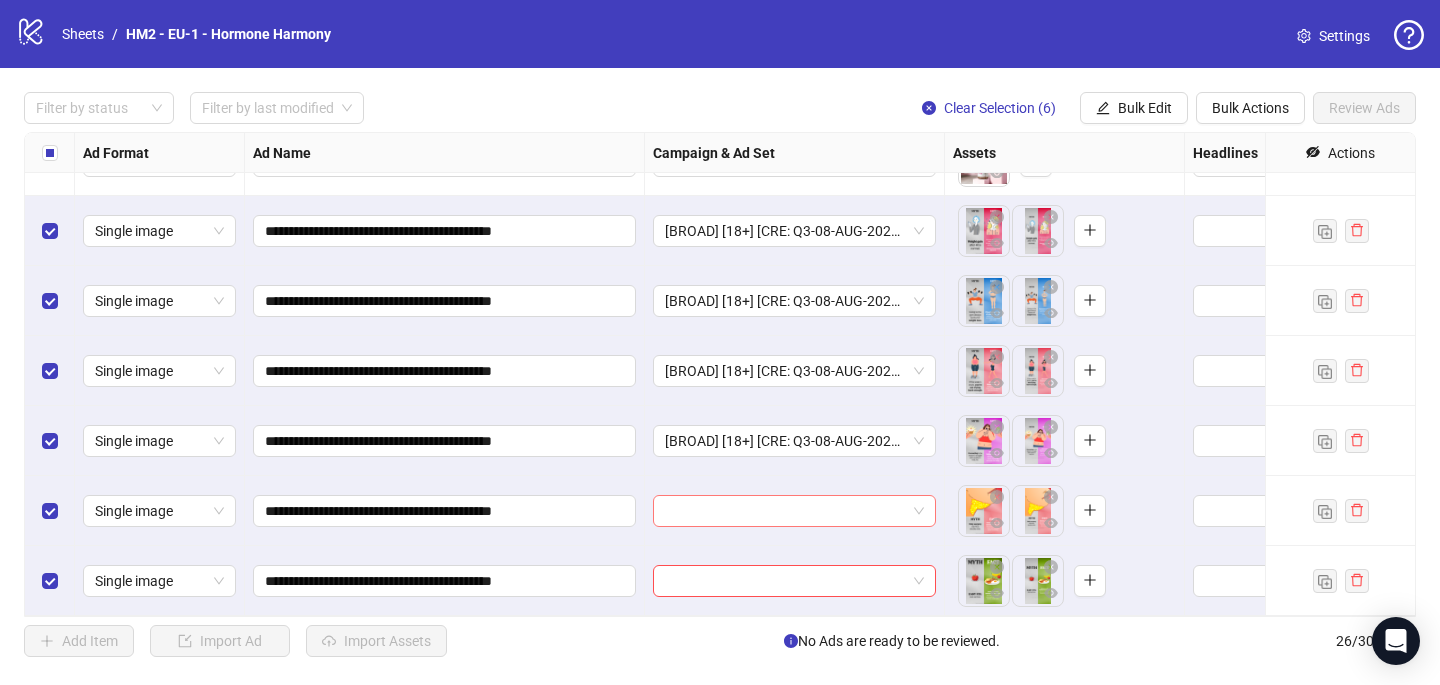 click at bounding box center (785, 511) 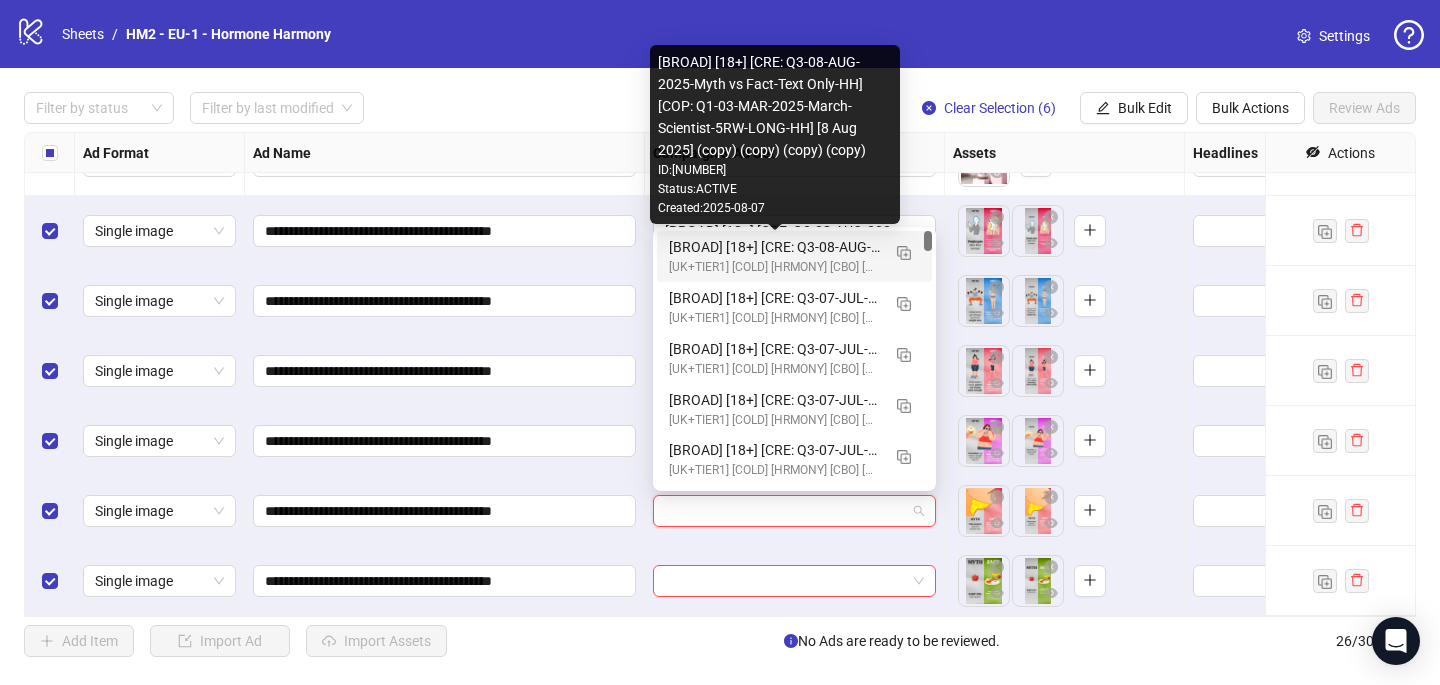 click on "[BROAD] [18+] [CRE: Q3-08-AUG-2025-Myth vs Fact-Text Only-HH] [COP: Q1-03-MAR-2025-March-Scientist-5RW-LONG-HH] [8 Aug 2025] (copy) (copy) (copy) (copy)" at bounding box center (774, 247) 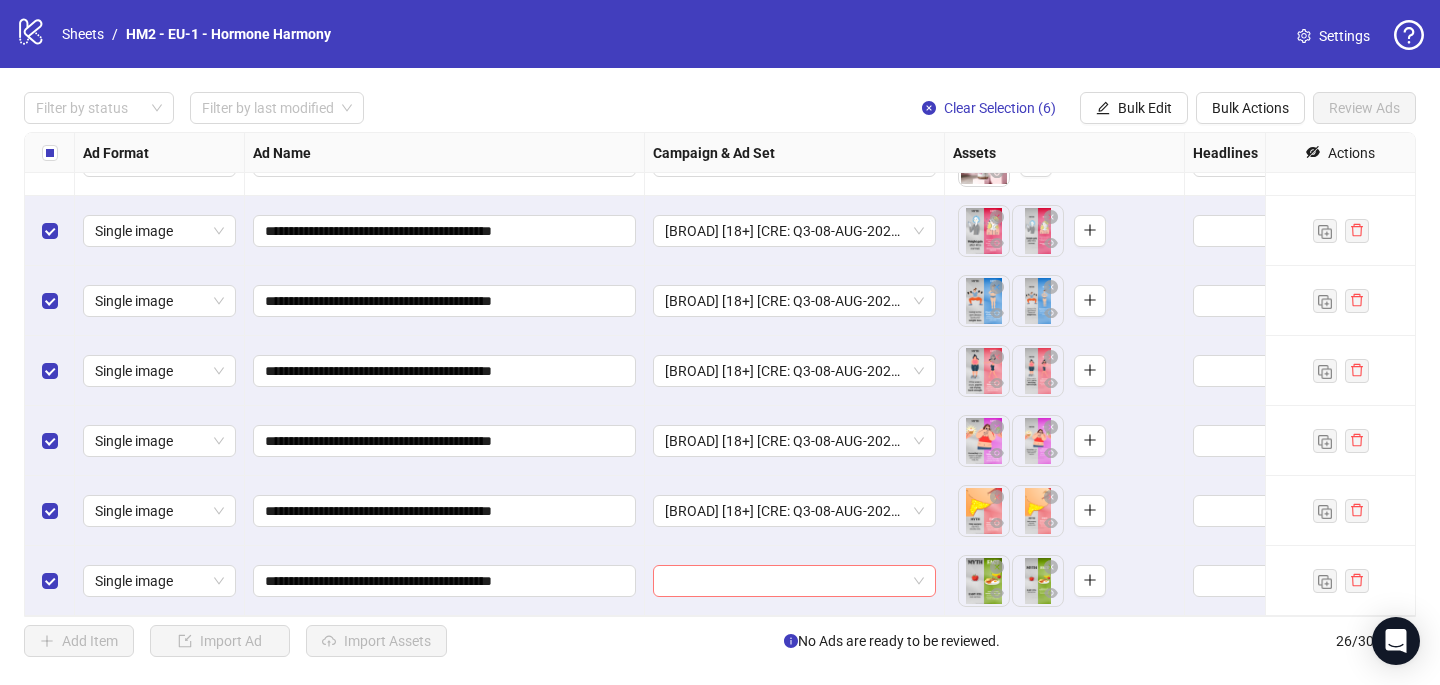 click at bounding box center (785, 581) 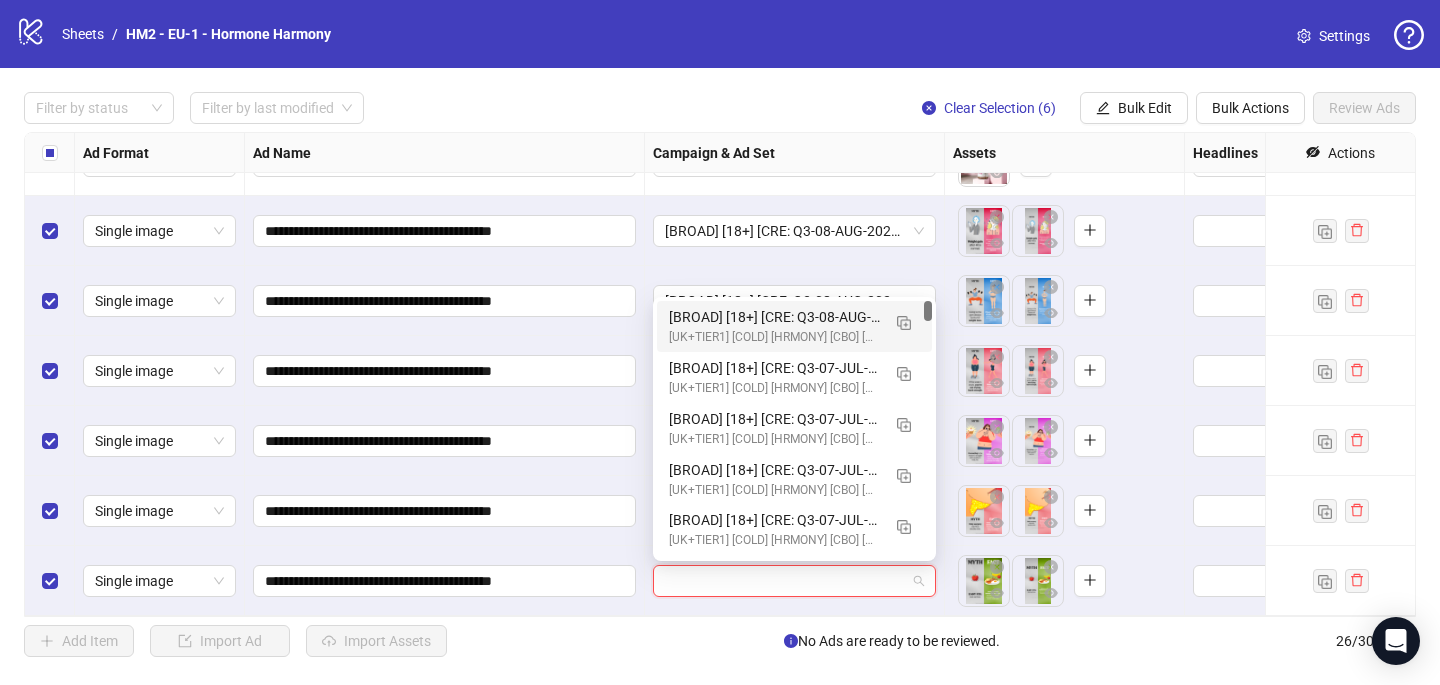 click on "[BROAD] [18+] [CRE: Q3-08-AUG-2025-Myth vs Fact-Text Only-HH] [COP: Q1-03-MAR-2025-March-Scientist-5RW-LONG-HH] [8 Aug 2025] (copy) (copy) (copy) (copy)" at bounding box center (774, 317) 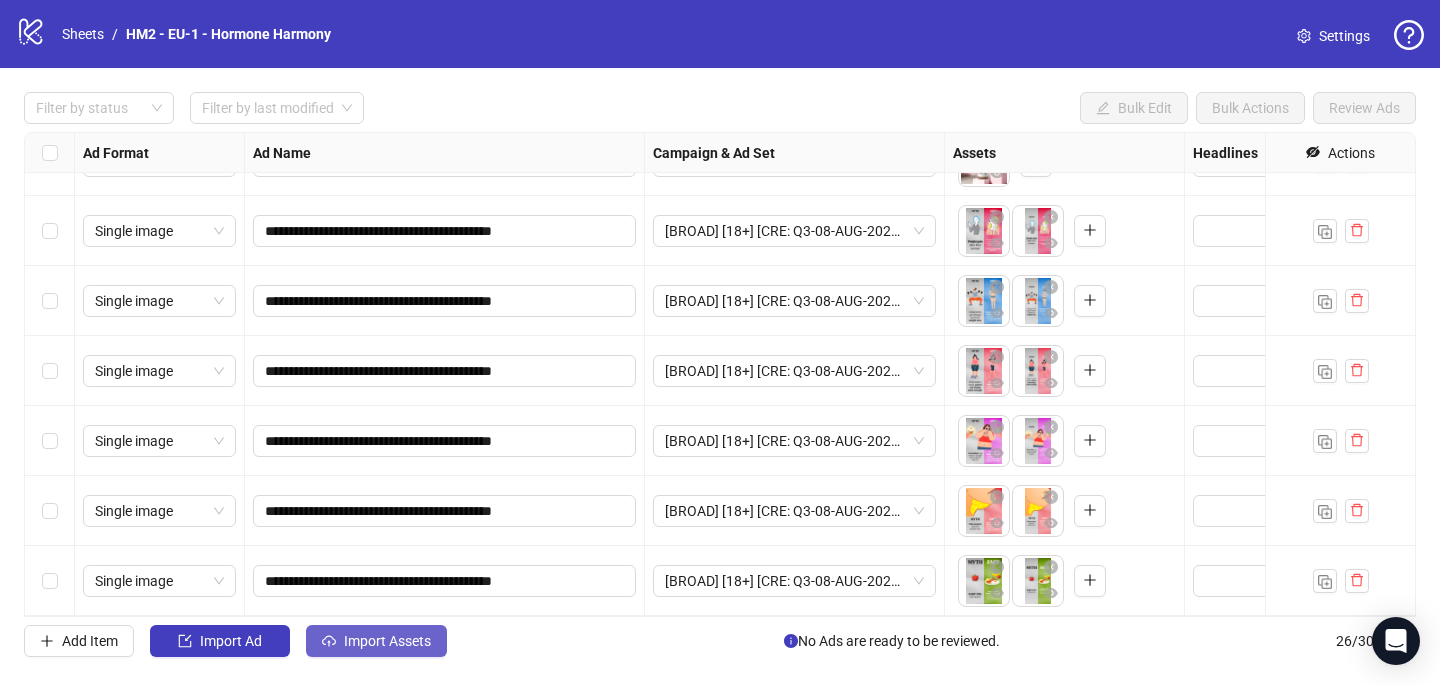 click on "Import Assets" at bounding box center (376, 641) 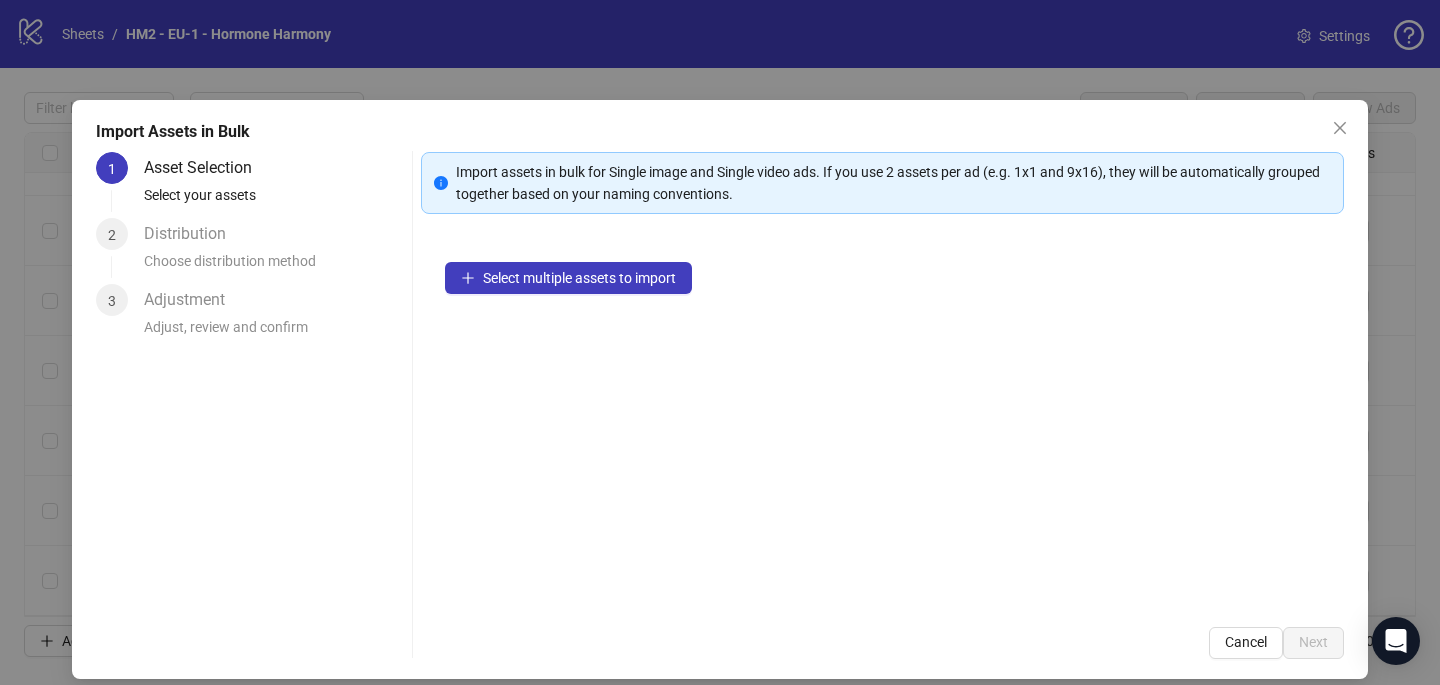 click on "Select multiple assets to import" at bounding box center (882, 420) 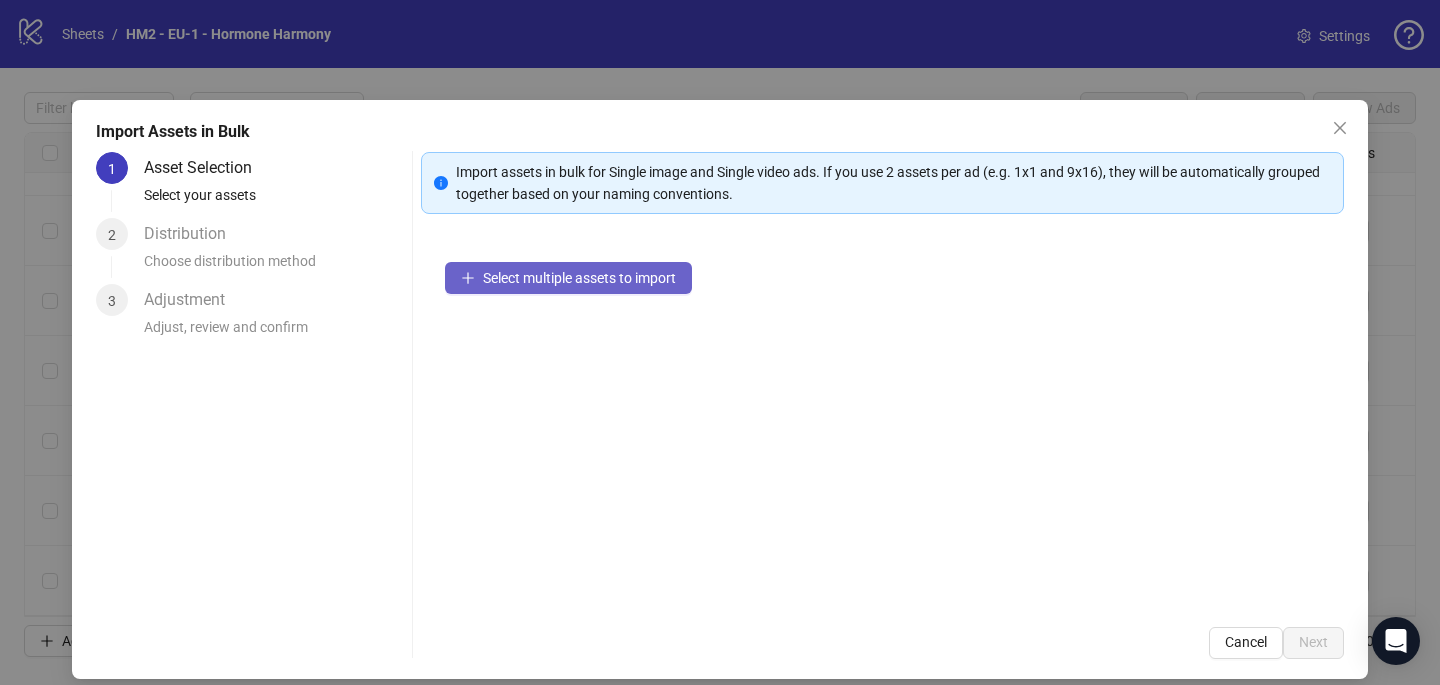 click on "Select multiple assets to import" at bounding box center [579, 278] 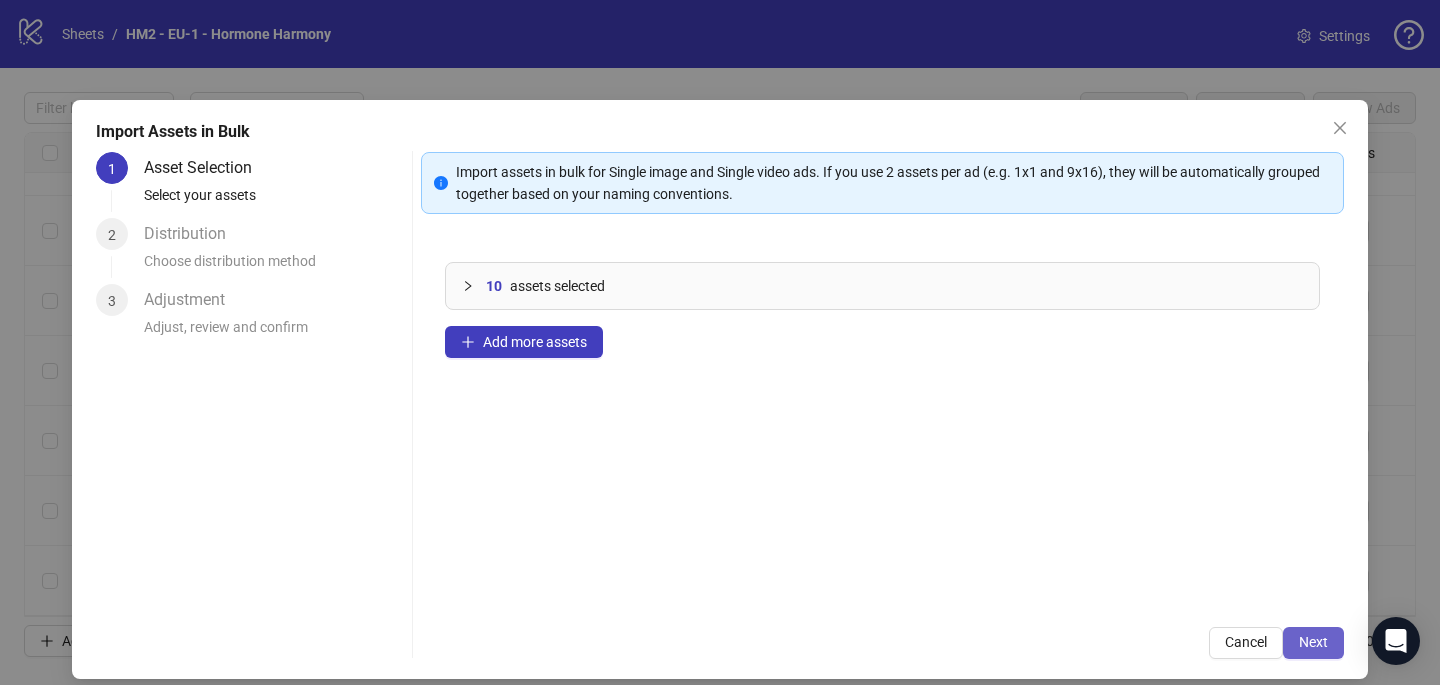 click on "Next" at bounding box center (1313, 642) 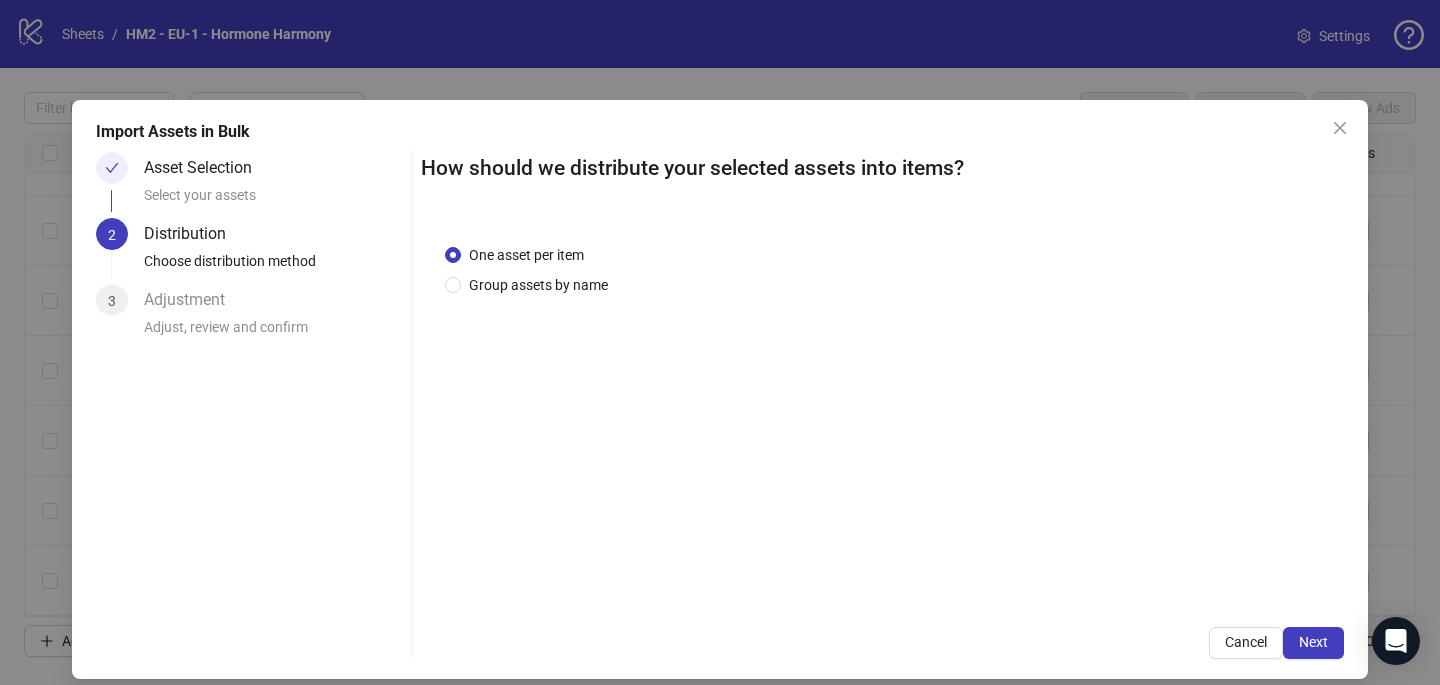click on "One asset per item Group assets by name" at bounding box center [882, 411] 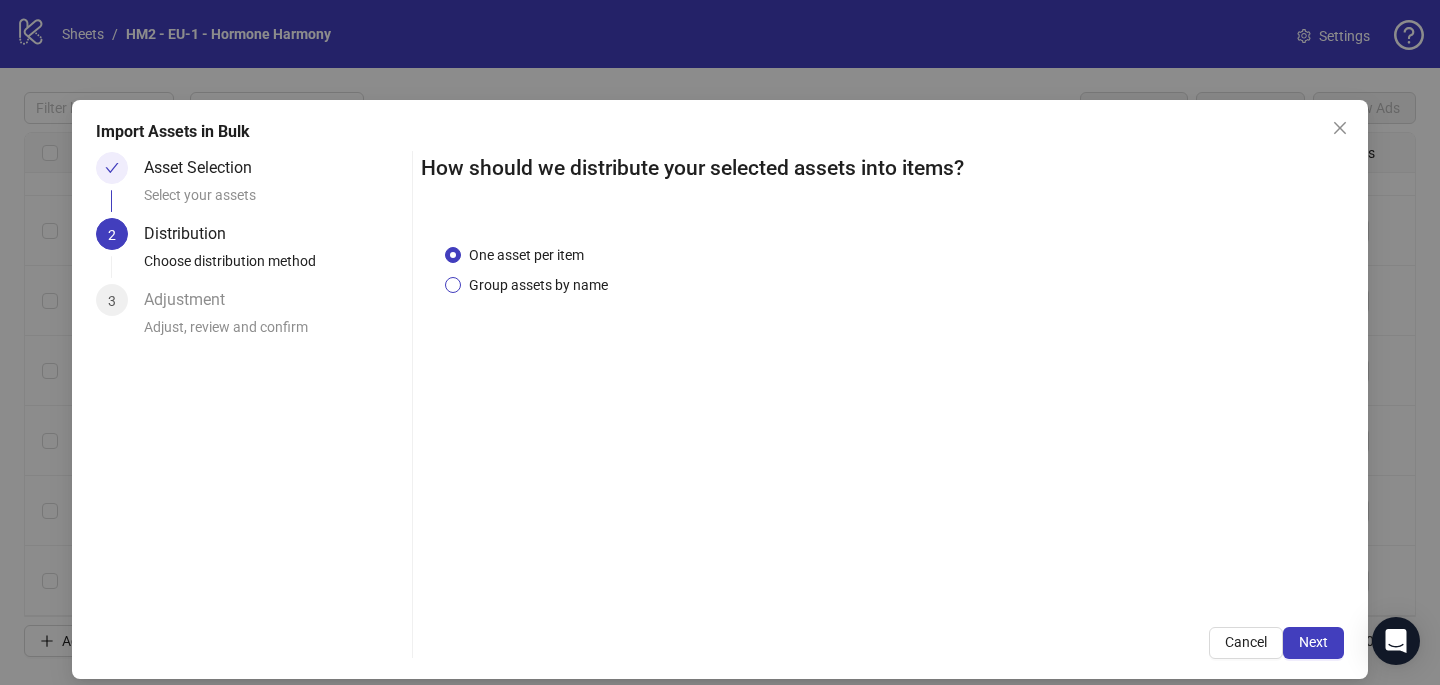 click on "Group assets by name" at bounding box center [538, 285] 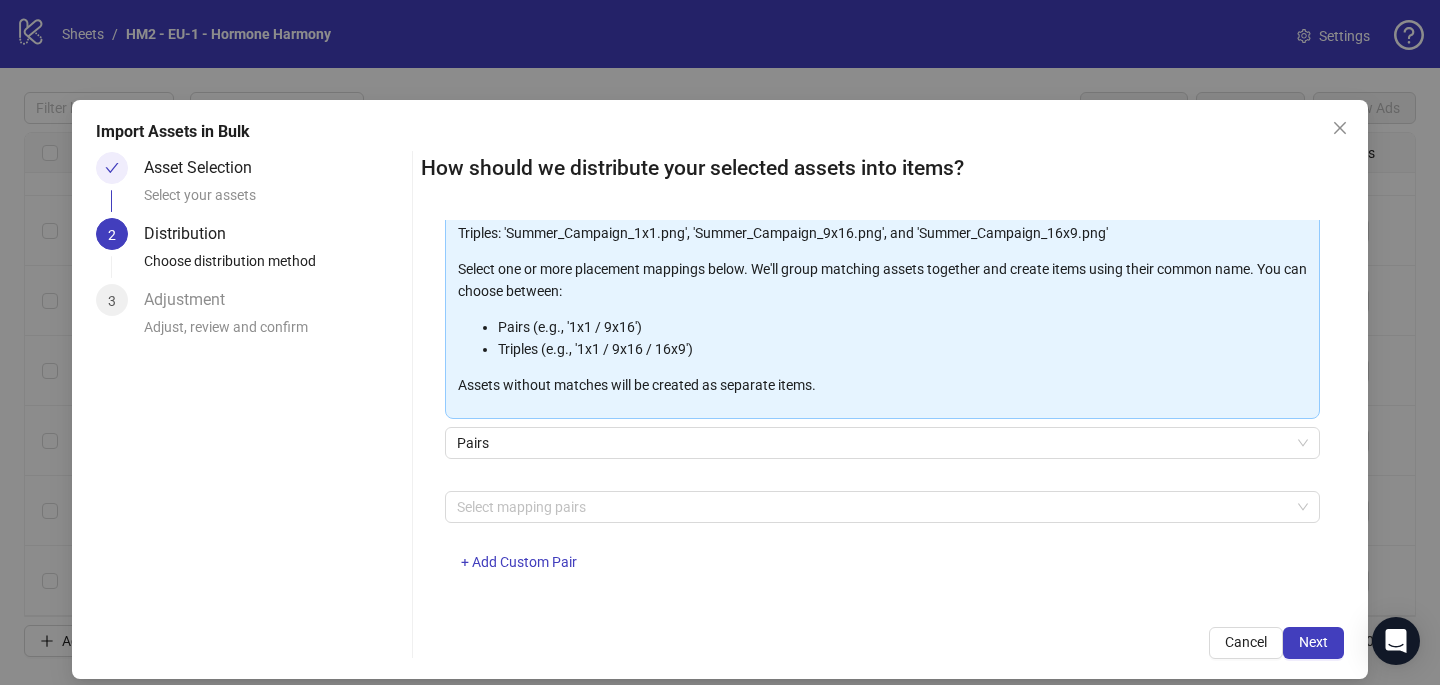 scroll, scrollTop: 203, scrollLeft: 0, axis: vertical 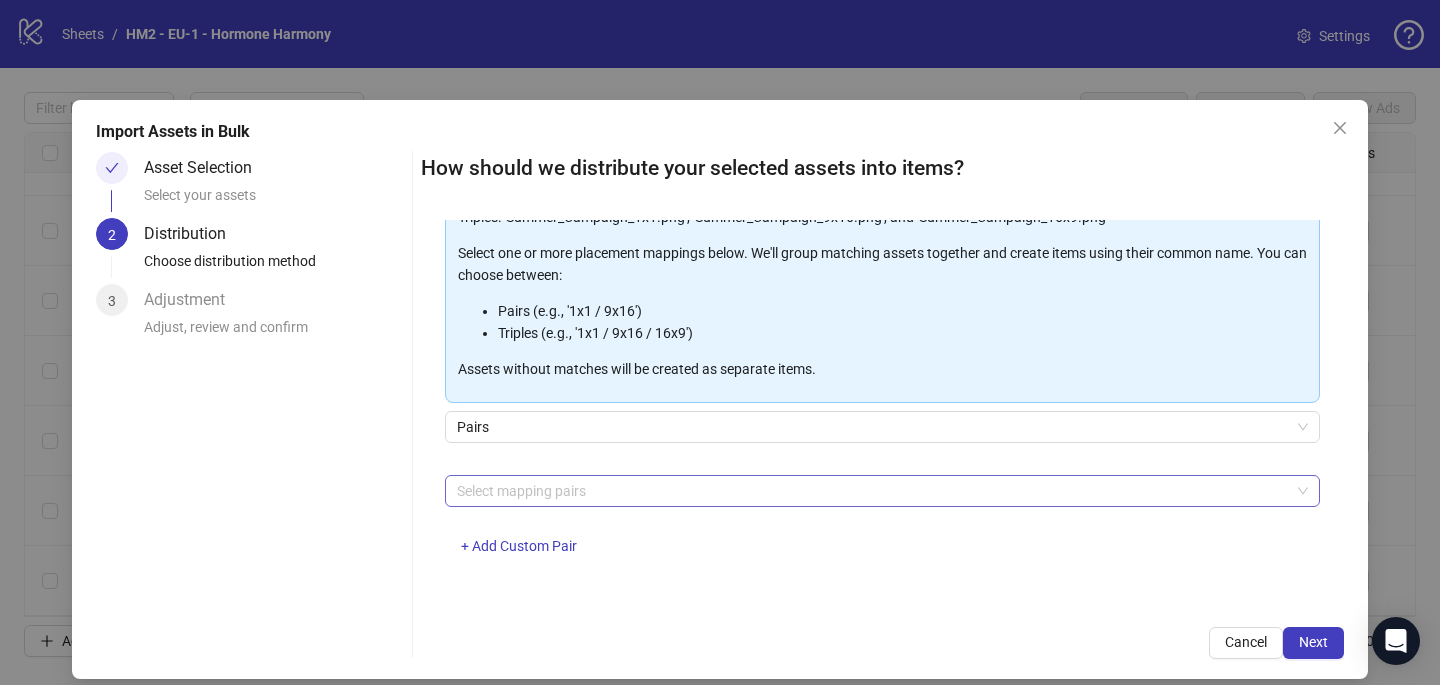 click at bounding box center [872, 491] 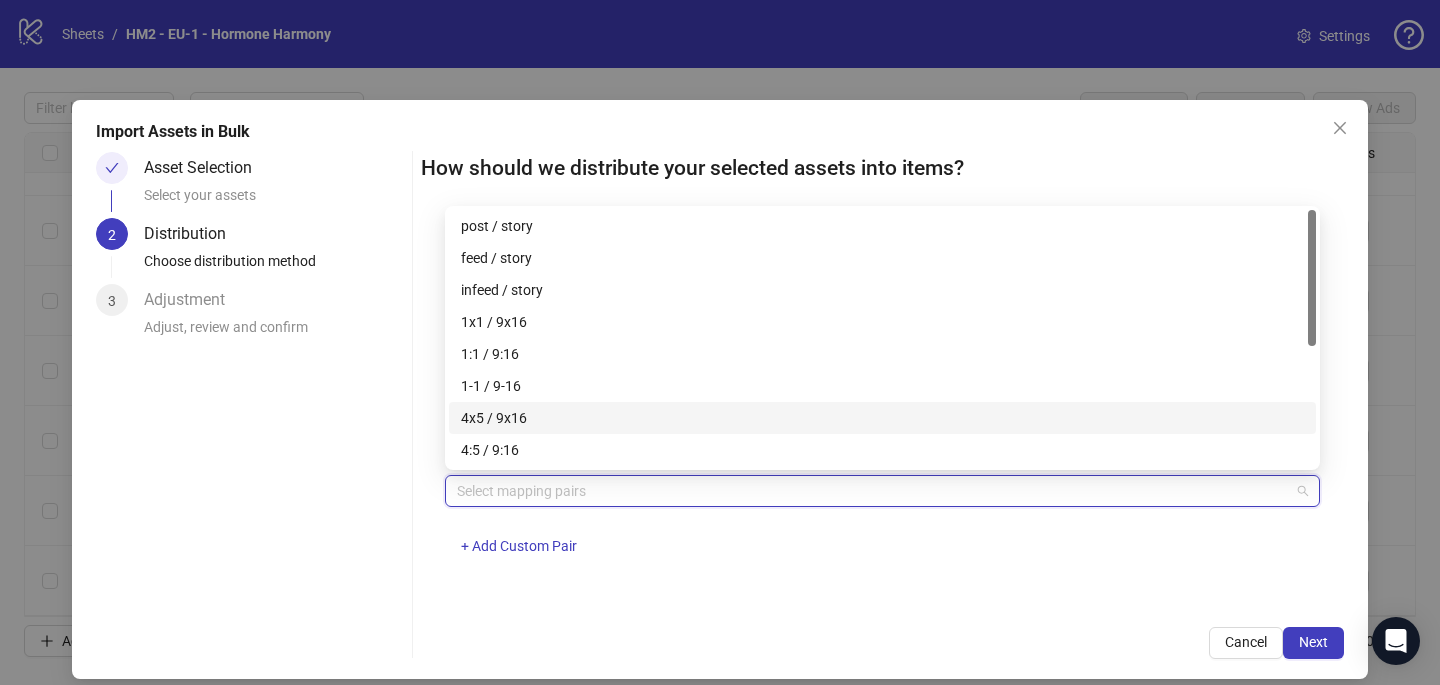 click on "4x5 / 9x16" at bounding box center [882, 418] 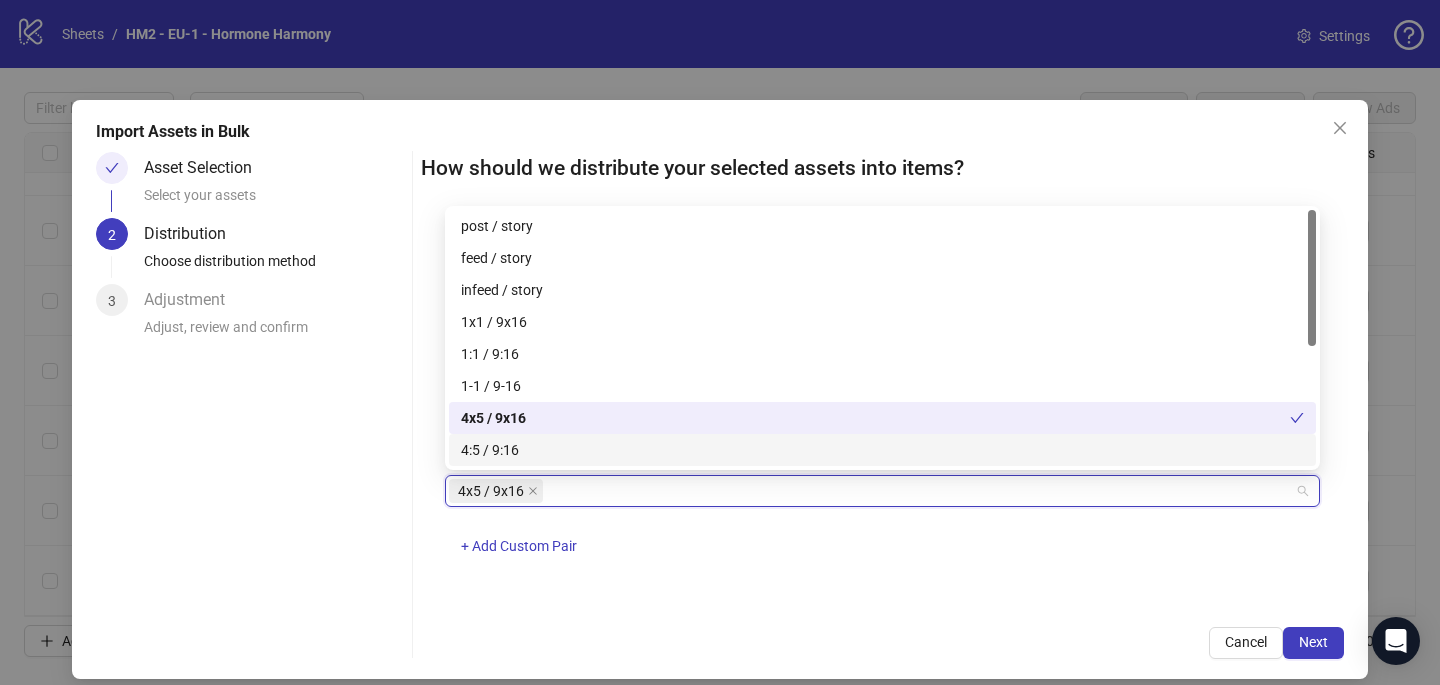 click on "4x5 / 9x16   + Add Custom Pair" at bounding box center [882, 527] 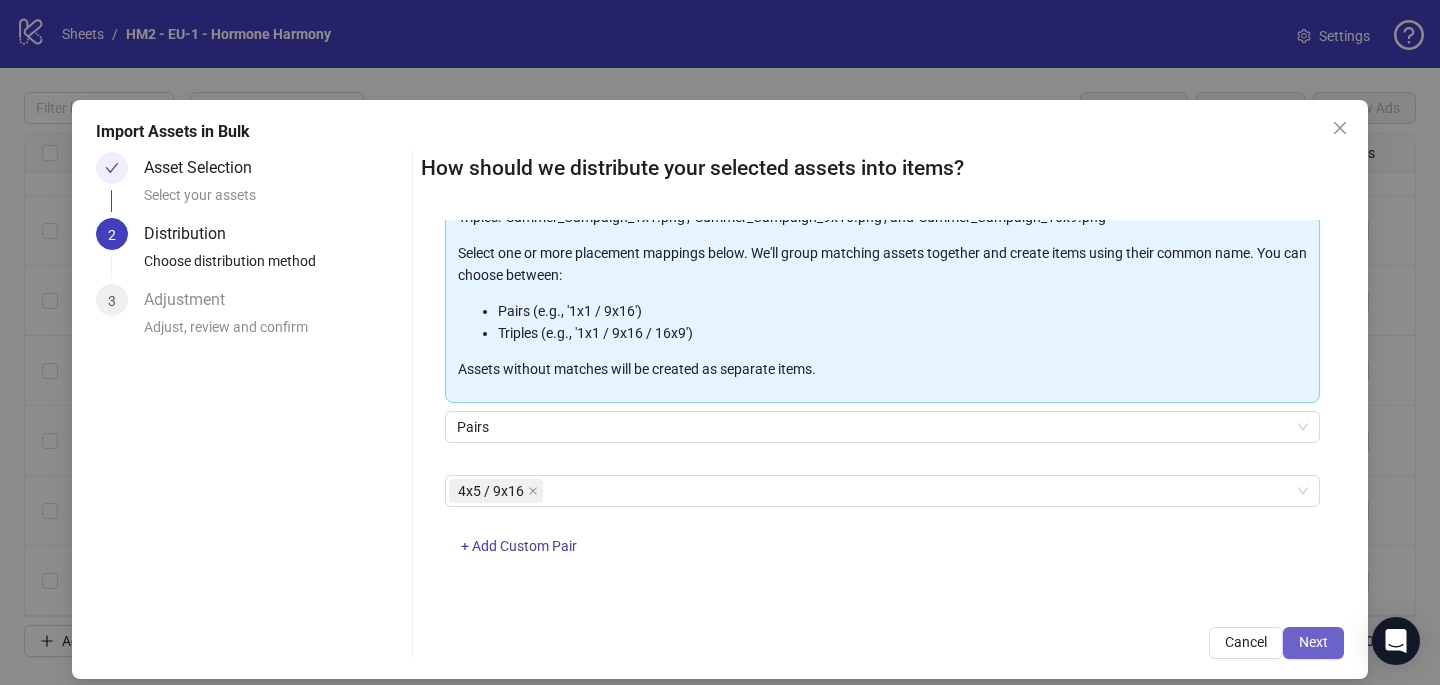 click on "Next" at bounding box center (1313, 642) 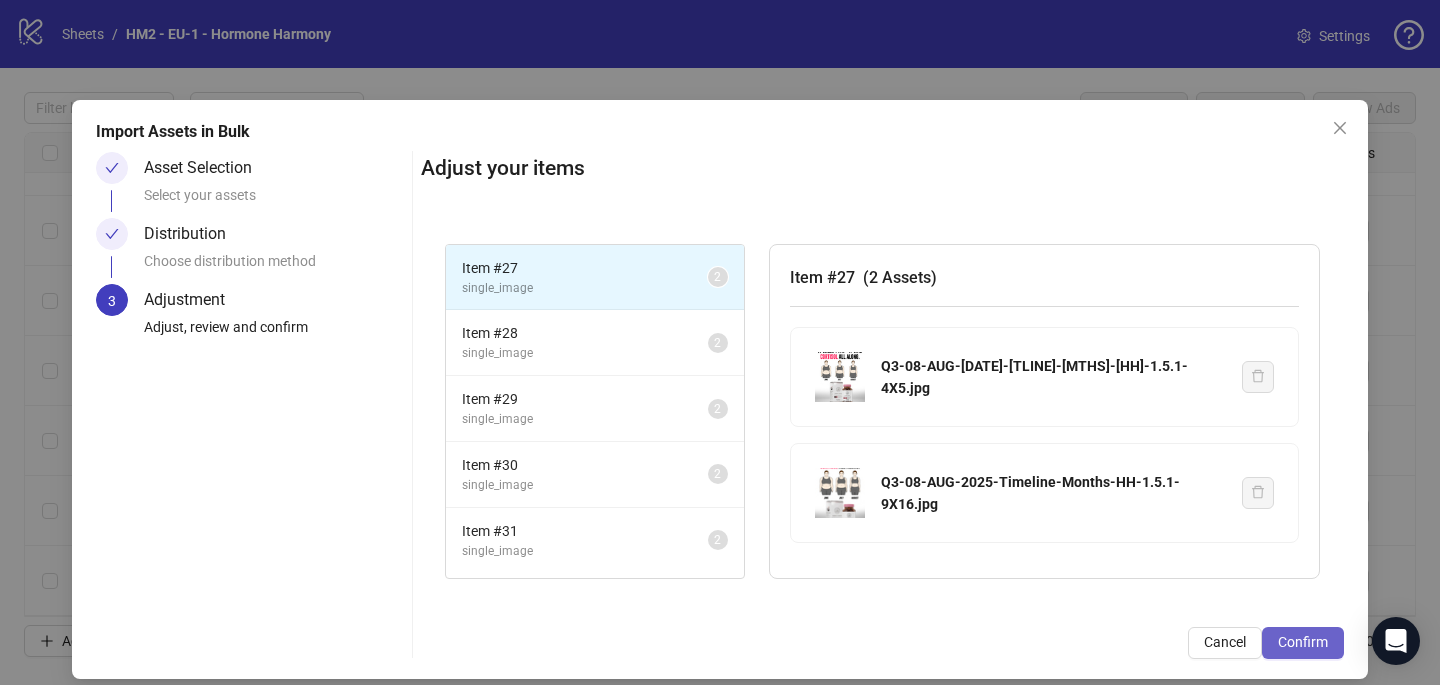 click on "Confirm" at bounding box center (1303, 642) 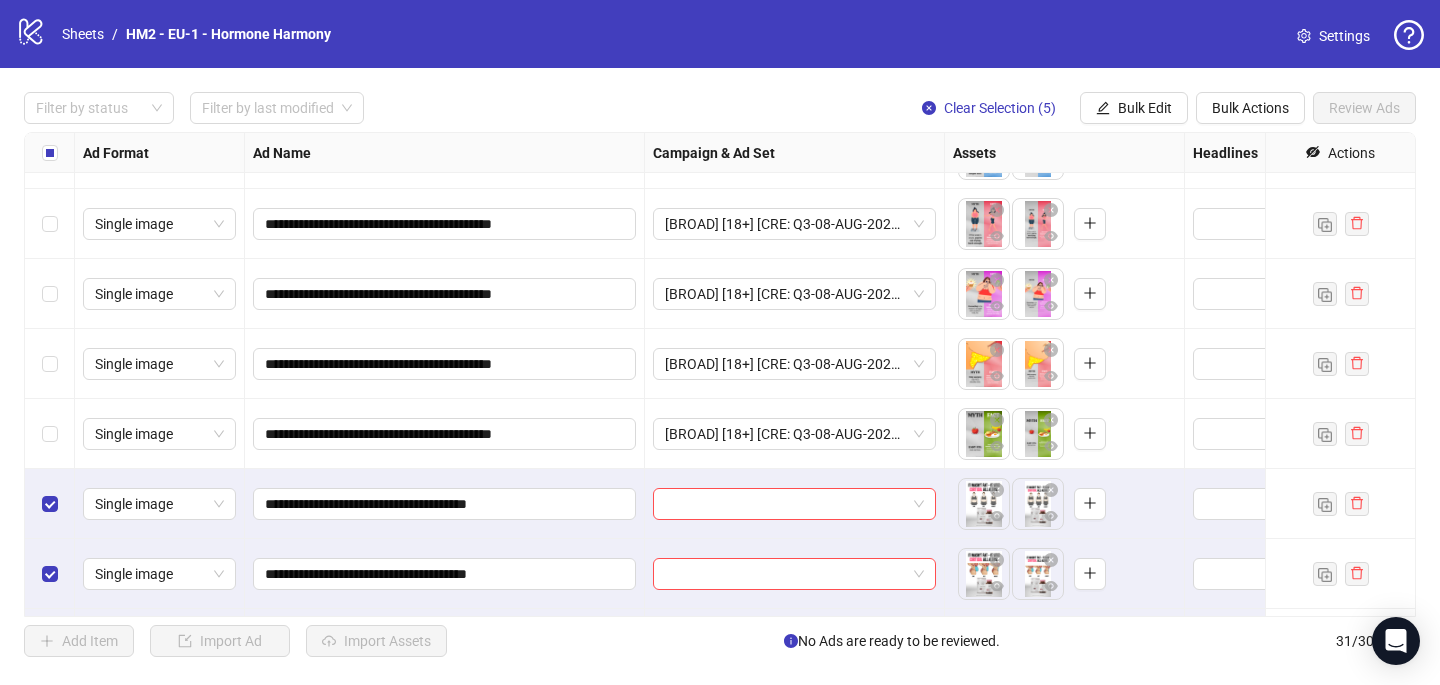 scroll, scrollTop: 1727, scrollLeft: 0, axis: vertical 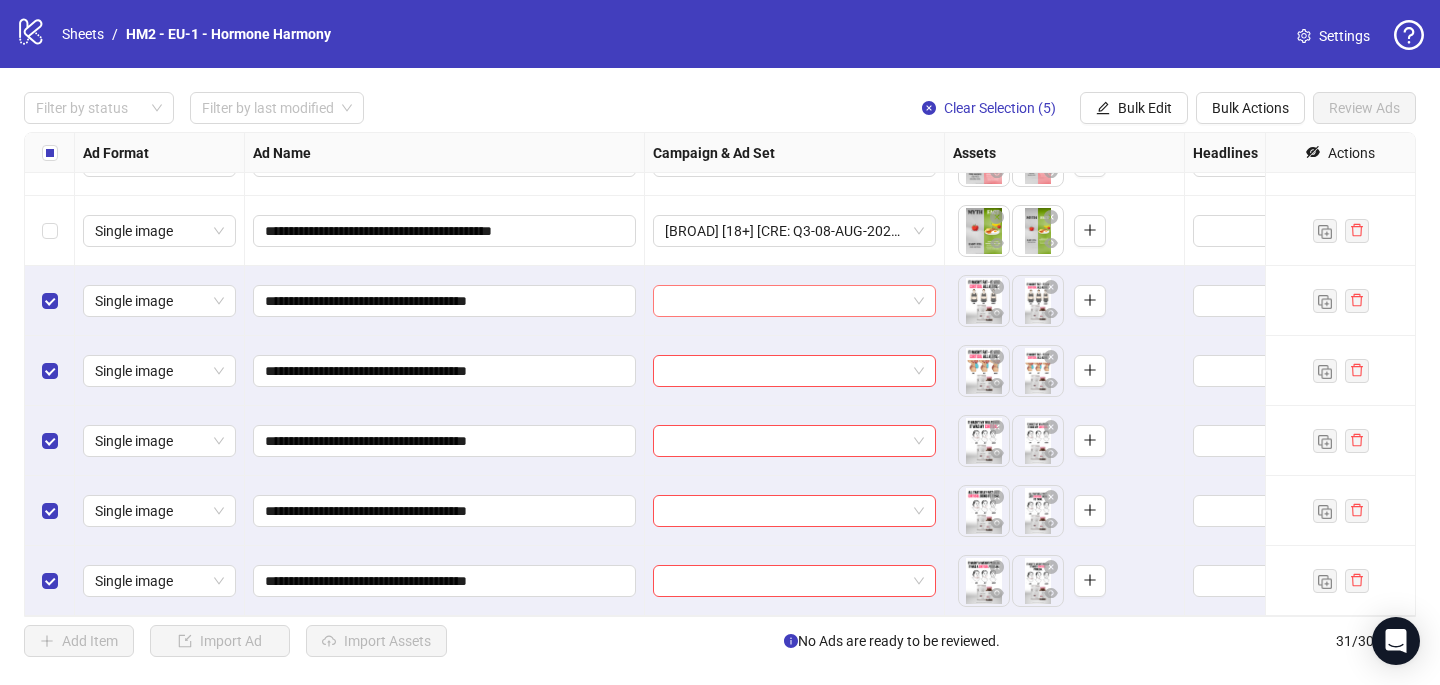 click at bounding box center (785, 301) 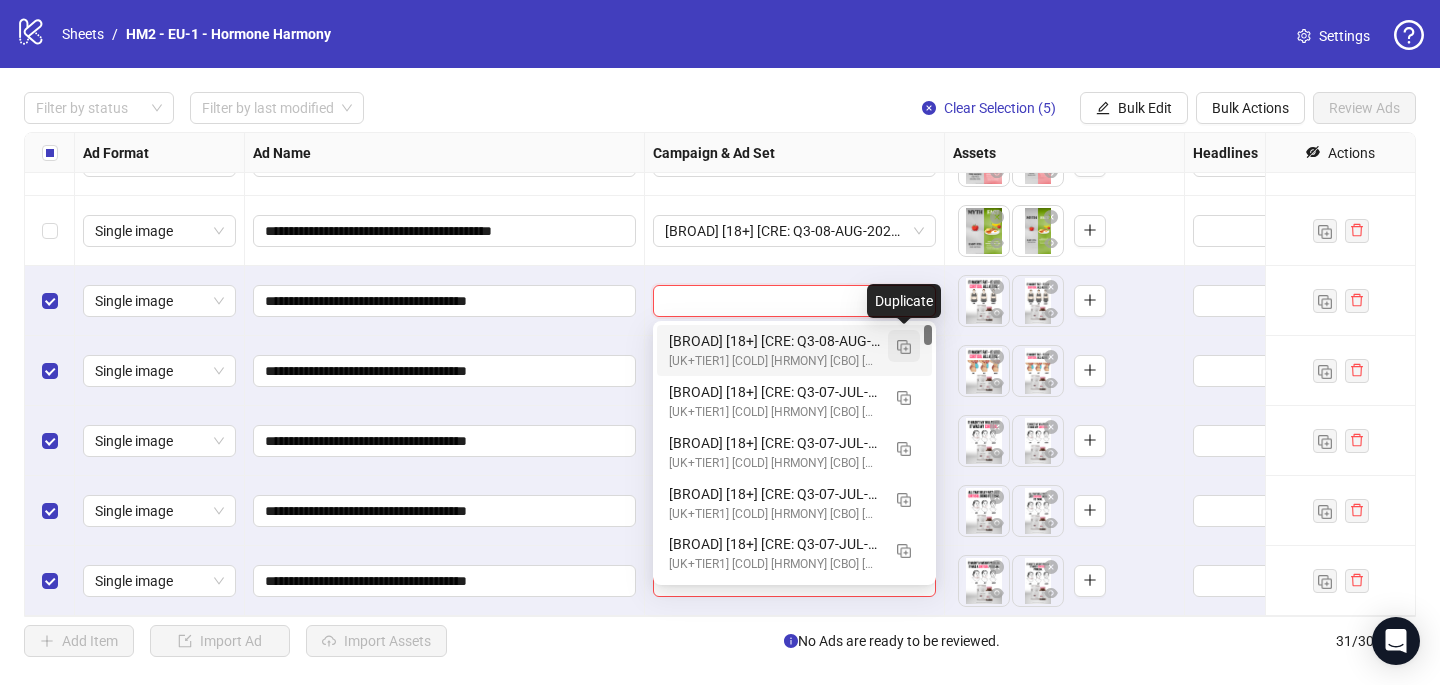 click at bounding box center (904, 347) 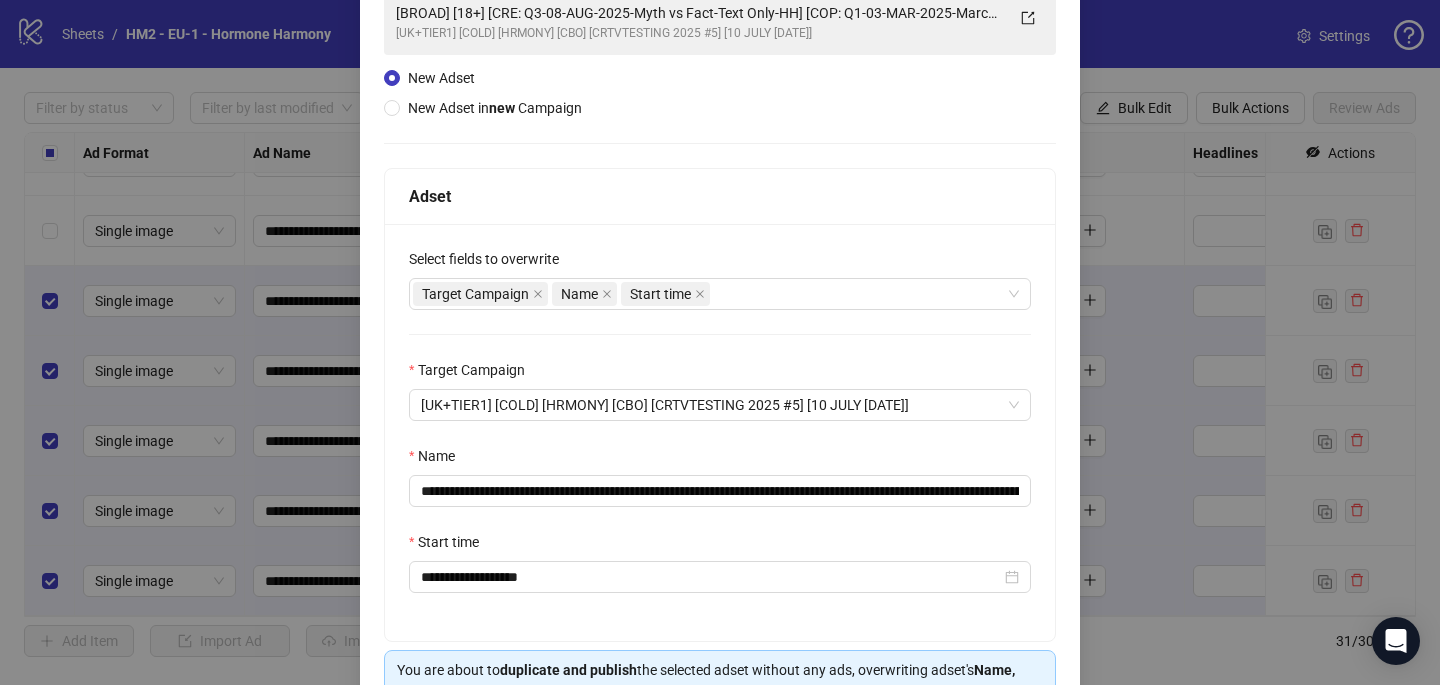 scroll, scrollTop: 239, scrollLeft: 0, axis: vertical 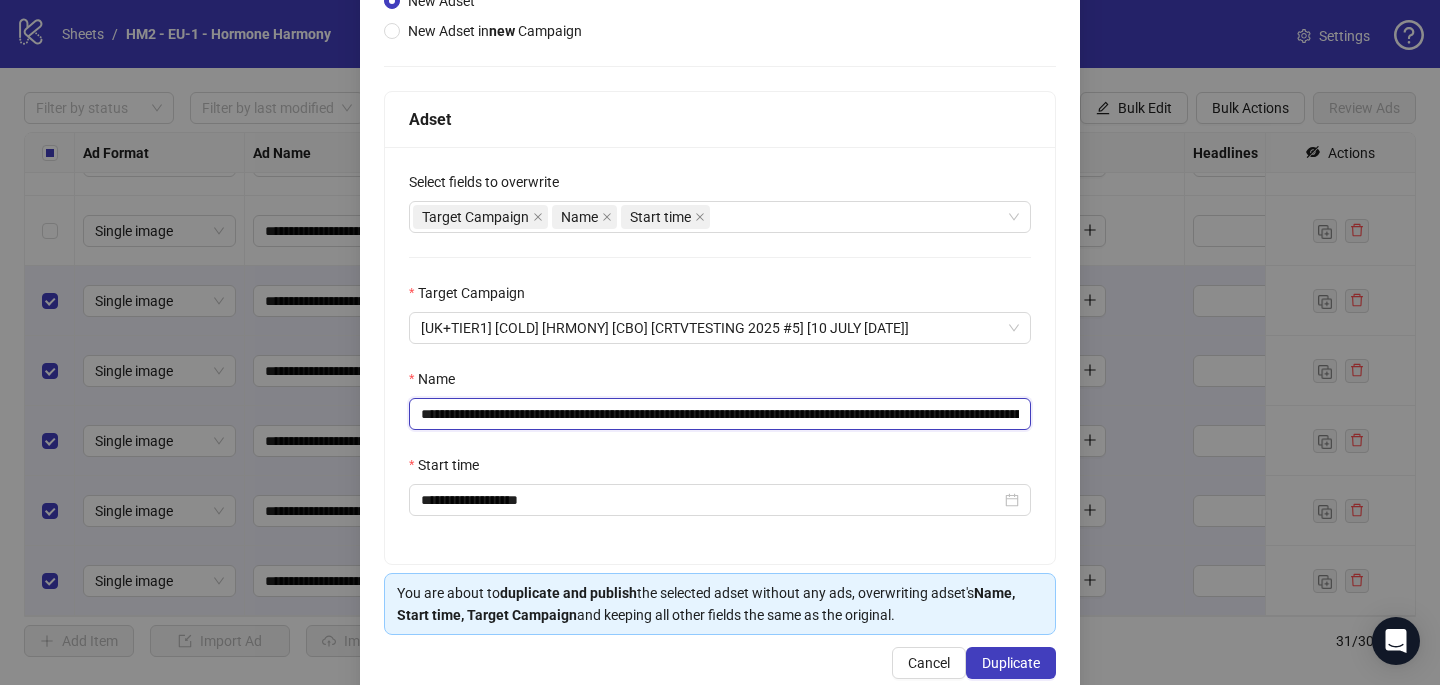 drag, startPoint x: 810, startPoint y: 407, endPoint x: 542, endPoint y: 413, distance: 268.06717 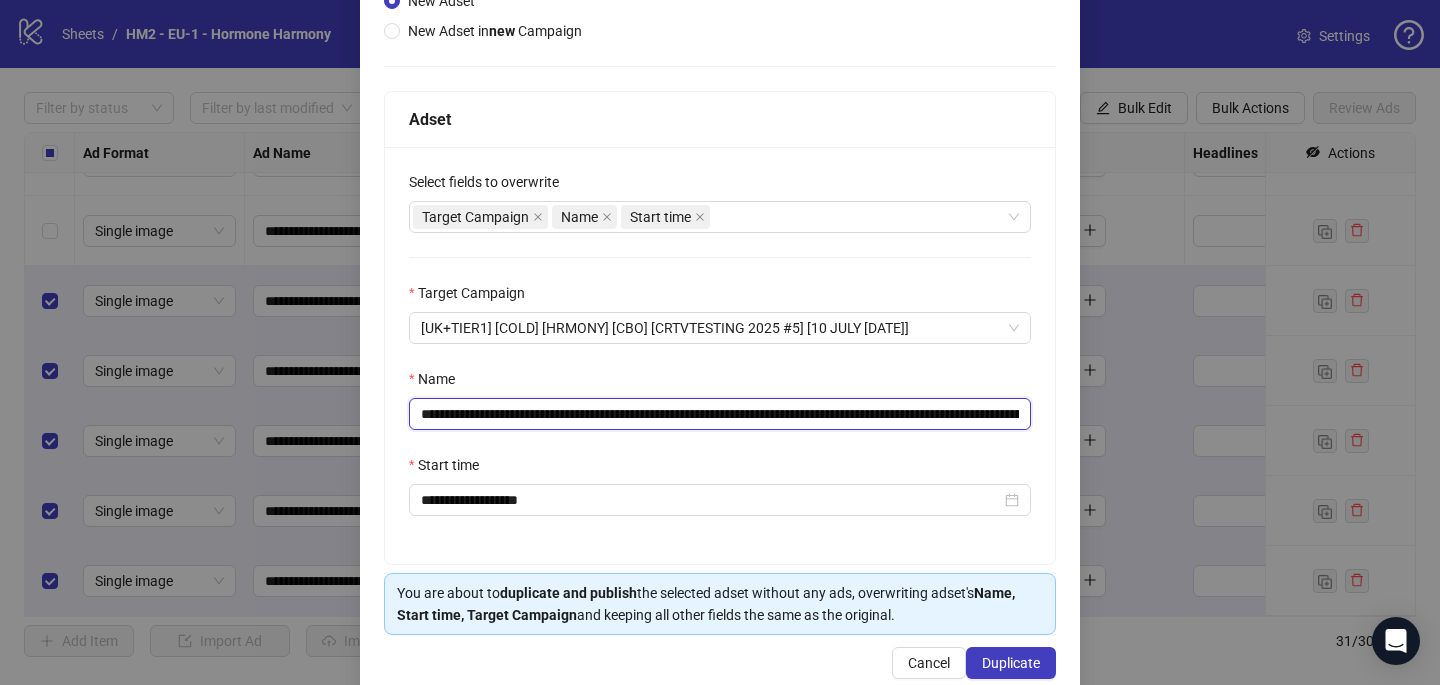 scroll, scrollTop: 278, scrollLeft: 0, axis: vertical 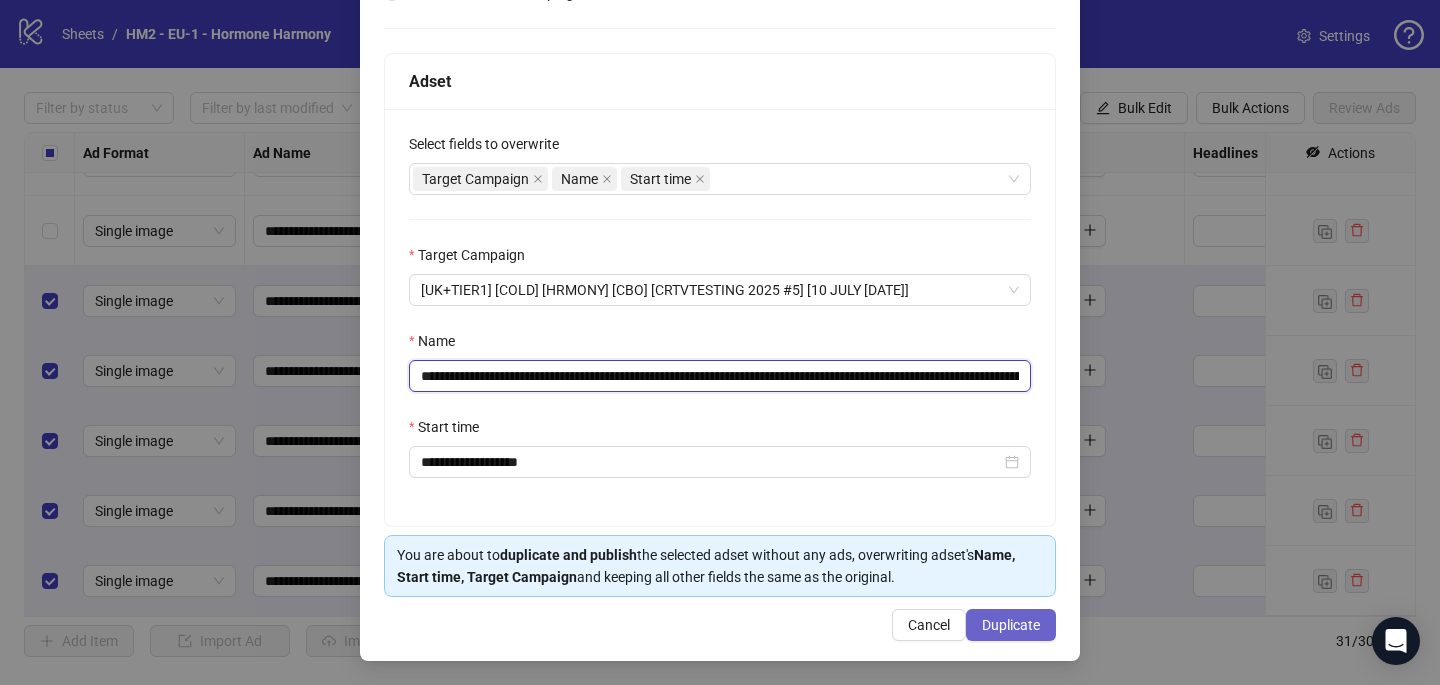 type on "**********" 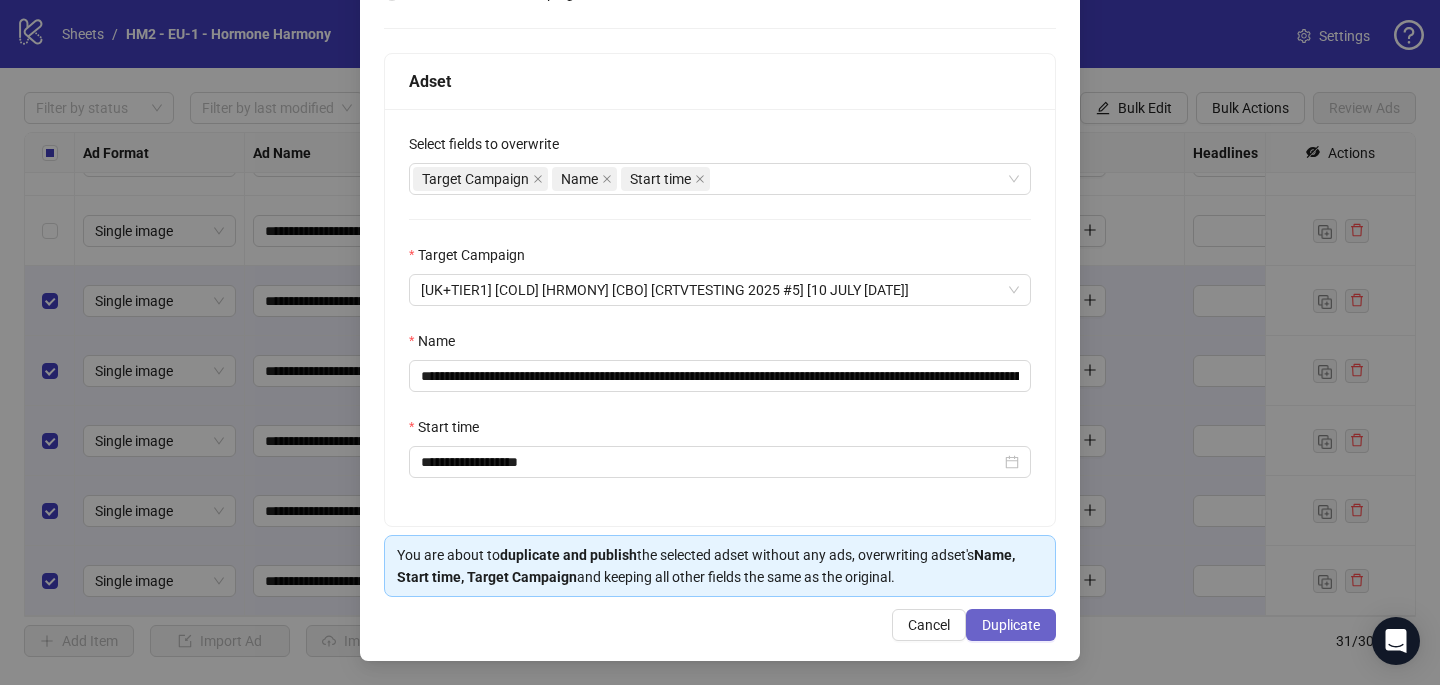 click on "Duplicate" at bounding box center [1011, 625] 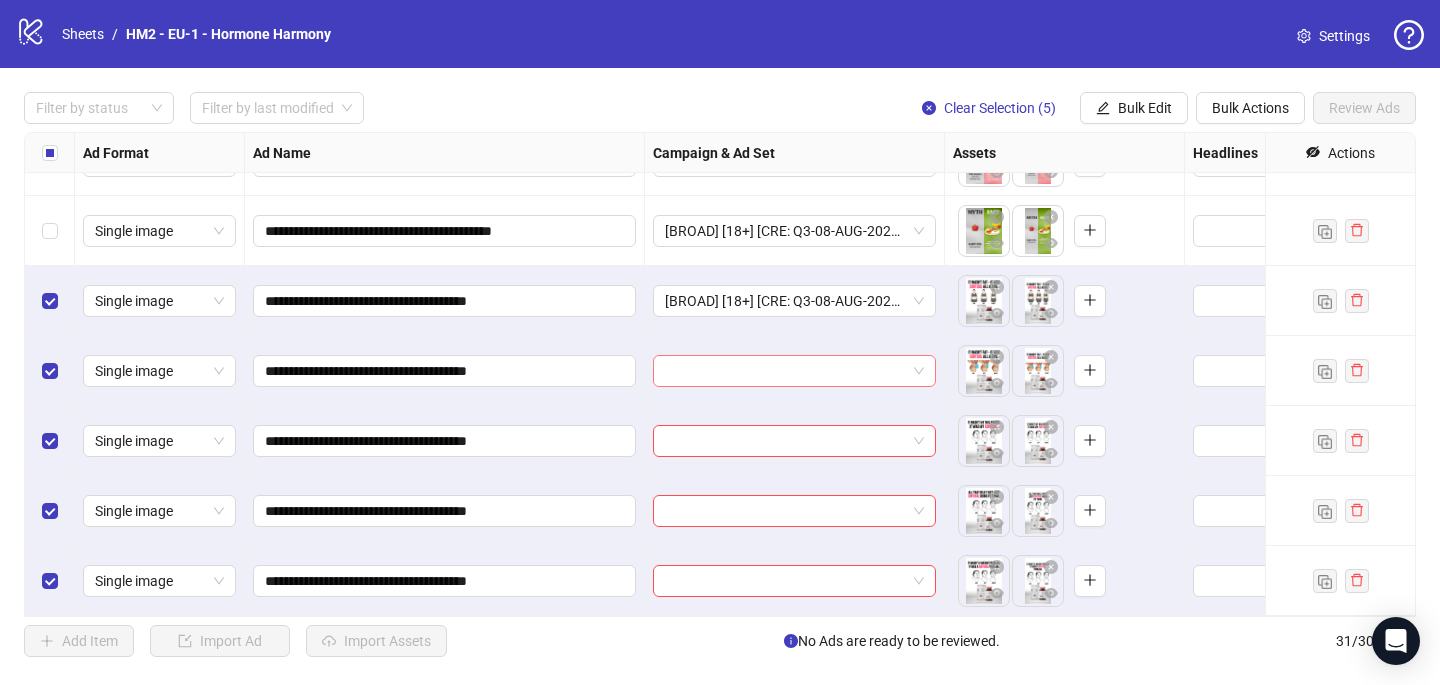 click at bounding box center [785, 371] 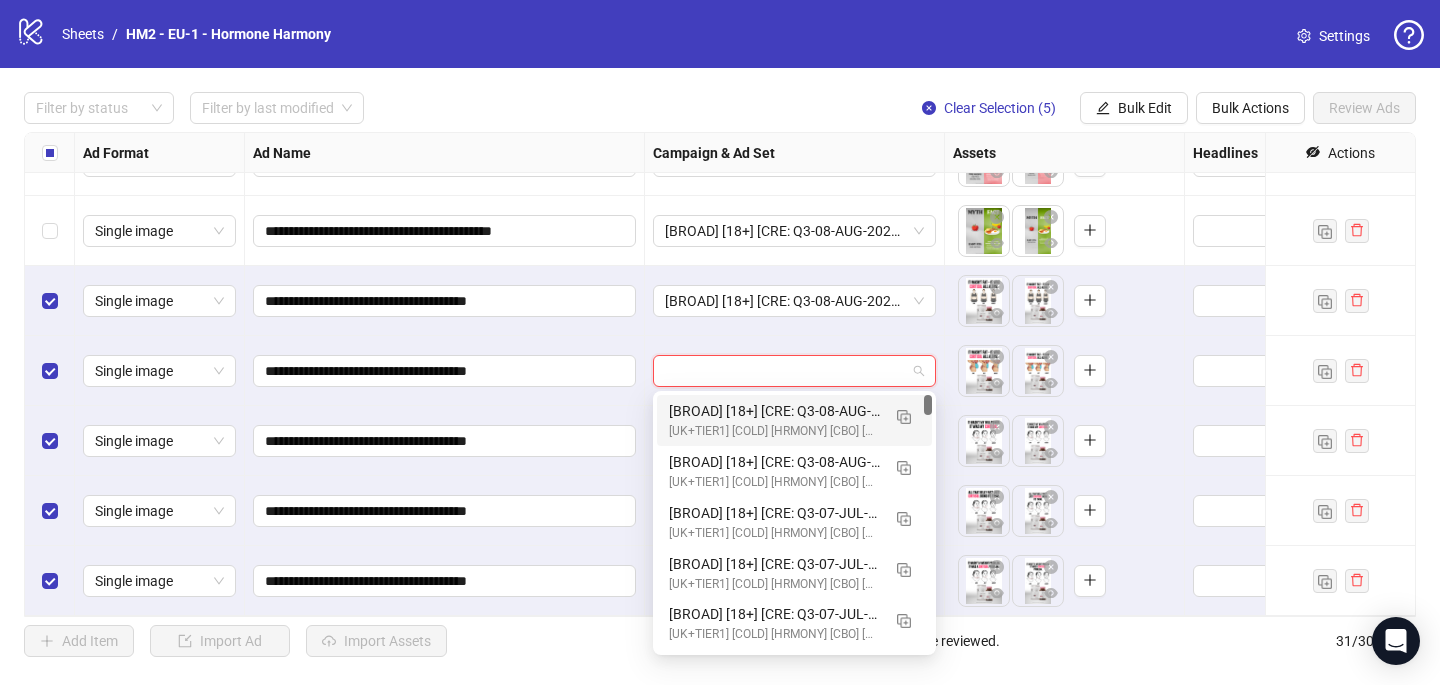 click on "[BROAD] [18+] [CRE: Q3-08-AUG-2025-Timeline-Months-HH-1.5] [COP: Q1-03-MAR-2025-March-Scientist-5RW-LONG-HH] [8 Aug 2025] (copy) (copy) (copy) (copy) (copy)" at bounding box center (774, 411) 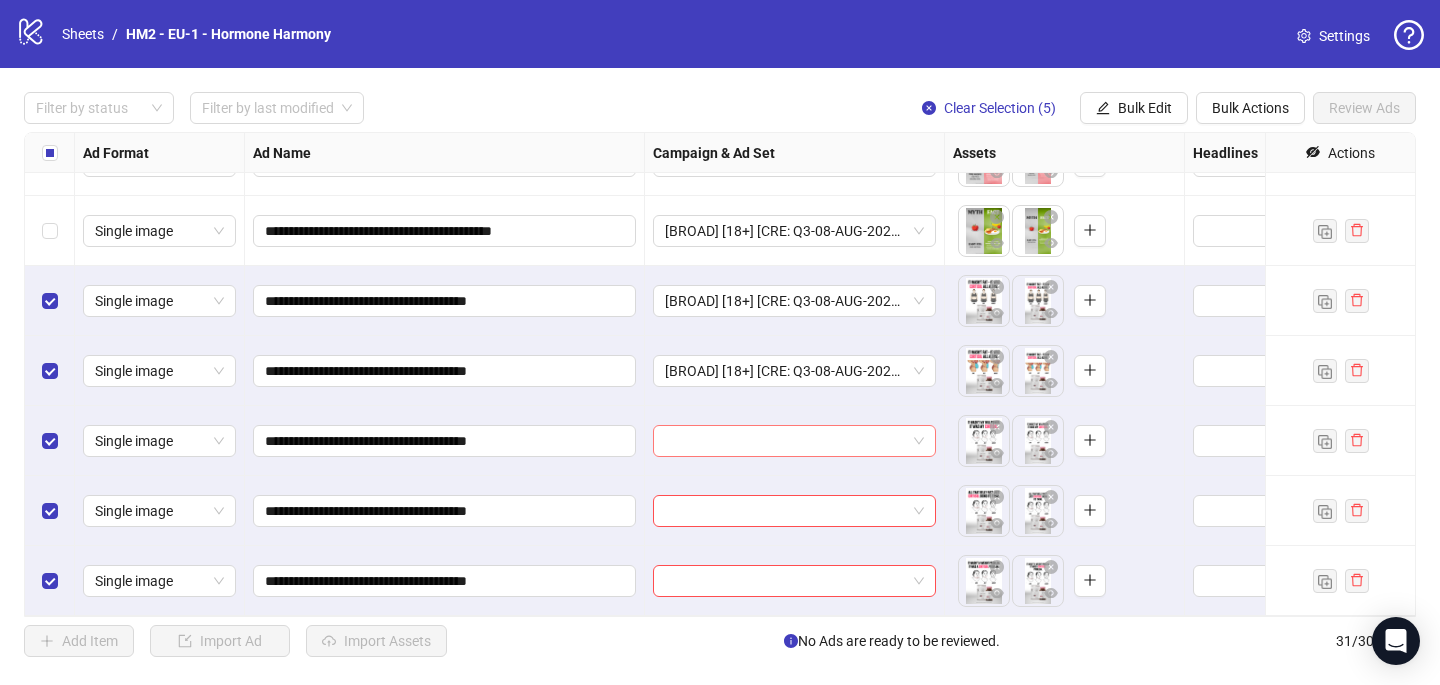 click at bounding box center [785, 441] 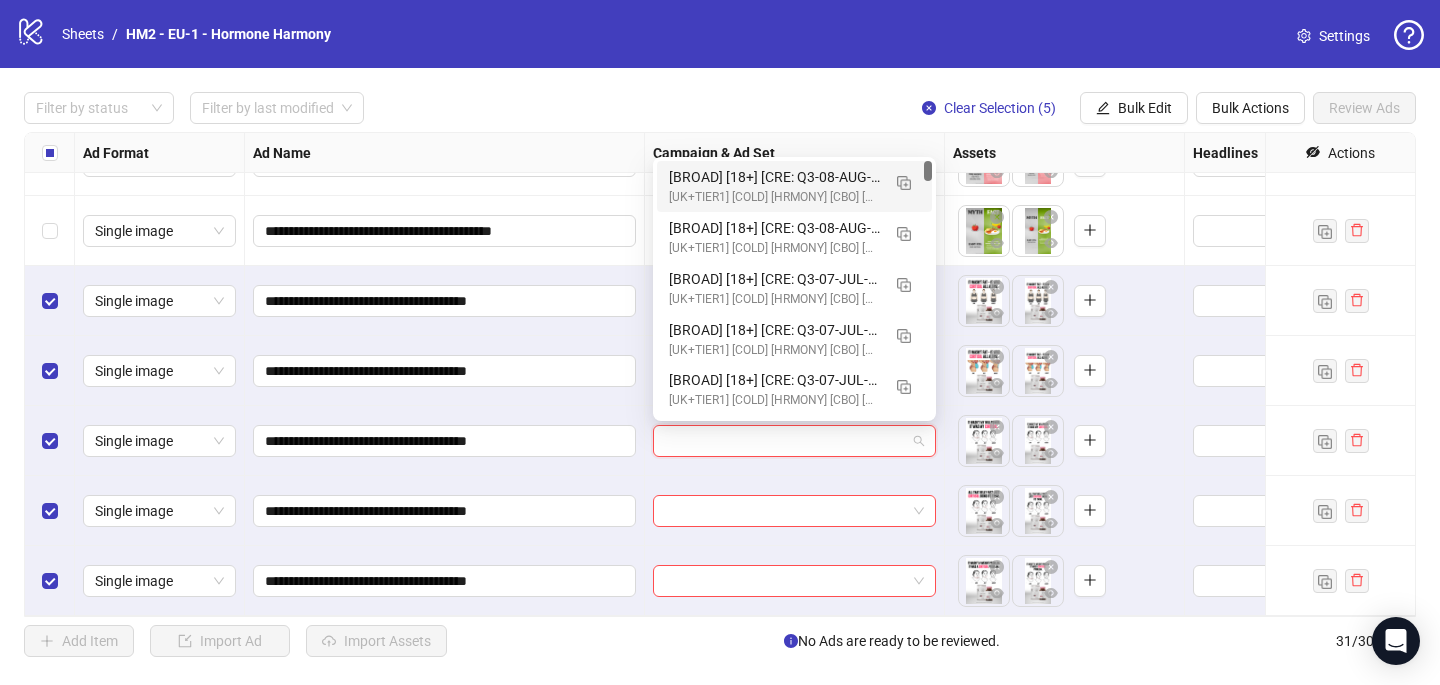 click on "[BROAD] [18+] [CRE: Q3-08-AUG-2025-Timeline-Months-HH-1.5] [COP: Q1-03-MAR-2025-March-Scientist-5RW-LONG-HH] [8 Aug 2025] (copy) (copy) (copy) (copy) (copy)" at bounding box center (774, 177) 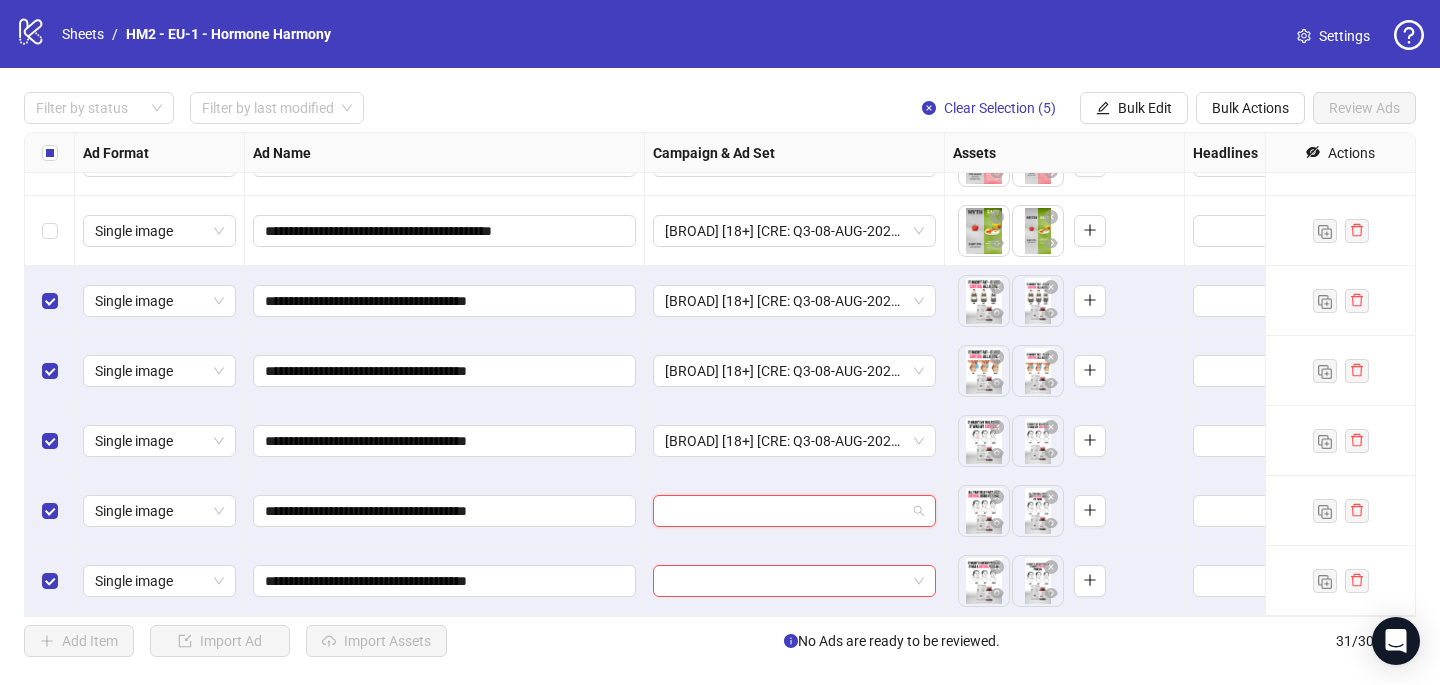 click at bounding box center [785, 511] 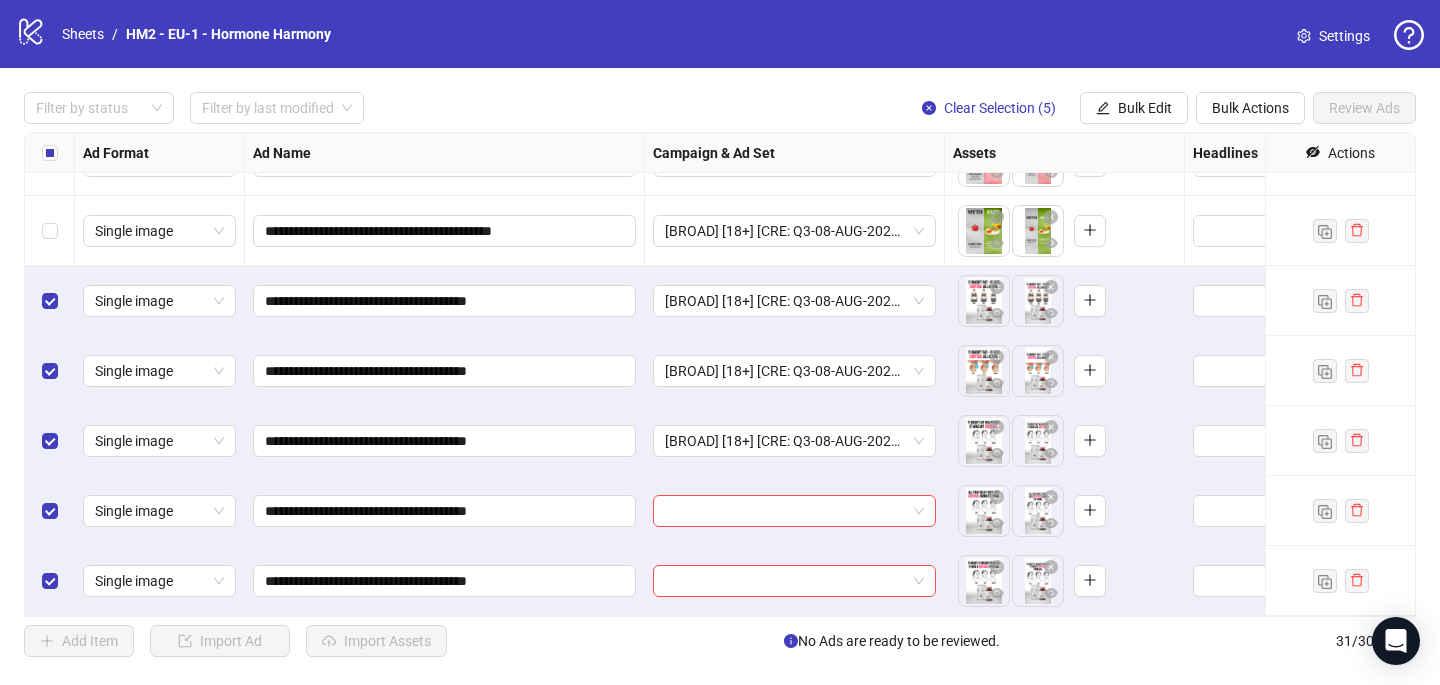 click at bounding box center (795, 511) 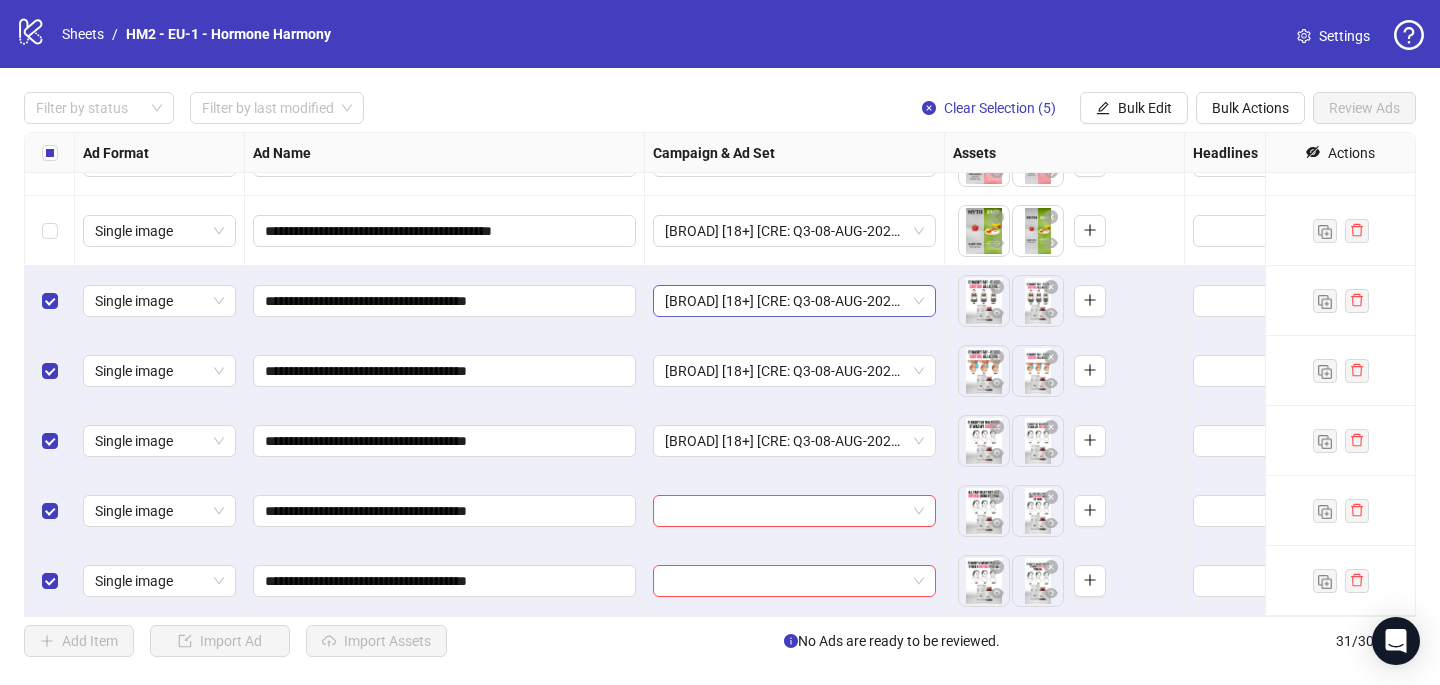 click on "[BROAD] [18+] [CRE: Q3-08-AUG-2025-Timeline-Months-HH-1.5] [COP: Q1-03-MAR-2025-March-Scientist-5RW-LONG-HH] [8 Aug 2025] (copy) (copy) (copy) (copy) (copy)" at bounding box center [795, 301] 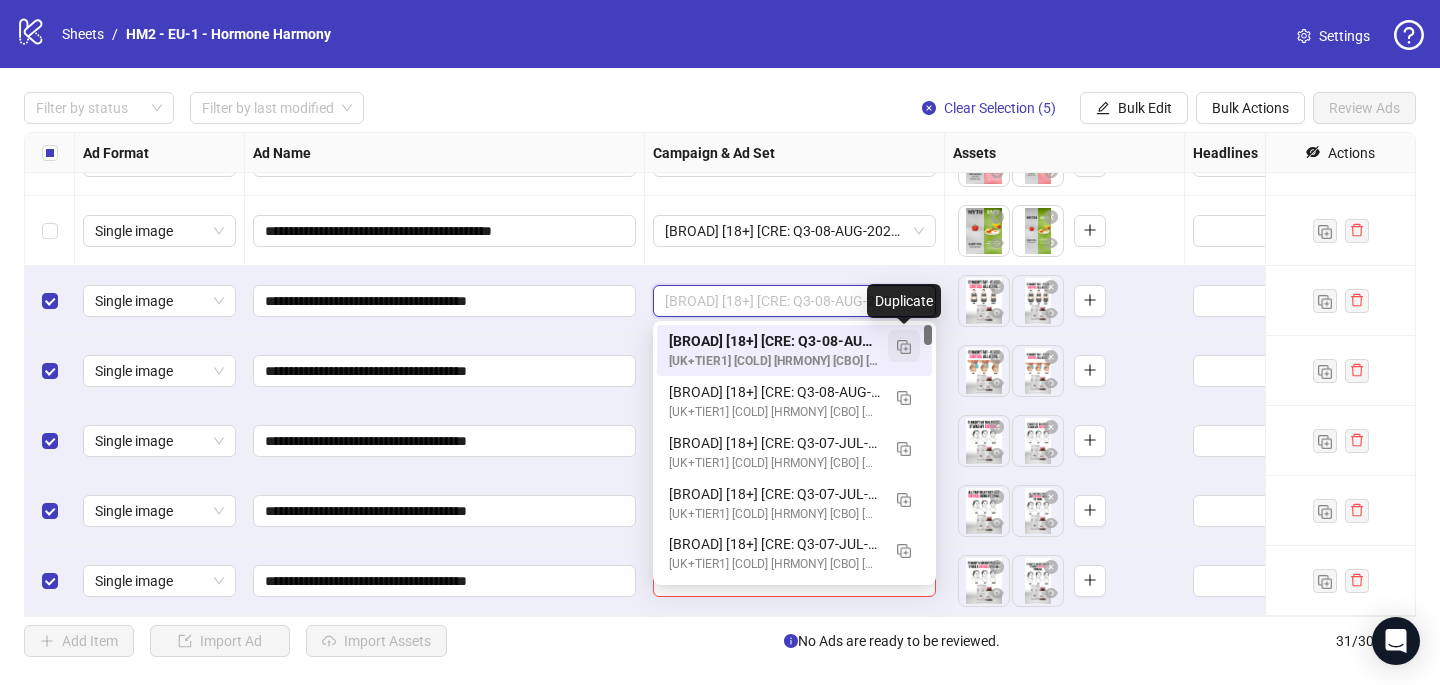 click at bounding box center (904, 347) 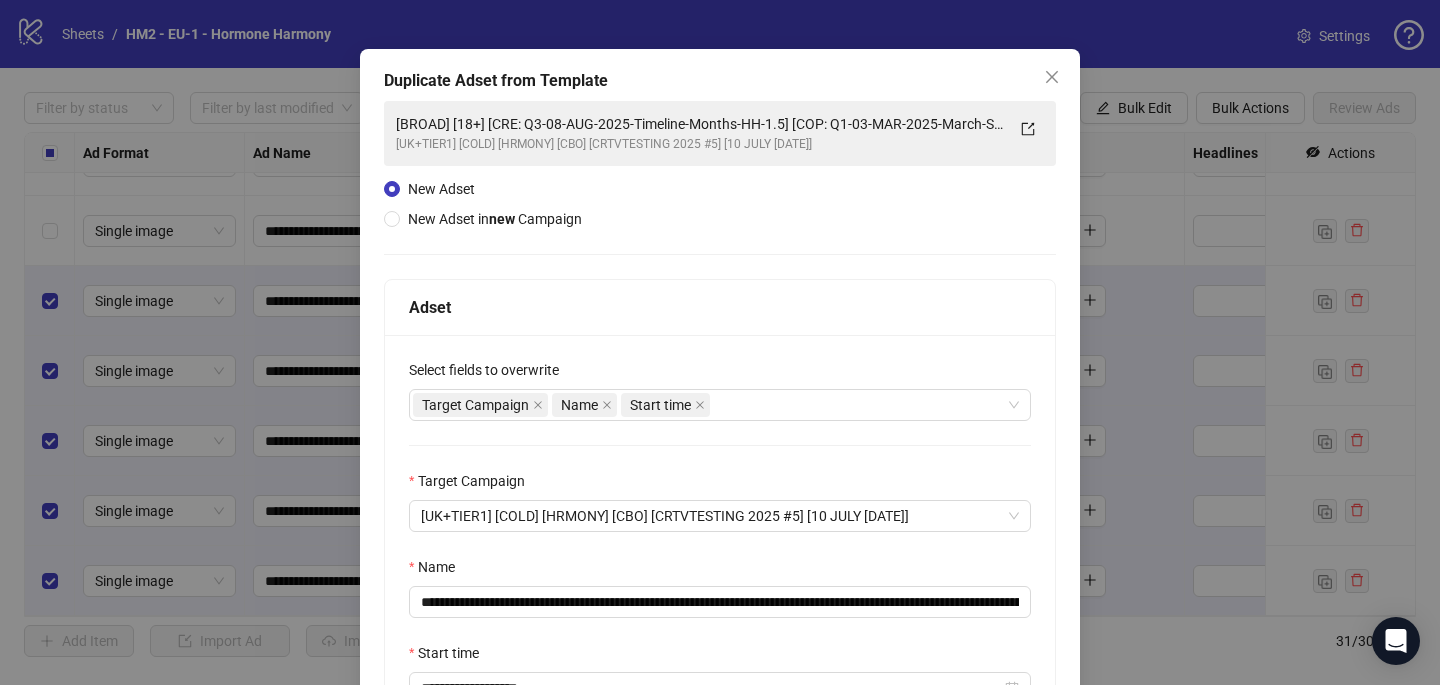 scroll, scrollTop: 42, scrollLeft: 0, axis: vertical 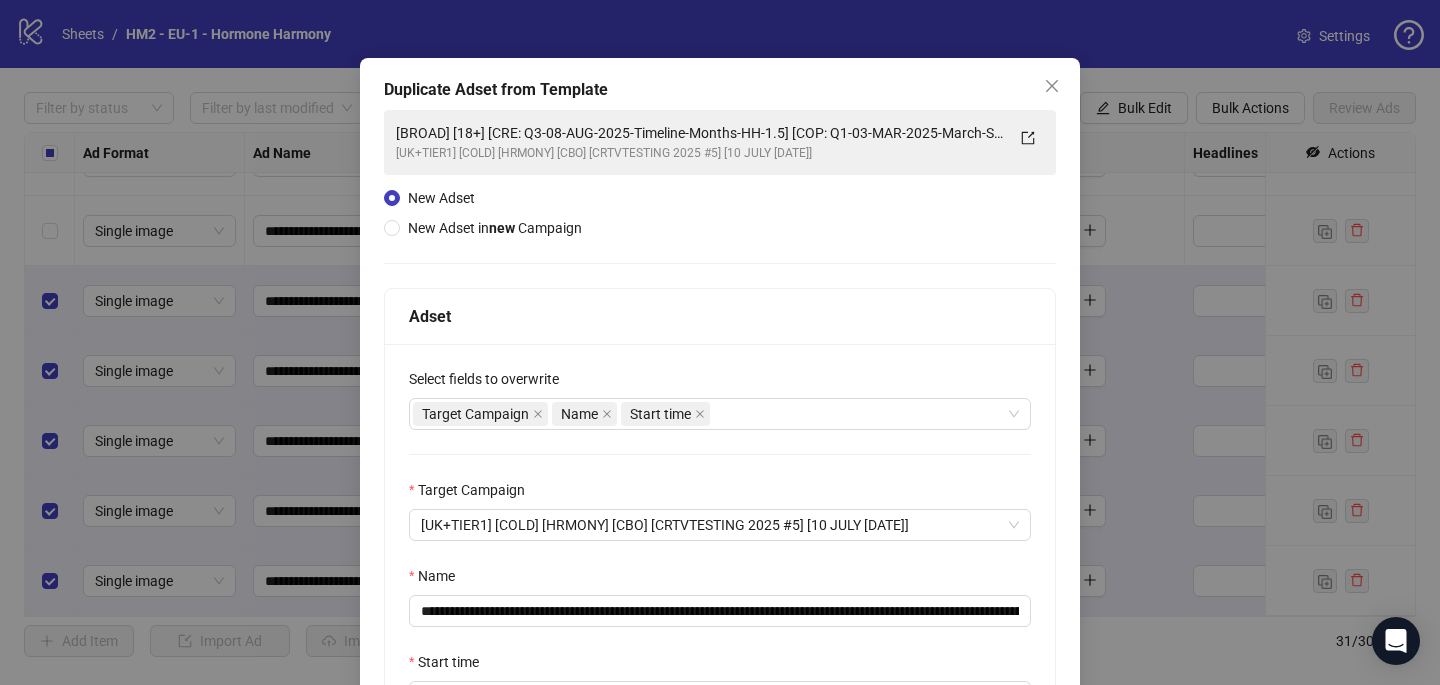 click 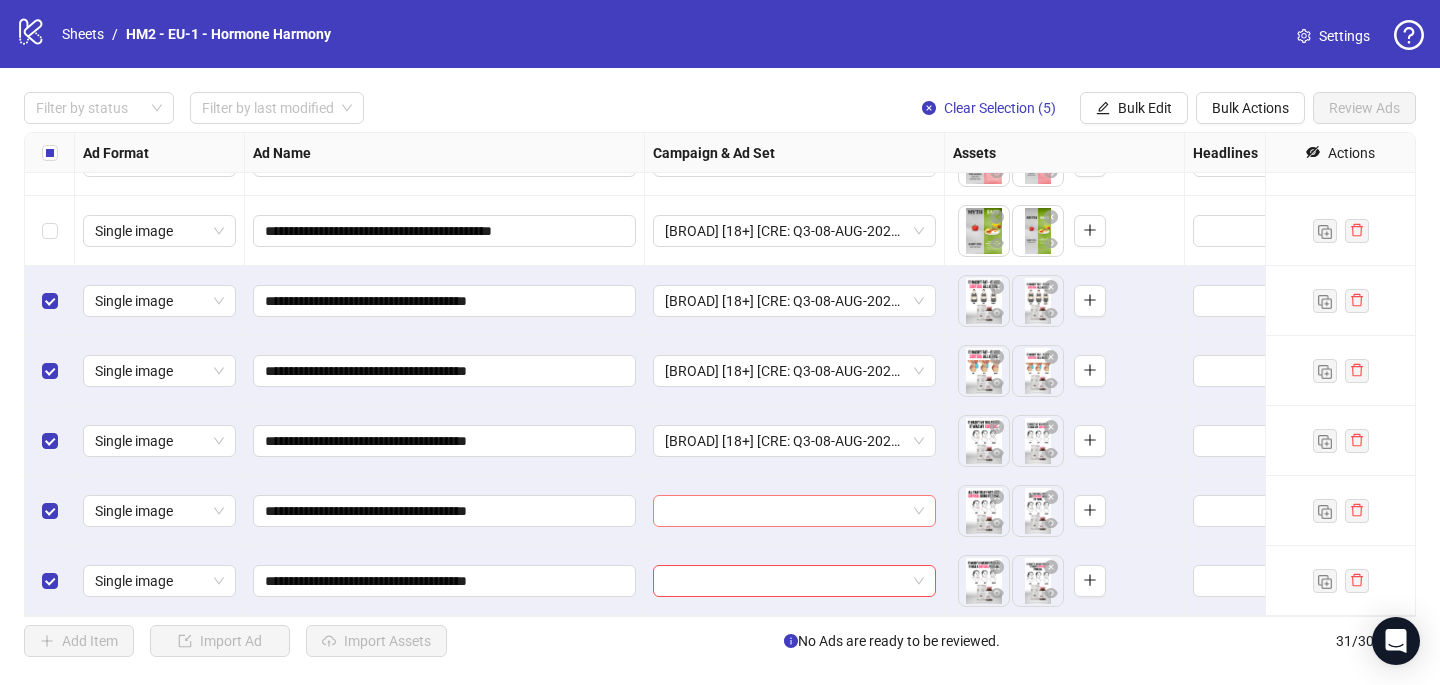 click at bounding box center (785, 511) 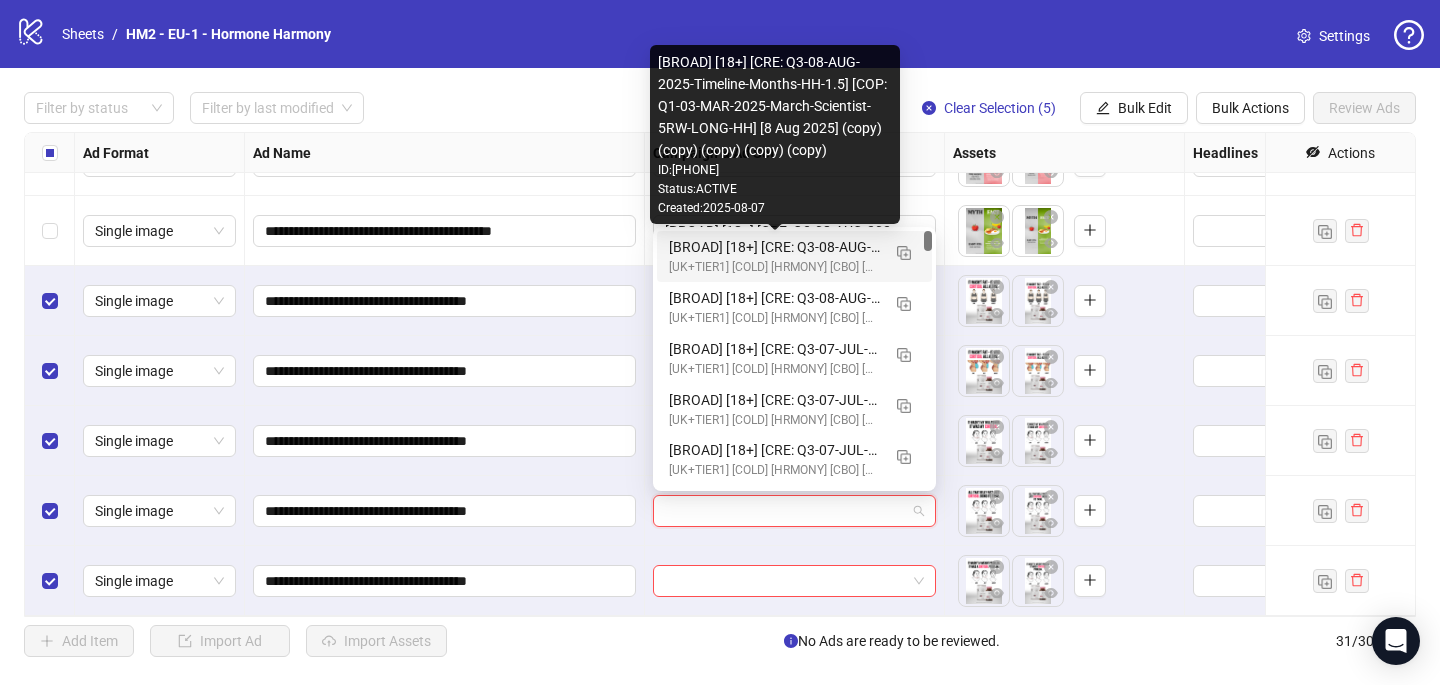 click on "[BROAD] [18+] [CRE: Q3-08-AUG-2025-Timeline-Months-HH-1.5] [COP: Q1-03-MAR-2025-March-Scientist-5RW-LONG-HH] [8 Aug 2025] (copy) (copy) (copy) (copy) (copy)" at bounding box center [774, 247] 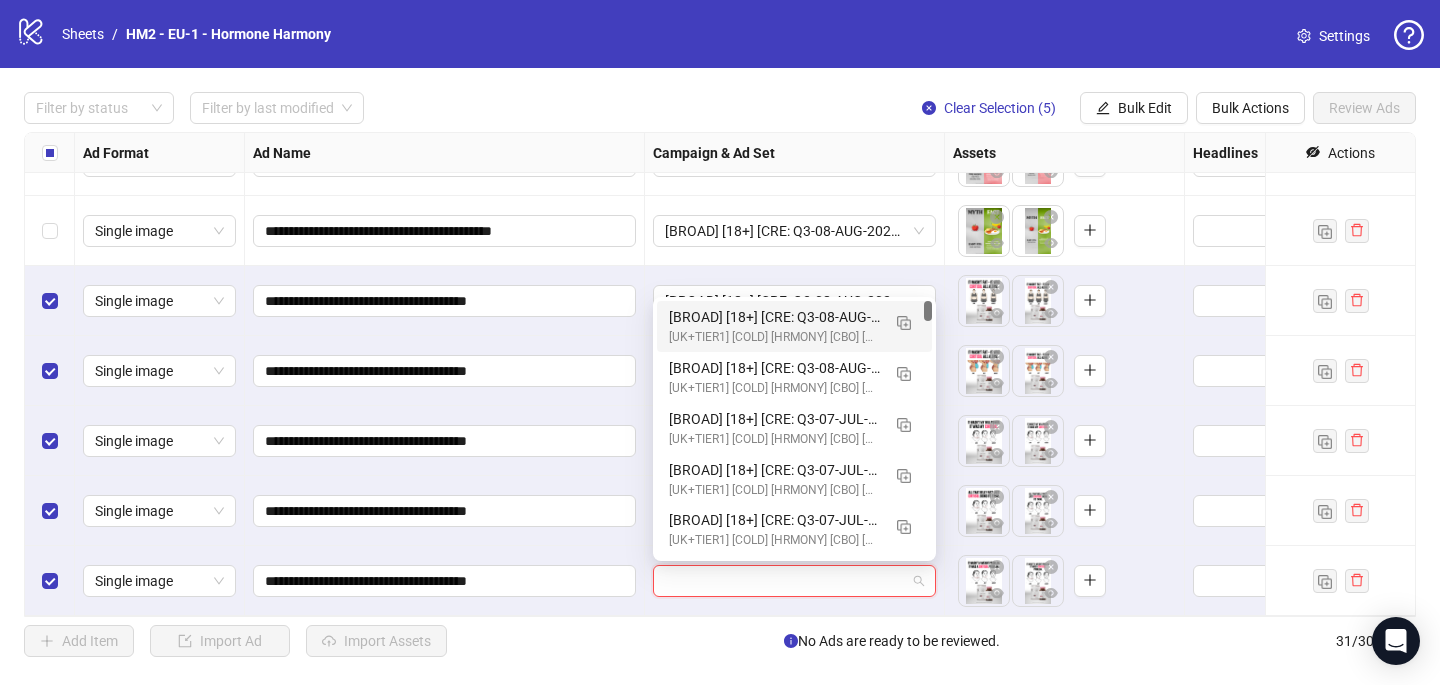click at bounding box center [785, 581] 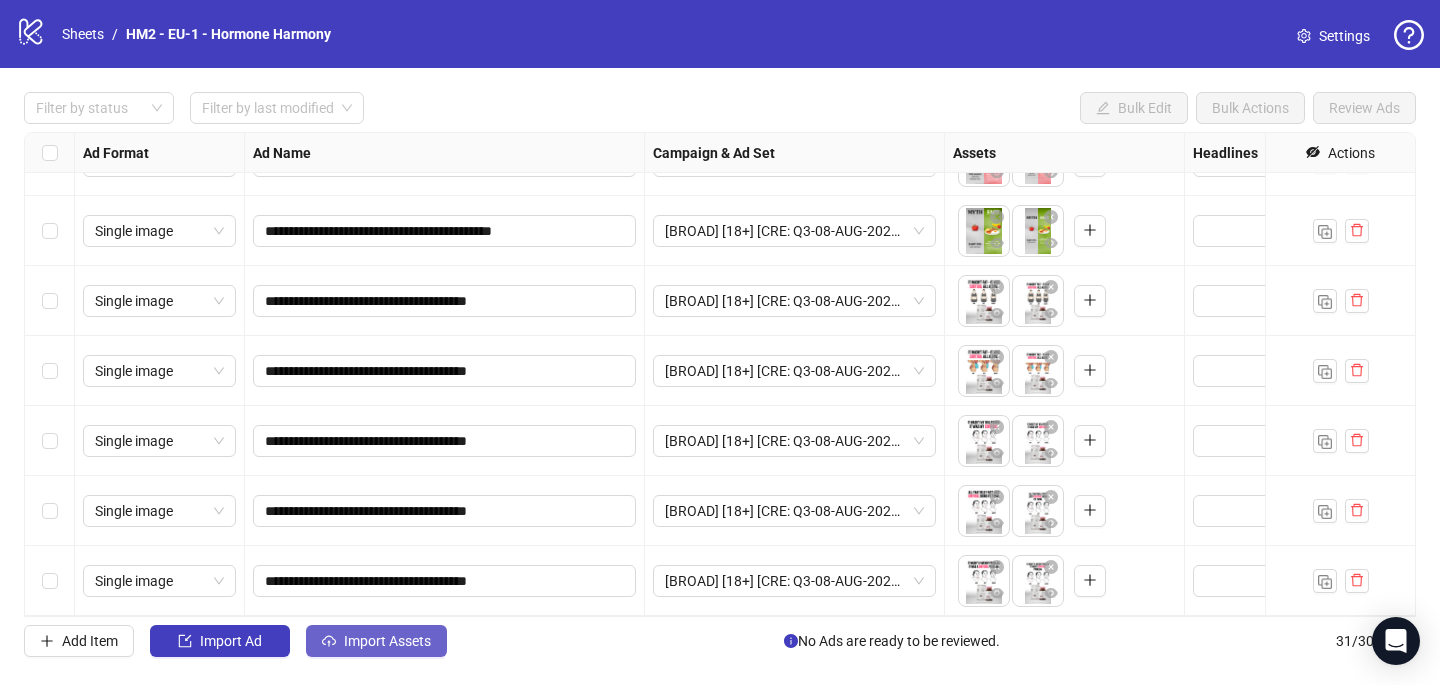 click on "Import Assets" at bounding box center [376, 641] 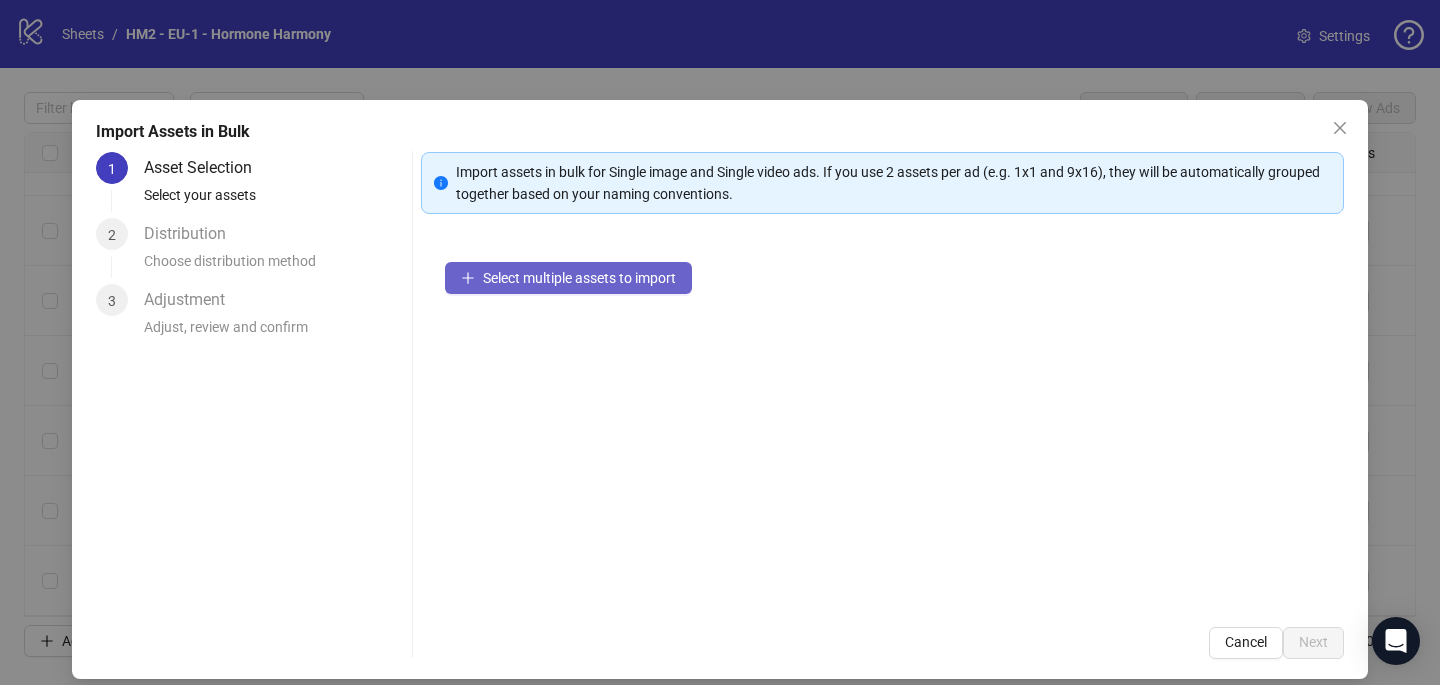 click on "Select multiple assets to import" at bounding box center (568, 278) 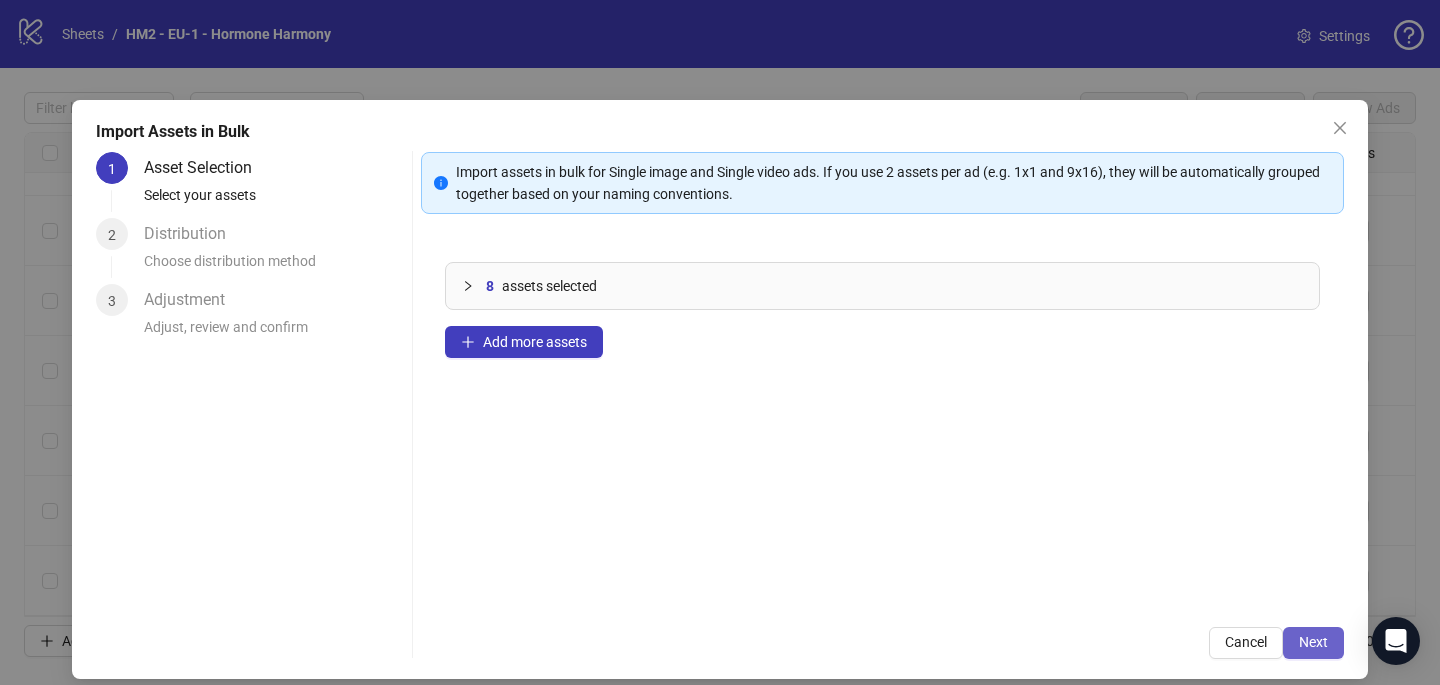 click on "Next" at bounding box center [1313, 643] 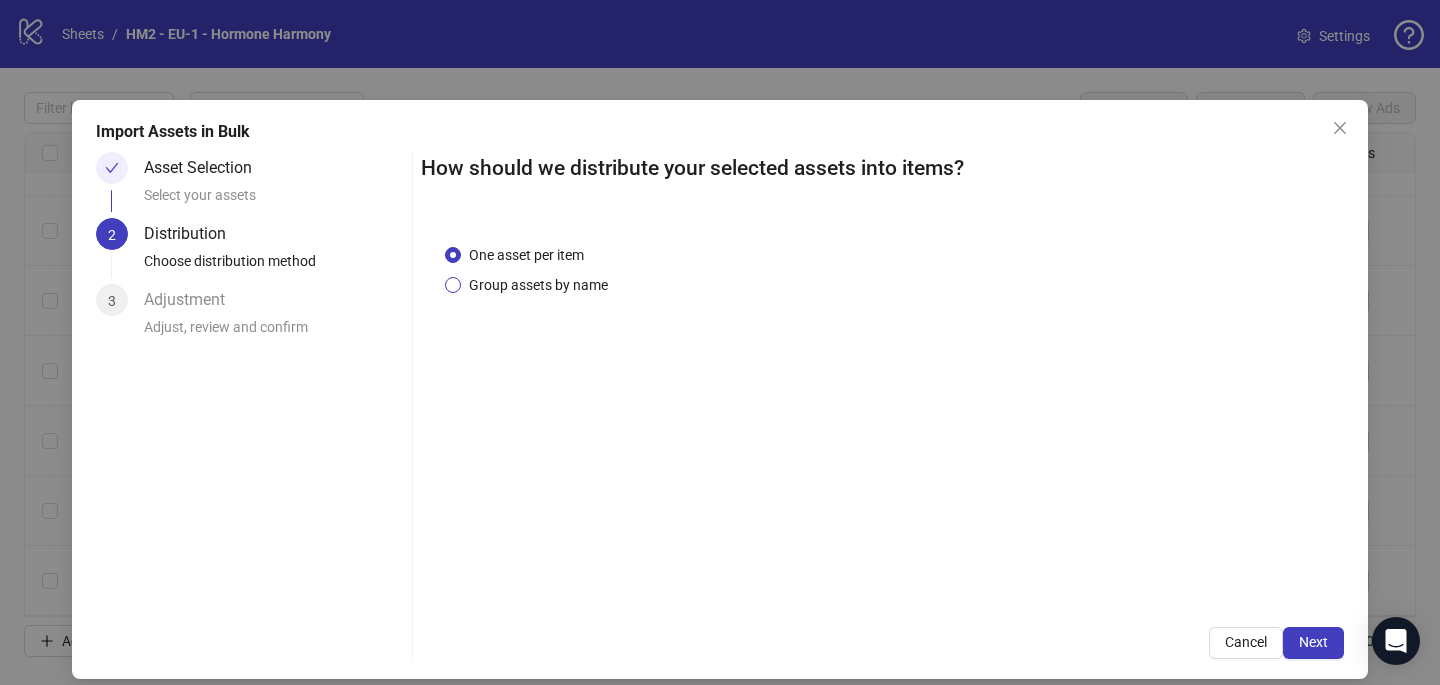 click on "Group assets by name" at bounding box center (538, 285) 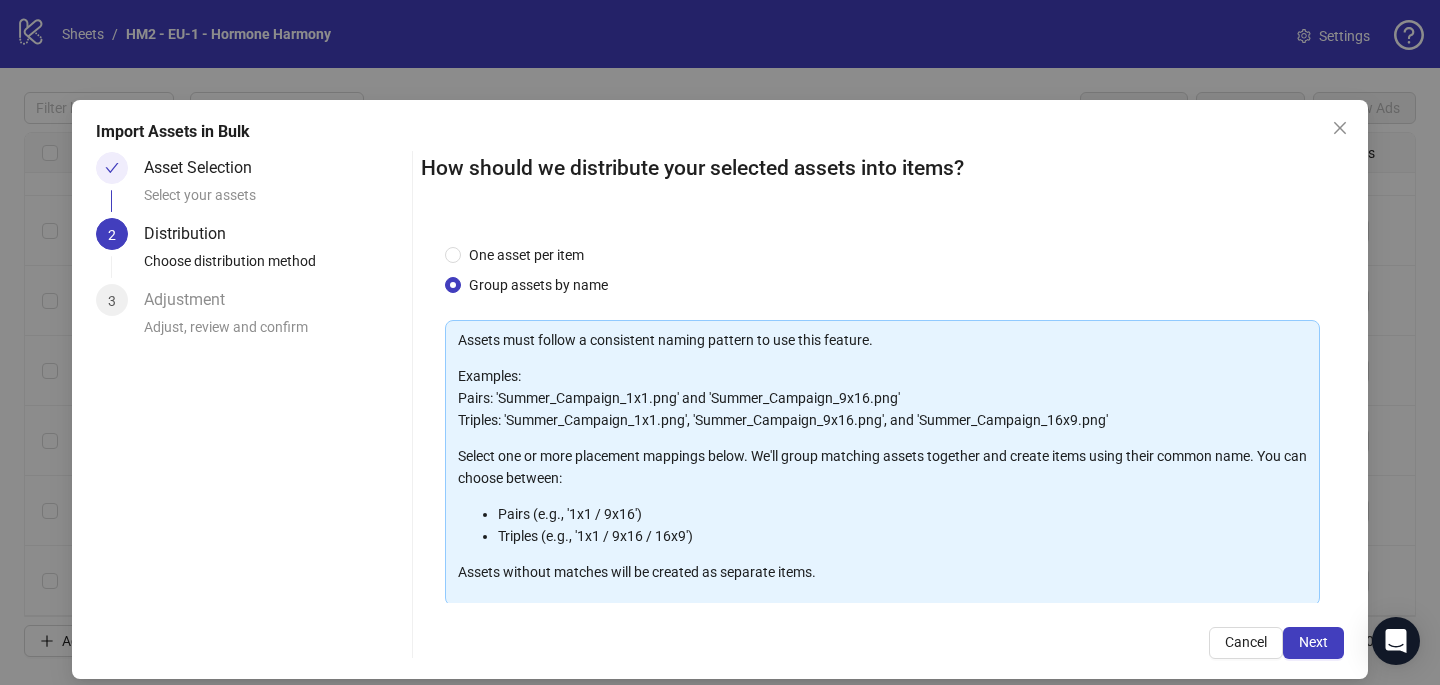scroll, scrollTop: 144, scrollLeft: 0, axis: vertical 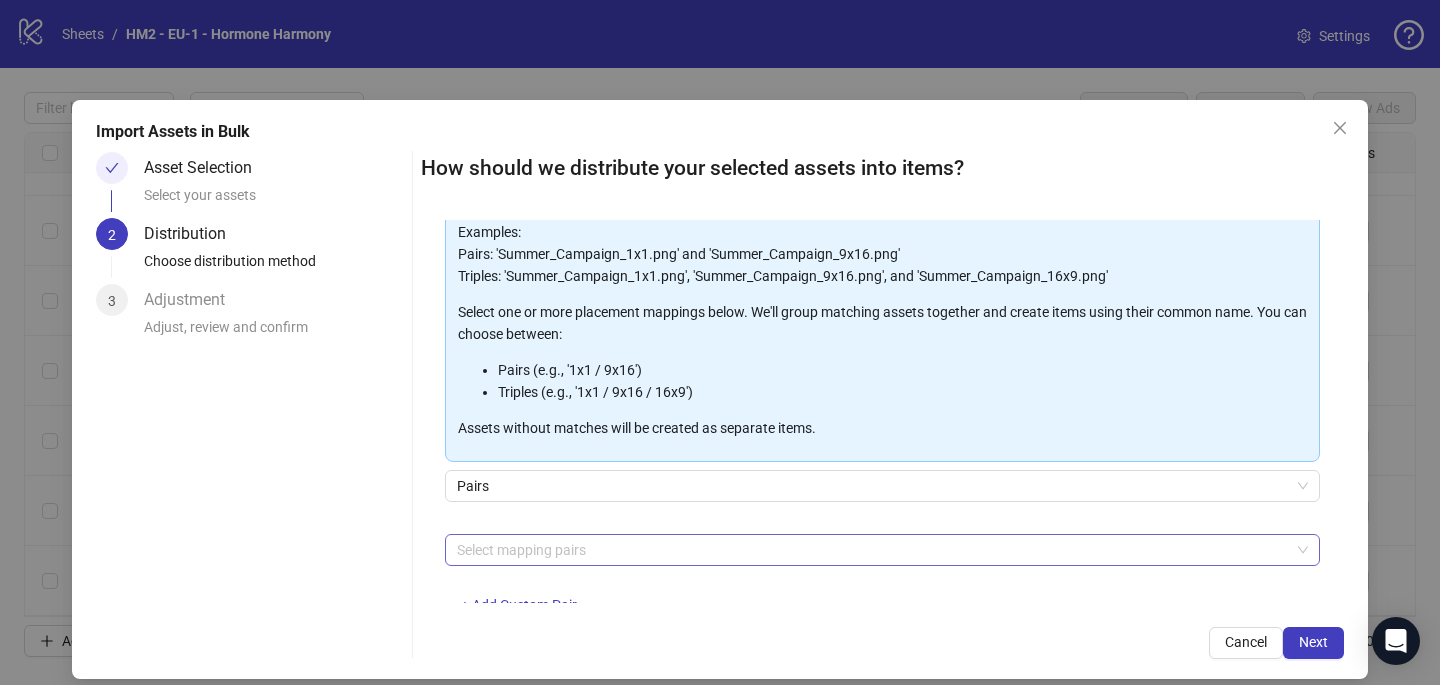 click at bounding box center [872, 550] 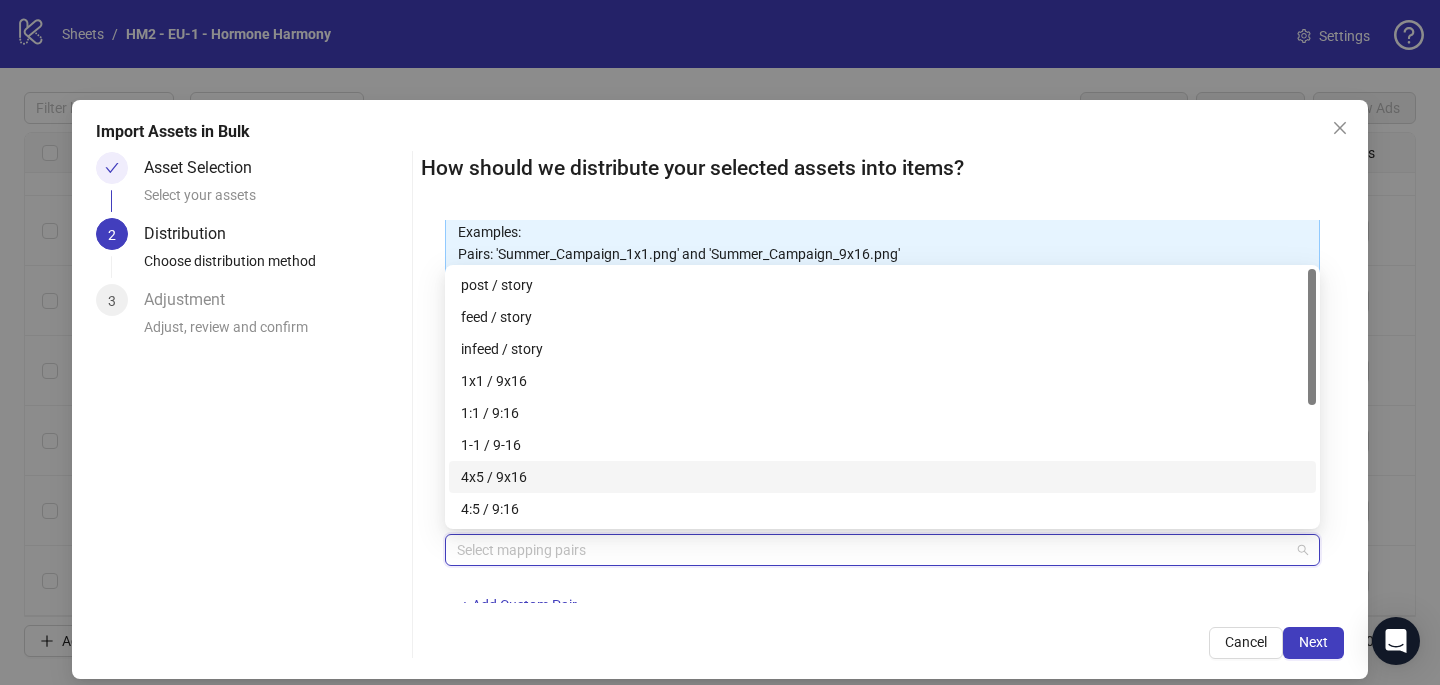 click on "4x5 / 9x16" at bounding box center [882, 477] 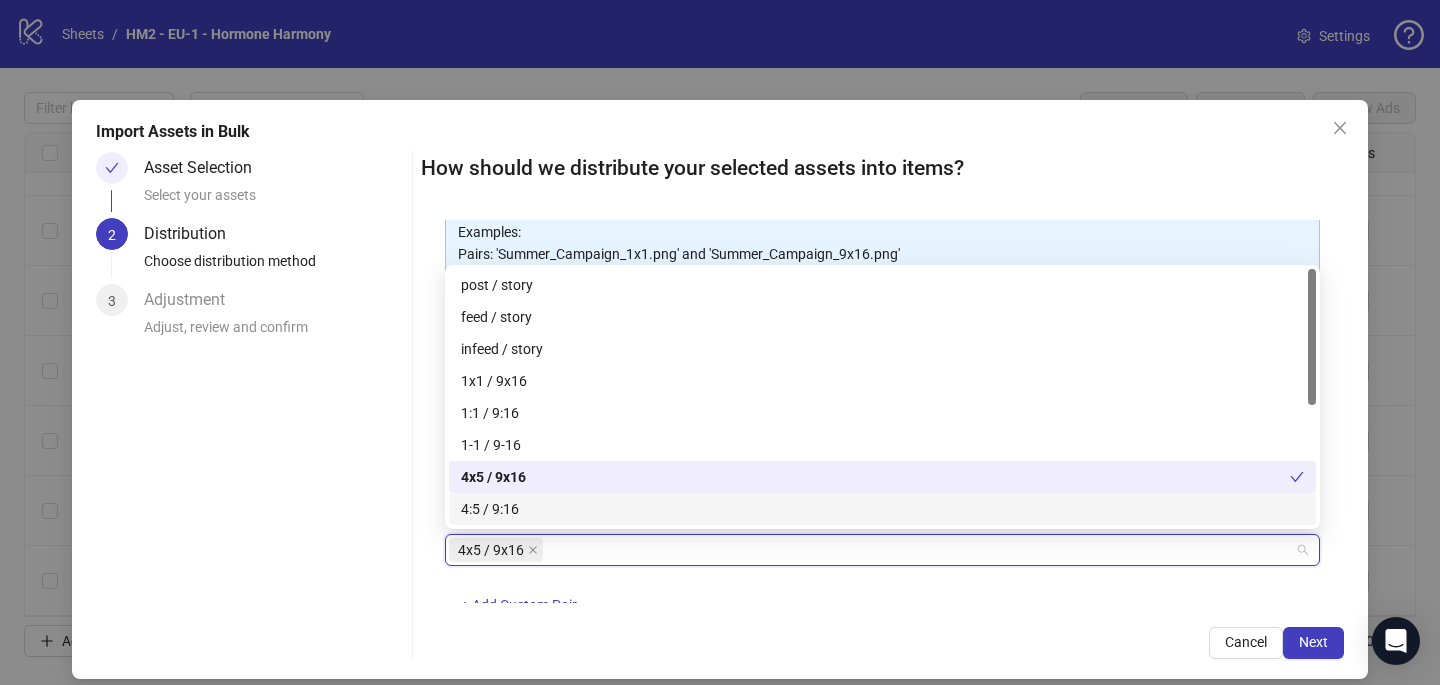 click on "How should we distribute your selected assets into items? One asset per item Group assets by name Assets must follow a consistent naming pattern to use this feature. Examples: Pairs: 'Summer_Campaign_1x1.png' and 'Summer_Campaign_9x16.png' Triples: 'Summer_Campaign_1x1.png', 'Summer_Campaign_9x16.png', and 'Summer_Campaign_16x9.png' Select one or more placement mappings below. We'll group matching assets together and create items using their common name. You can choose between: Pairs (e.g., '1x1 / 9x16') Triples (e.g., '1x1 / 9x16 / 16x9') Assets without matches will be created as separate items. Pairs 4x5 / 9x16 + Add Custom Pair Cancel Next" at bounding box center (882, 405) 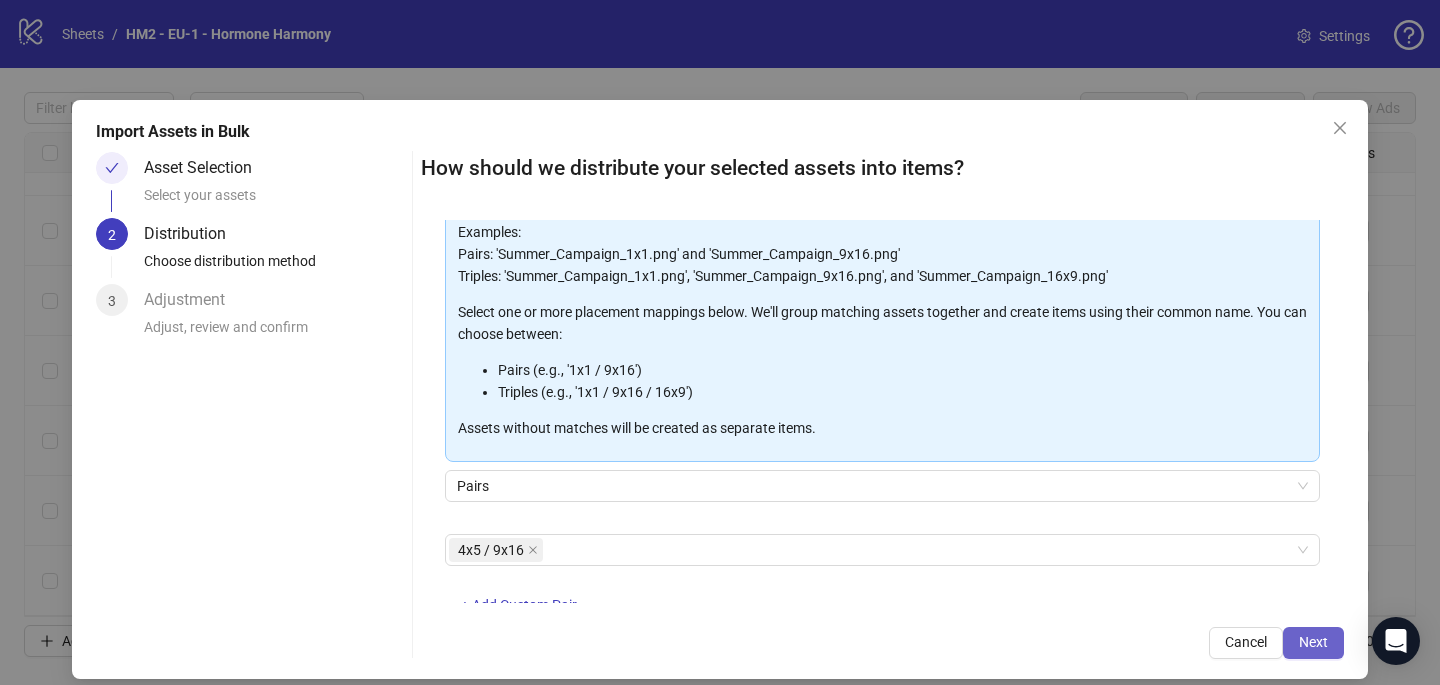 click on "Next" at bounding box center [1313, 642] 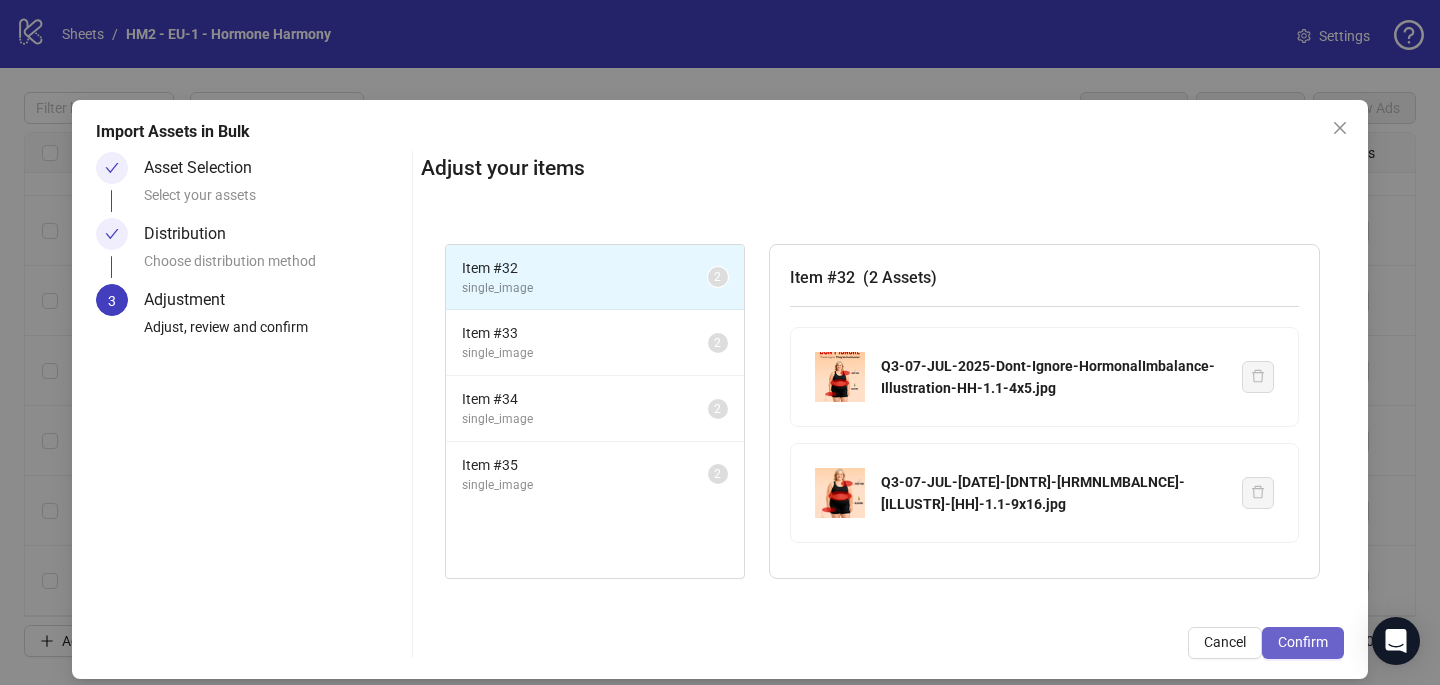 click on "Confirm" at bounding box center [1303, 642] 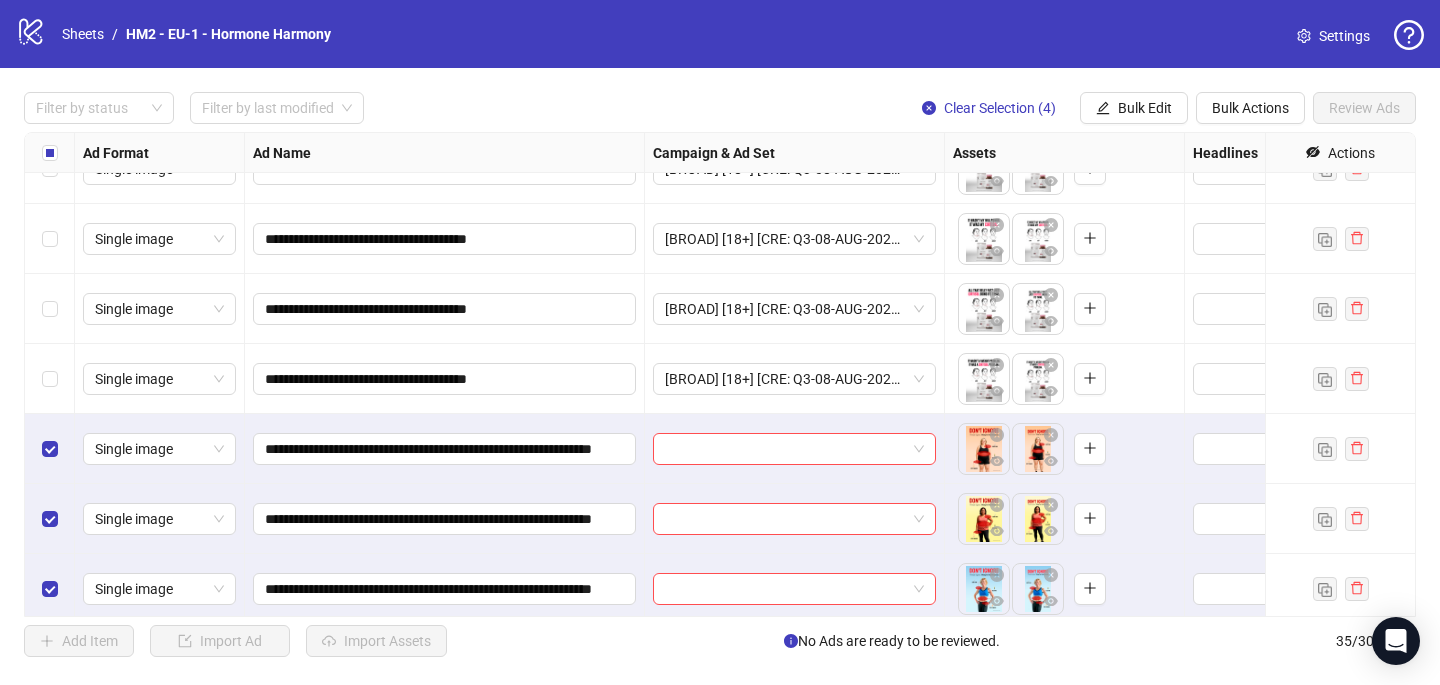 scroll, scrollTop: 2007, scrollLeft: 0, axis: vertical 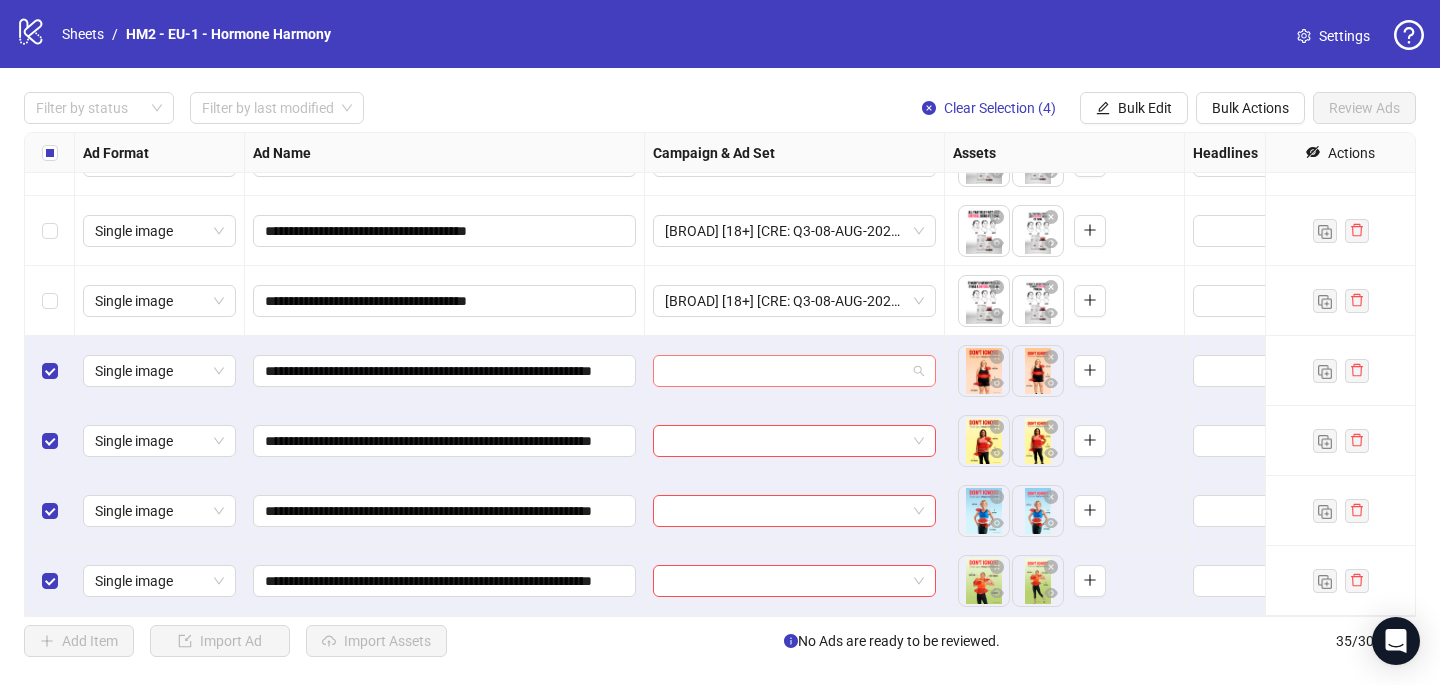 click at bounding box center [785, 371] 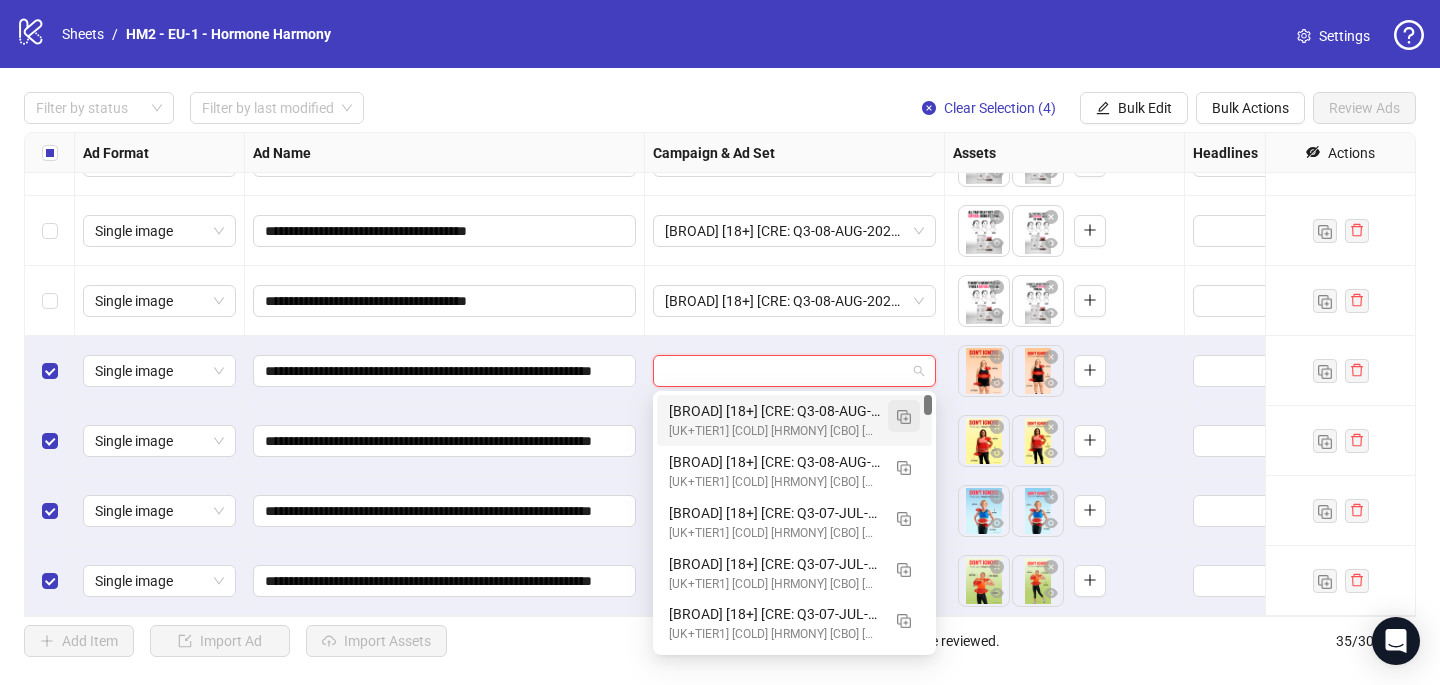 click at bounding box center [904, 416] 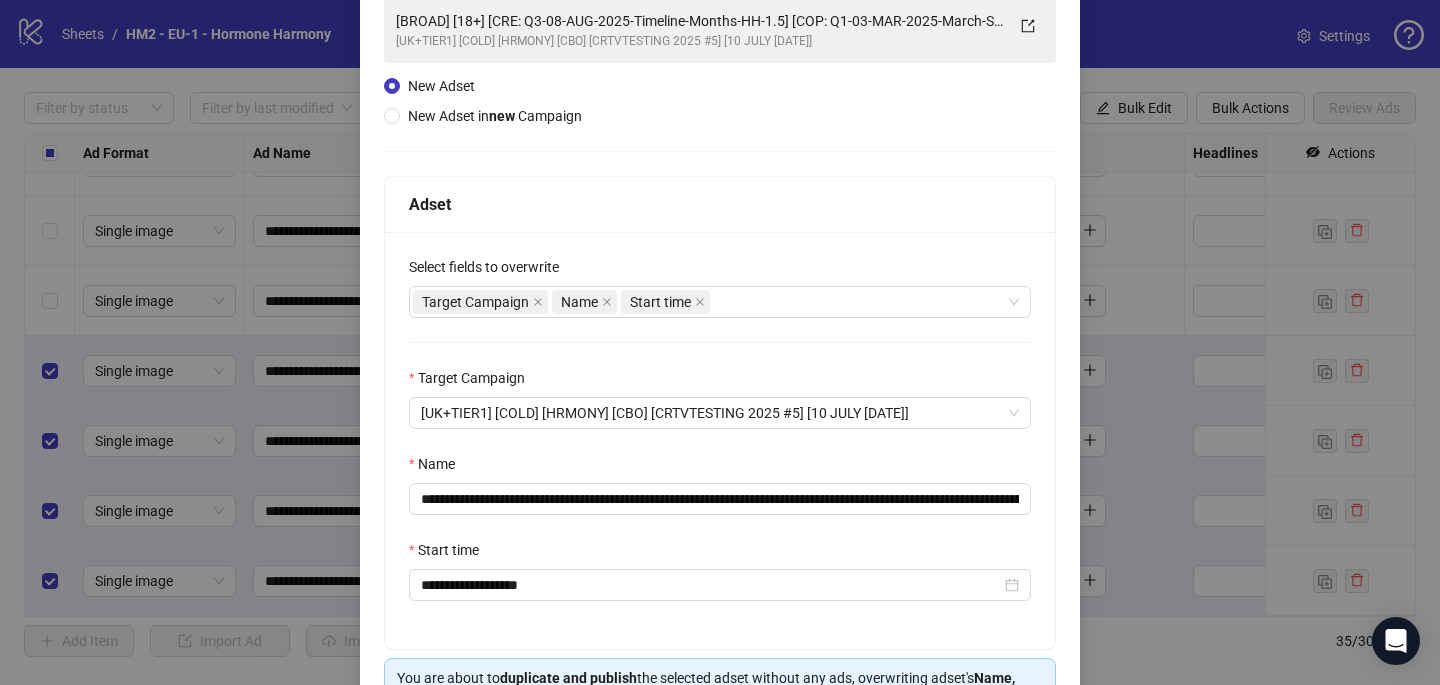 scroll, scrollTop: 211, scrollLeft: 0, axis: vertical 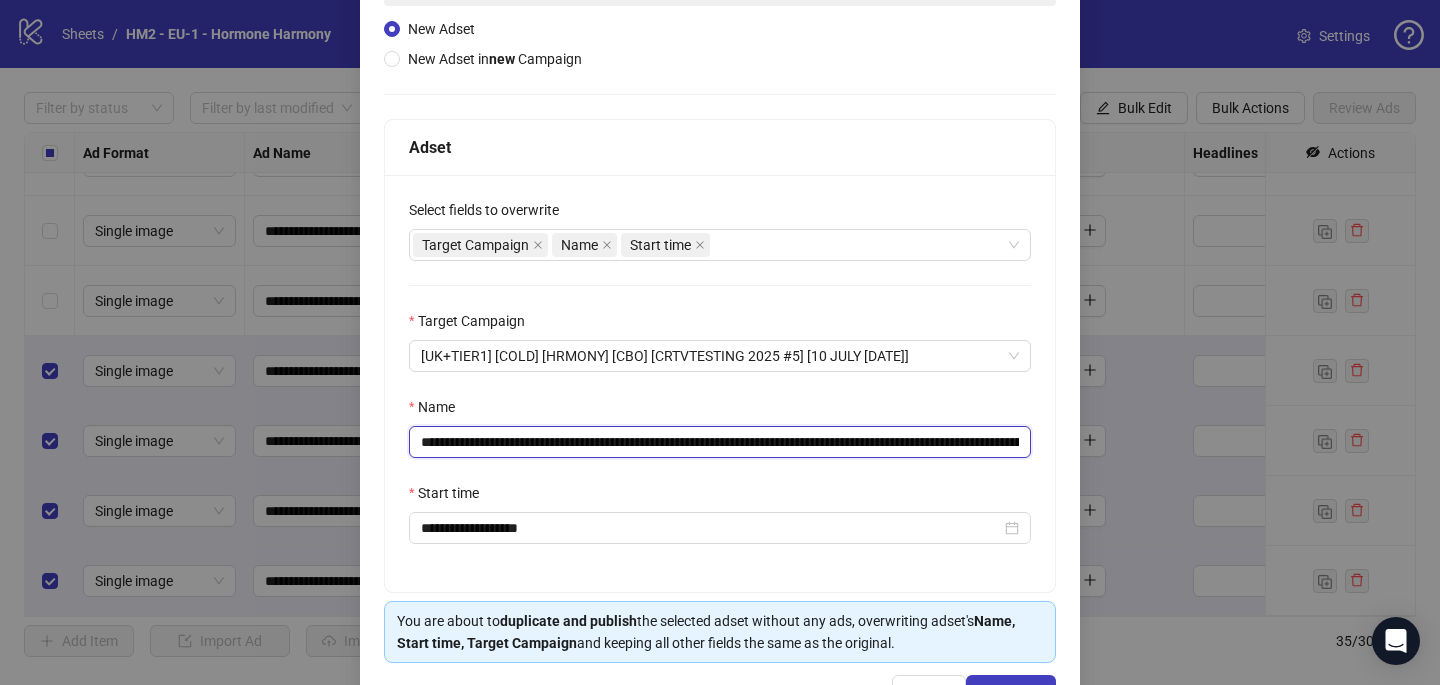 drag, startPoint x: 797, startPoint y: 448, endPoint x: 536, endPoint y: 453, distance: 261.04788 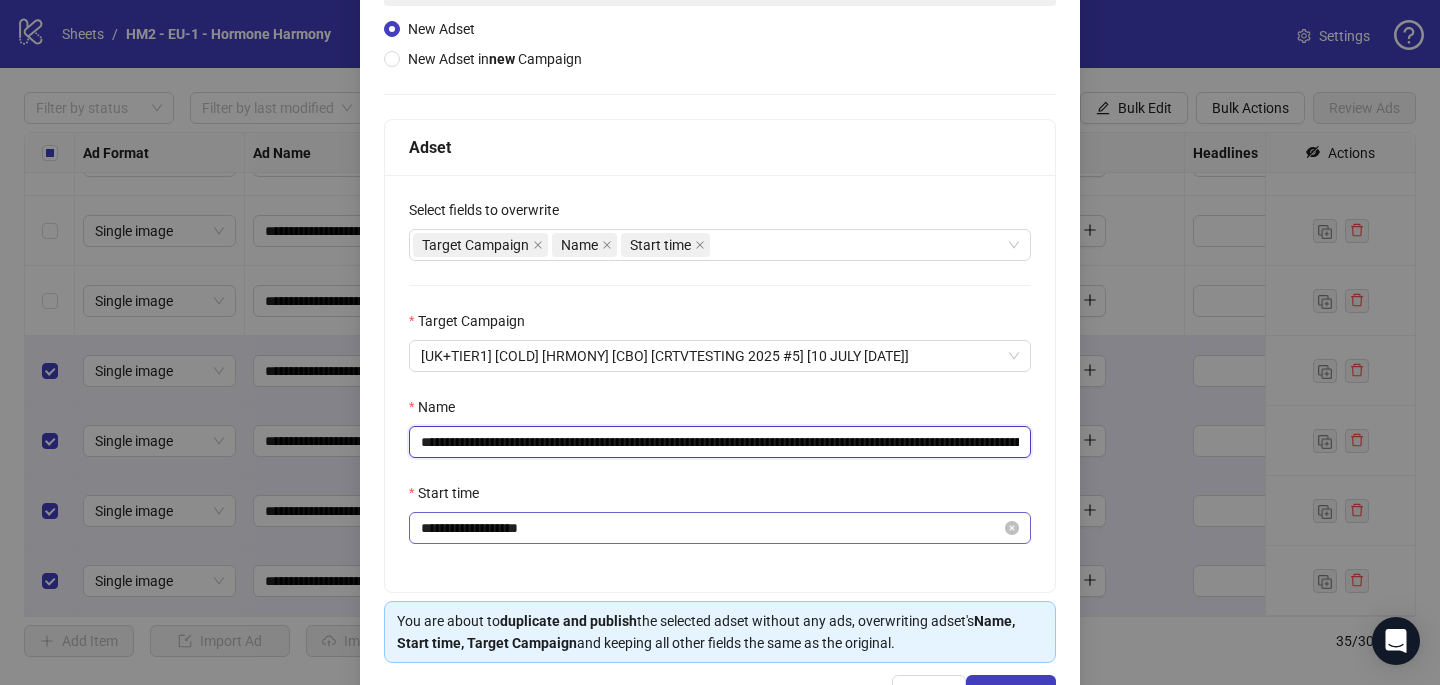 scroll, scrollTop: 278, scrollLeft: 0, axis: vertical 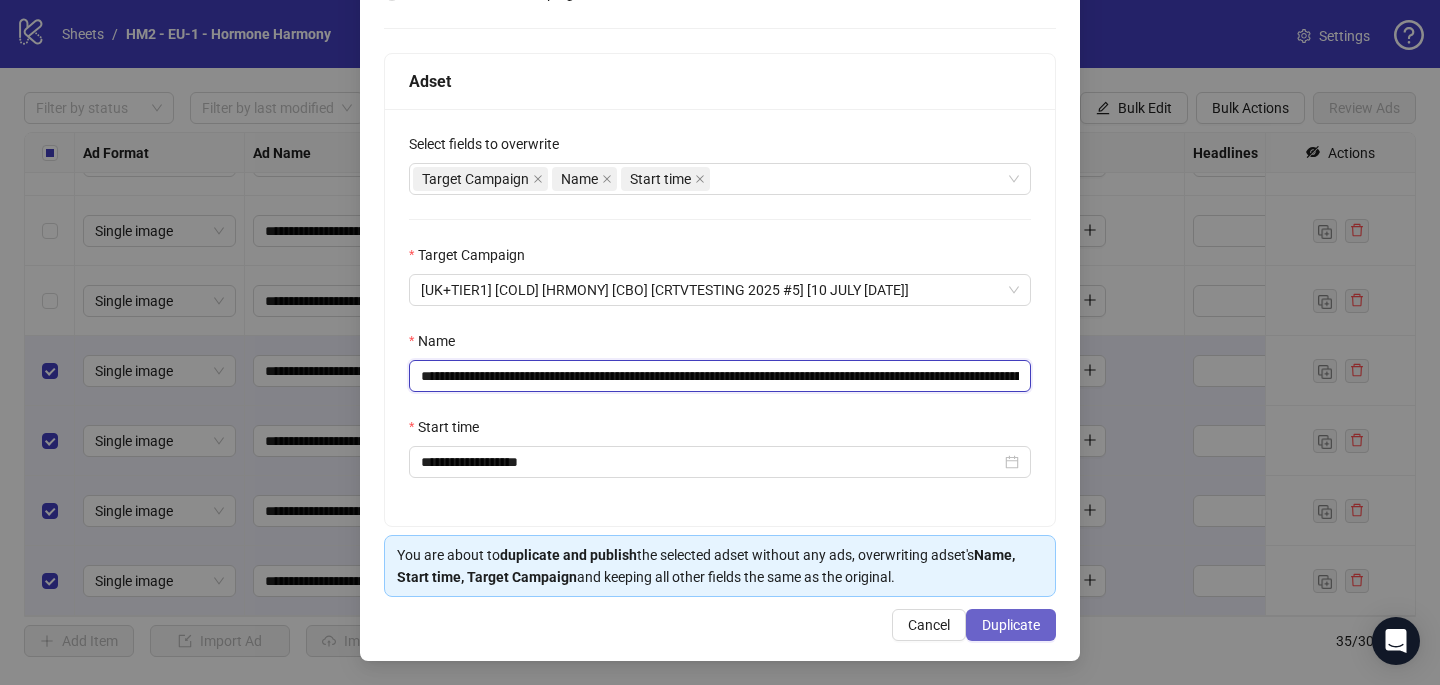 type on "**********" 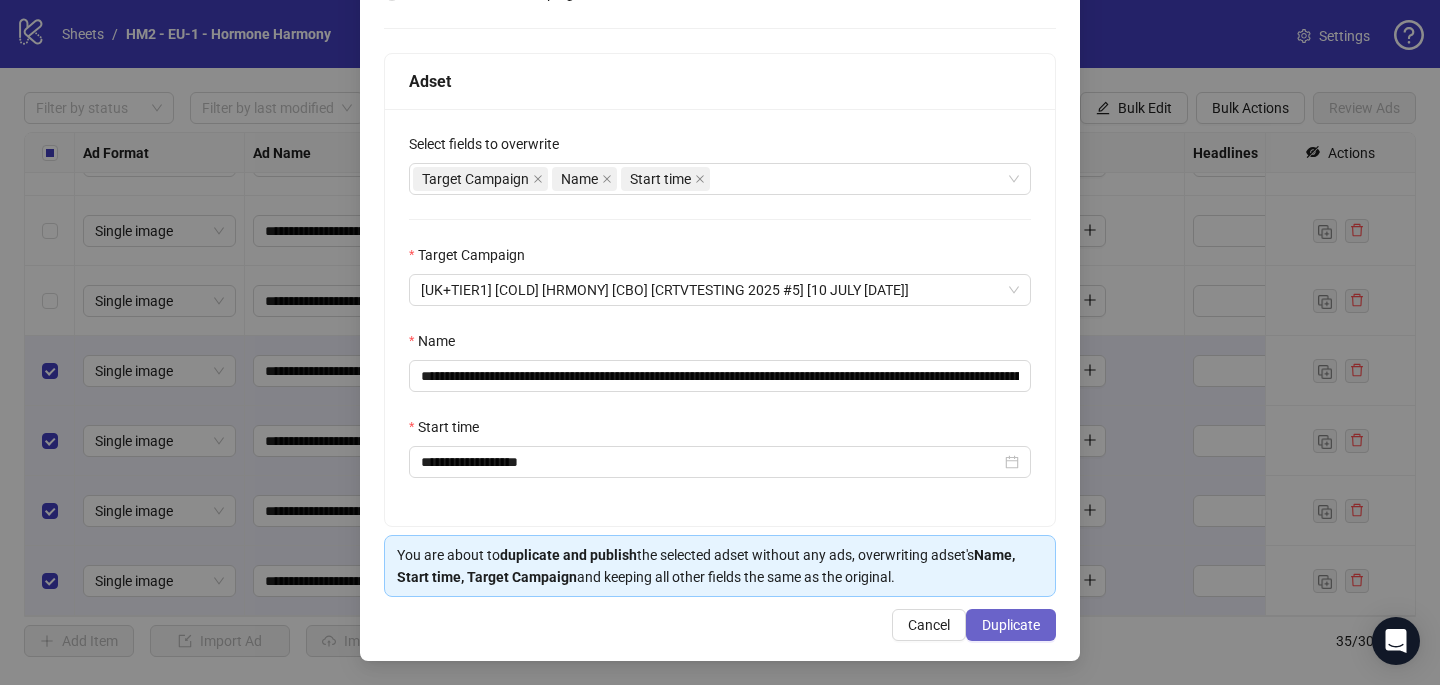 click on "Duplicate" at bounding box center [1011, 625] 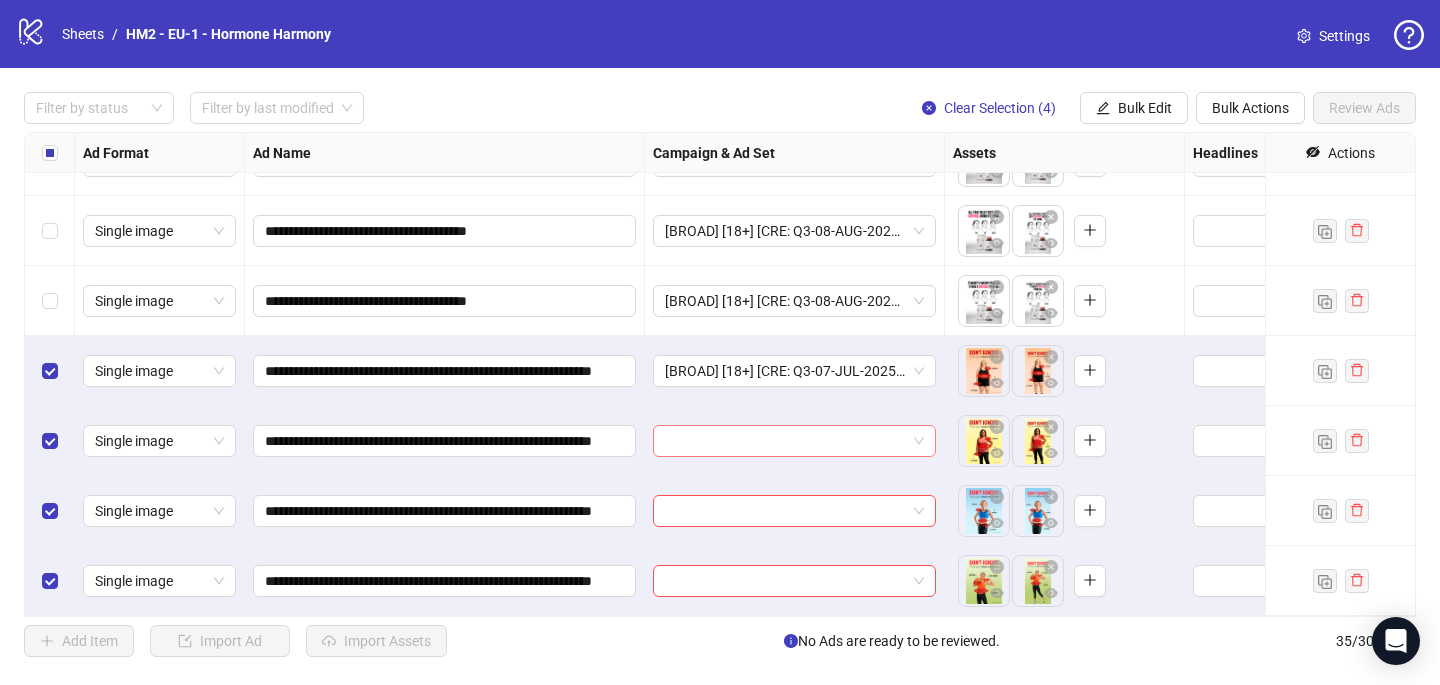 click at bounding box center (785, 441) 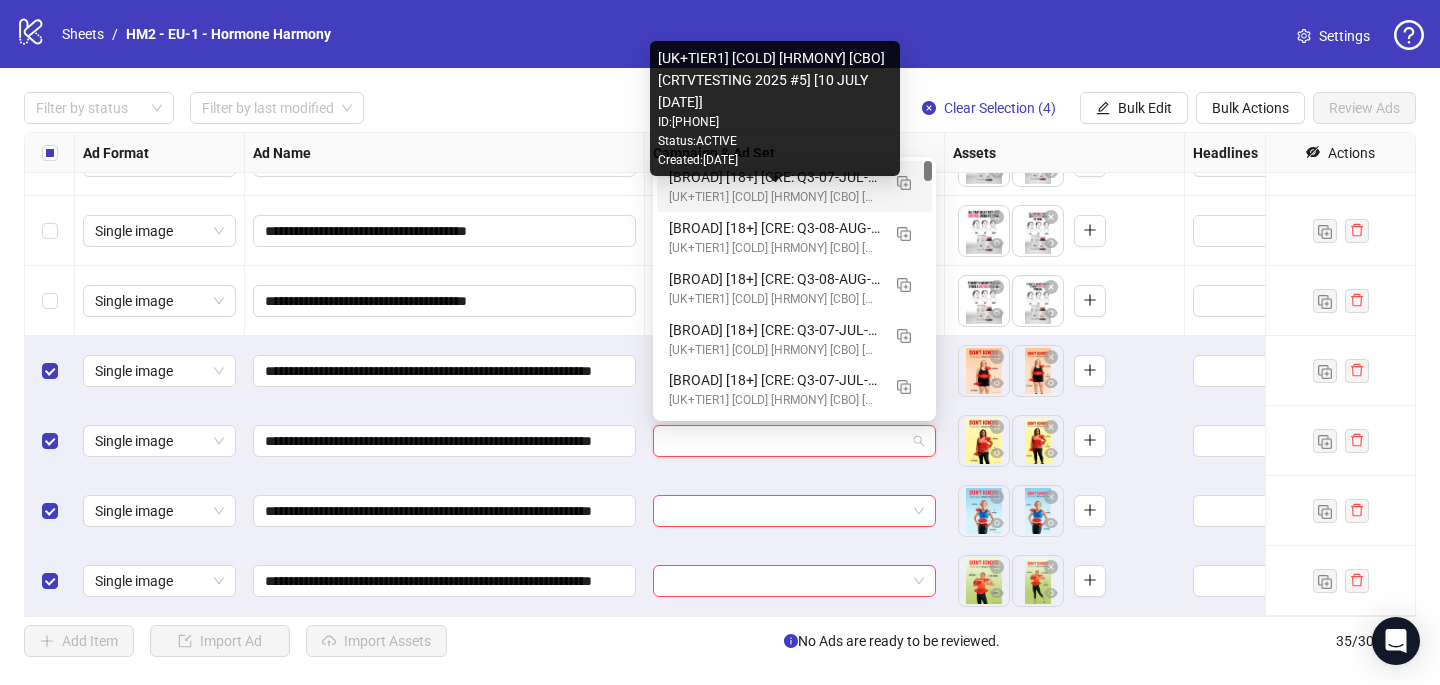 click on "[UK+TIER1] [COLD] [HRMONY] [CBO] [CRTVTESTING 2025 #5] [10 JULY [DATE]]" at bounding box center (774, 197) 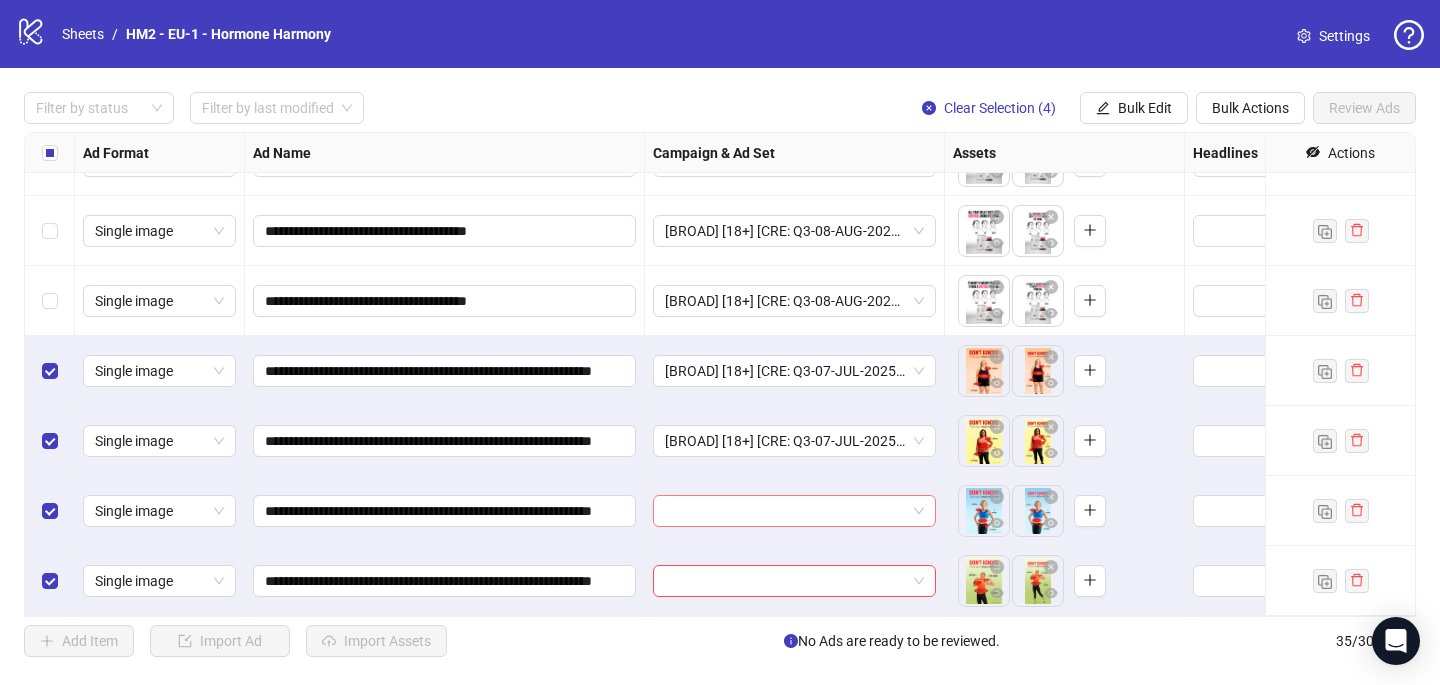 click at bounding box center (785, 511) 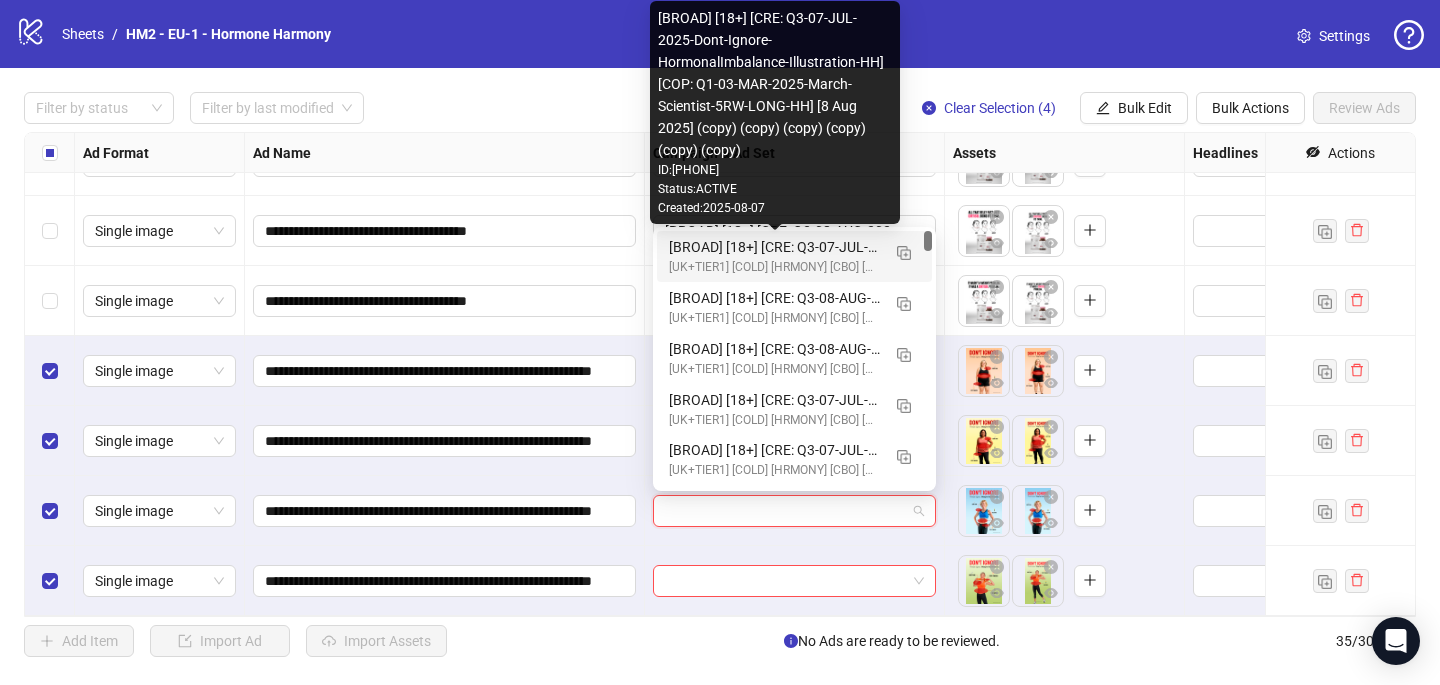 click on "[BROAD] [18+] [CRE: Q3-07-JUL-2025-Dont-Ignore-HormonalImbalance-Illustration-HH] [COP: Q1-03-MAR-2025-March-Scientist-5RW-LONG-HH] [8 Aug 2025] (copy) (copy) (copy) (copy) (copy) (copy)" at bounding box center (774, 247) 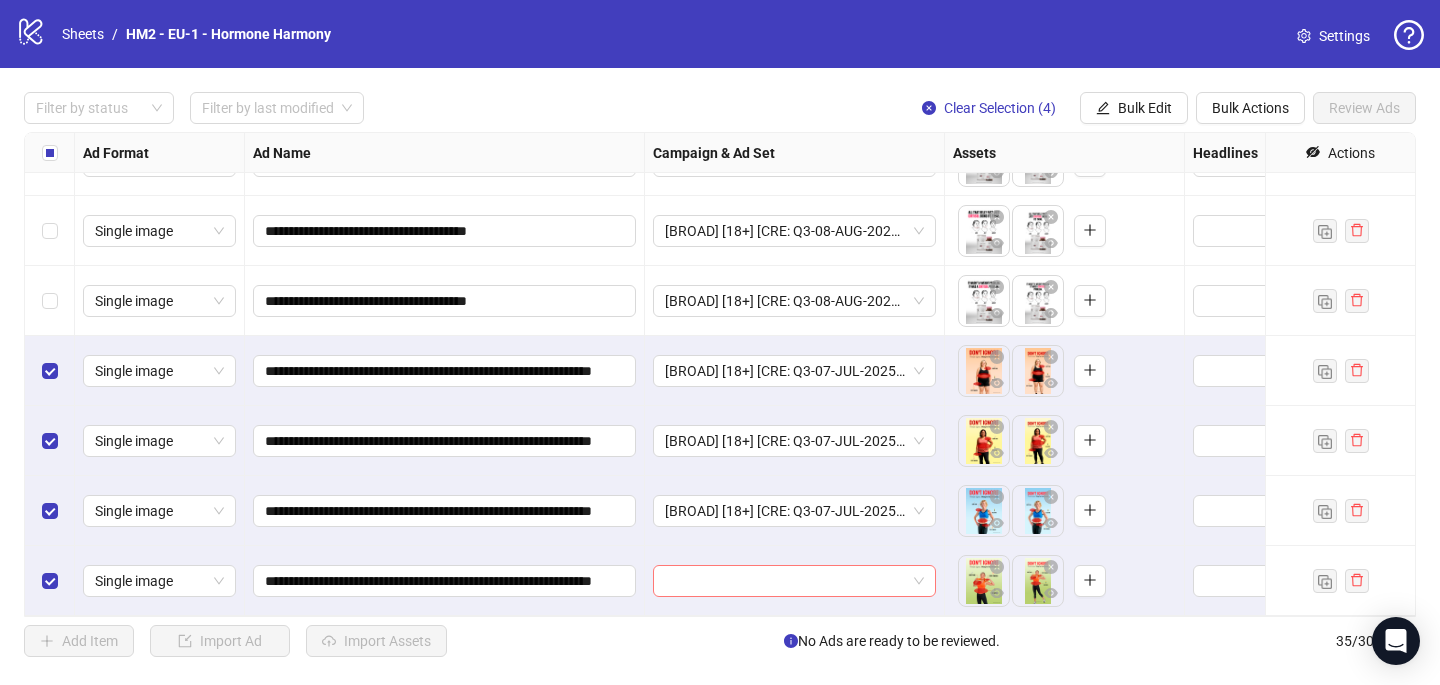 click at bounding box center [785, 581] 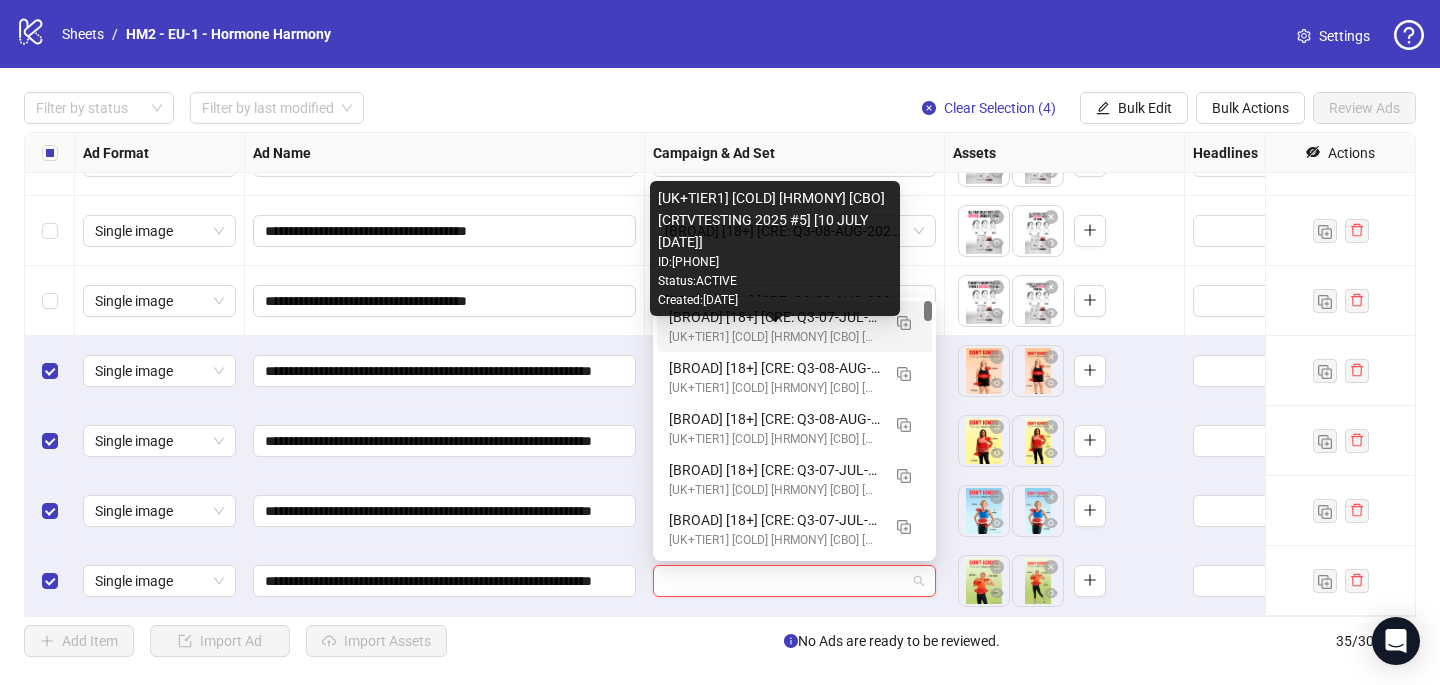 click on "[UK+TIER1] [COLD] [HRMONY] [CBO] [CRTVTESTING 2025 #5] [10 JULY [DATE]]" at bounding box center [774, 337] 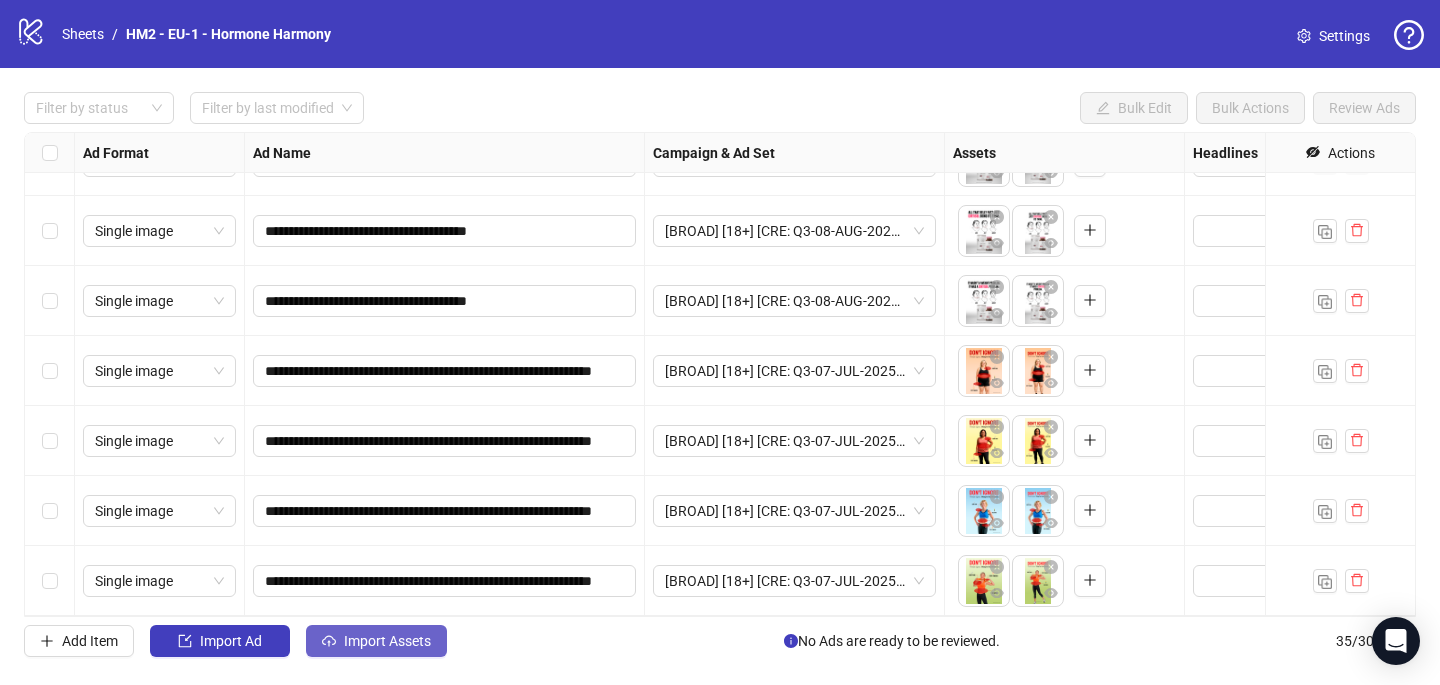 click on "Import Assets" at bounding box center (387, 641) 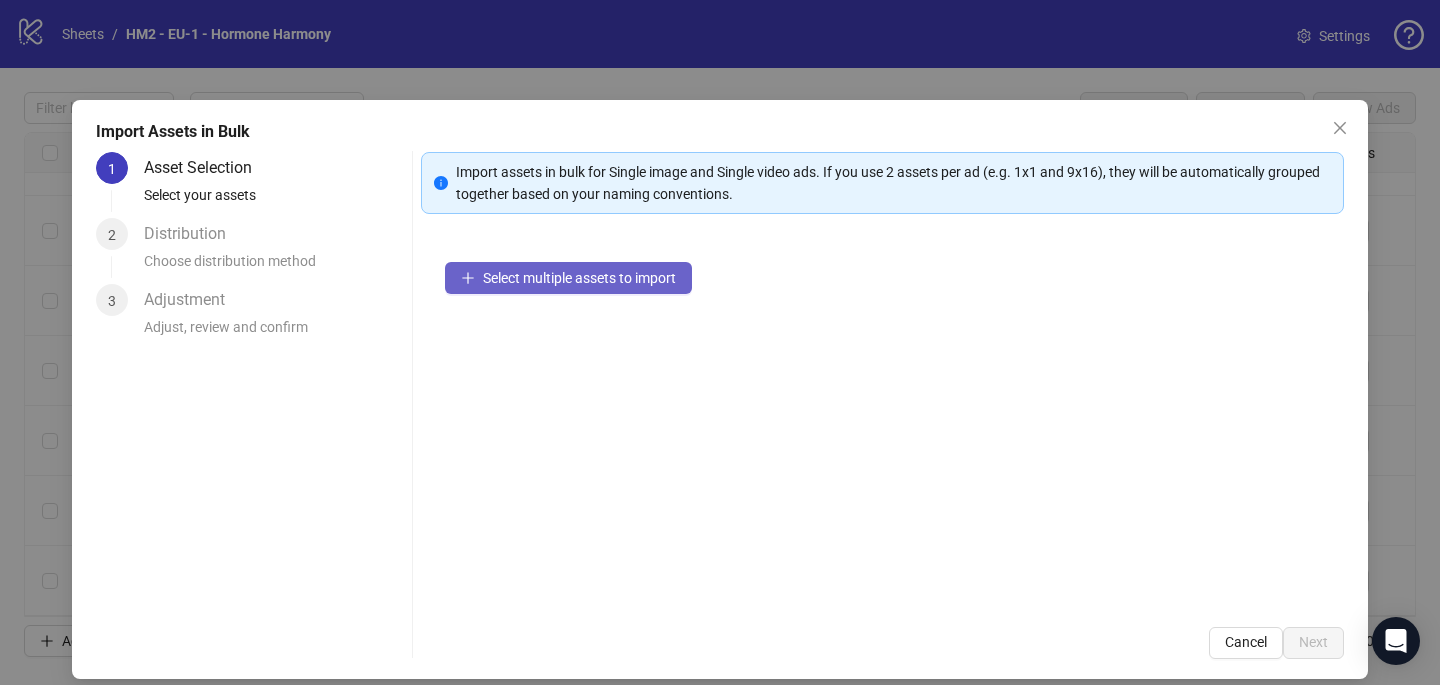 click on "Select multiple assets to import" at bounding box center [579, 278] 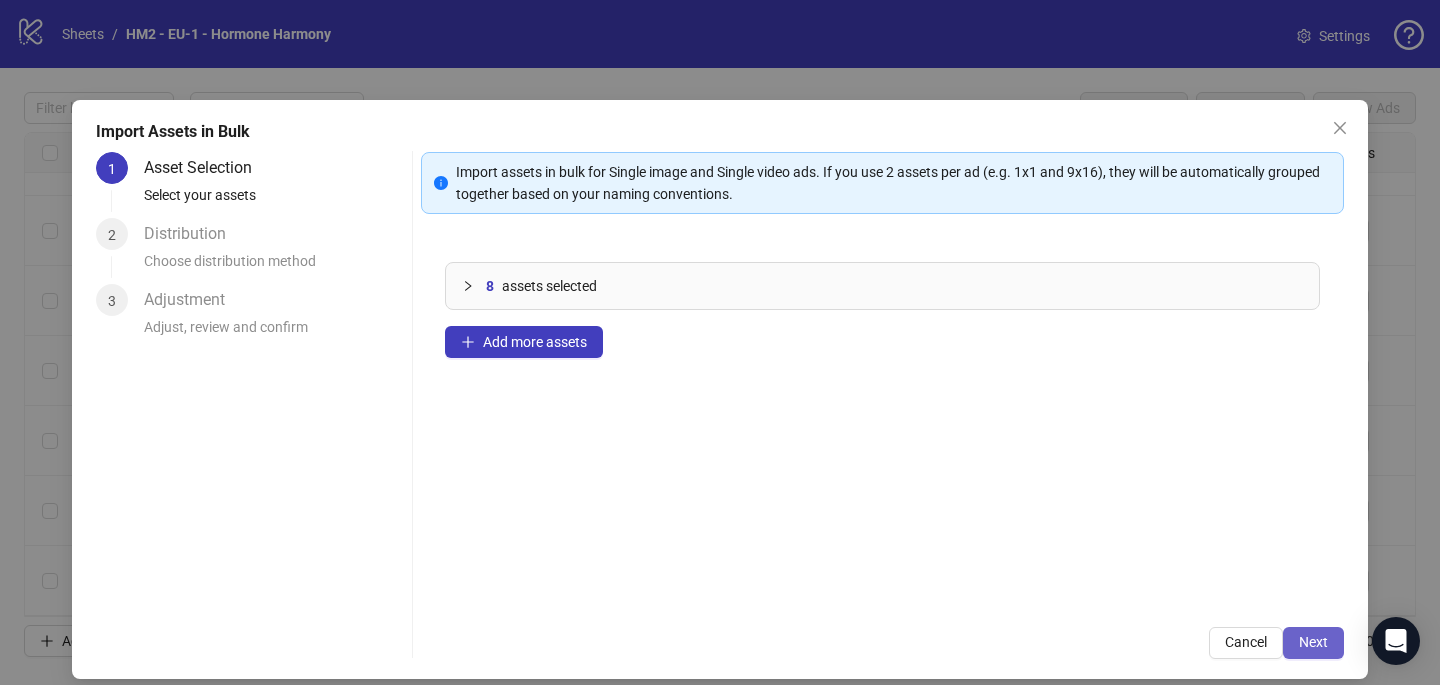 click on "Next" at bounding box center (1313, 642) 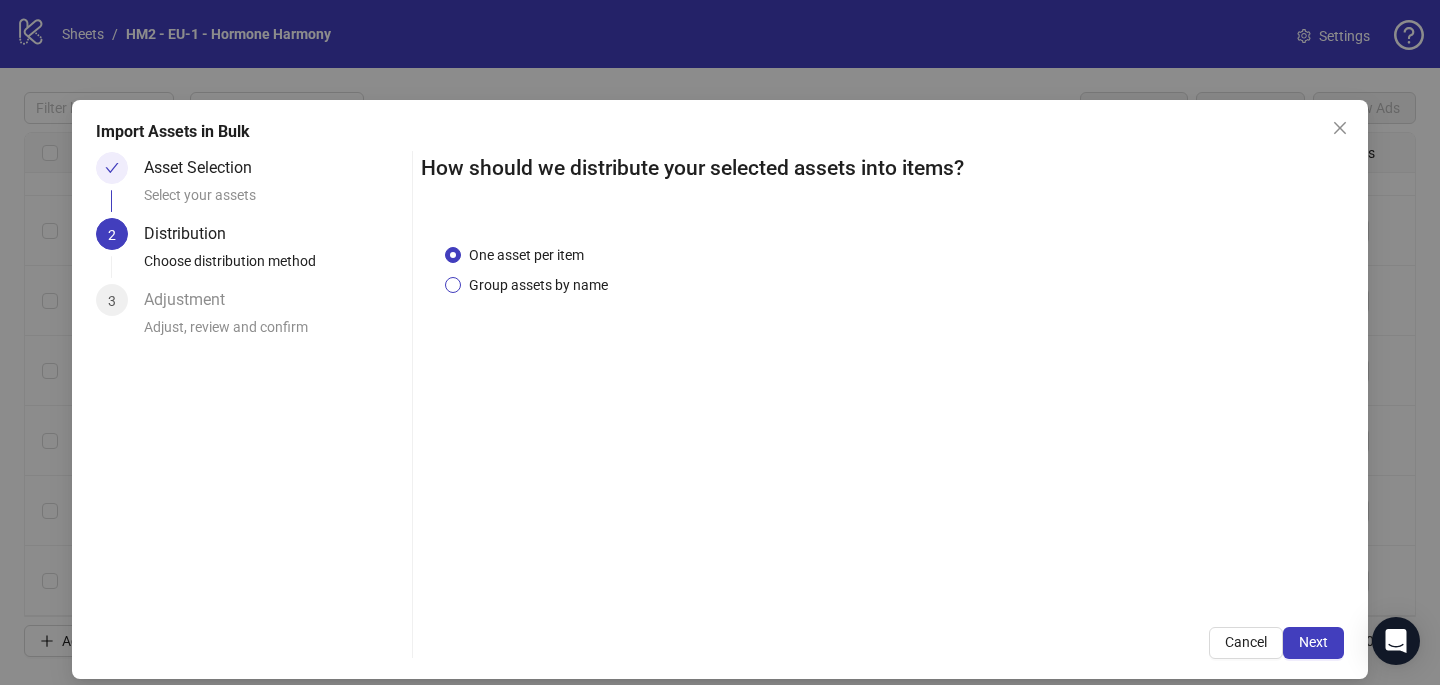 click on "Group assets by name" at bounding box center [538, 285] 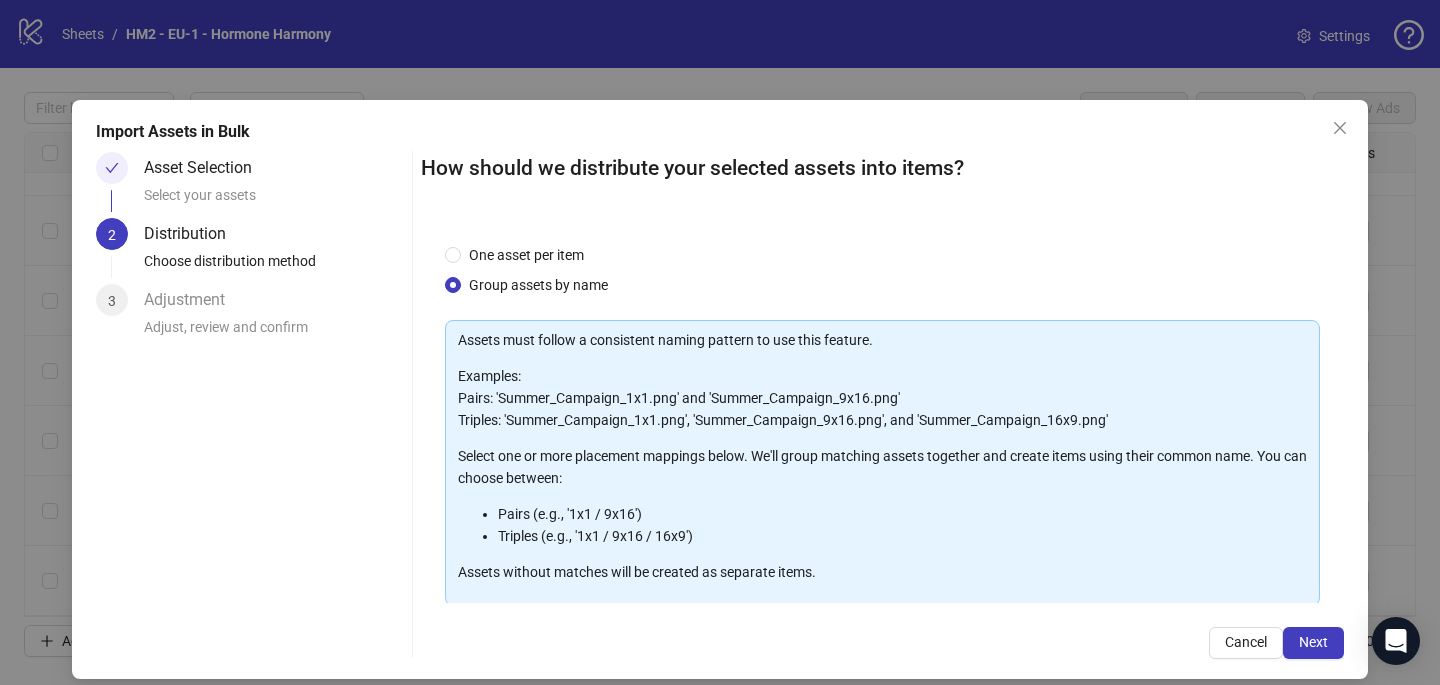 scroll, scrollTop: 203, scrollLeft: 0, axis: vertical 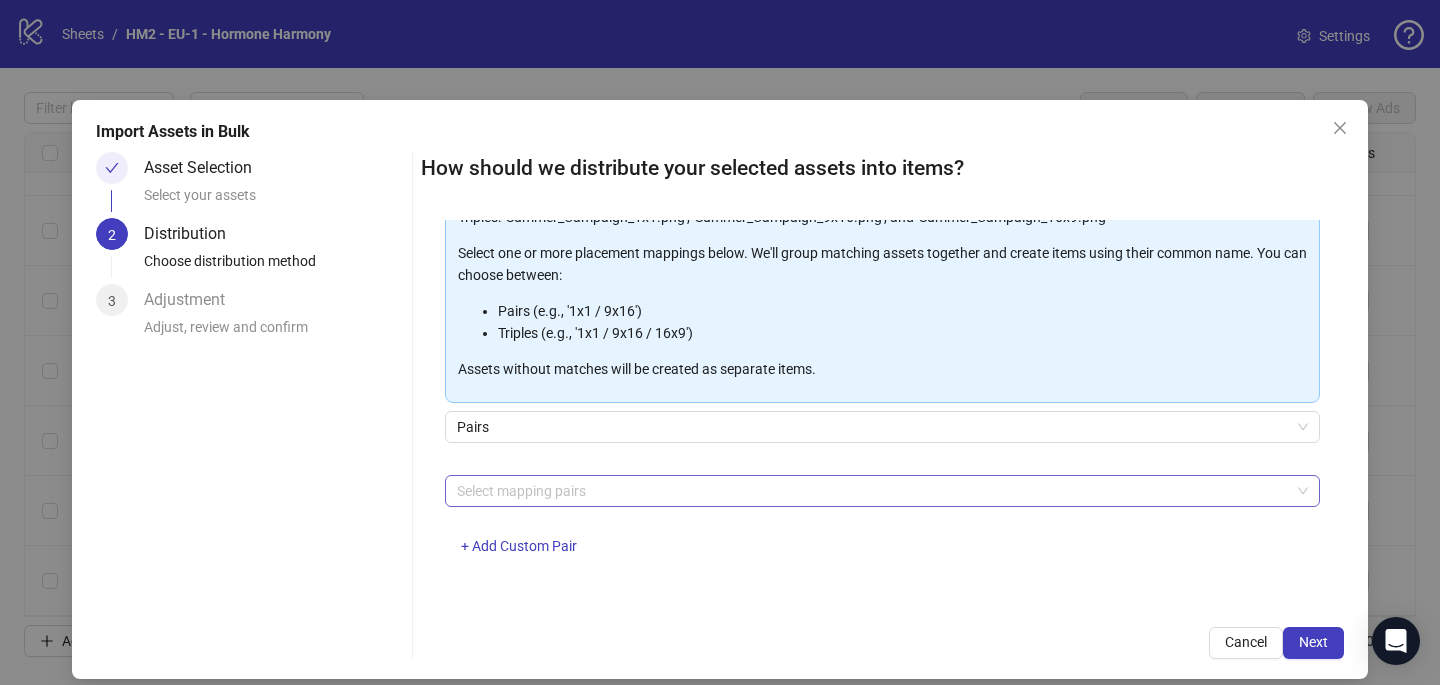 click at bounding box center (872, 491) 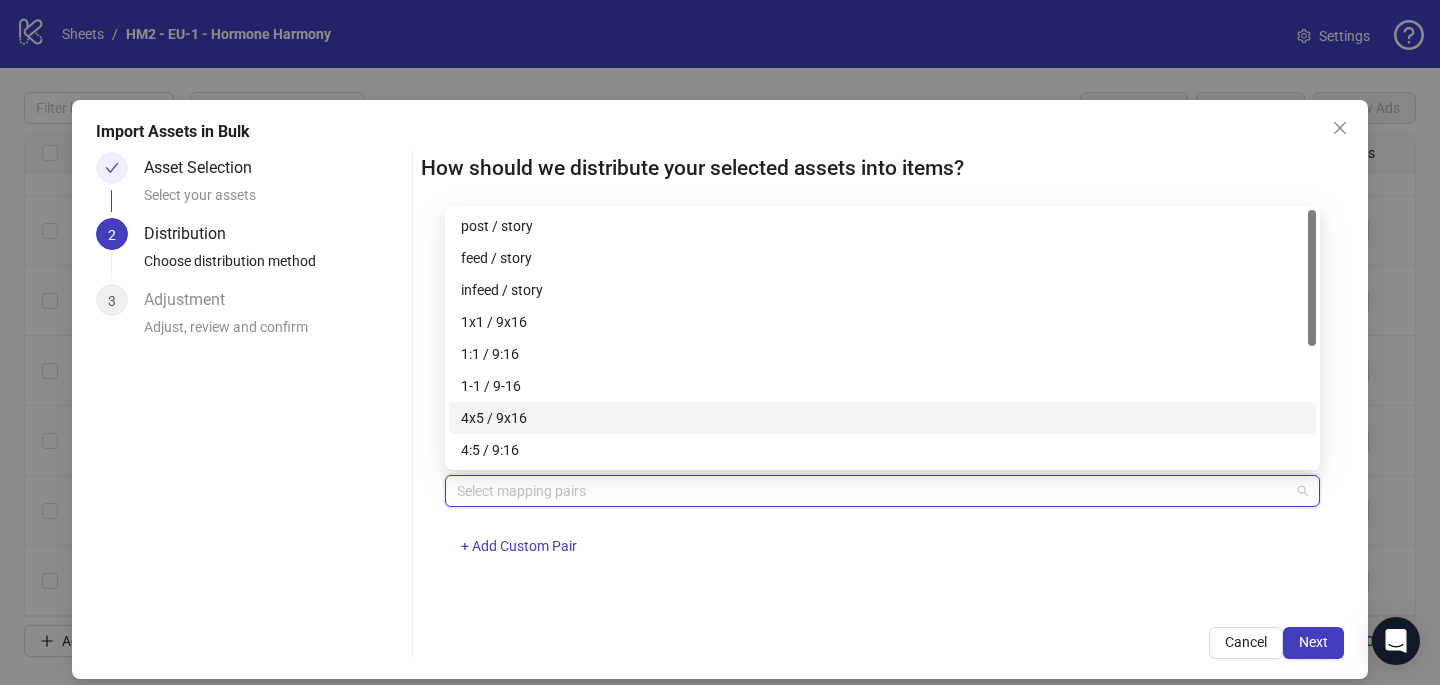 click on "4x5 / 9x16" at bounding box center (882, 418) 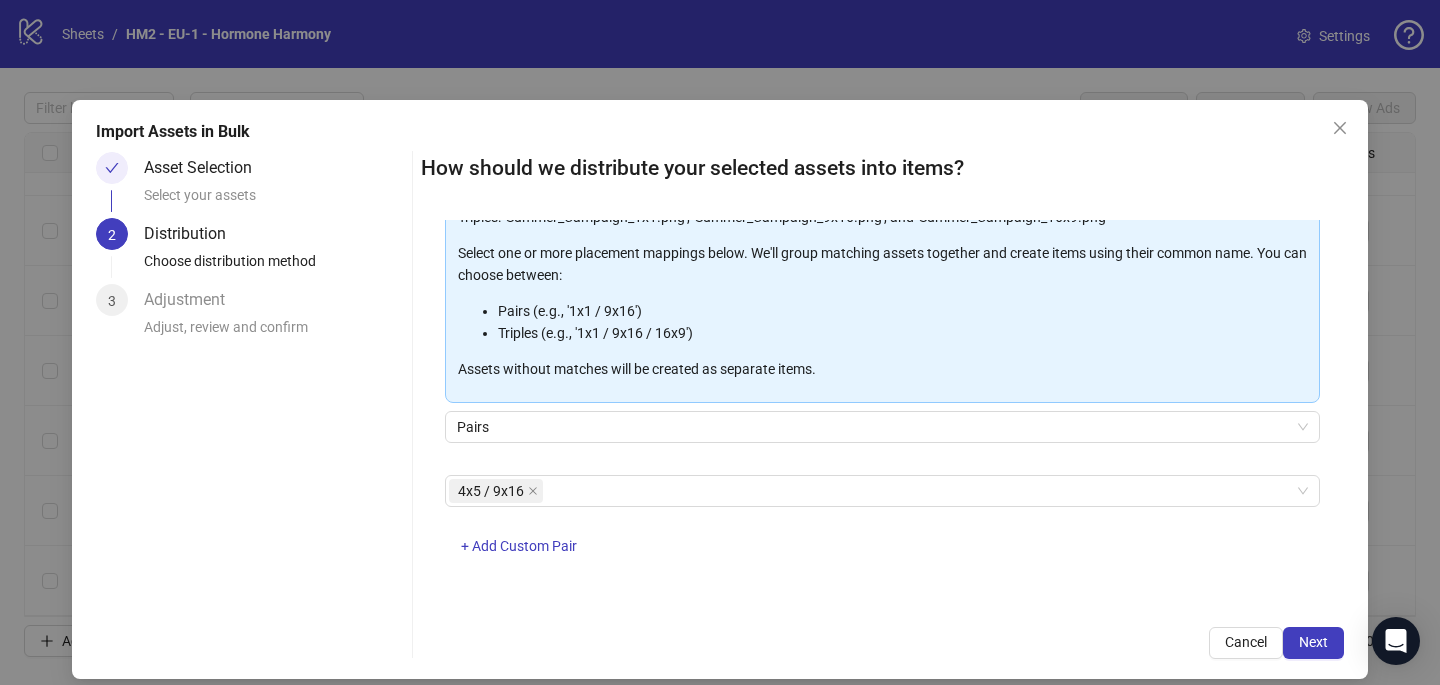 click on "One asset per item Group assets by name Assets must follow a consistent naming pattern to use this feature. Examples: Pairs: 'Summer_Campaign_1x1.png' and 'Summer_Campaign_9x16.png' Triples: 'Summer_Campaign_1x1.png', 'Summer_Campaign_9x16.png', and 'Summer_Campaign_16x9.png' Select one or more placement mappings below. We'll group matching assets together and create items using their common name. You can choose between: Pairs (e.g., '1x1 / 9x16') Triples (e.g., '1x1 / 9x16 / 16x9') Assets without matches will be created as separate items. Pairs 4x5 / 9x16   + Add Custom Pair" at bounding box center [882, 411] 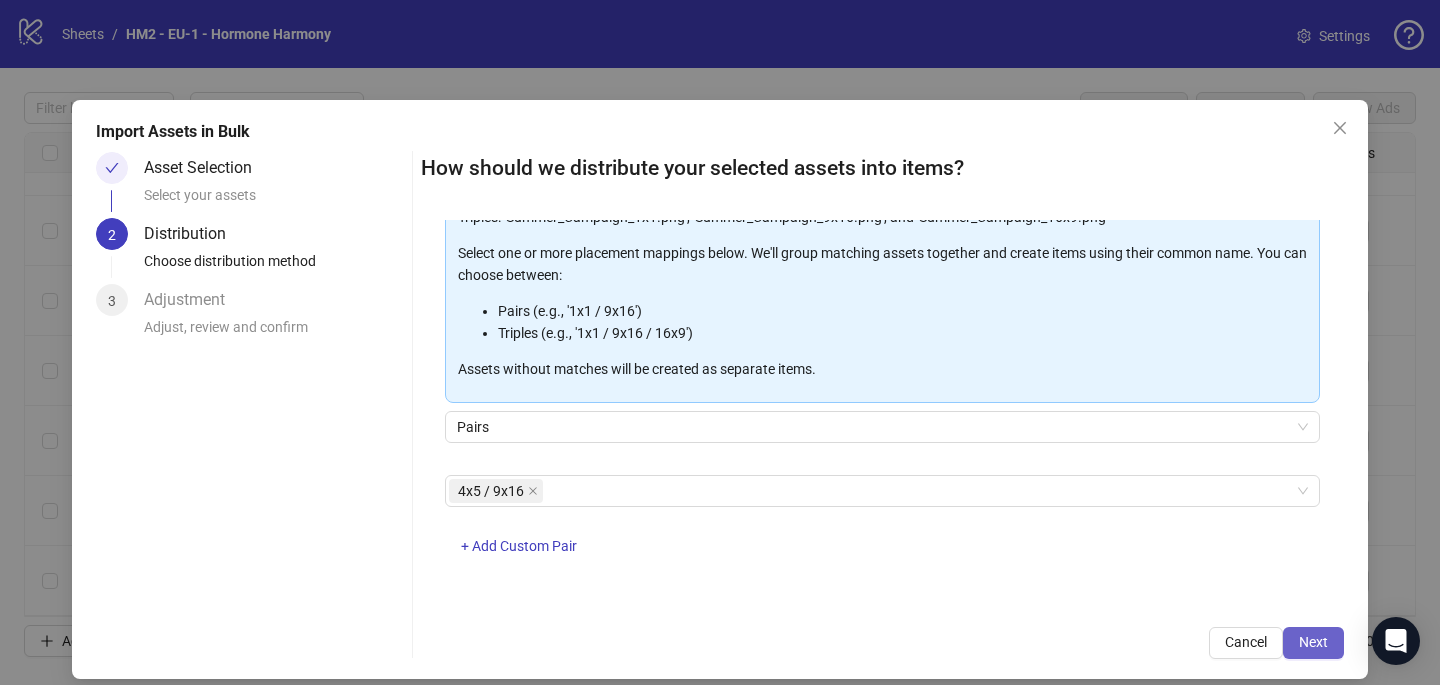 click on "Next" at bounding box center [1313, 642] 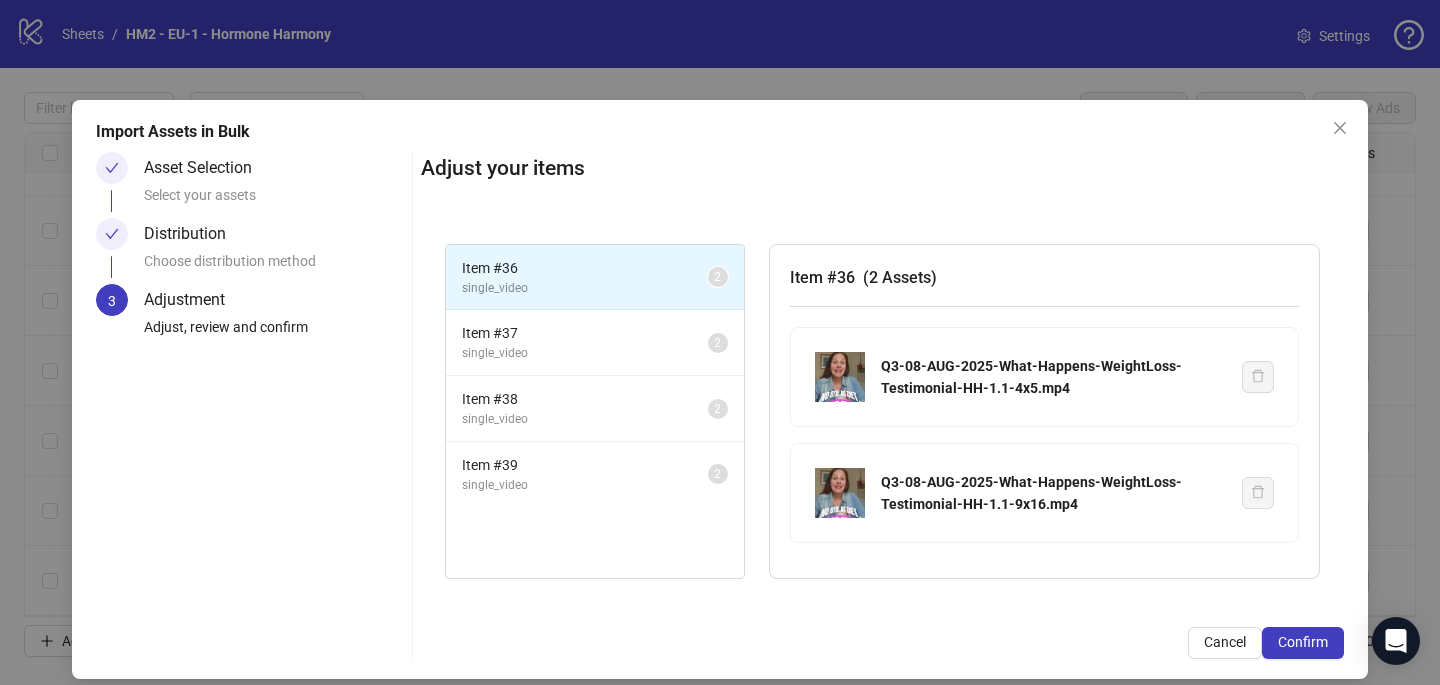 click on "Confirm" at bounding box center (1303, 642) 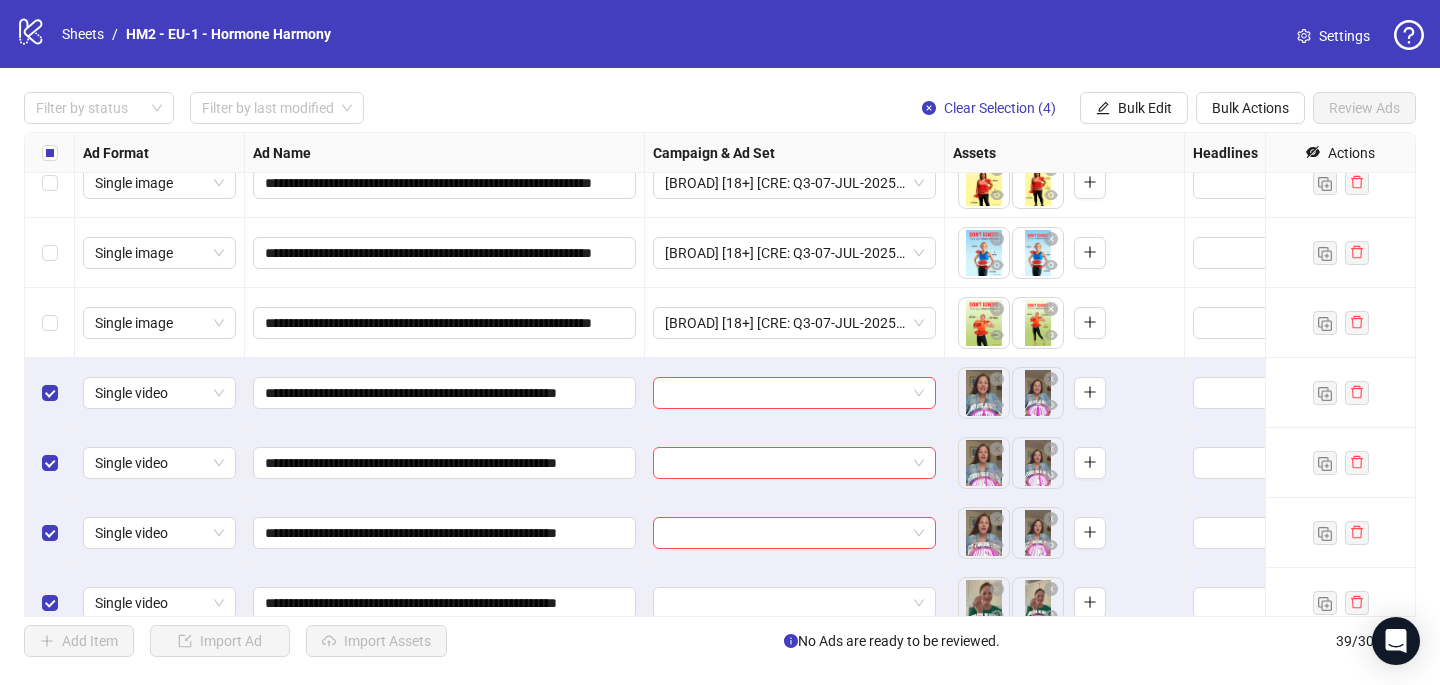 scroll, scrollTop: 2287, scrollLeft: 0, axis: vertical 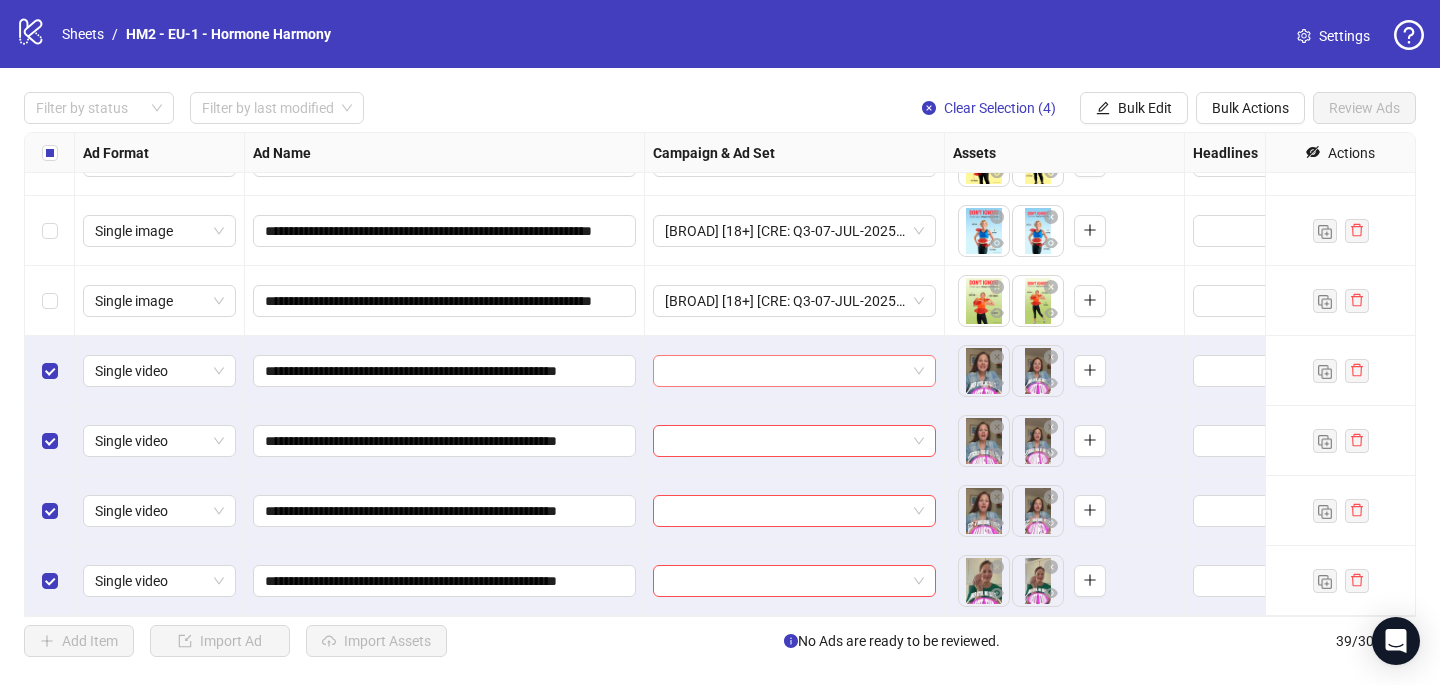 click at bounding box center [785, 371] 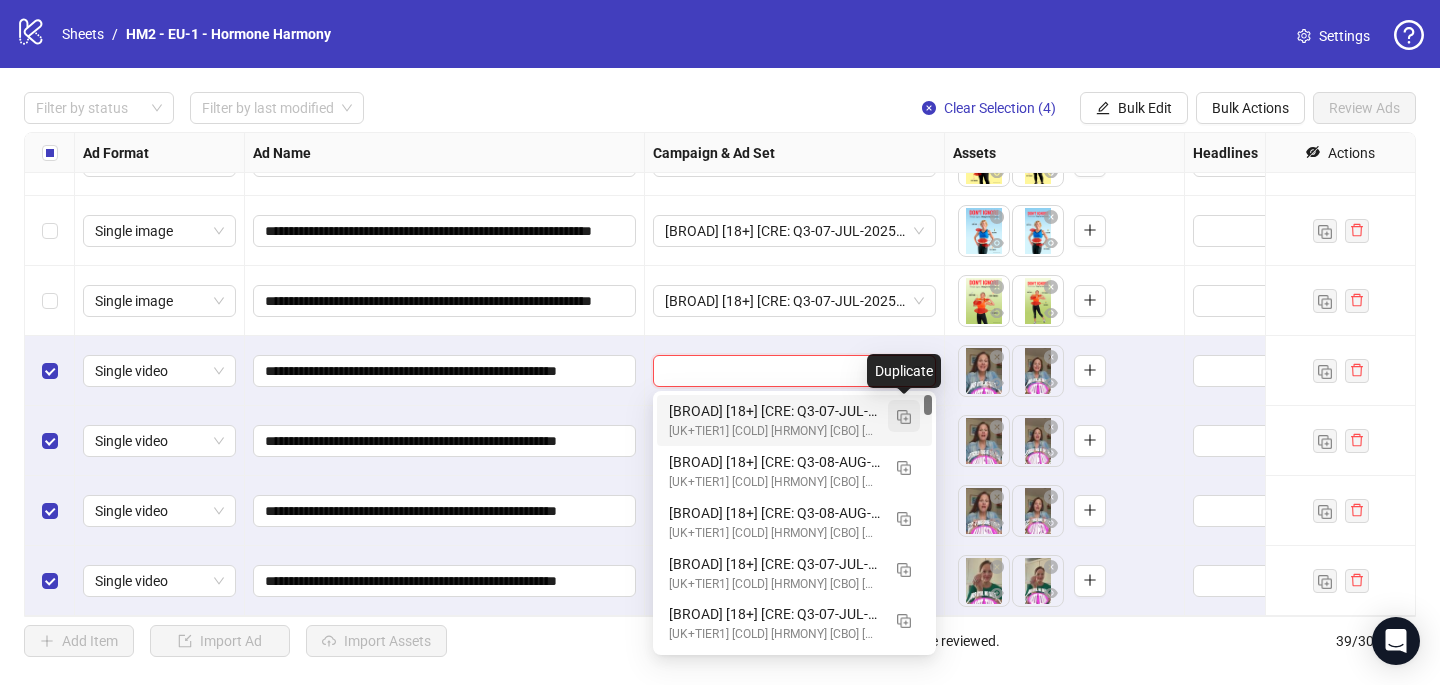 click at bounding box center (904, 417) 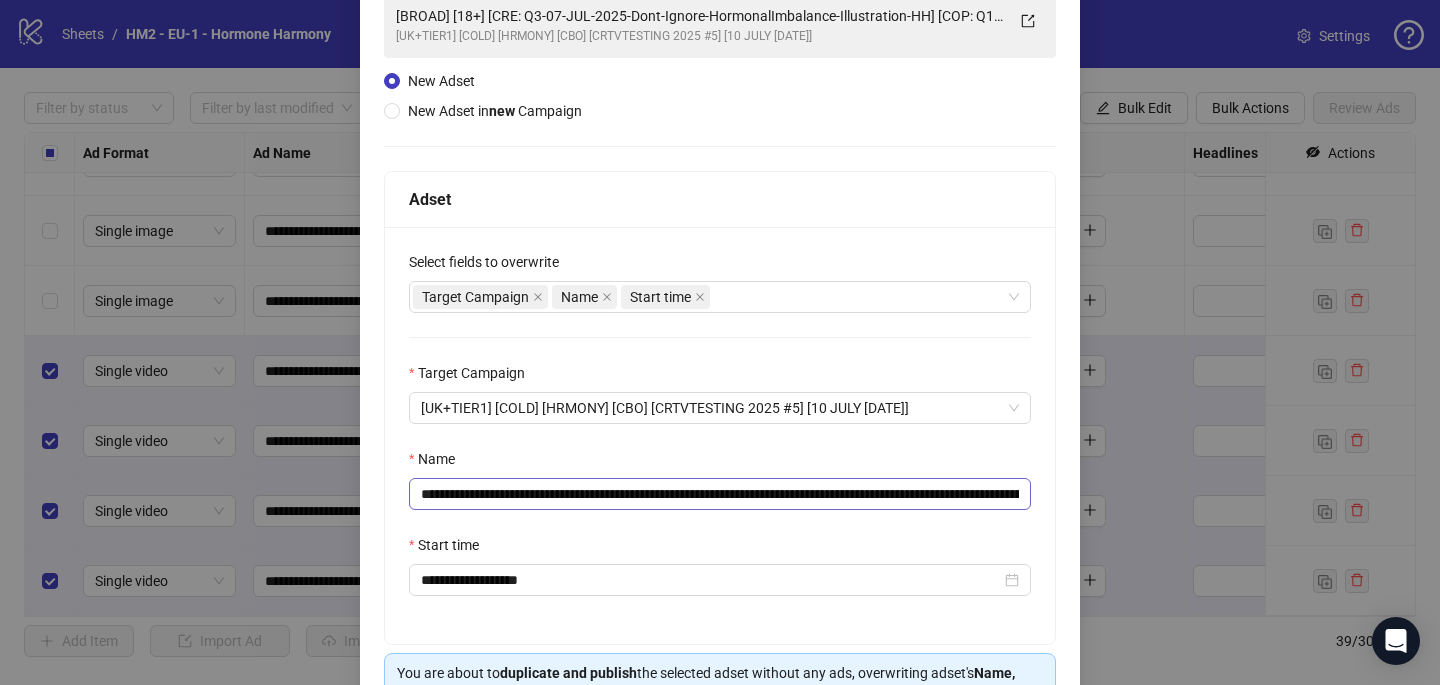scroll, scrollTop: 201, scrollLeft: 0, axis: vertical 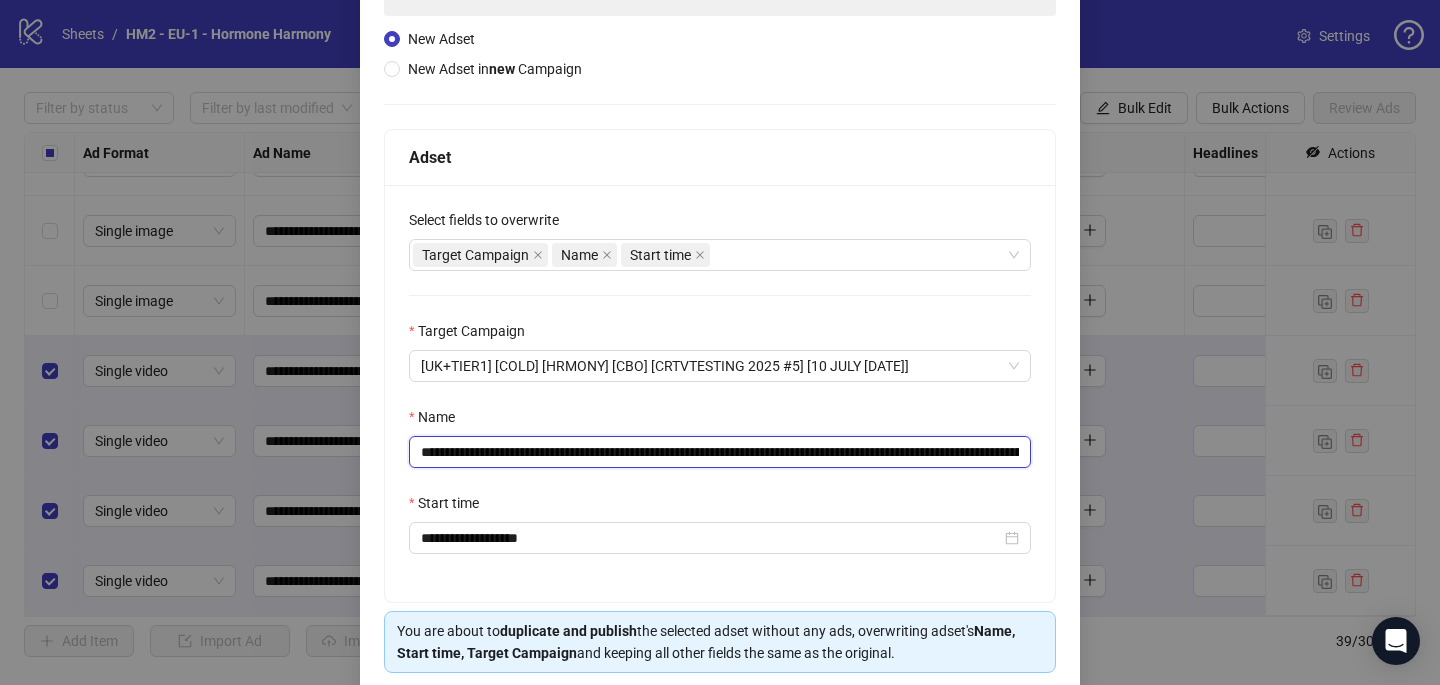 drag, startPoint x: 942, startPoint y: 447, endPoint x: 540, endPoint y: 450, distance: 402.0112 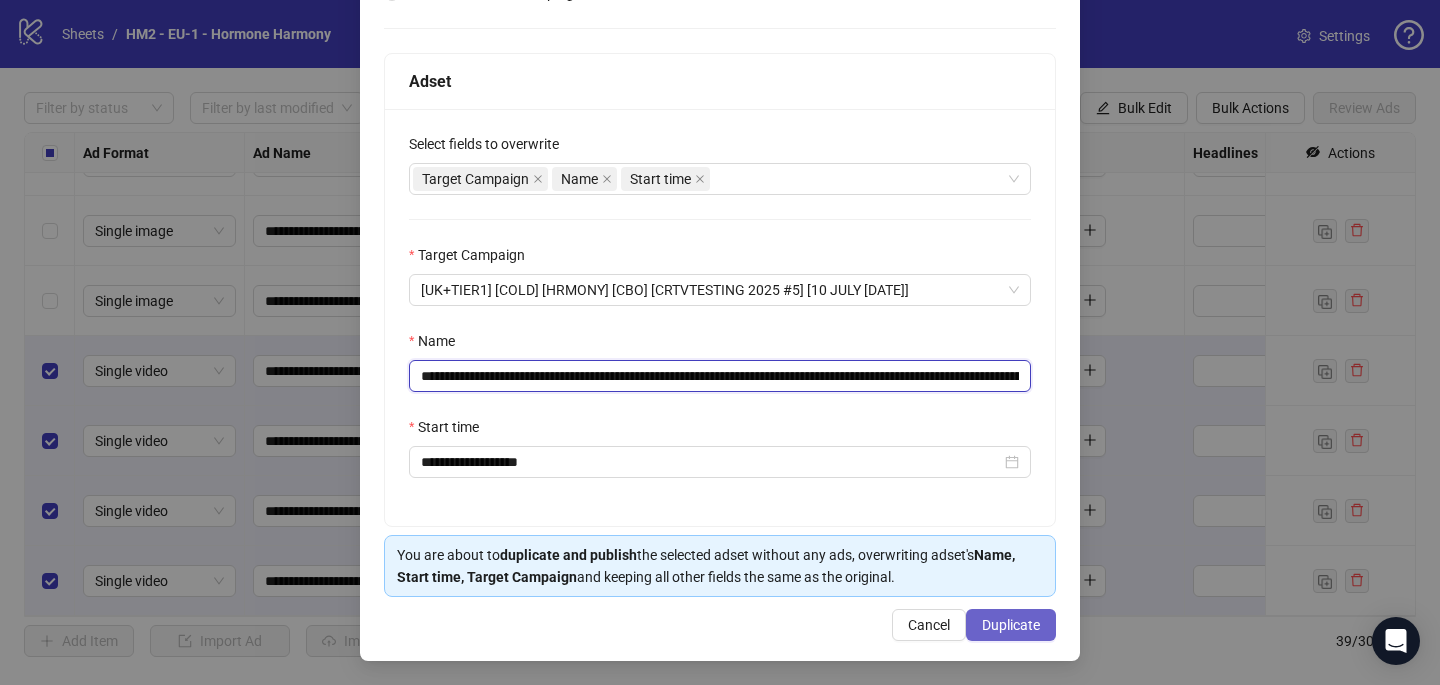 type on "**********" 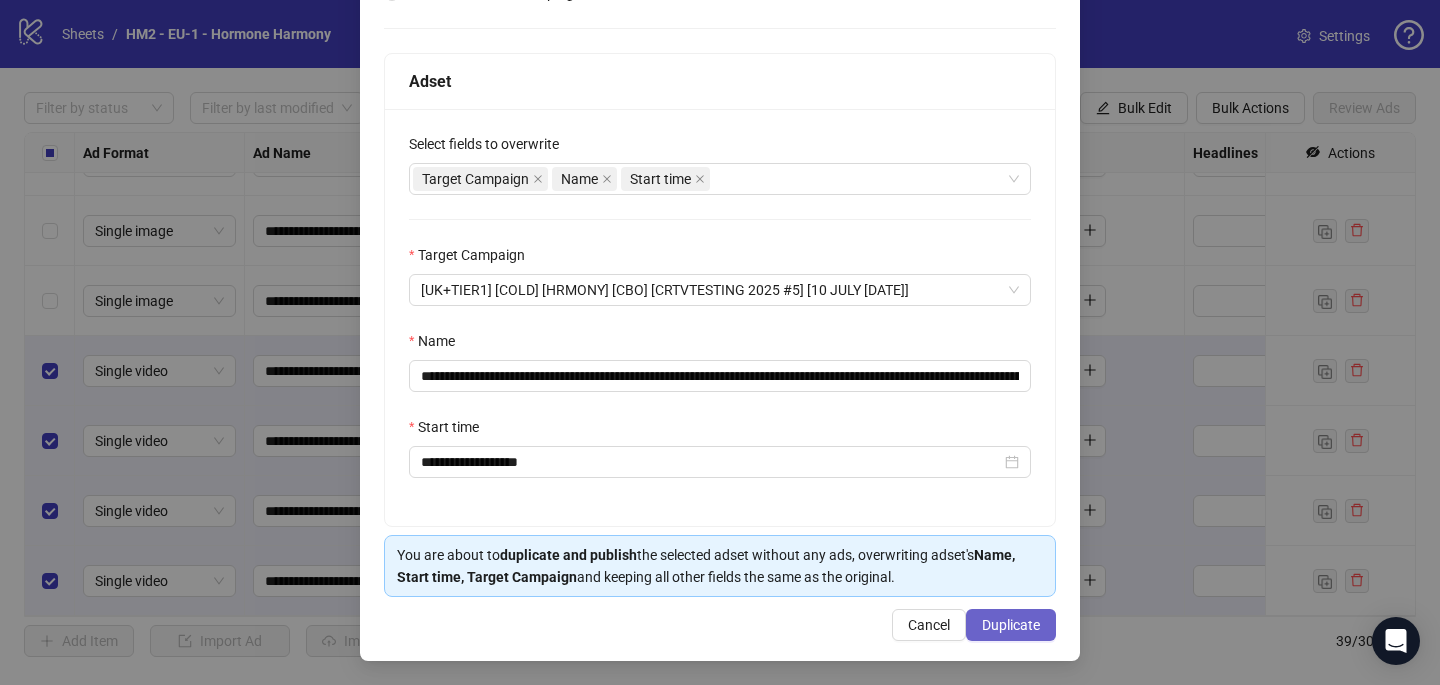 click on "Duplicate" at bounding box center (1011, 625) 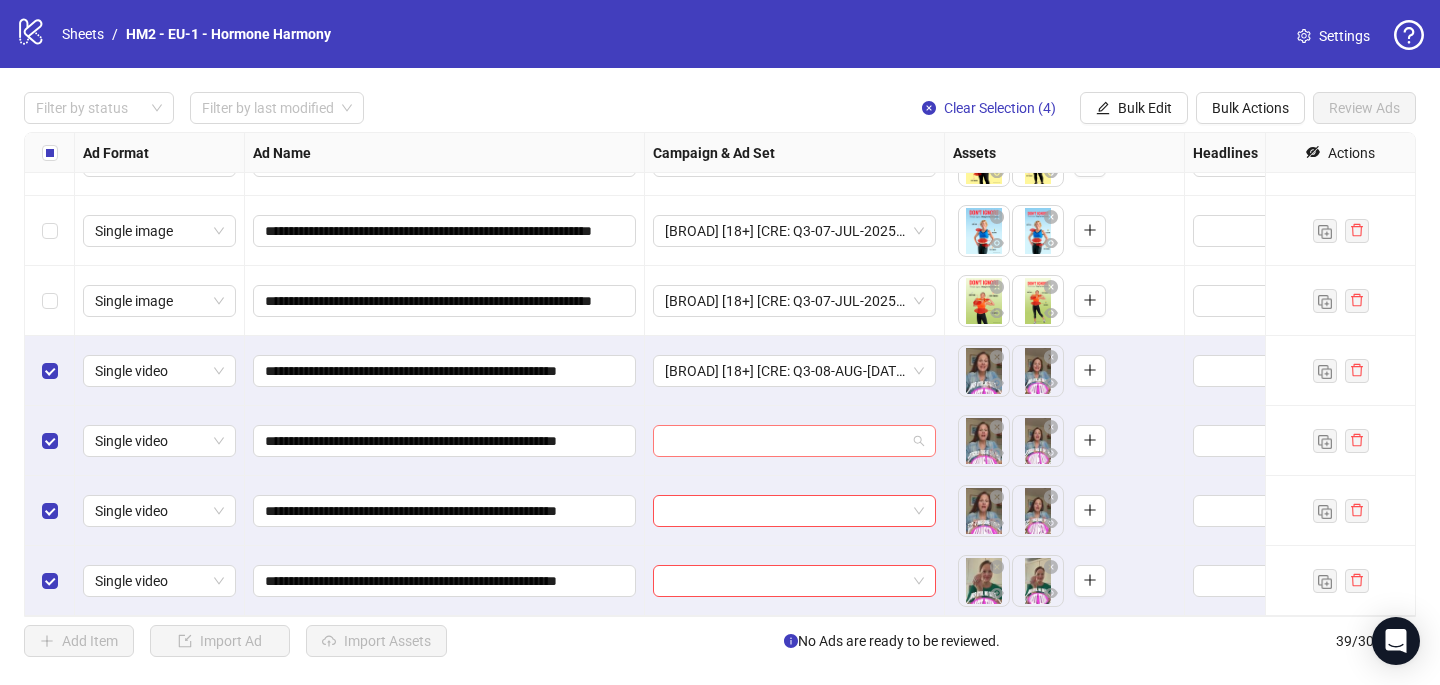 click at bounding box center [785, 441] 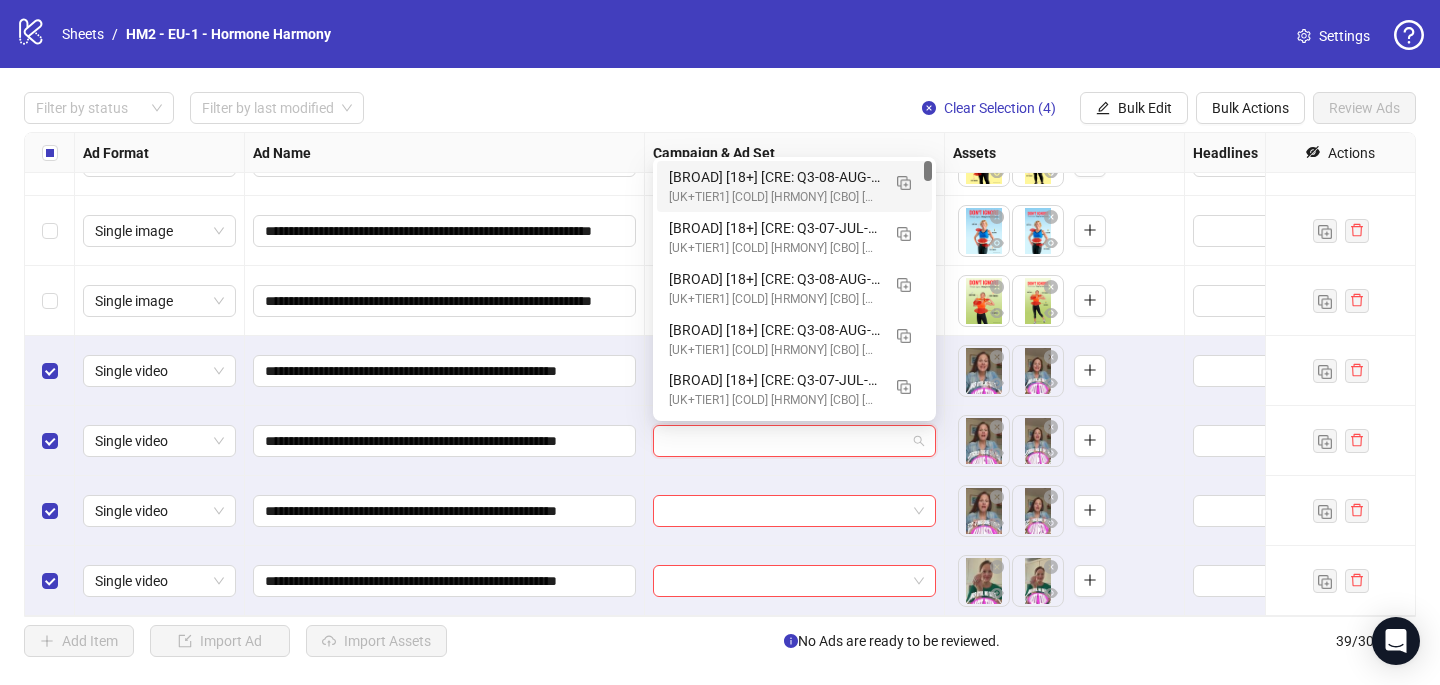 click on "[BROAD] [18+] [CRE: Q3-08-AUG-[DATE]-[WHTHPNS]-[WGHTLSS]-[TSTMNL]-[HH]] [COP: Q1-03-MAR-[DATE]-[MRCH]-[SCNTST]-[5RW]-[LNG]-[HH]] [[DATE]] (copy) (copy) (copy) (copy) (copy) (copy) (copy)" at bounding box center [774, 177] 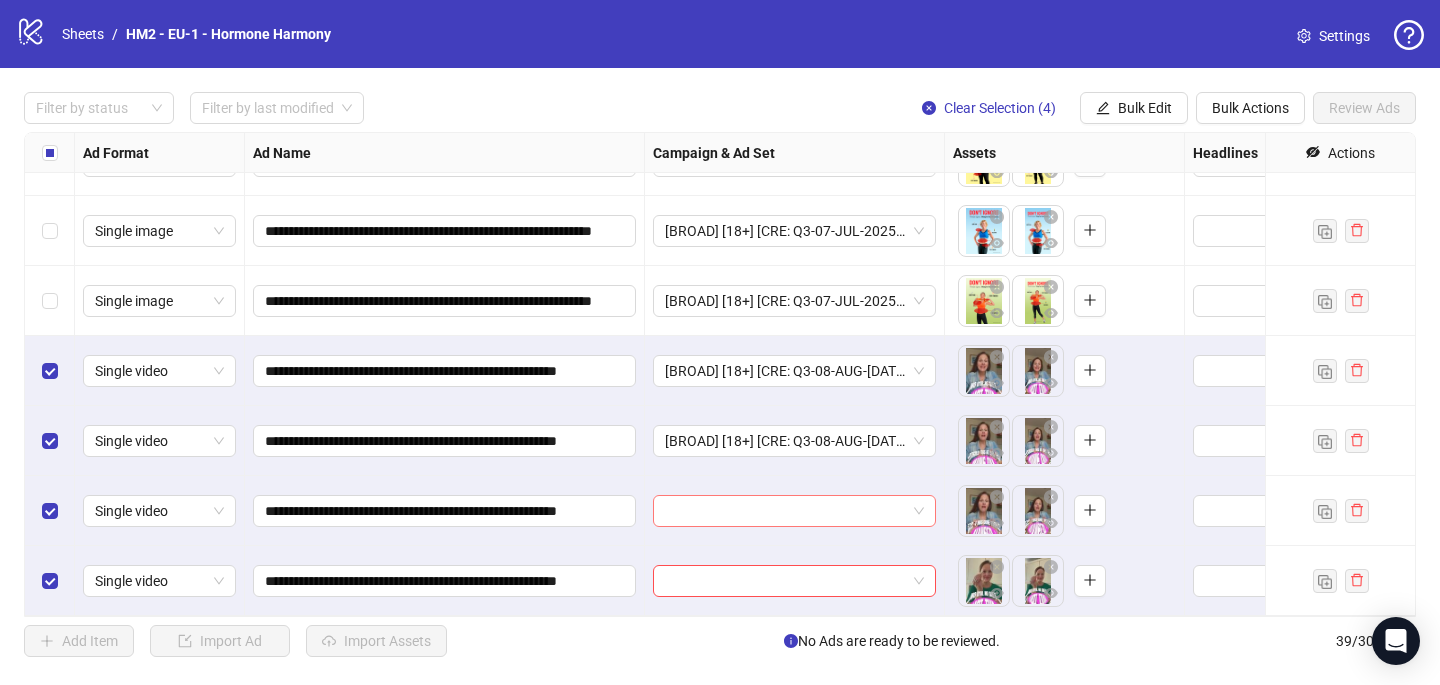 click at bounding box center (785, 511) 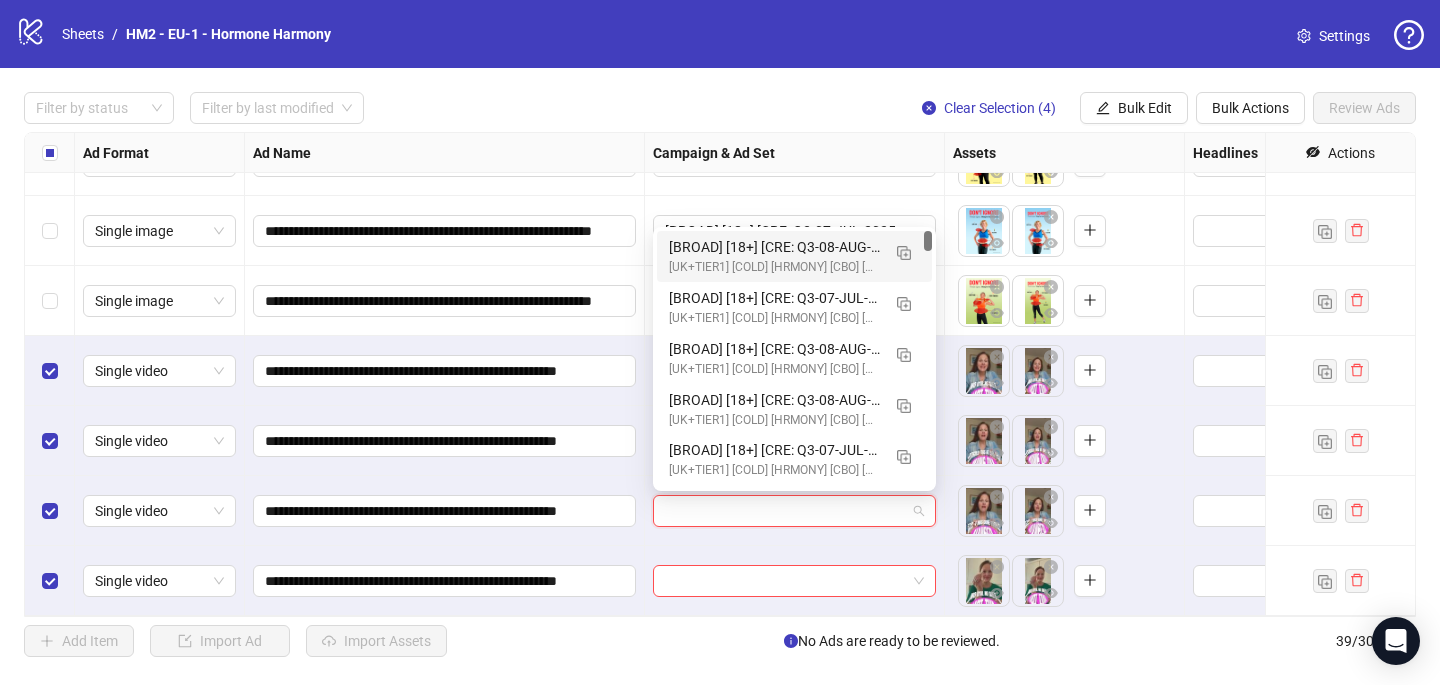 click on "[BROAD] [18+] [CRE: Q3-08-AUG-[DATE]-[WHTHPNS]-[WGHTLSS]-[TSTMNL]-[HH]] [COP: Q1-03-MAR-[DATE]-[MRCH]-[SCNTST]-[5RW]-[LNG]-[HH]] [[DATE]] (copy) (copy) (copy) (copy) (copy) (copy) (copy)" at bounding box center (774, 247) 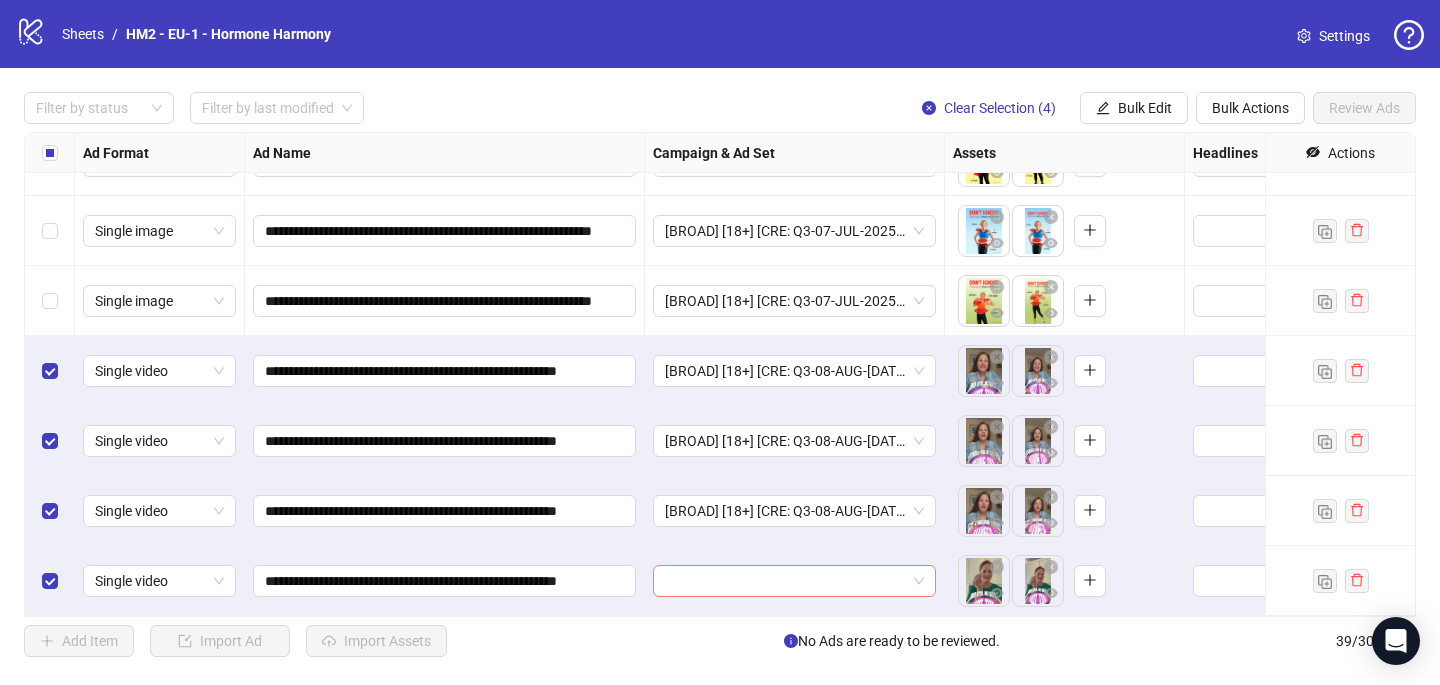 click at bounding box center [785, 581] 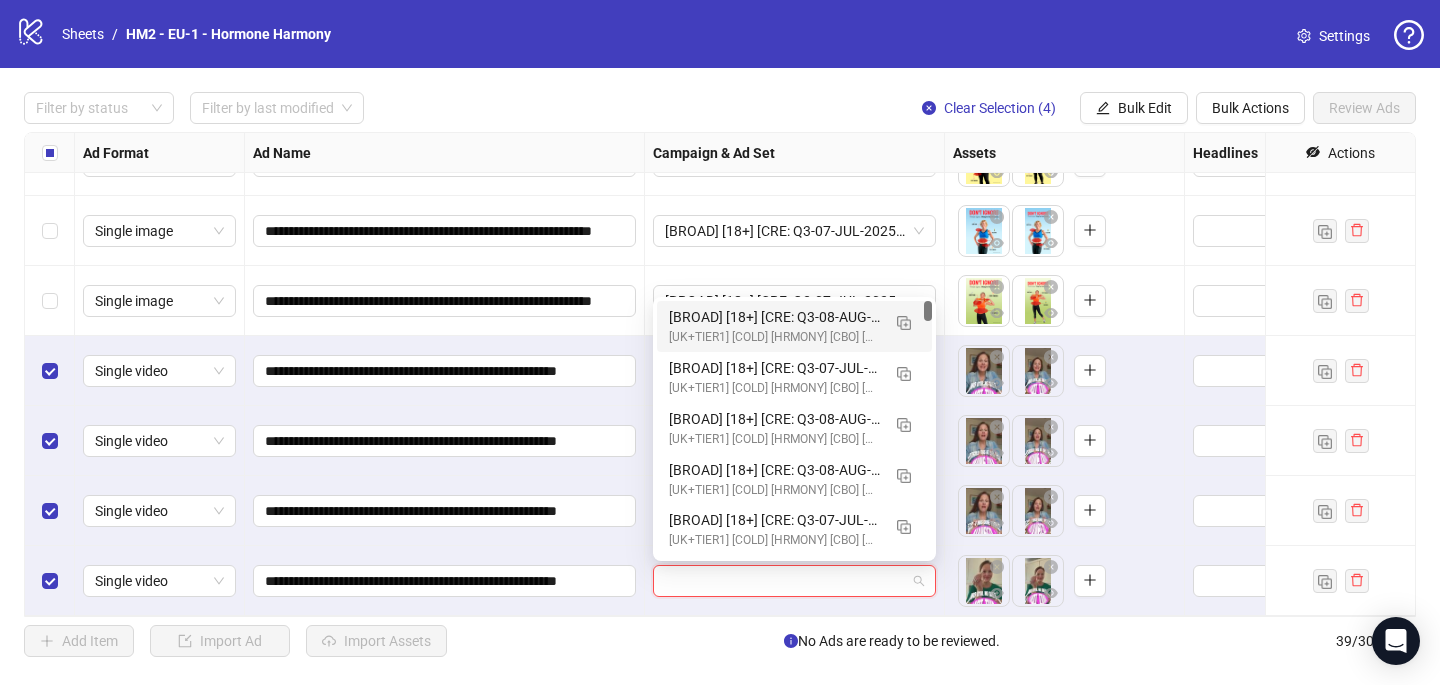 click on "[BROAD] [18+] [CRE: Q3-08-AUG-[DATE]-[WHTHPNS]-[WGHTLSS]-[TSTMNL]-[HH]] [COP: Q1-03-MAR-[DATE]-[MRCH]-[SCNTST]-[5RW]-[LNG]-[HH]] [[DATE]] (copy) (copy) (copy) (copy) (copy) (copy) (copy)" at bounding box center [774, 317] 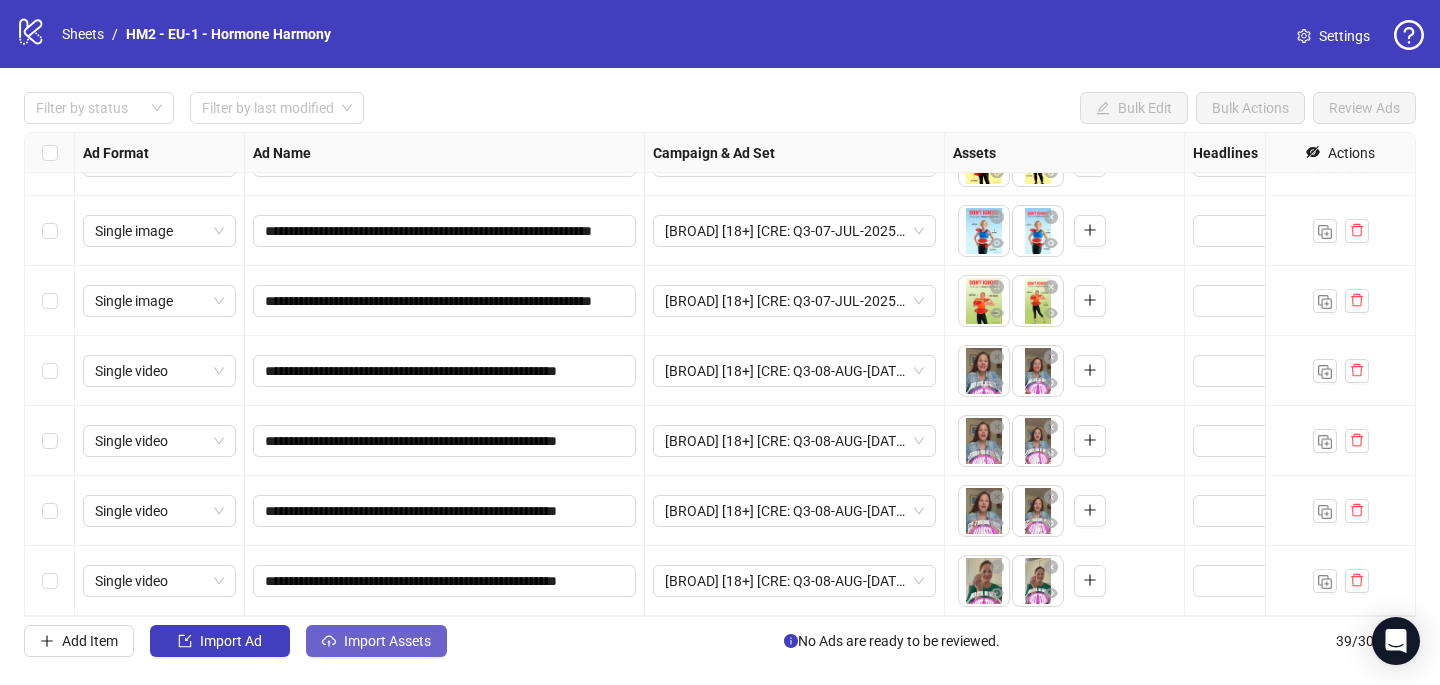 click on "Import Assets" at bounding box center (387, 641) 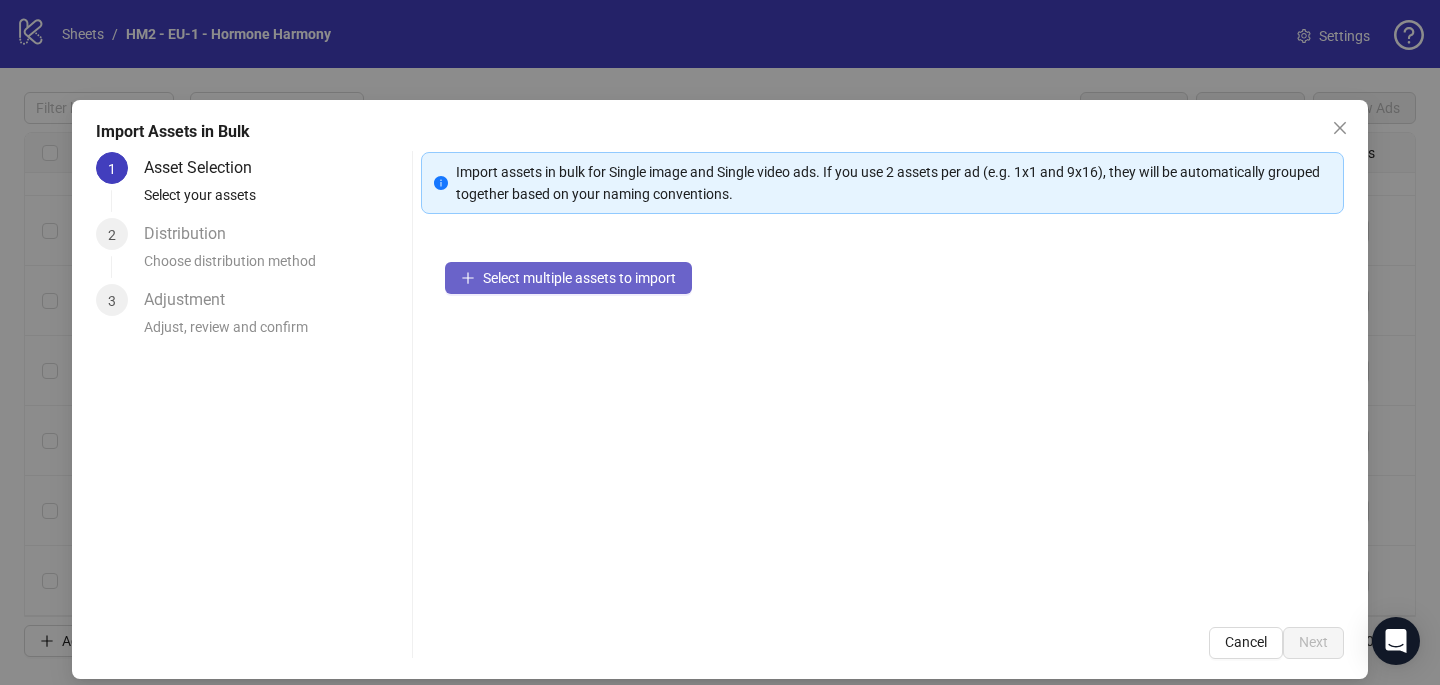 click on "Select multiple assets to import" at bounding box center (579, 278) 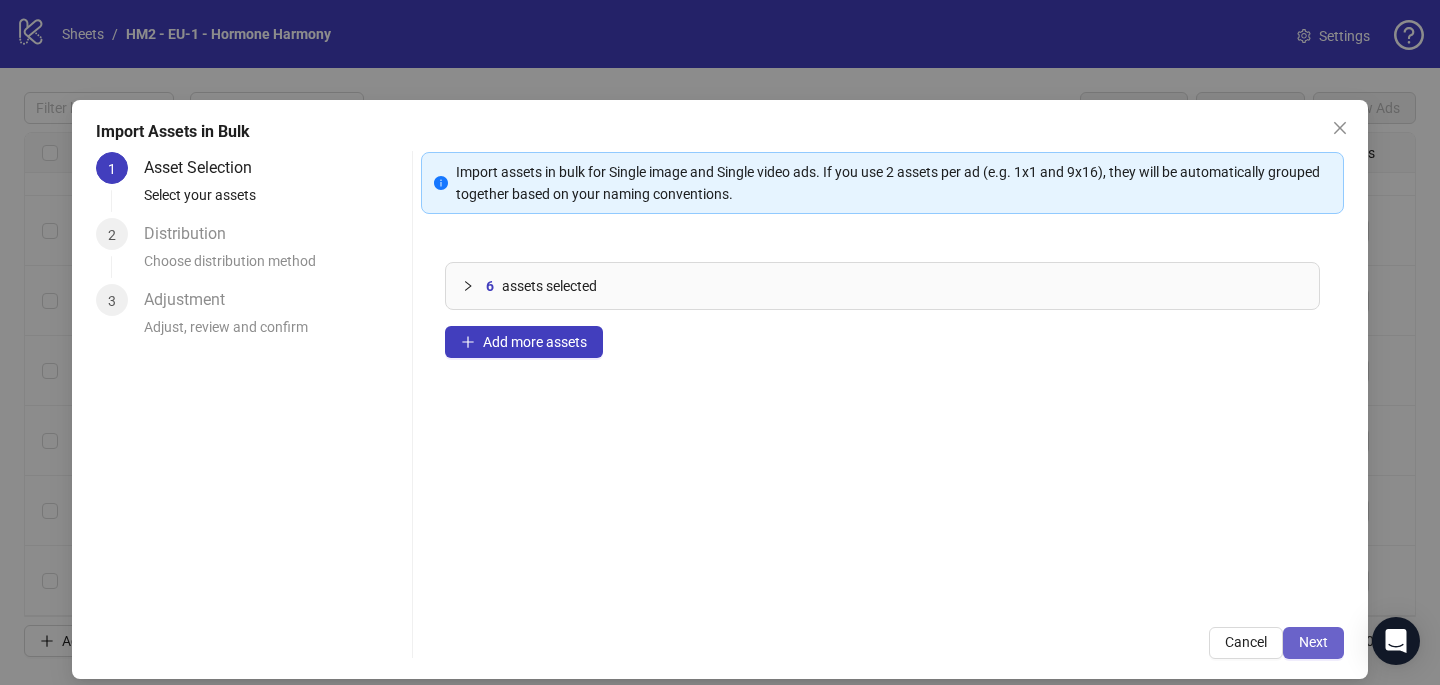 click on "Next" at bounding box center (1313, 642) 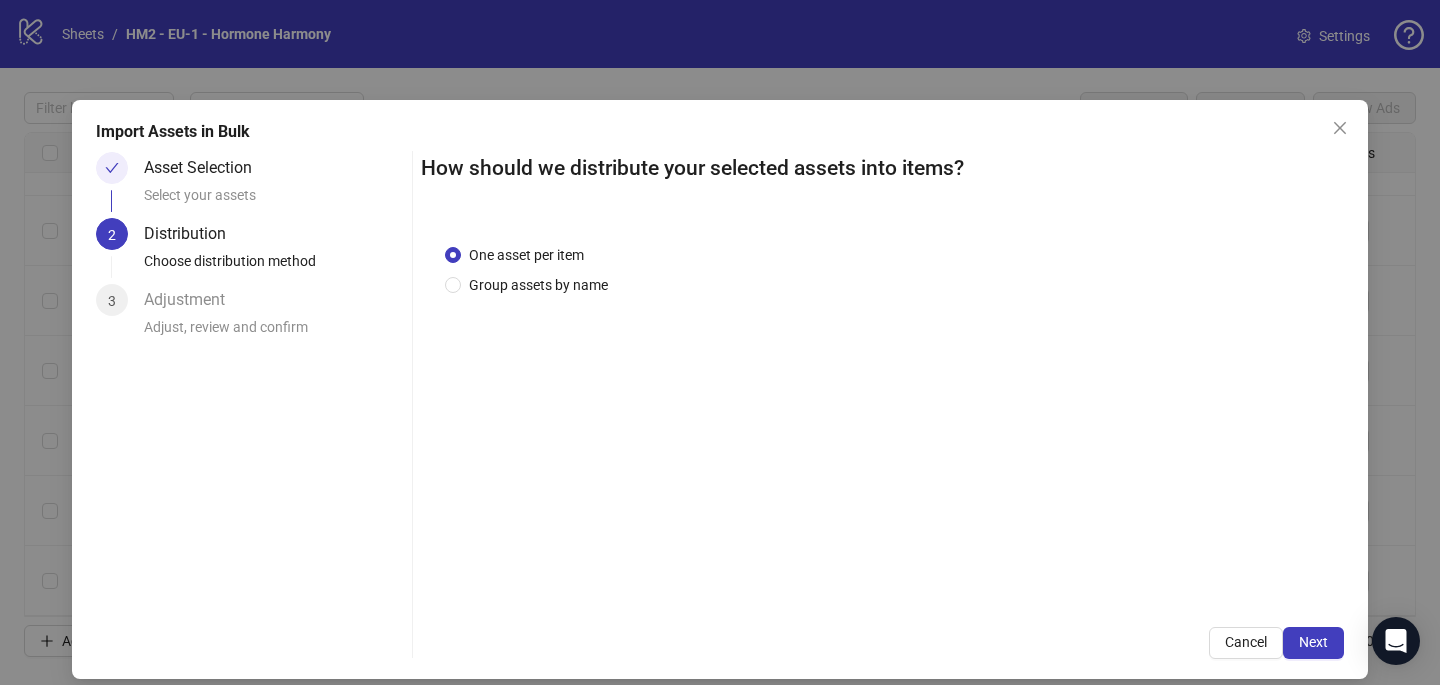 click on "One asset per item Group assets by name" at bounding box center (882, 411) 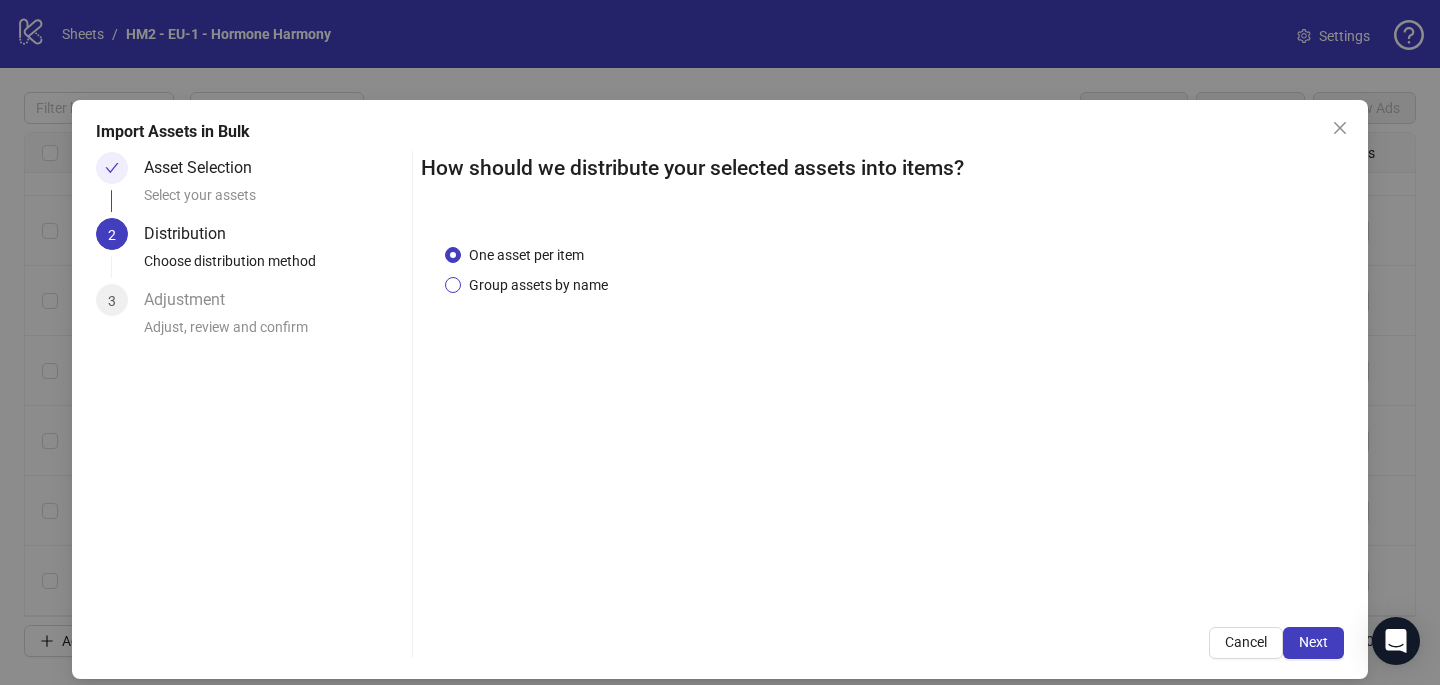 click on "Group assets by name" at bounding box center (538, 285) 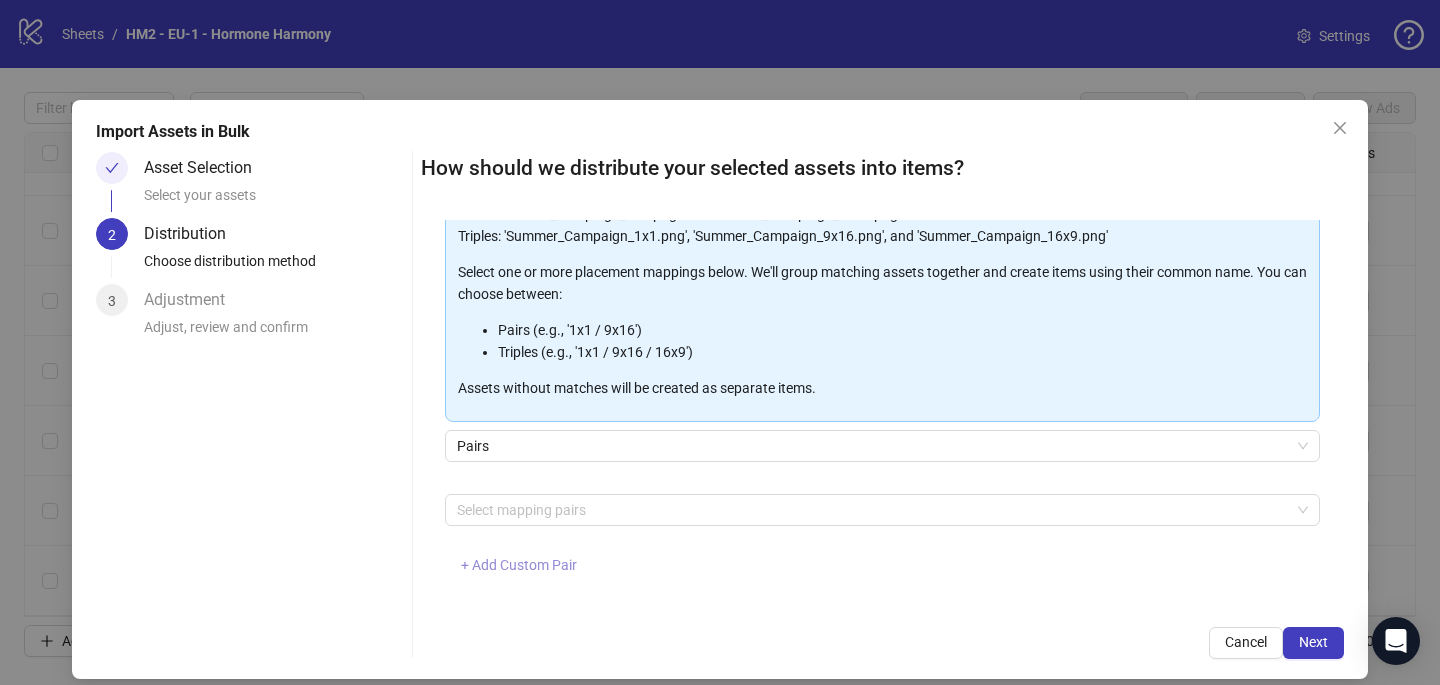 scroll, scrollTop: 203, scrollLeft: 0, axis: vertical 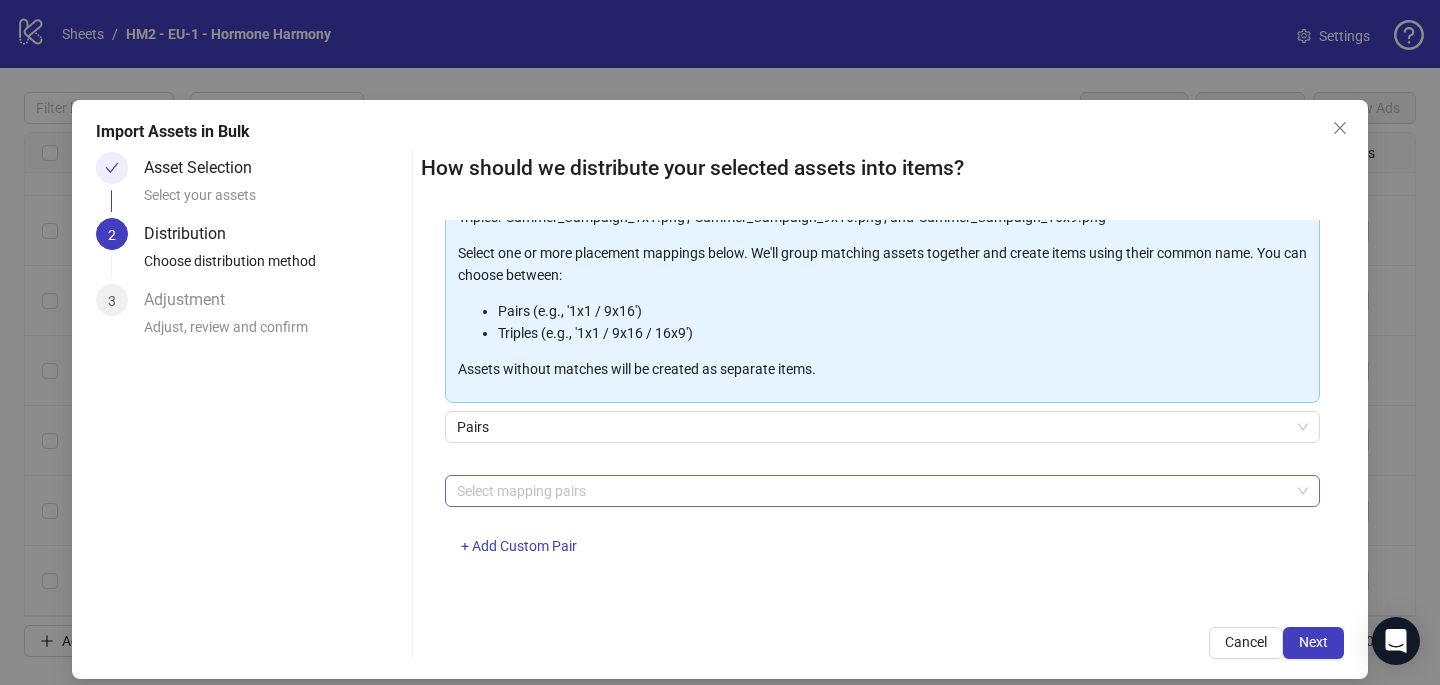 click at bounding box center (872, 491) 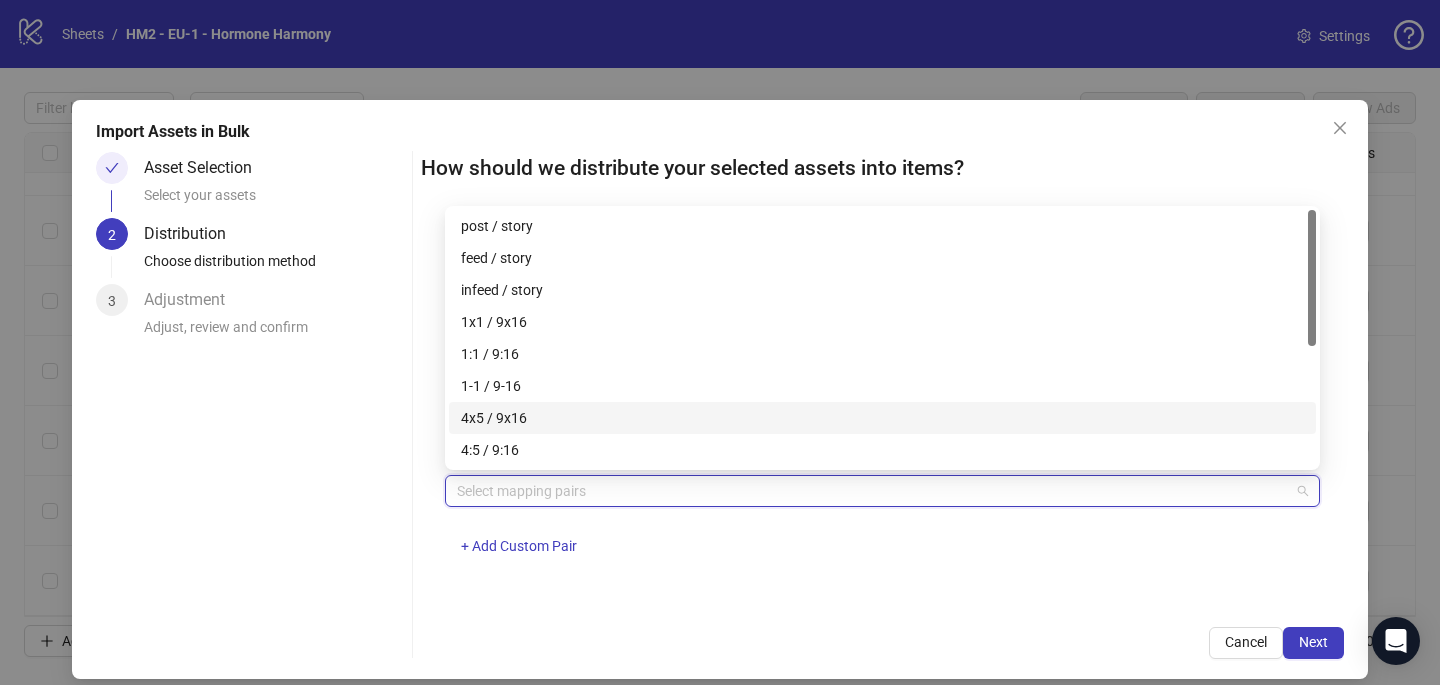 click on "4x5 / 9x16" at bounding box center (882, 418) 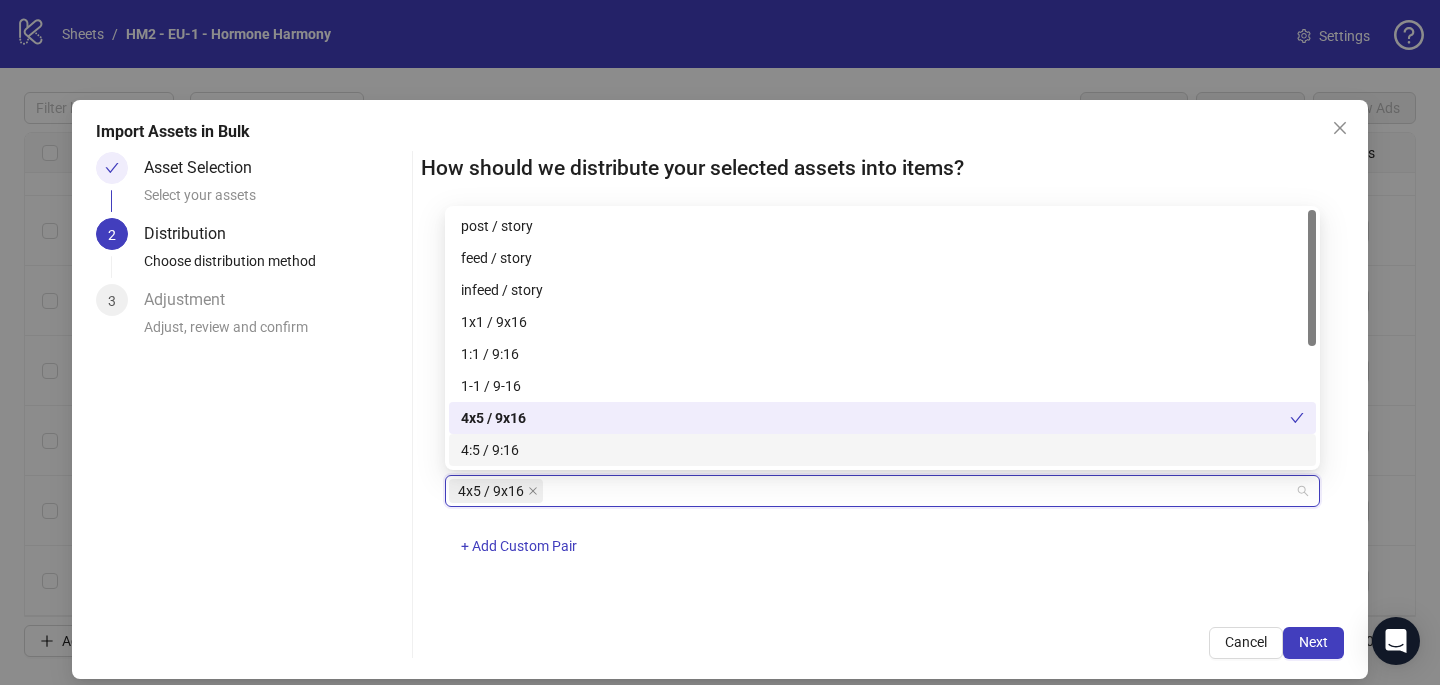 click on "How should we distribute your selected assets into items? One asset per item Group assets by name Assets must follow a consistent naming pattern to use this feature. Examples: Pairs: 'Summer_Campaign_1x1.png' and 'Summer_Campaign_9x16.png' Triples: 'Summer_Campaign_1x1.png', 'Summer_Campaign_9x16.png', and 'Summer_Campaign_16x9.png' Select one or more placement mappings below. We'll group matching assets together and create items using their common name. You can choose between: Pairs (e.g., '1x1 / 9x16') Triples (e.g., '1x1 / 9x16 / 16x9') Assets without matches will be created as separate items. Pairs 4x5 / 9x16 + Add Custom Pair Cancel Next" at bounding box center (882, 405) 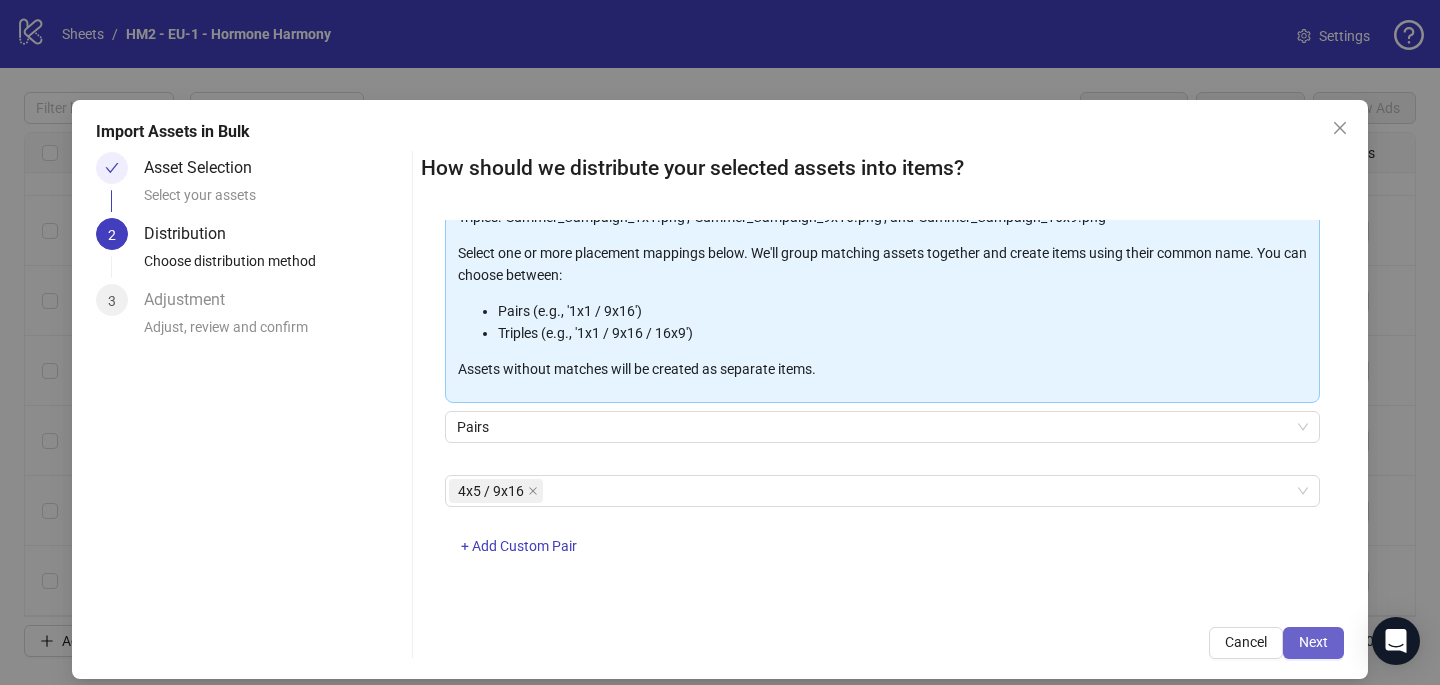 click on "Next" at bounding box center (1313, 642) 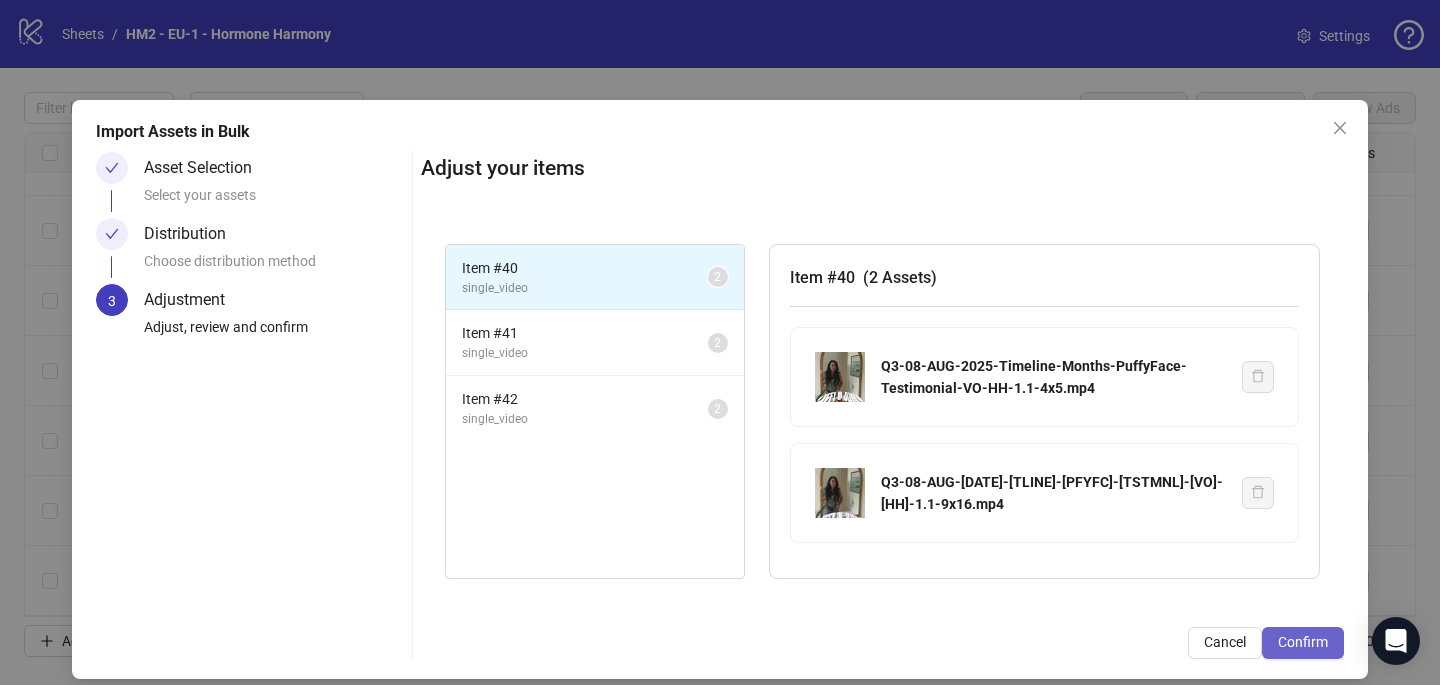 click on "Confirm" at bounding box center (1303, 642) 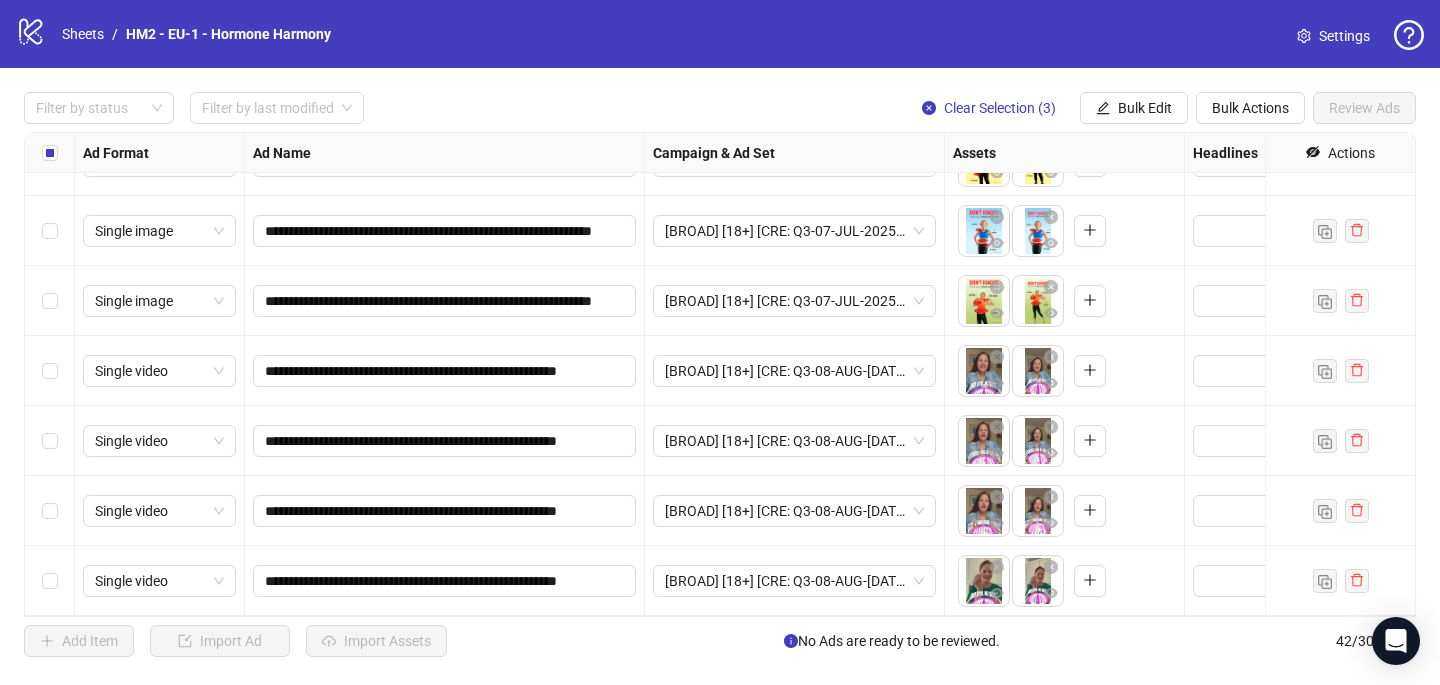 scroll, scrollTop: 2497, scrollLeft: 0, axis: vertical 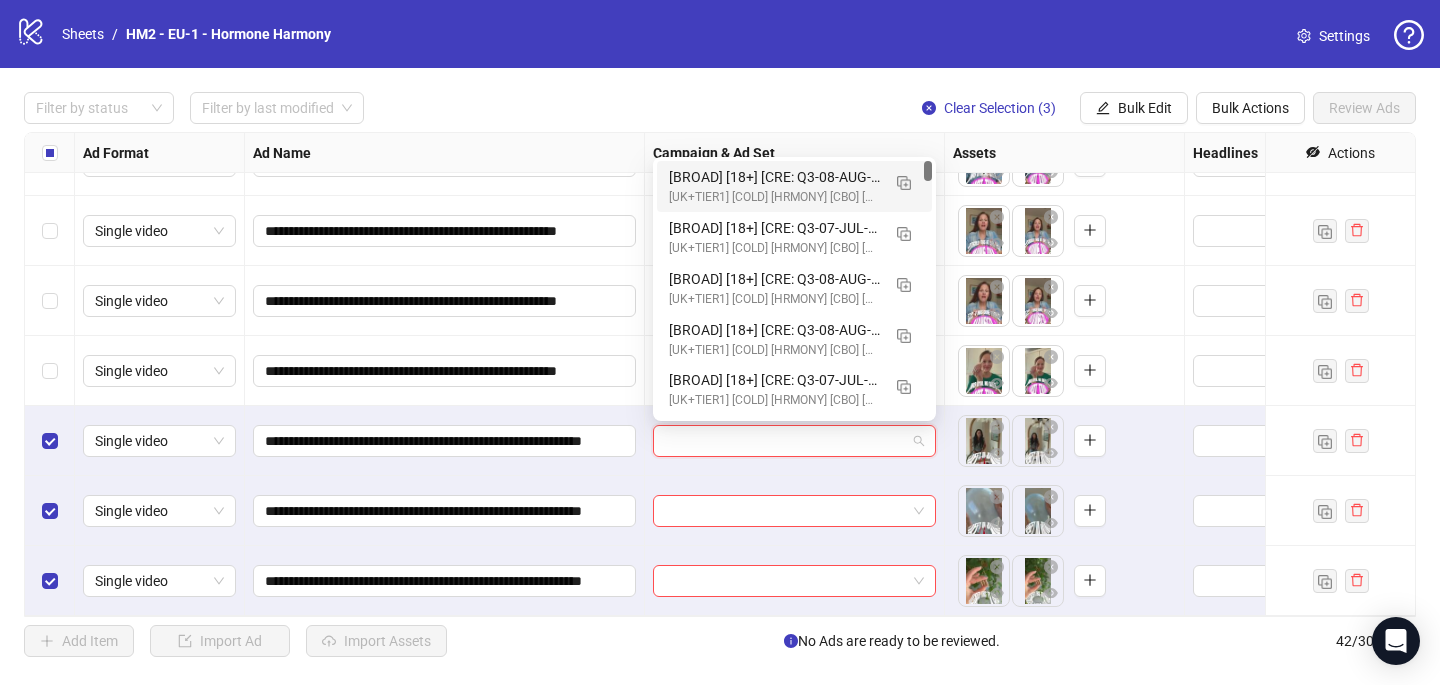click at bounding box center [785, 441] 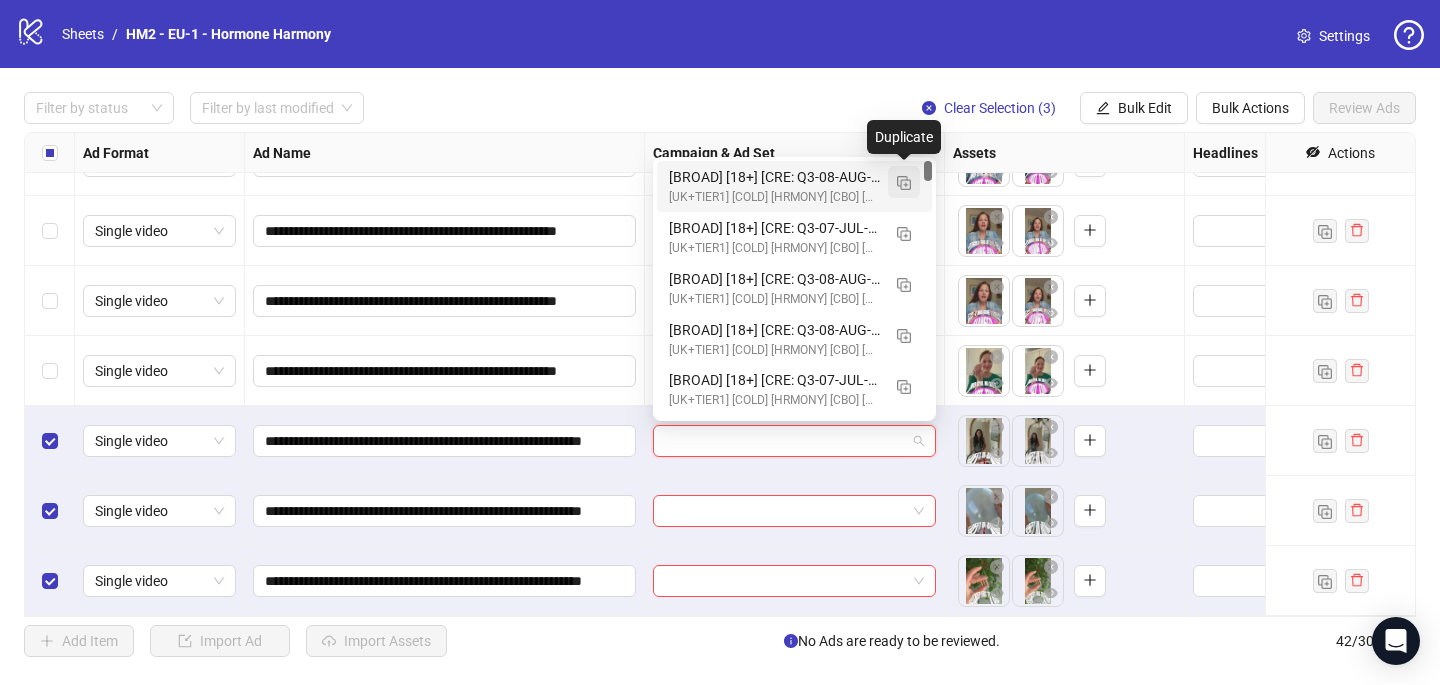 click at bounding box center (904, 183) 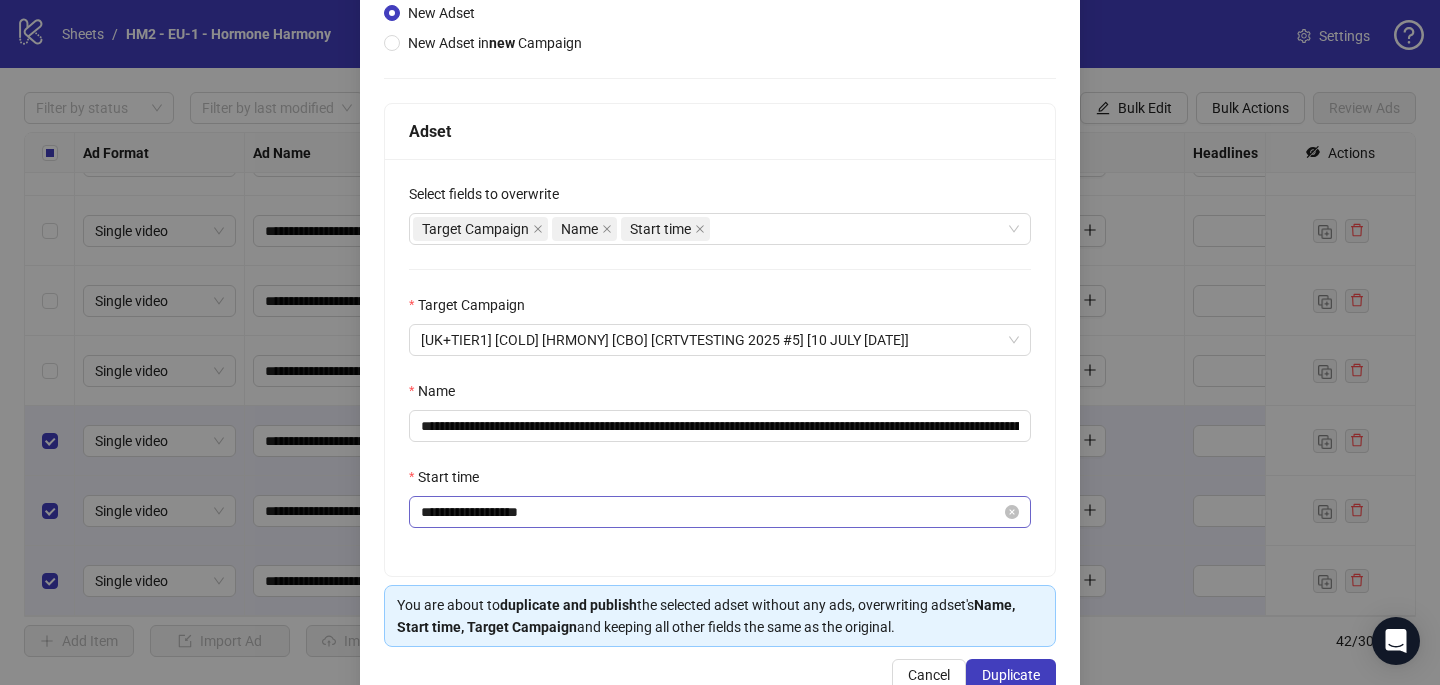 scroll, scrollTop: 234, scrollLeft: 0, axis: vertical 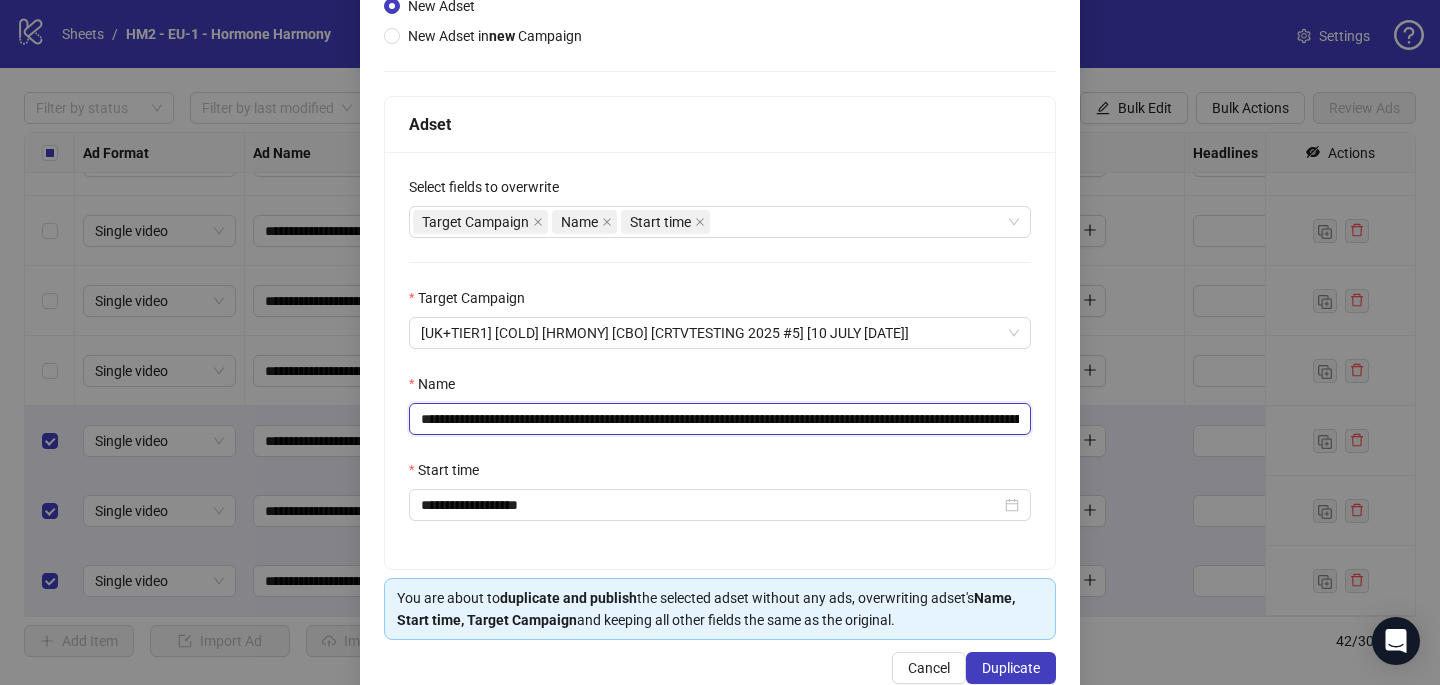 drag, startPoint x: 917, startPoint y: 423, endPoint x: 543, endPoint y: 425, distance: 374.00534 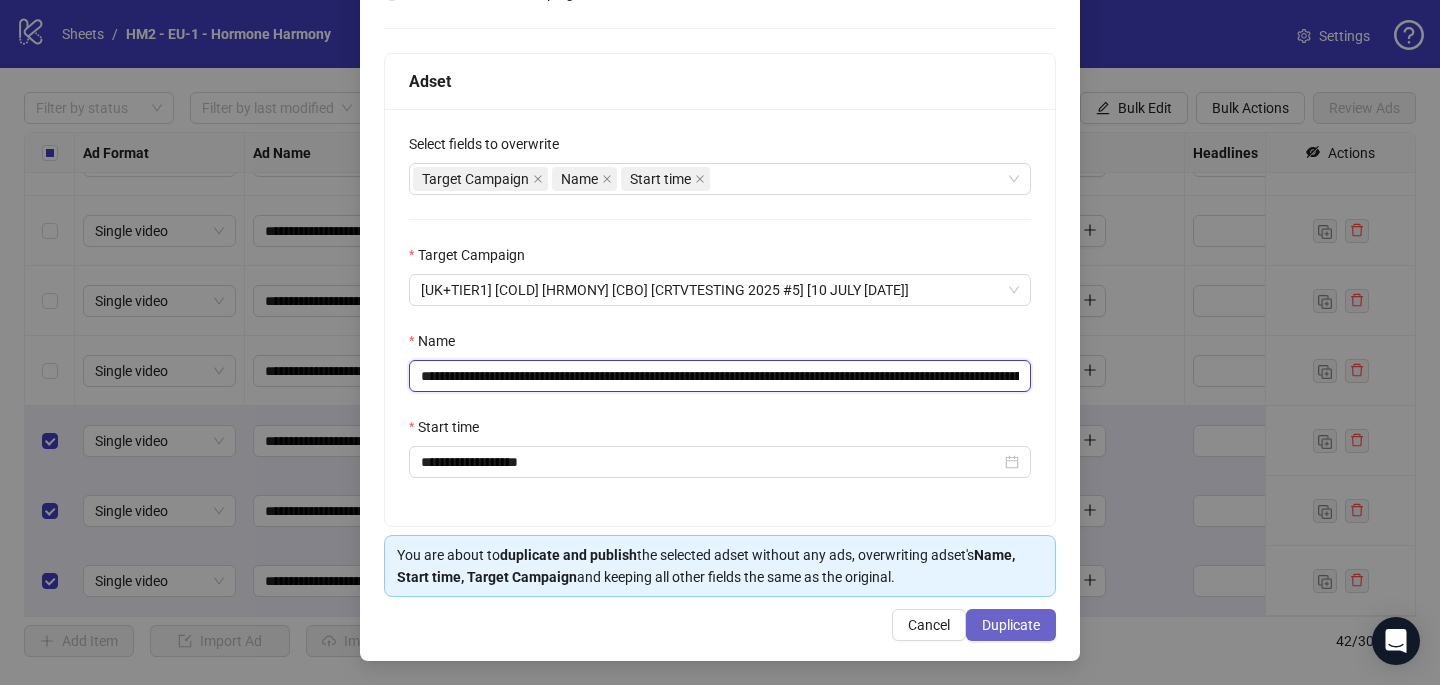 type on "**********" 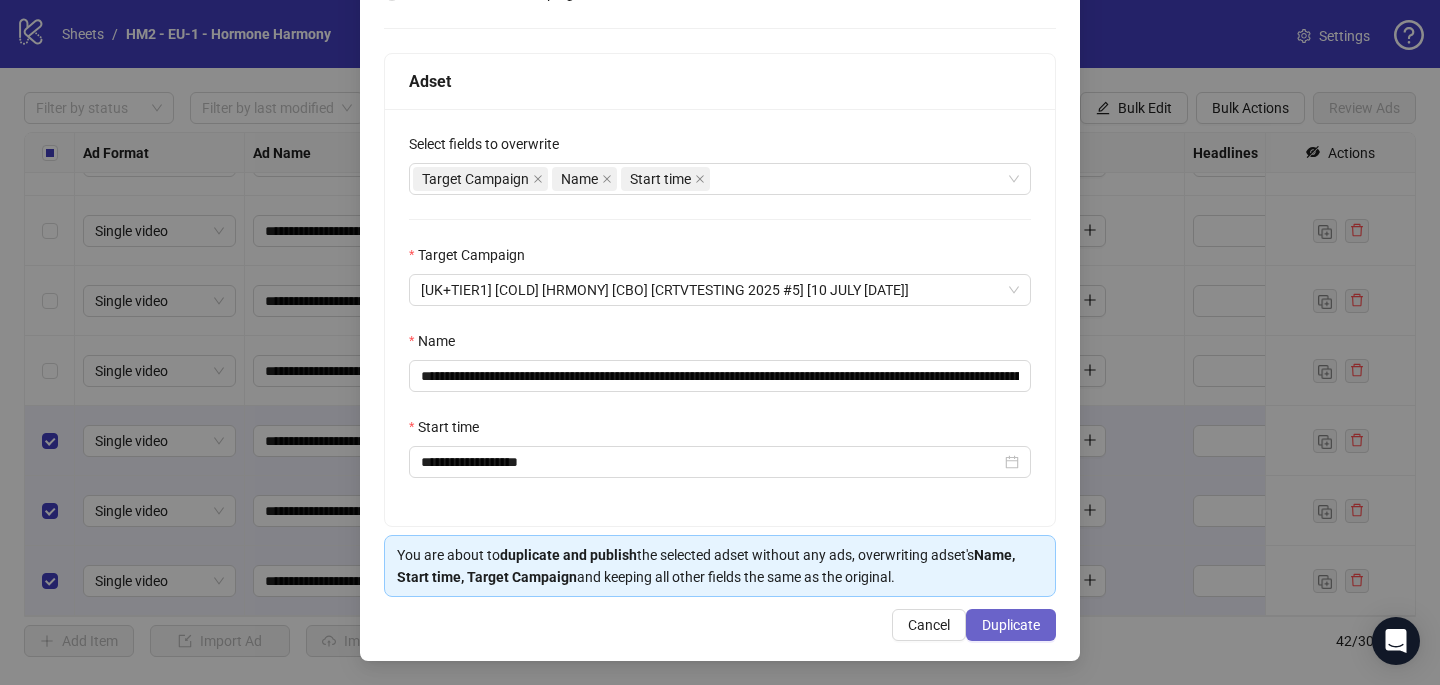 click on "Duplicate" at bounding box center (1011, 625) 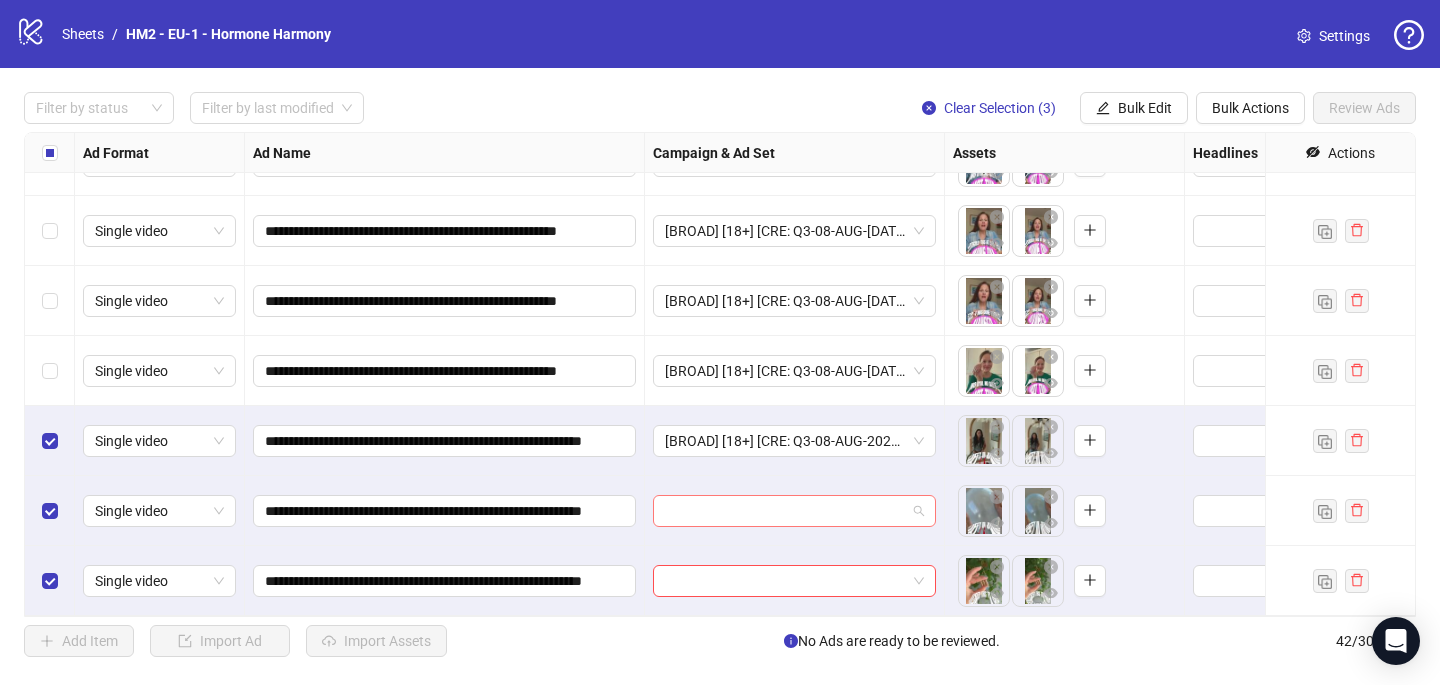 click at bounding box center (785, 511) 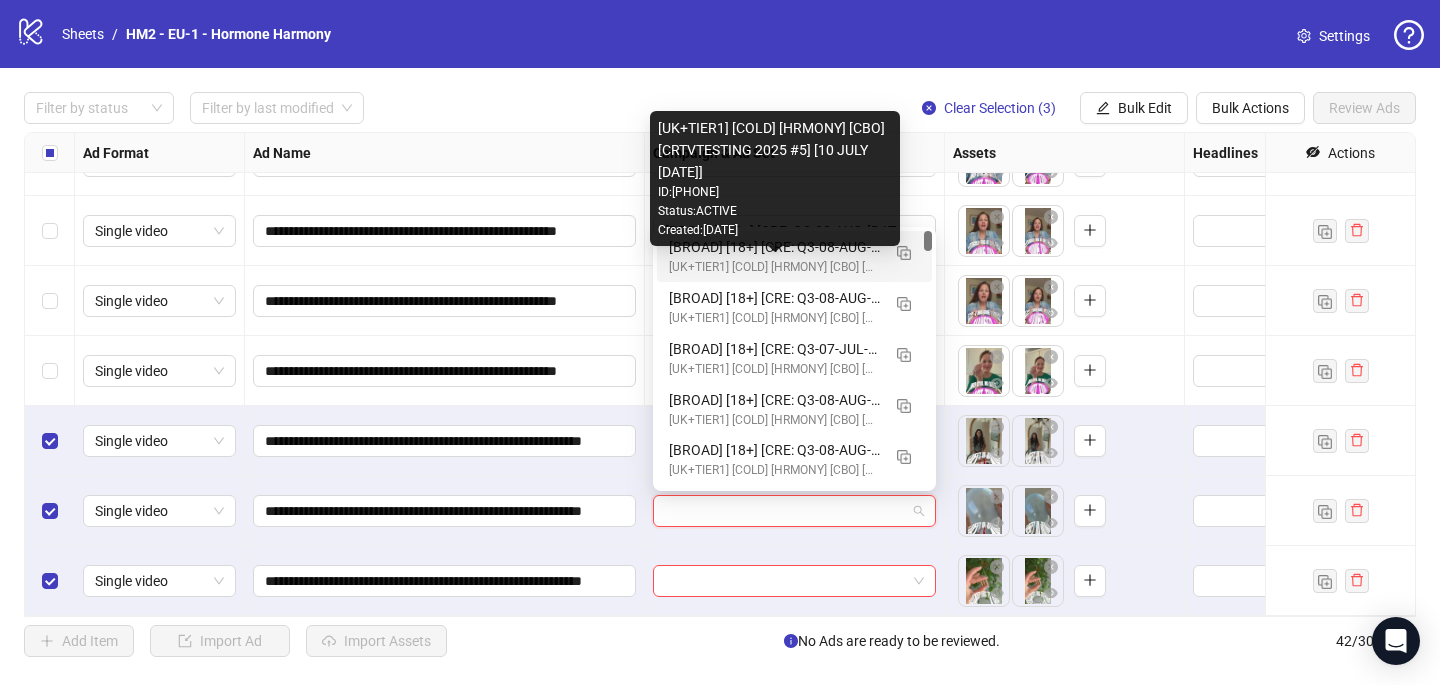 click on "[UK+TIER1] [COLD] [HRMONY] [CBO] [CRTVTESTING 2025 #5] [10 JULY [DATE]]" at bounding box center (774, 267) 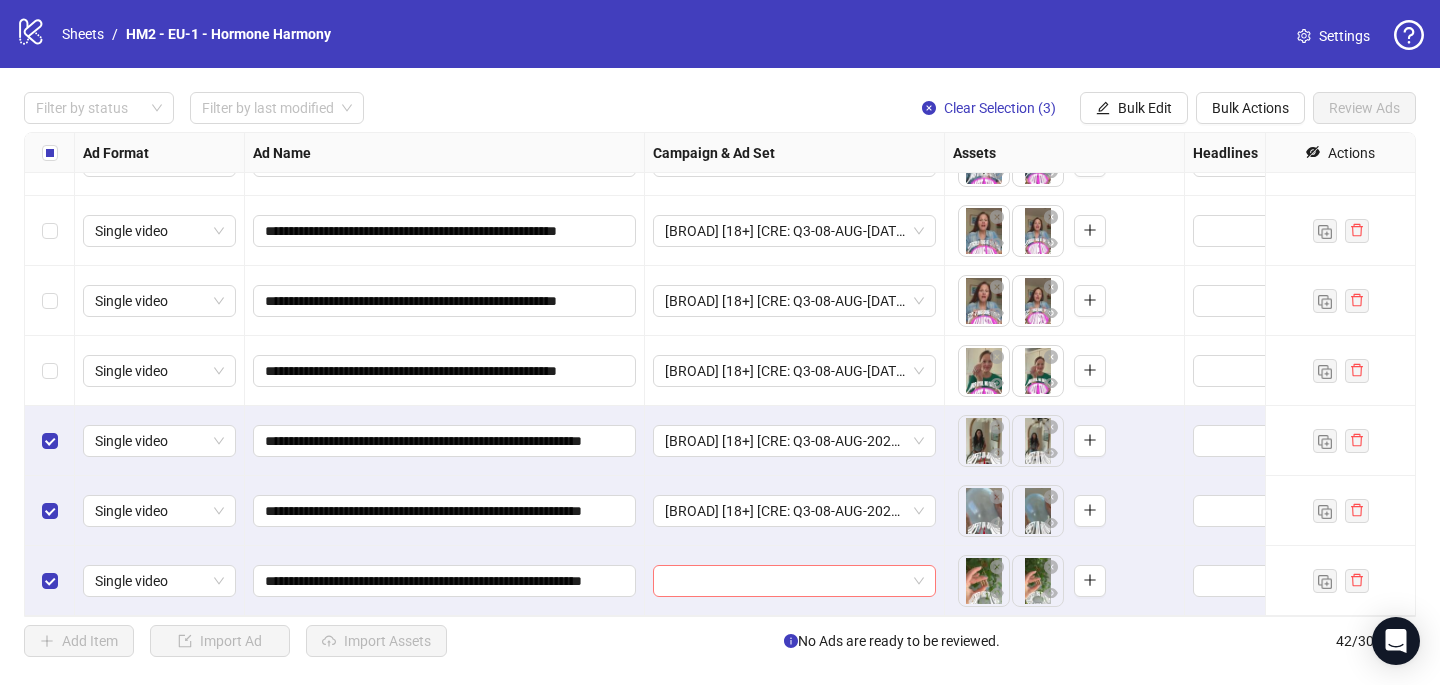 click at bounding box center (785, 581) 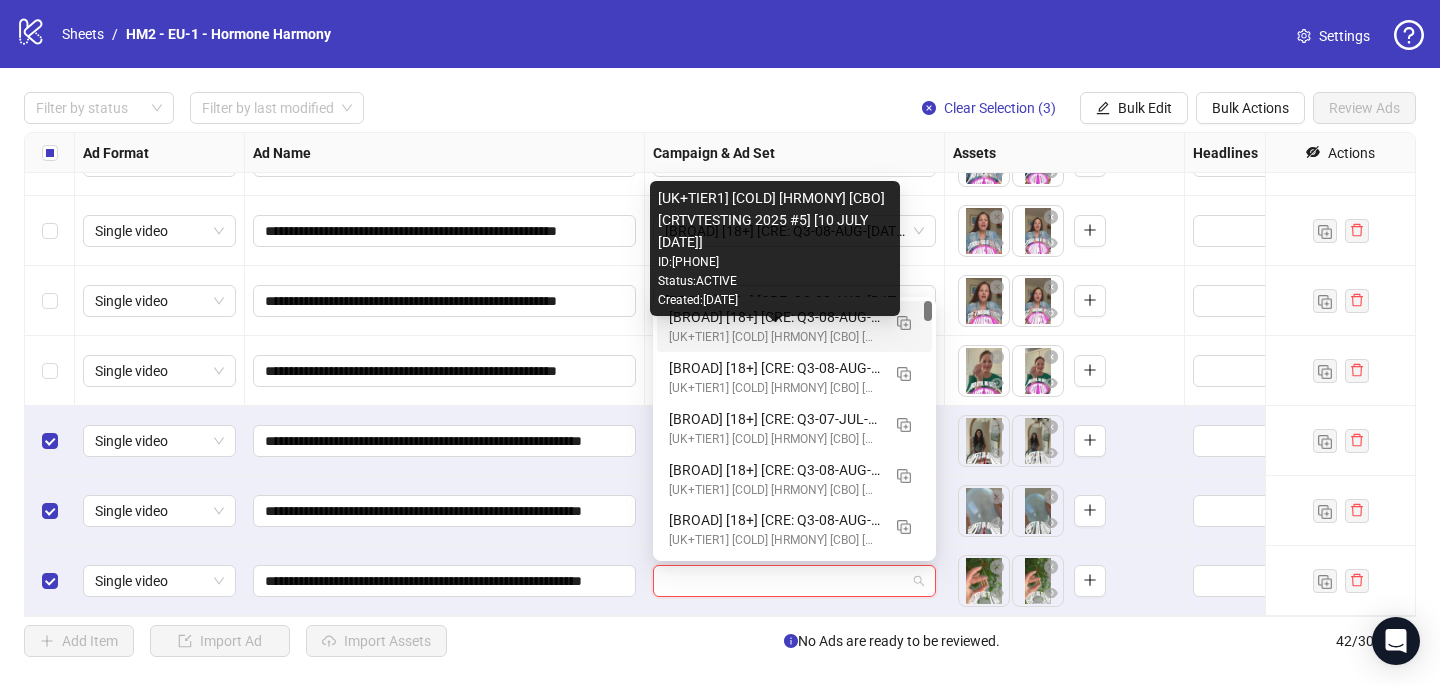 click on "[UK+TIER1] [COLD] [HRMONY] [CBO] [CRTVTESTING 2025 #5] [10 JULY [DATE]]" at bounding box center [774, 337] 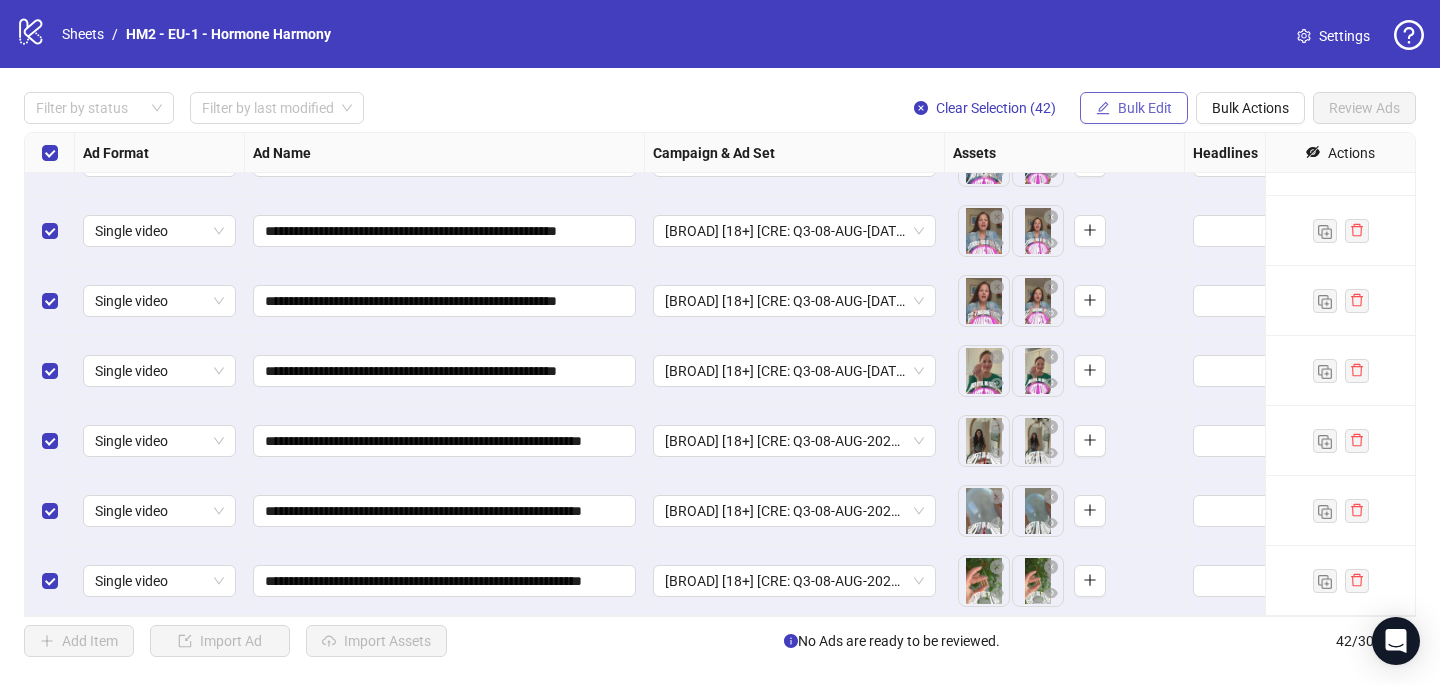 click on "Bulk Edit" at bounding box center (1145, 108) 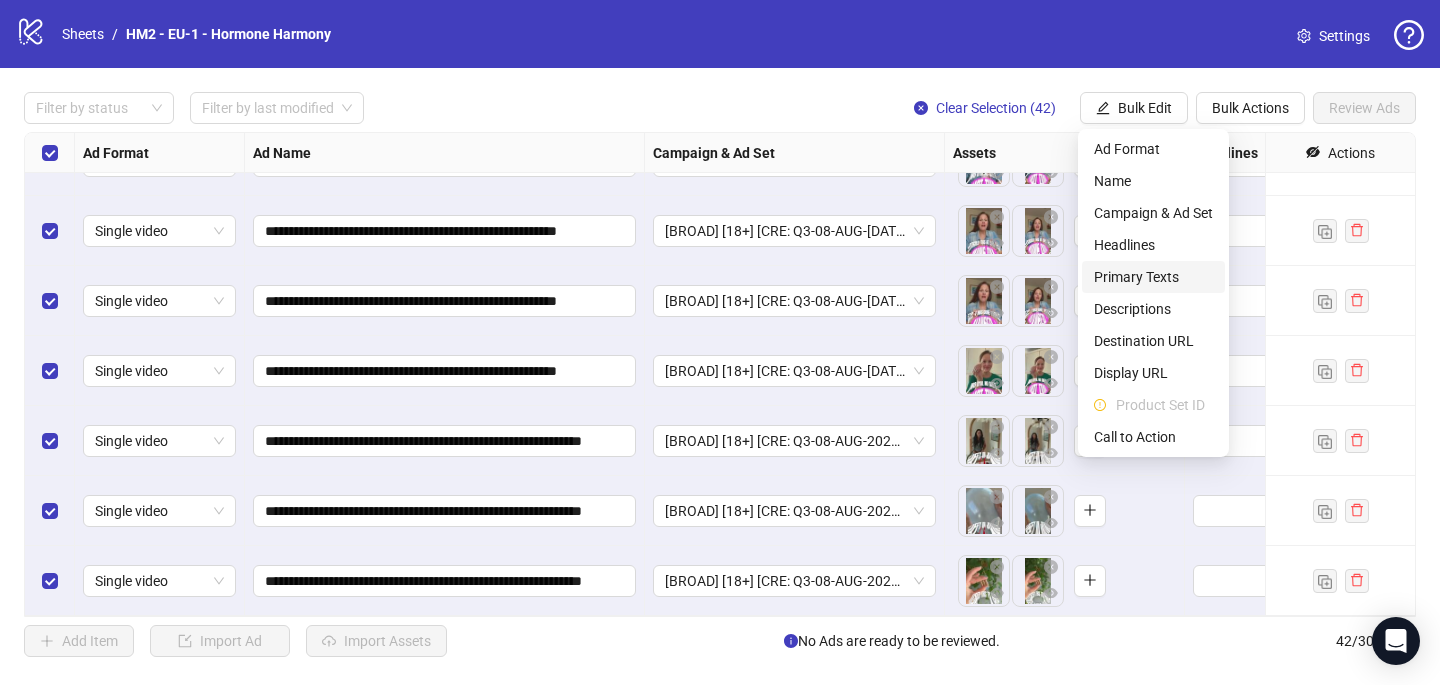 click on "Primary Texts" at bounding box center [1153, 277] 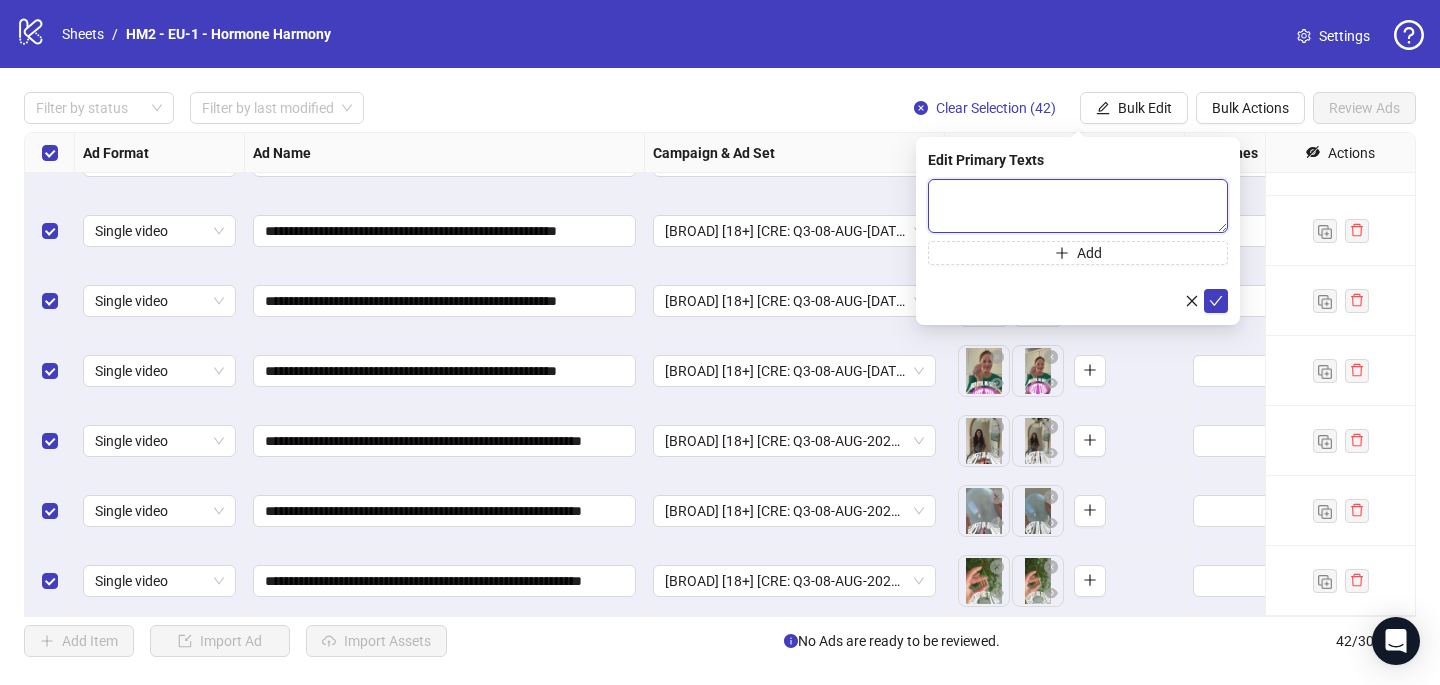 click at bounding box center [1078, 206] 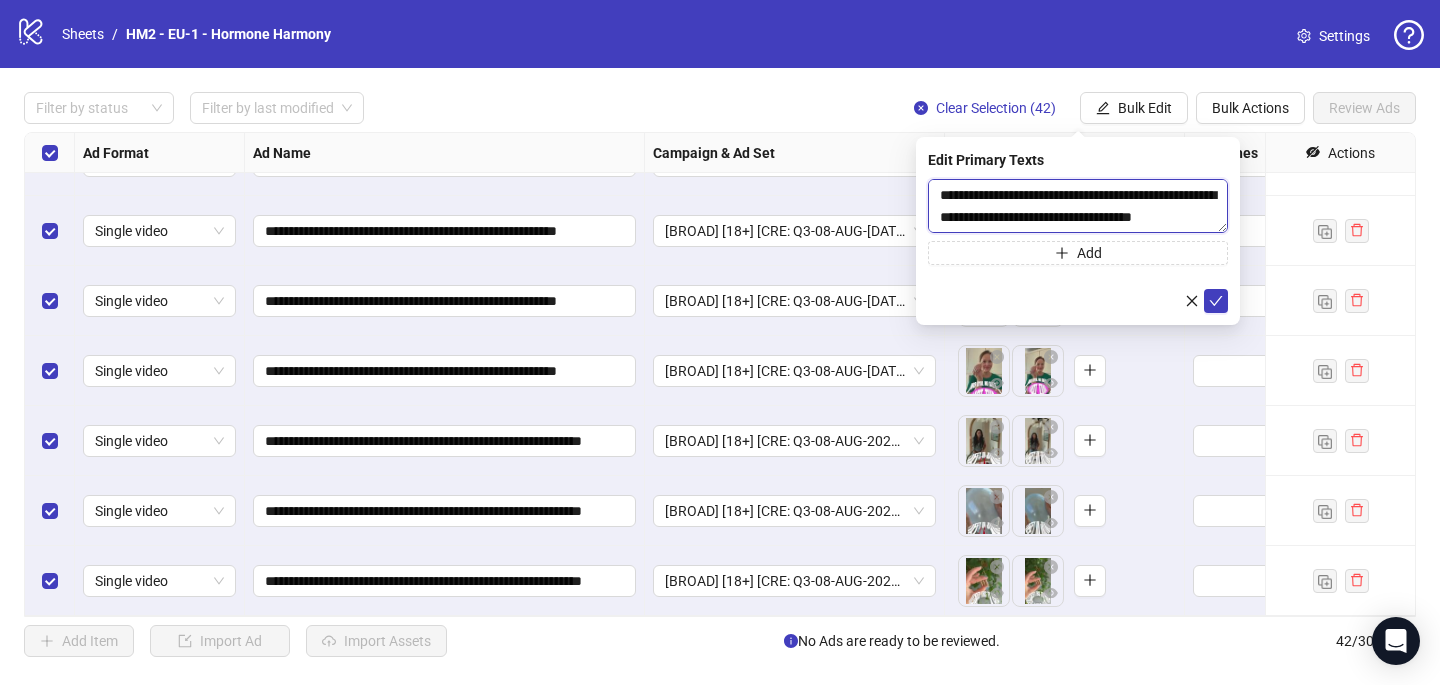 scroll, scrollTop: 1467, scrollLeft: 0, axis: vertical 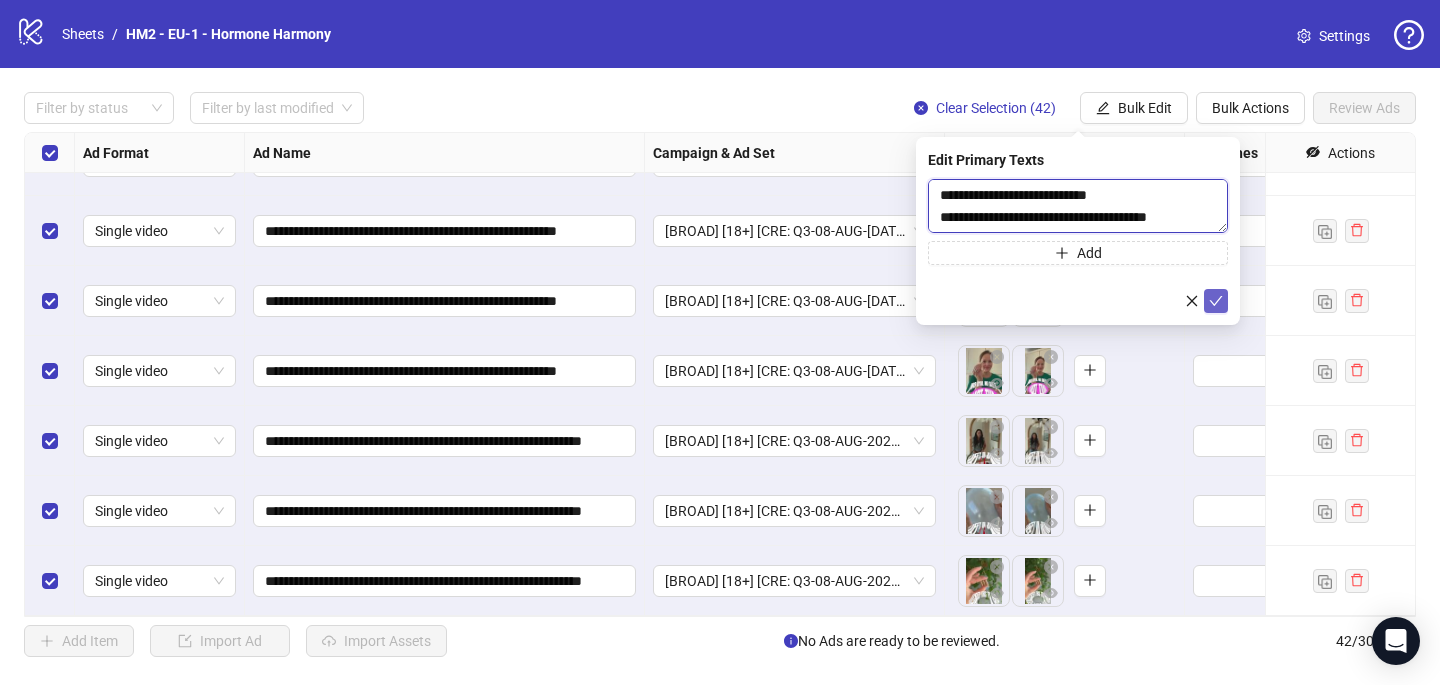 type on "**********" 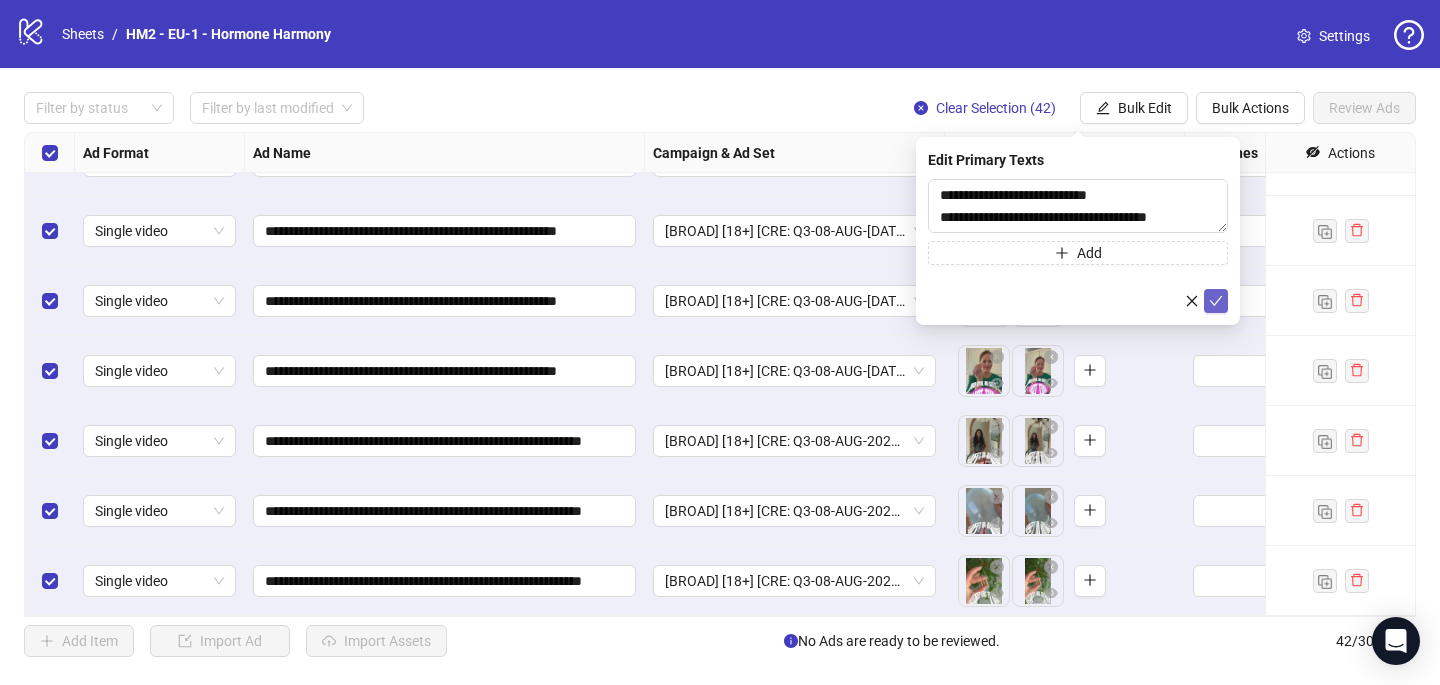 click 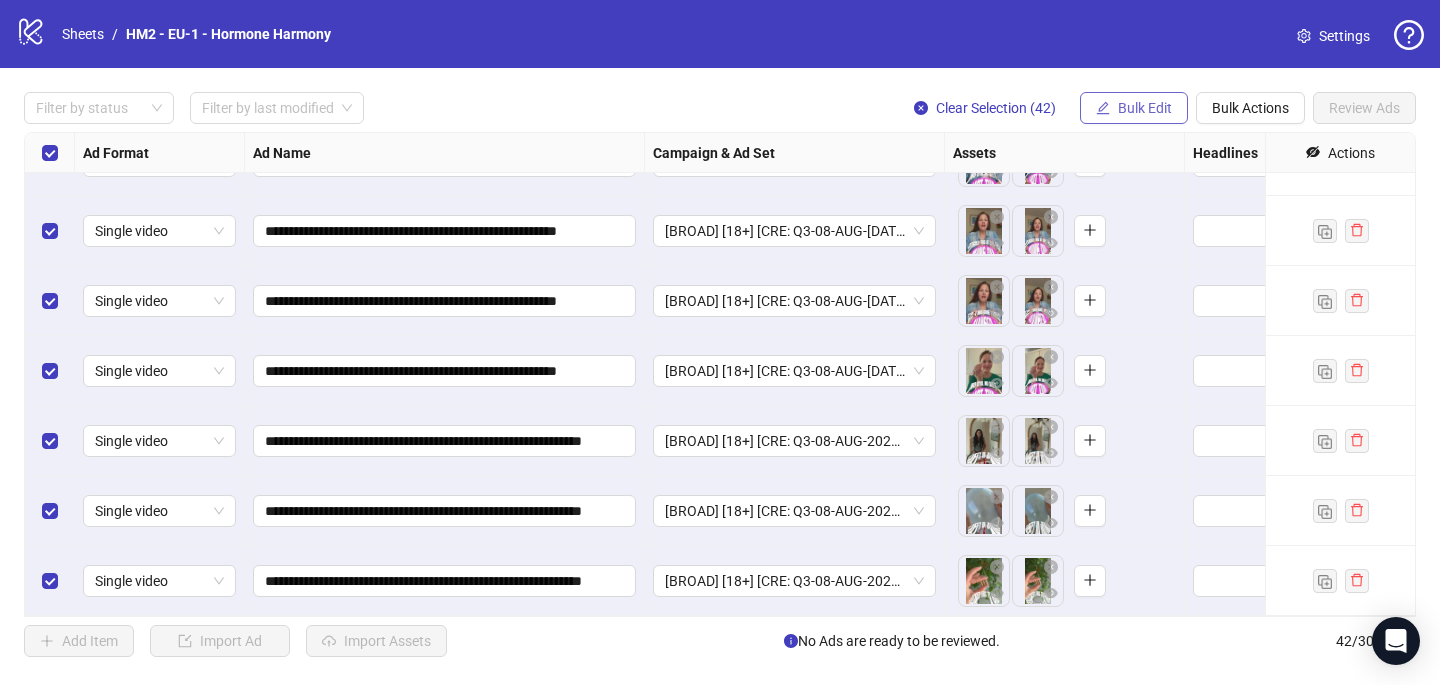 click on "Bulk Edit" at bounding box center (1145, 108) 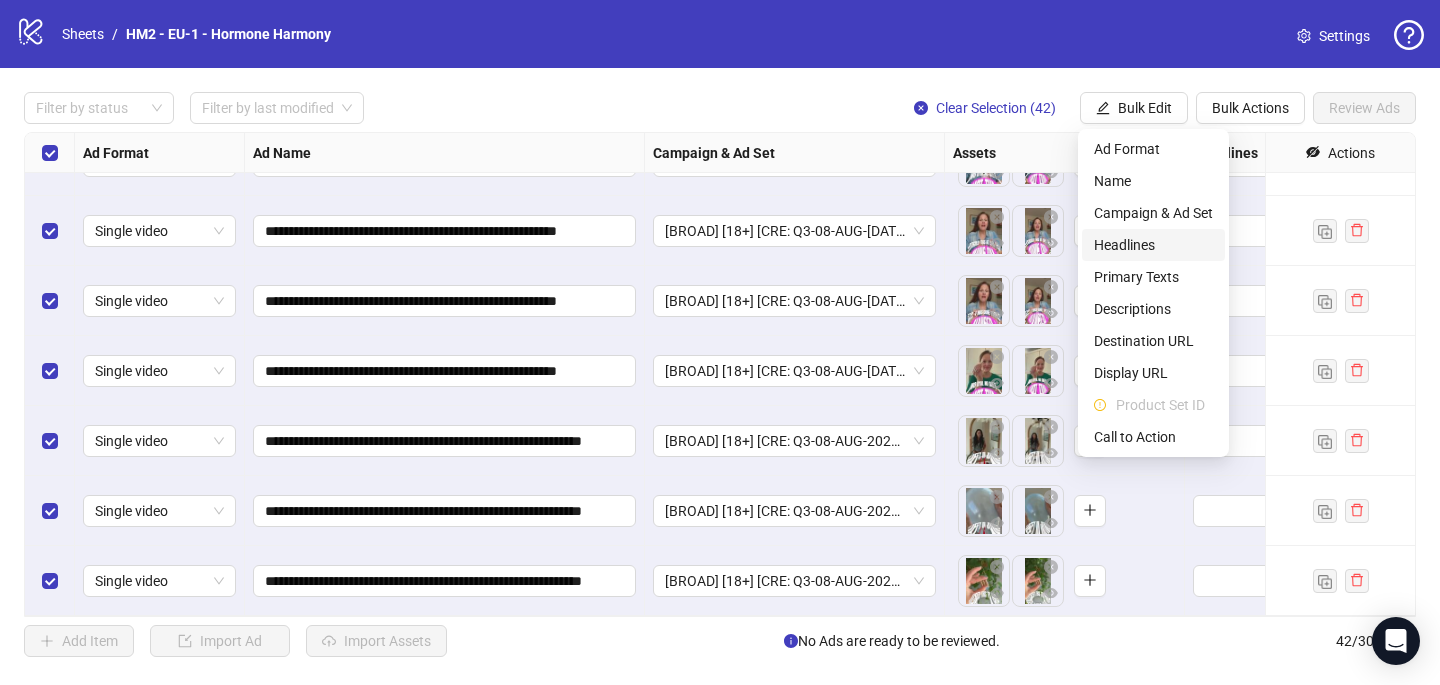 click on "Headlines" at bounding box center (1153, 245) 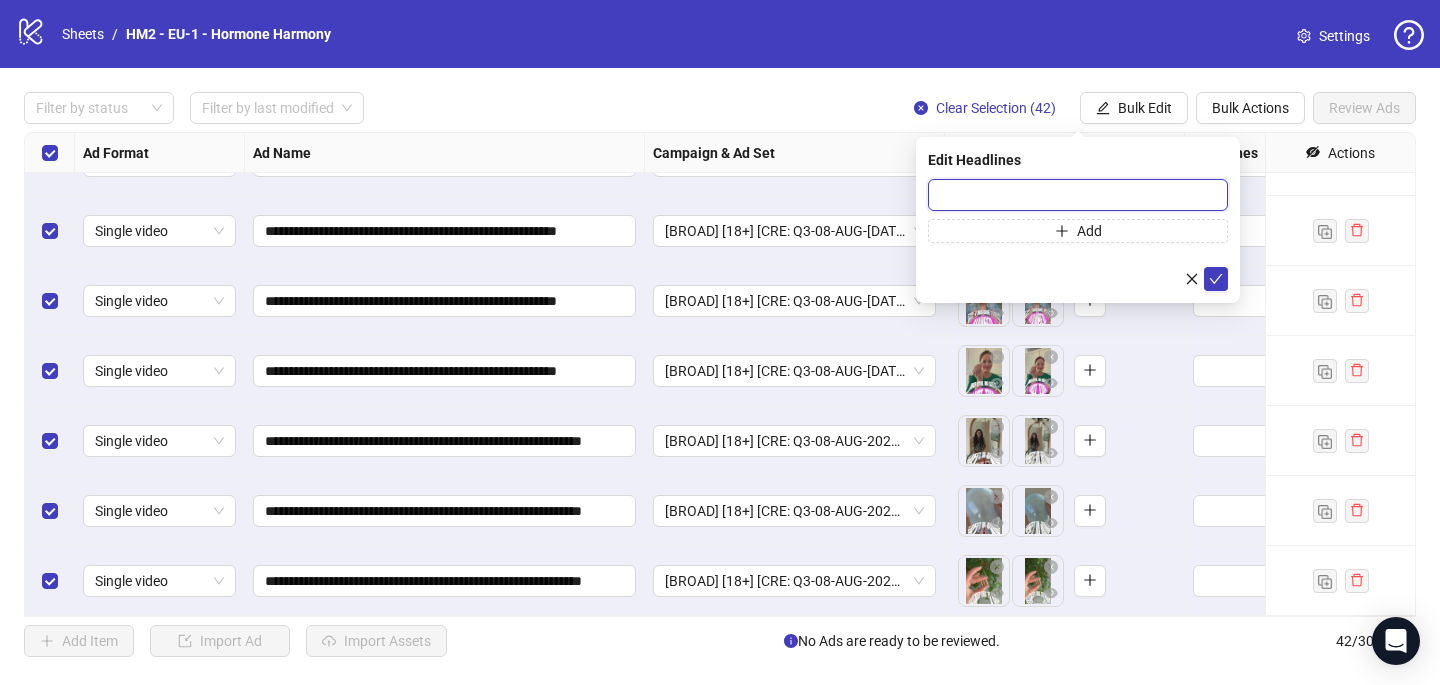 click at bounding box center [1078, 195] 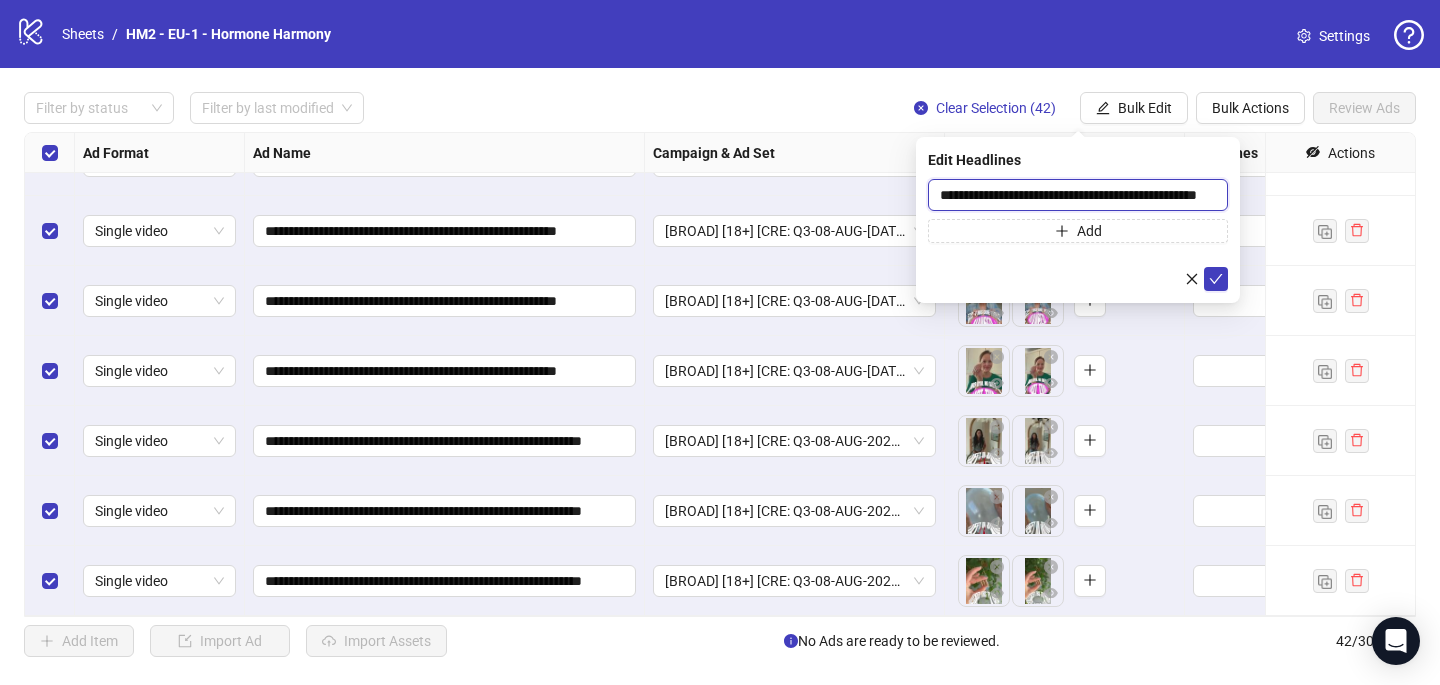 scroll, scrollTop: 0, scrollLeft: 57, axis: horizontal 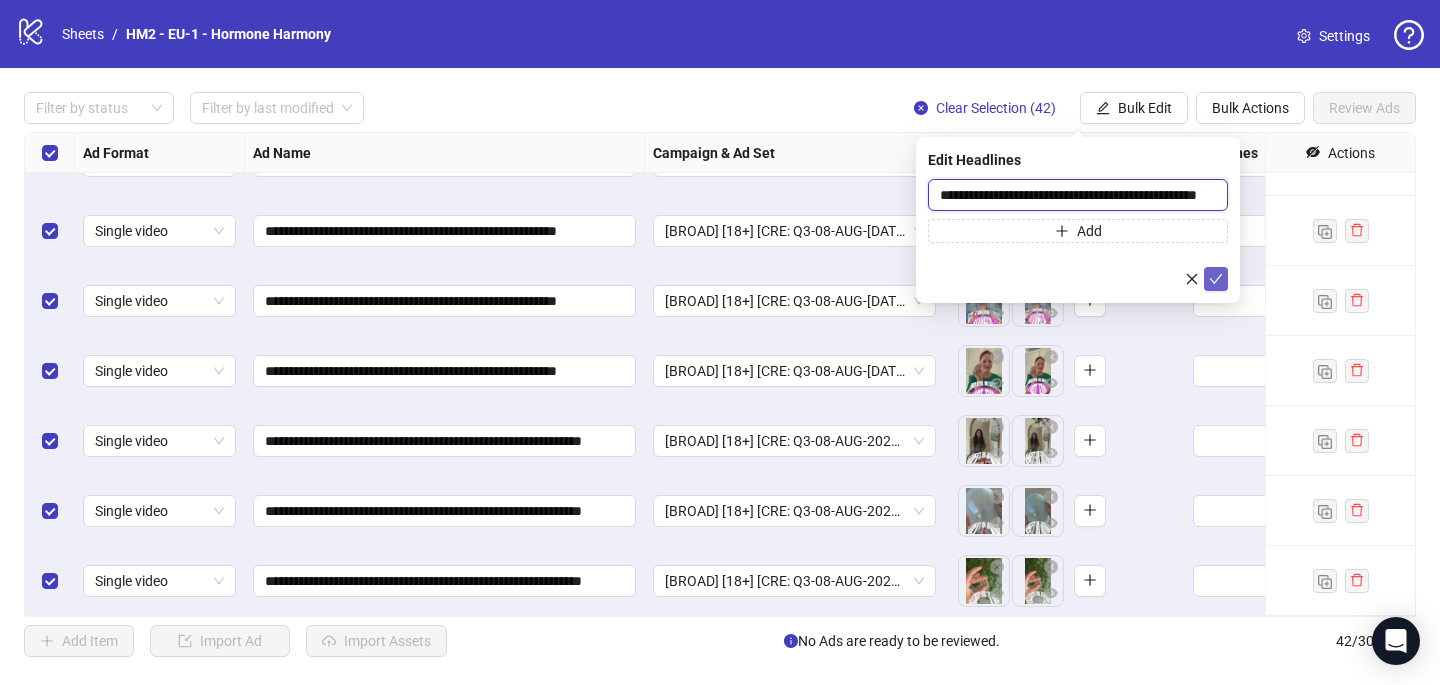type on "**********" 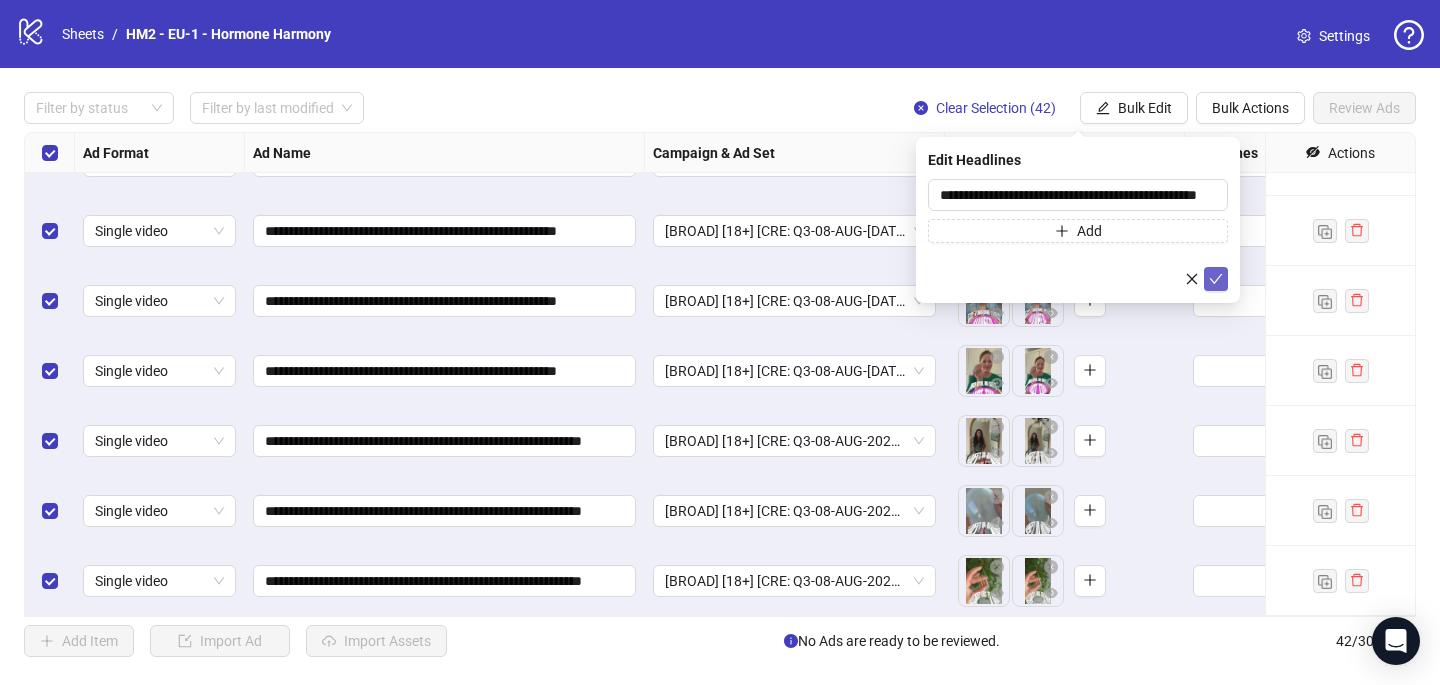 click 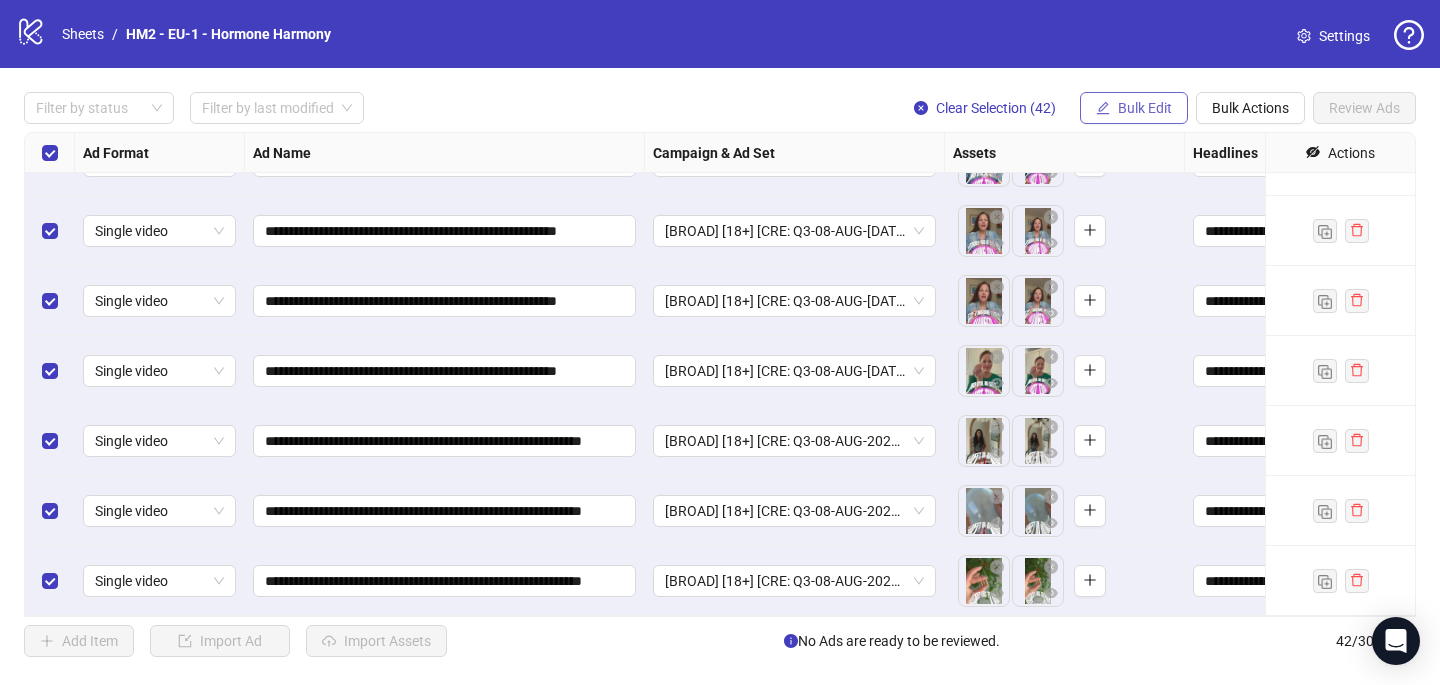 click on "Bulk Edit" at bounding box center [1145, 108] 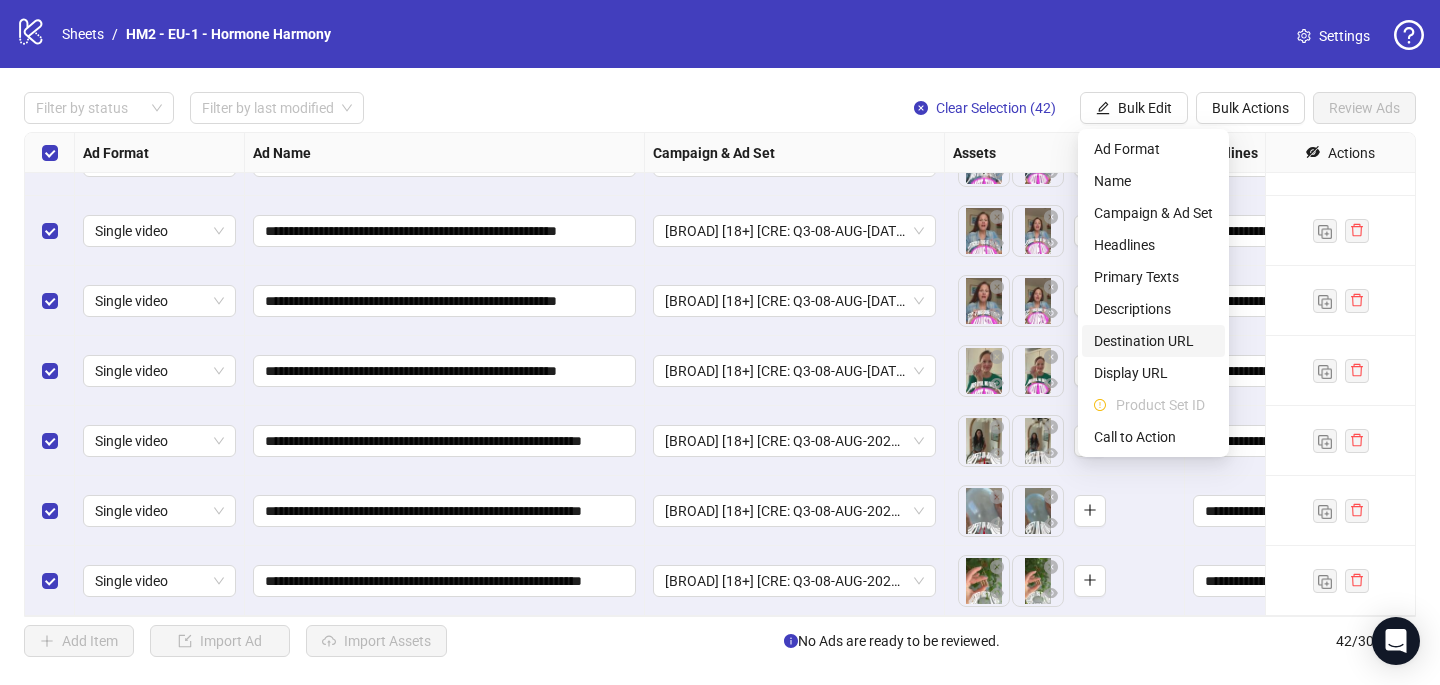 click on "Destination URL" at bounding box center (1153, 341) 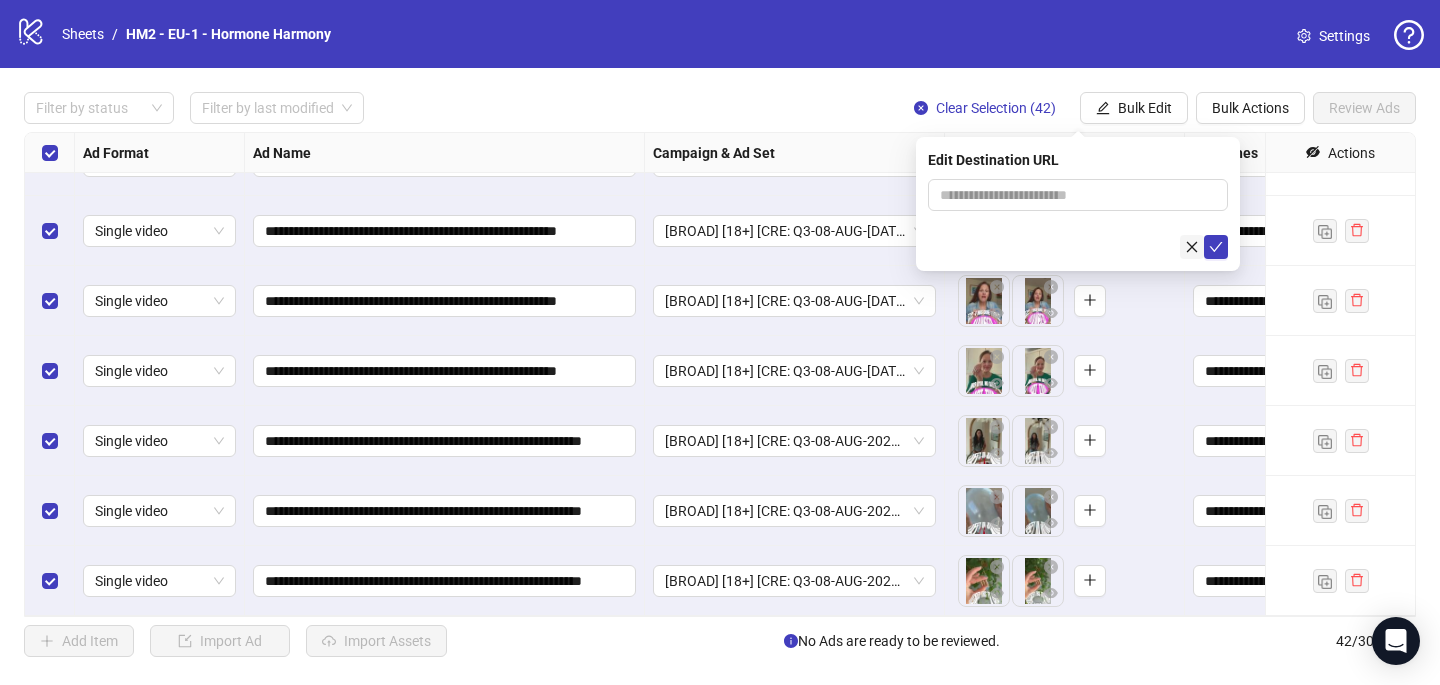 click 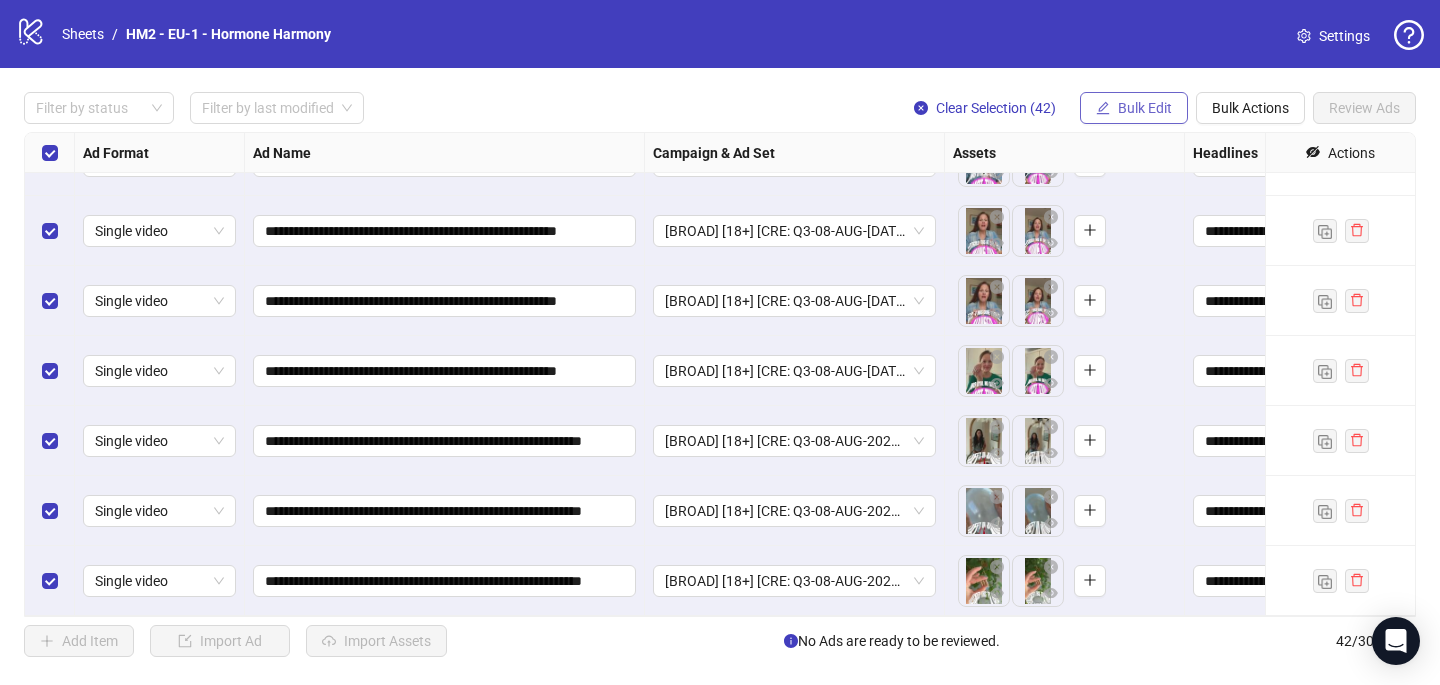 click on "Bulk Edit" at bounding box center (1134, 108) 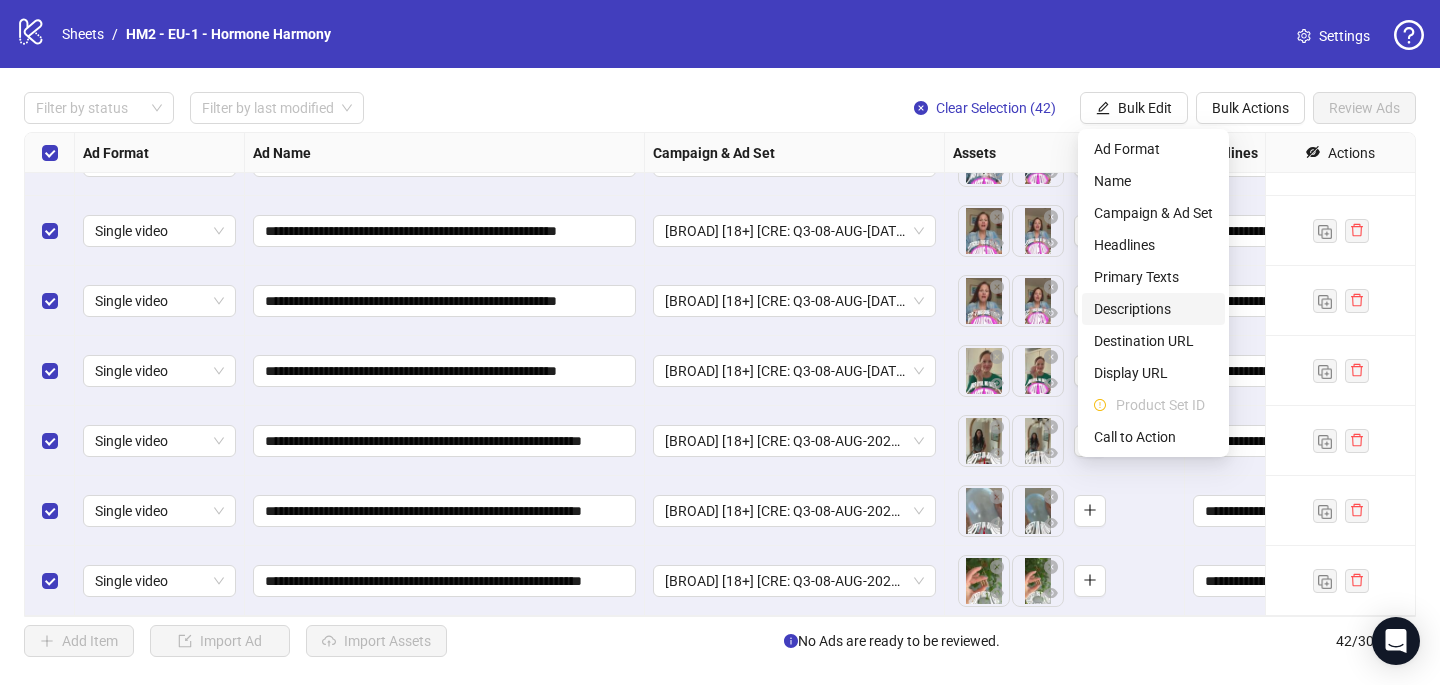 click on "Descriptions" at bounding box center [1153, 309] 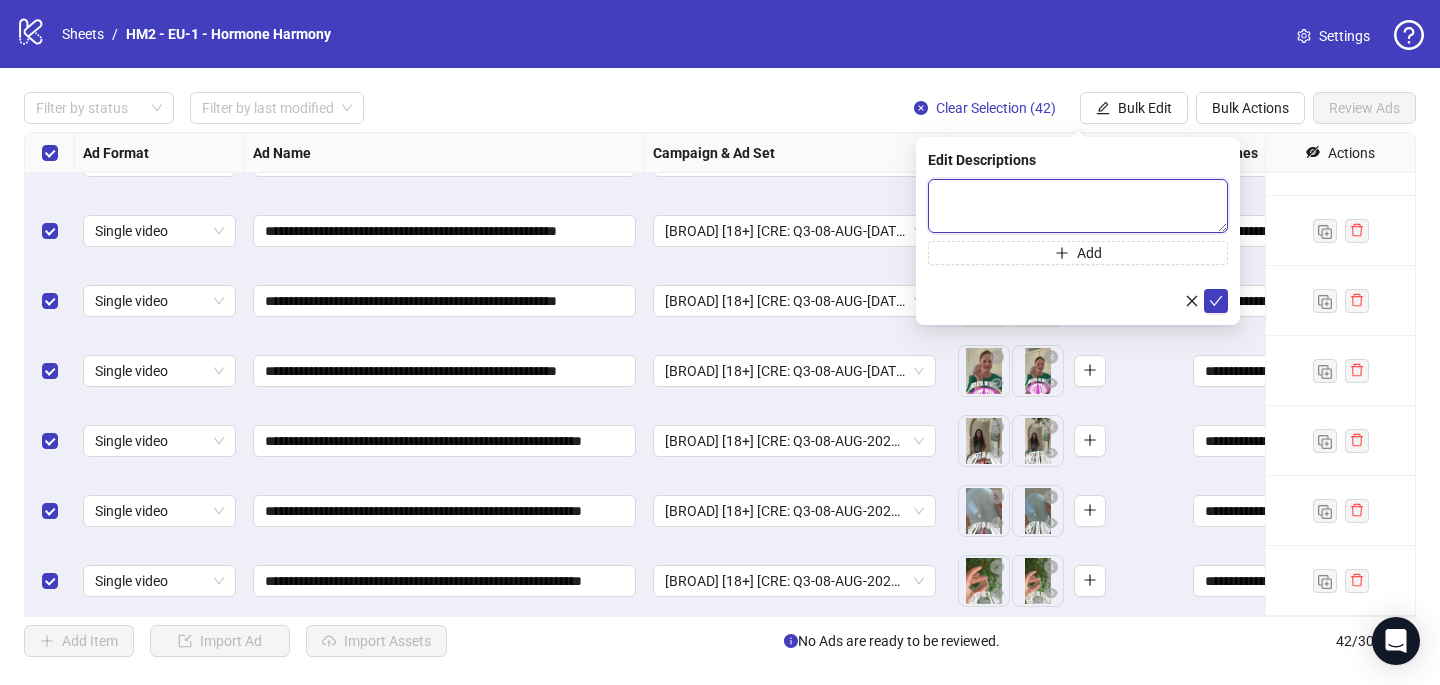 click at bounding box center (1078, 206) 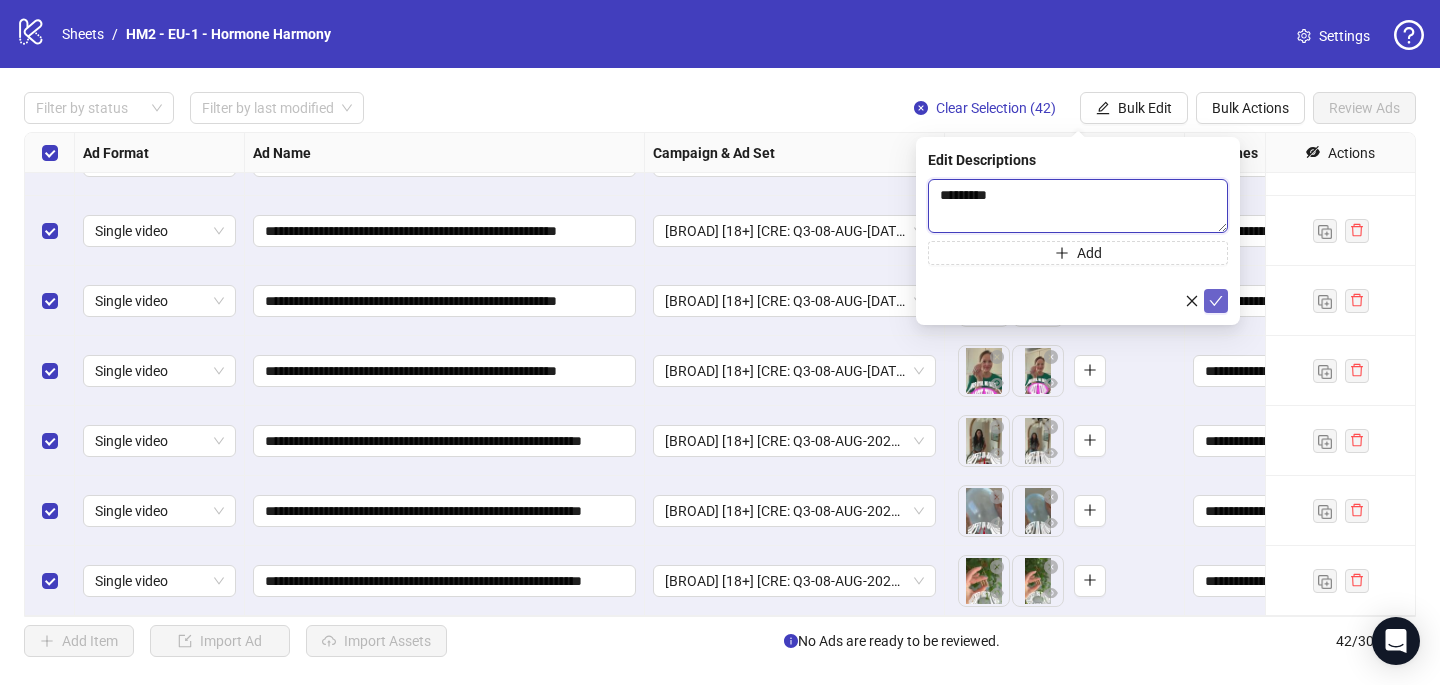 type 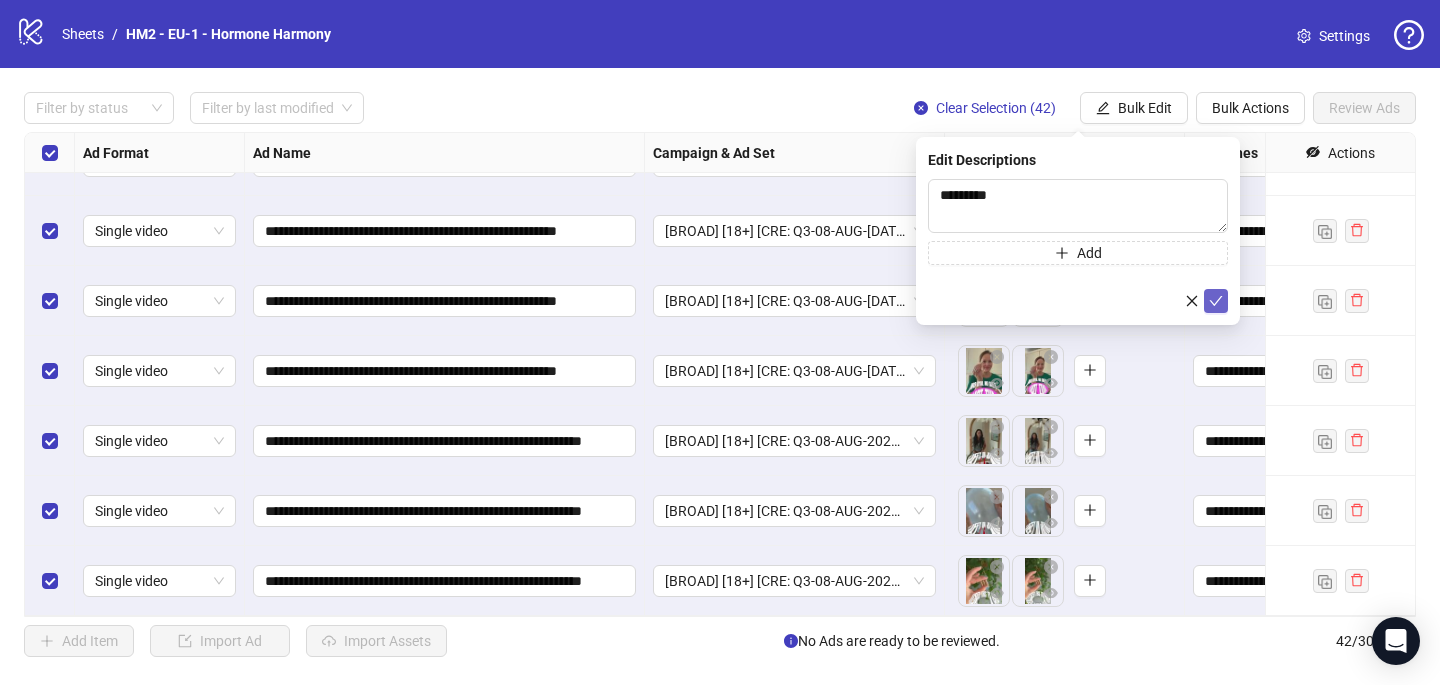 click 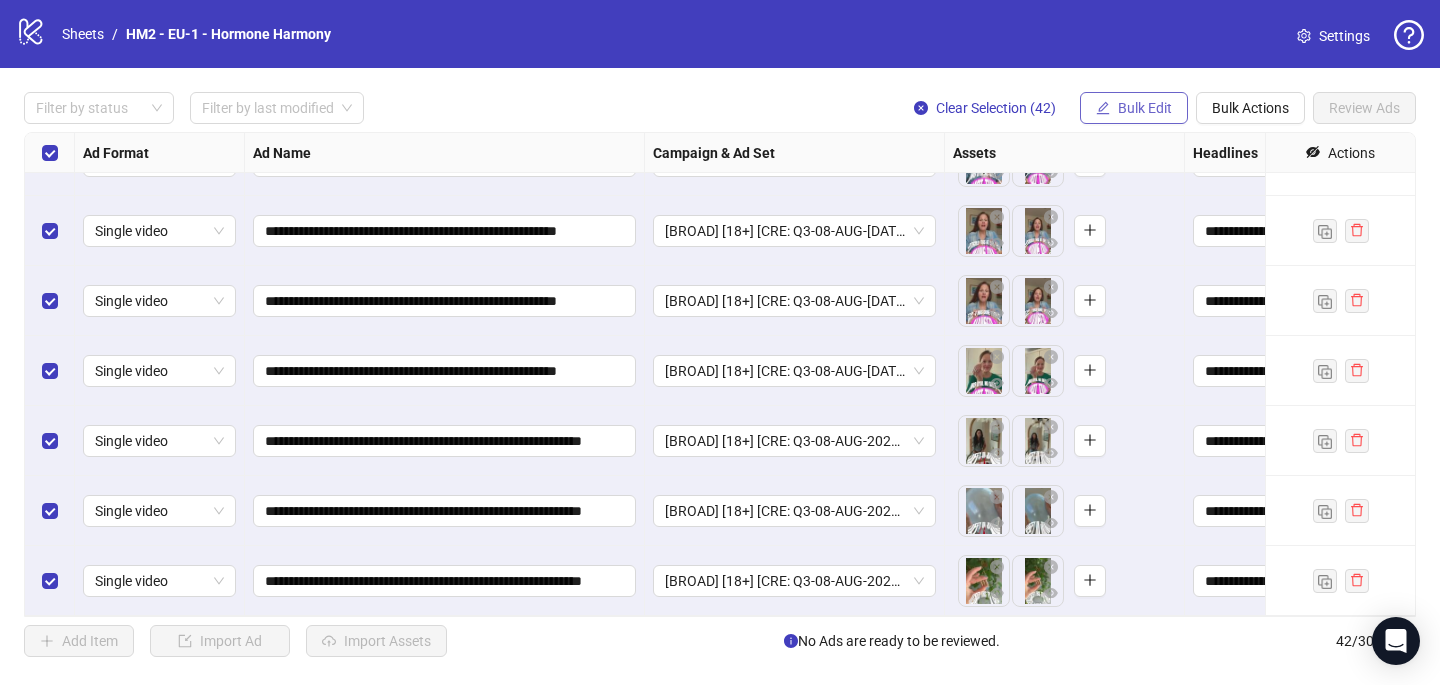 click on "Bulk Edit" at bounding box center (1145, 108) 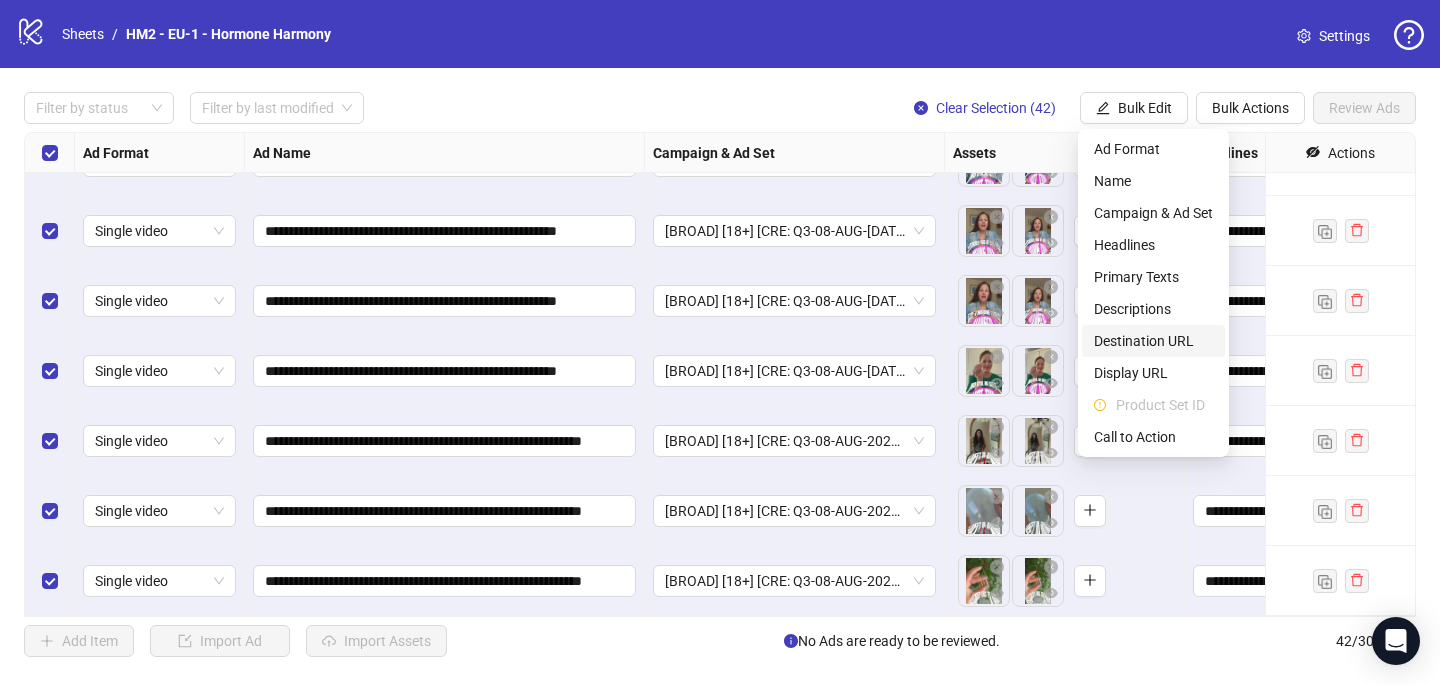 click on "Destination URL" at bounding box center (1153, 341) 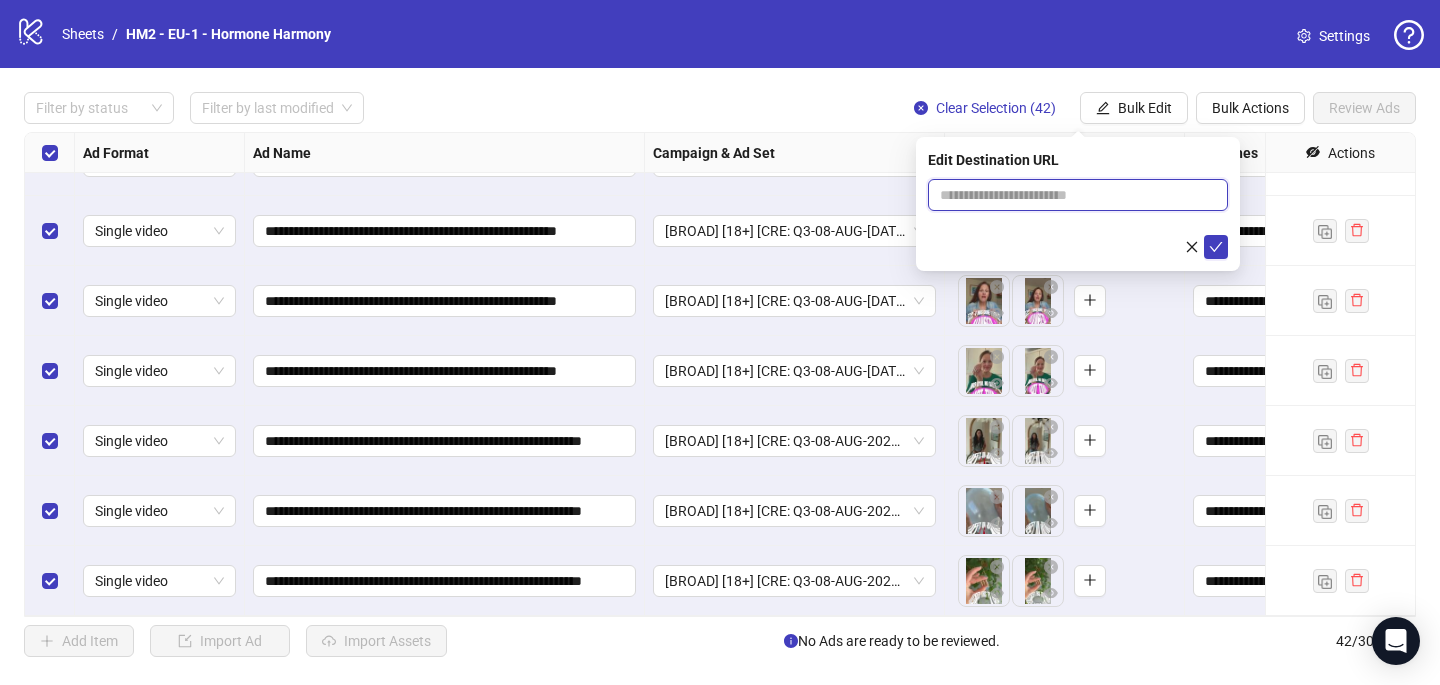 click at bounding box center (1070, 195) 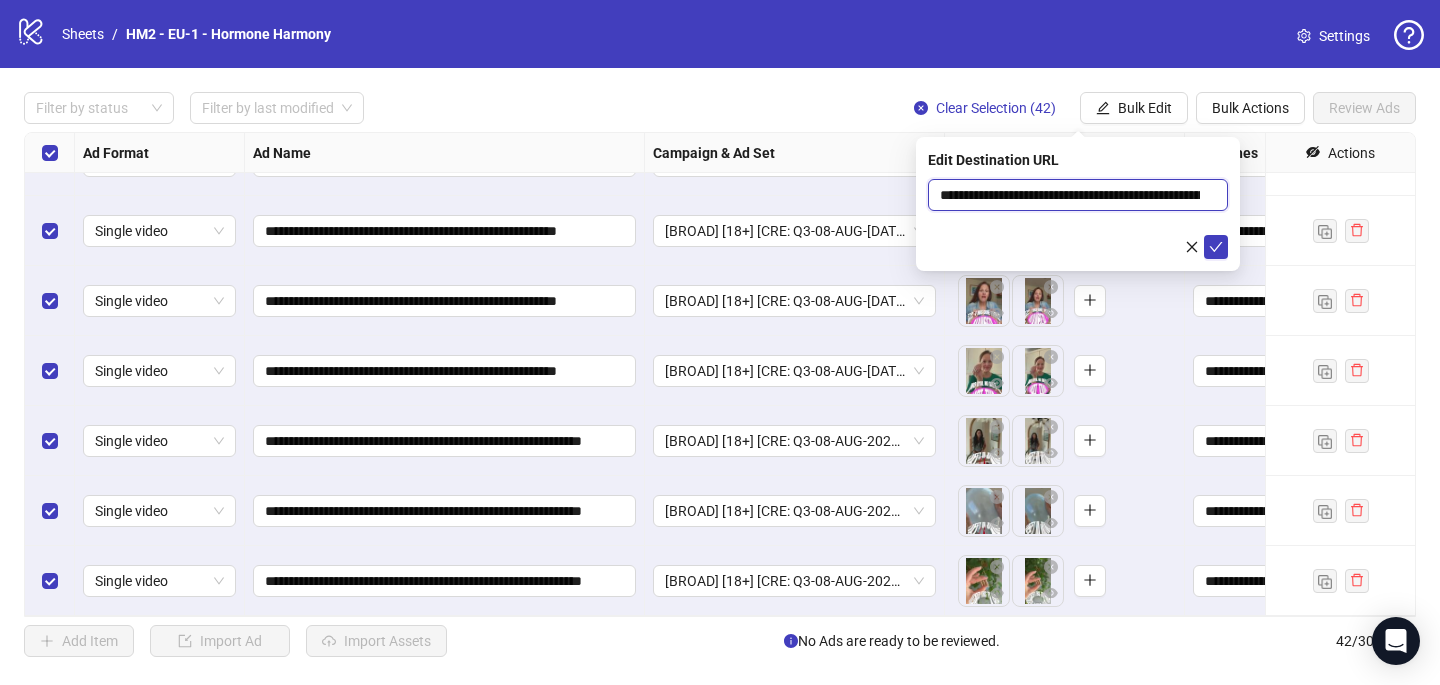 scroll, scrollTop: 0, scrollLeft: 145, axis: horizontal 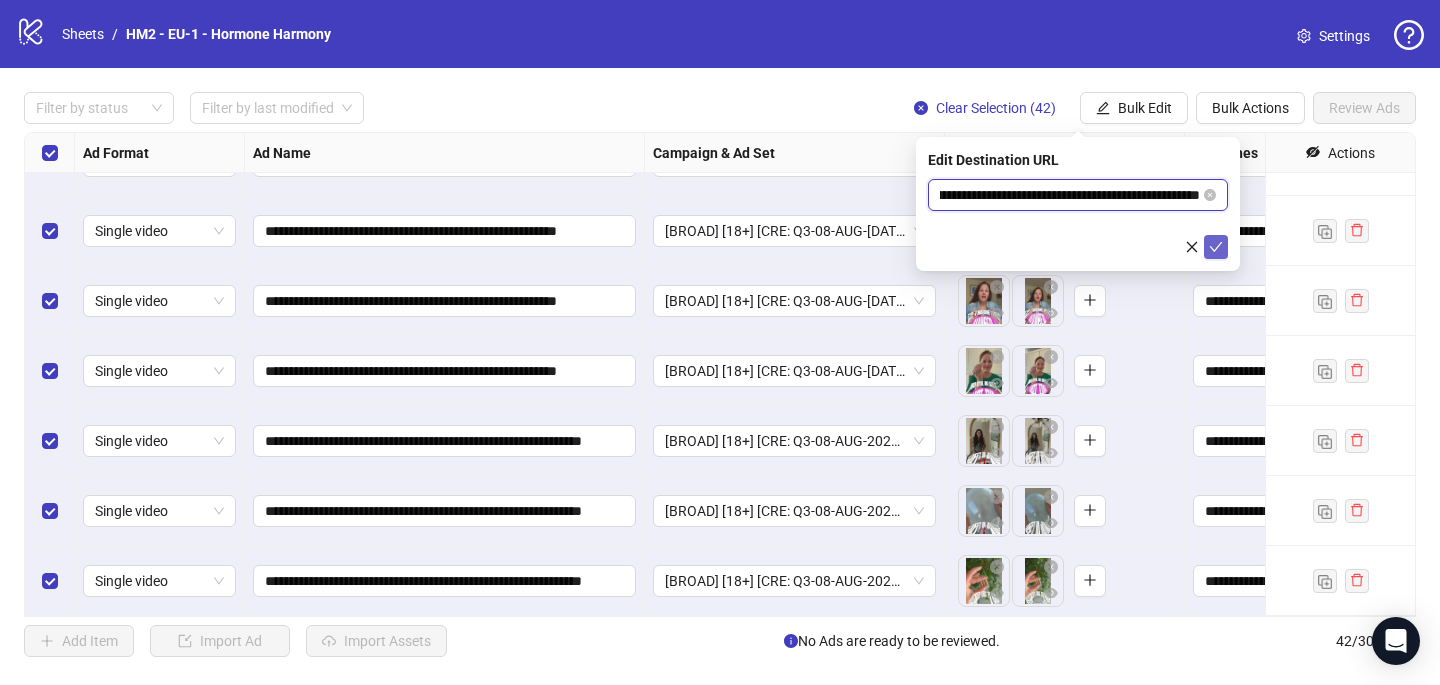 type on "**********" 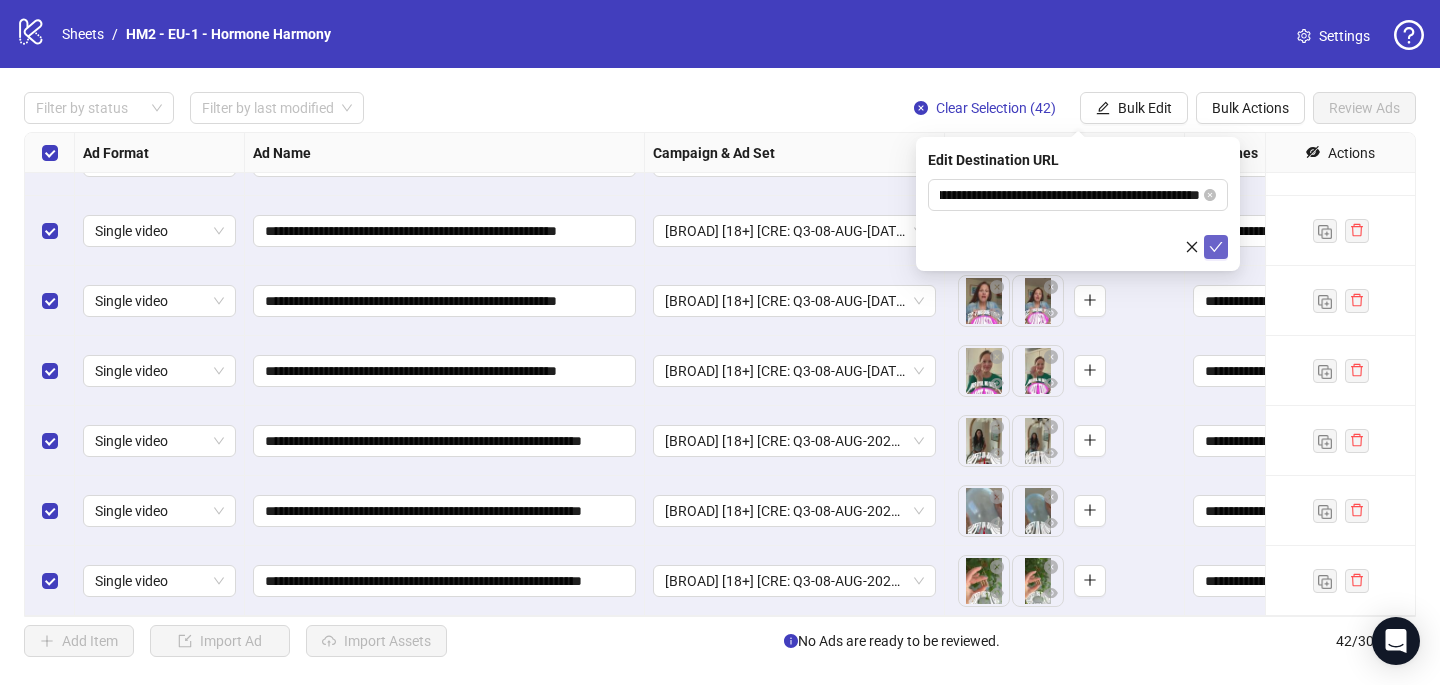 click 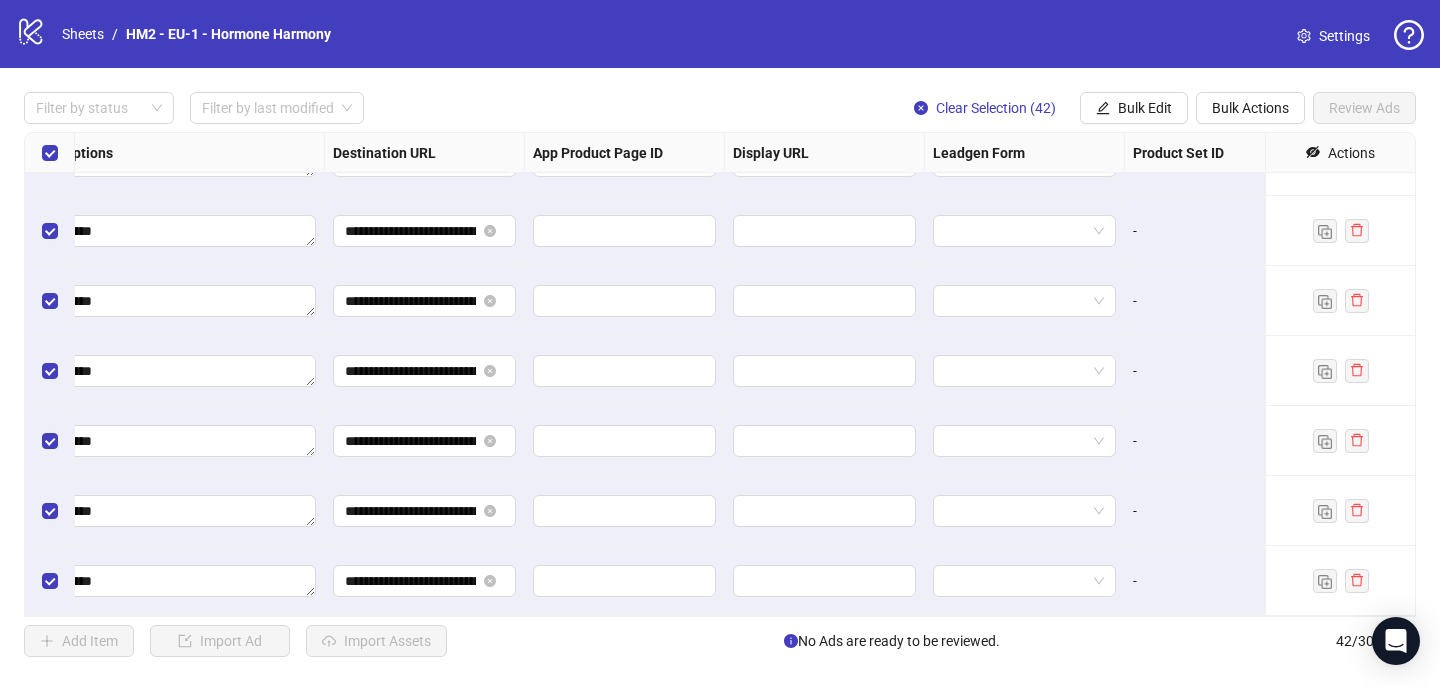 scroll, scrollTop: 2497, scrollLeft: 1880, axis: both 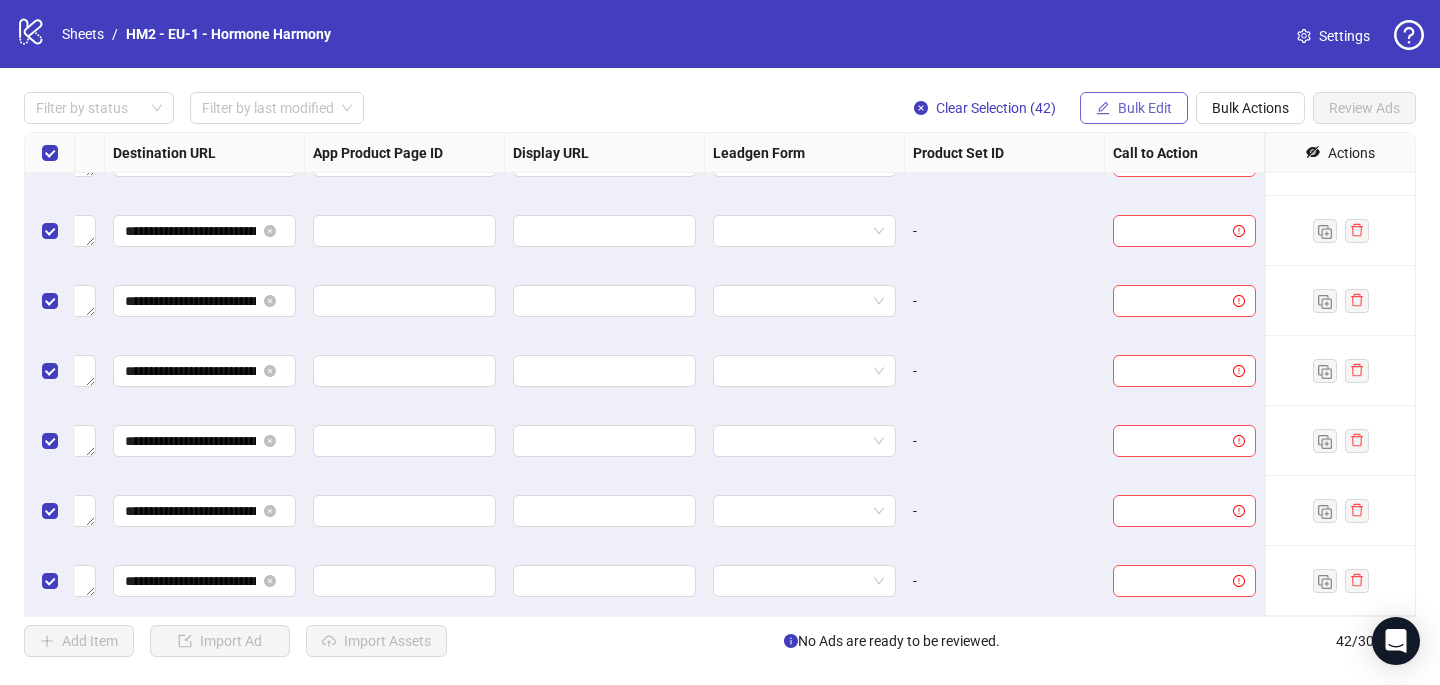 click on "Bulk Edit" at bounding box center (1145, 108) 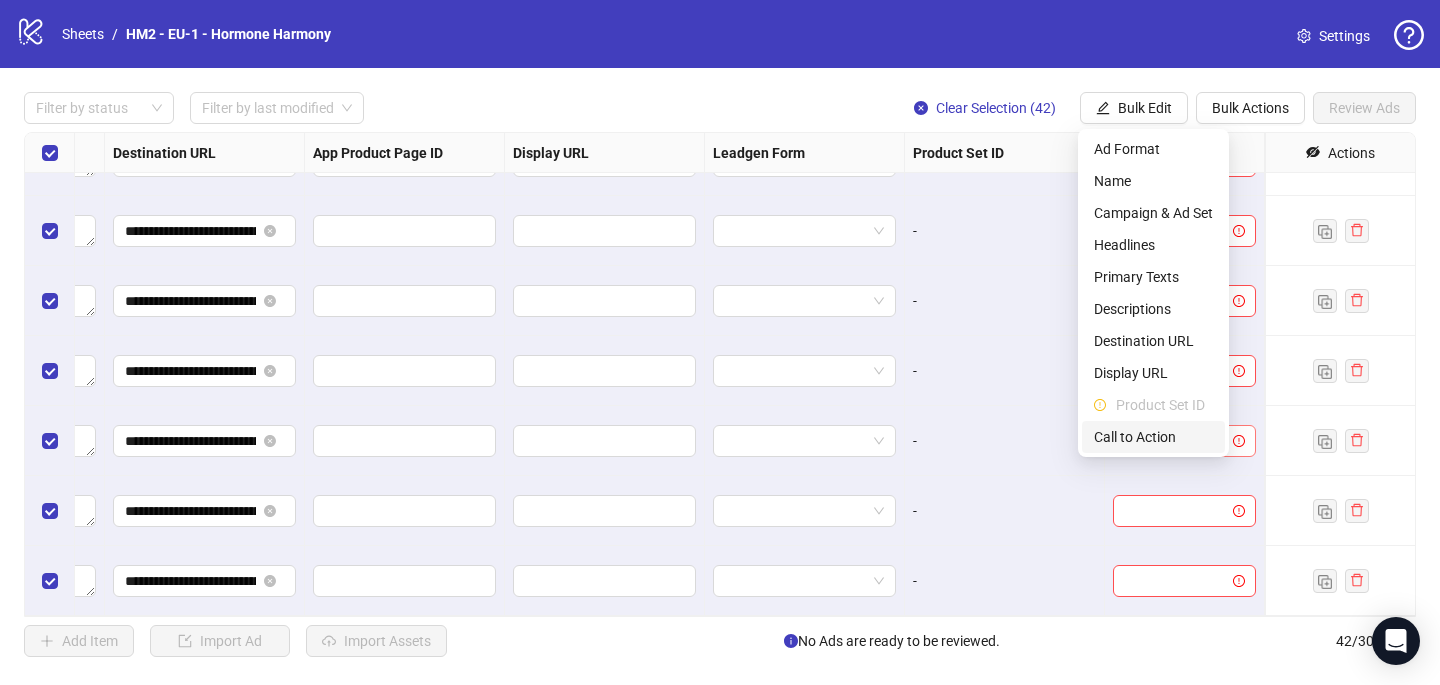 click on "Call to Action" at bounding box center [1153, 437] 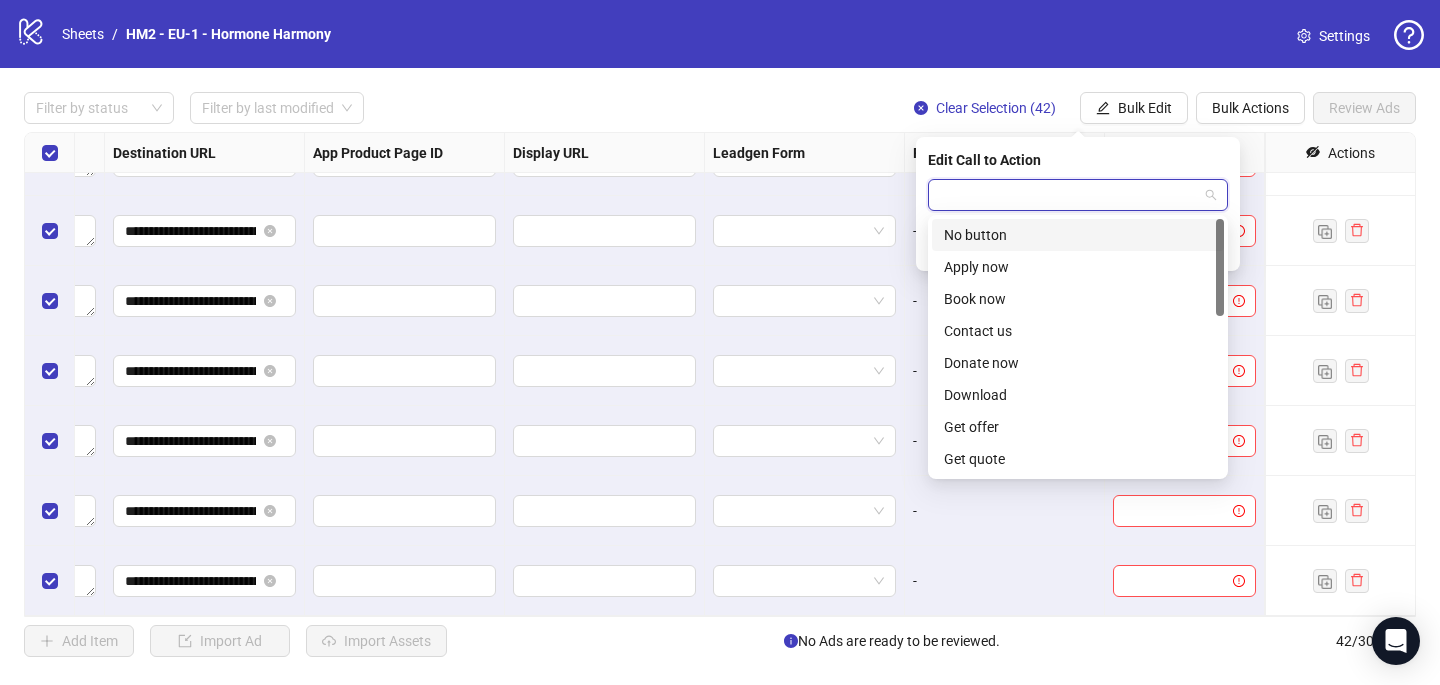 click at bounding box center [1069, 195] 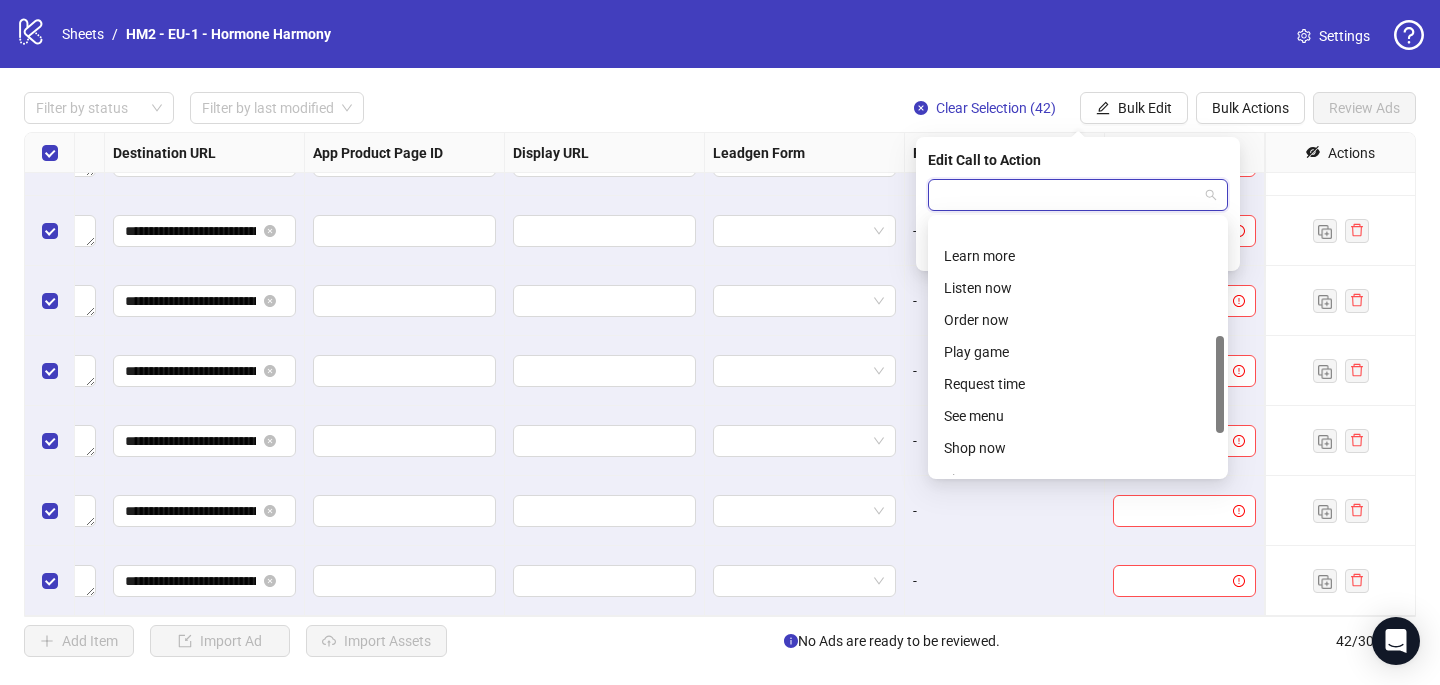 scroll, scrollTop: 341, scrollLeft: 0, axis: vertical 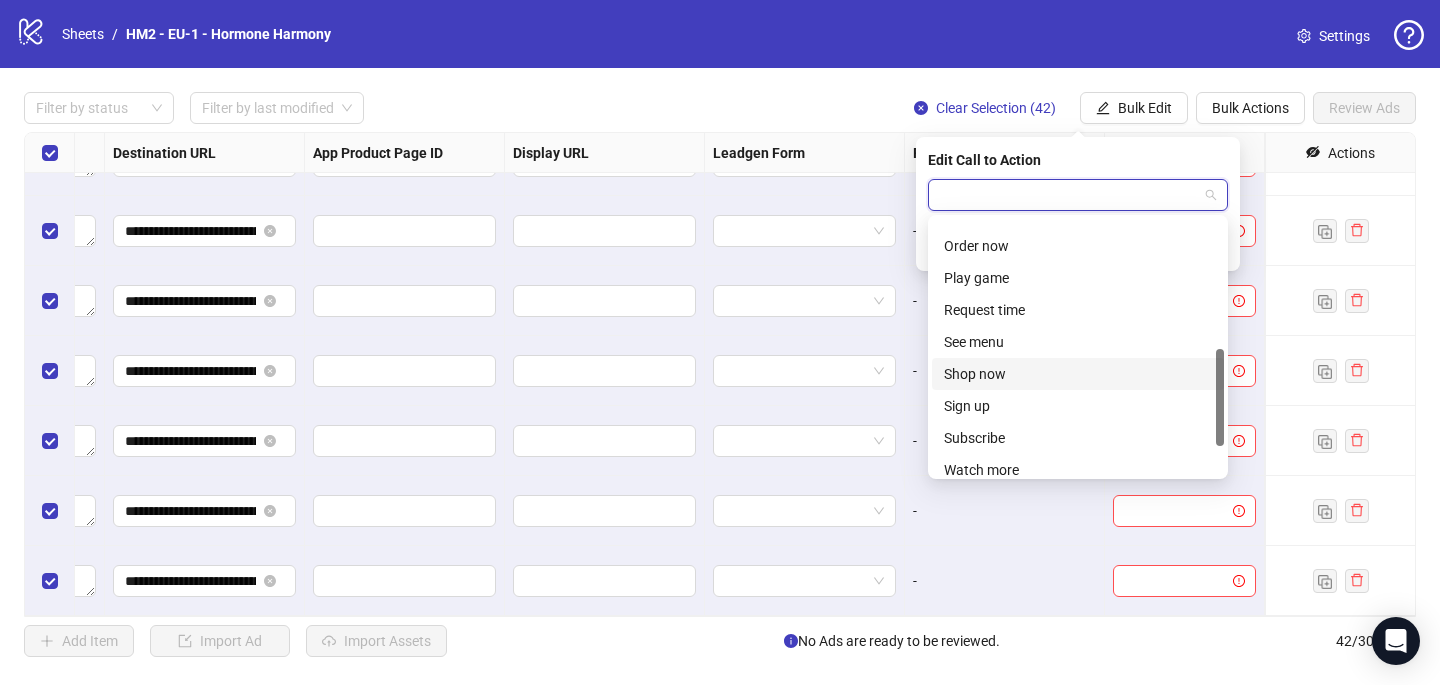 click on "Shop now" at bounding box center (1078, 374) 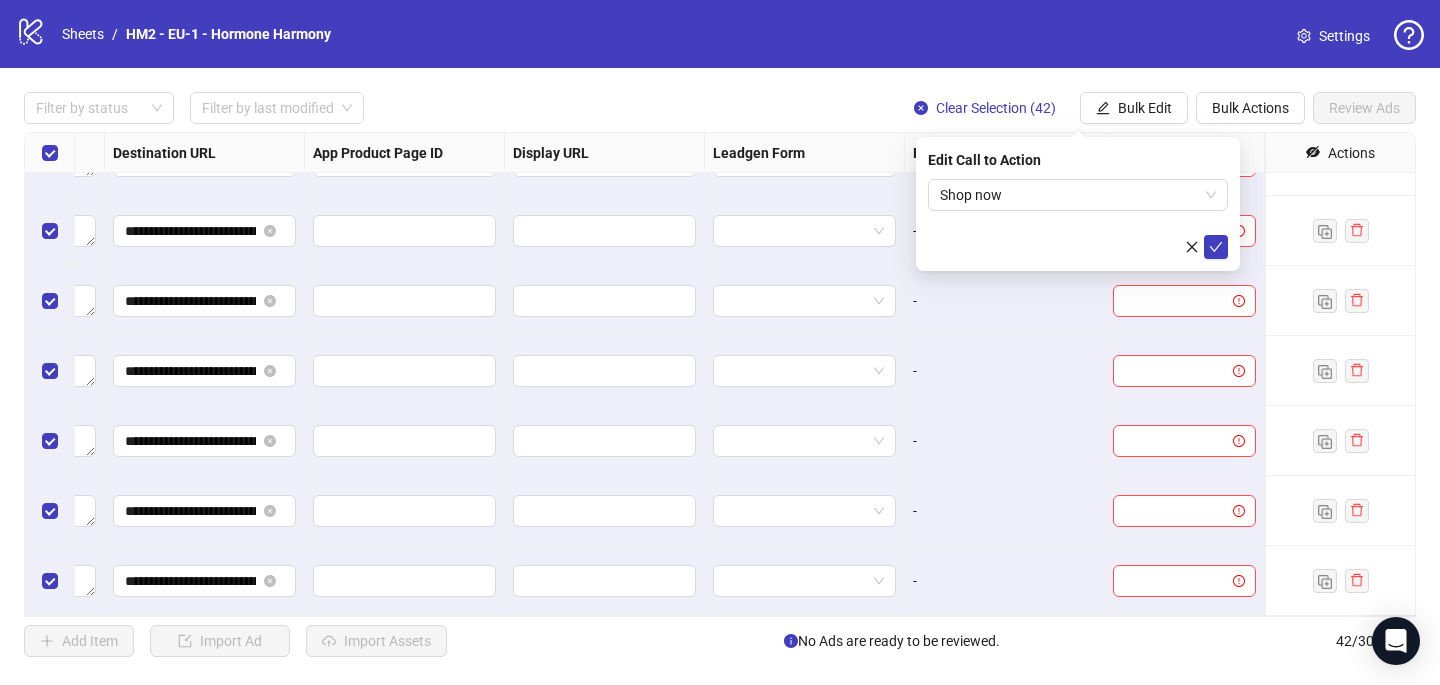 click on "Shop now" at bounding box center [1078, 219] 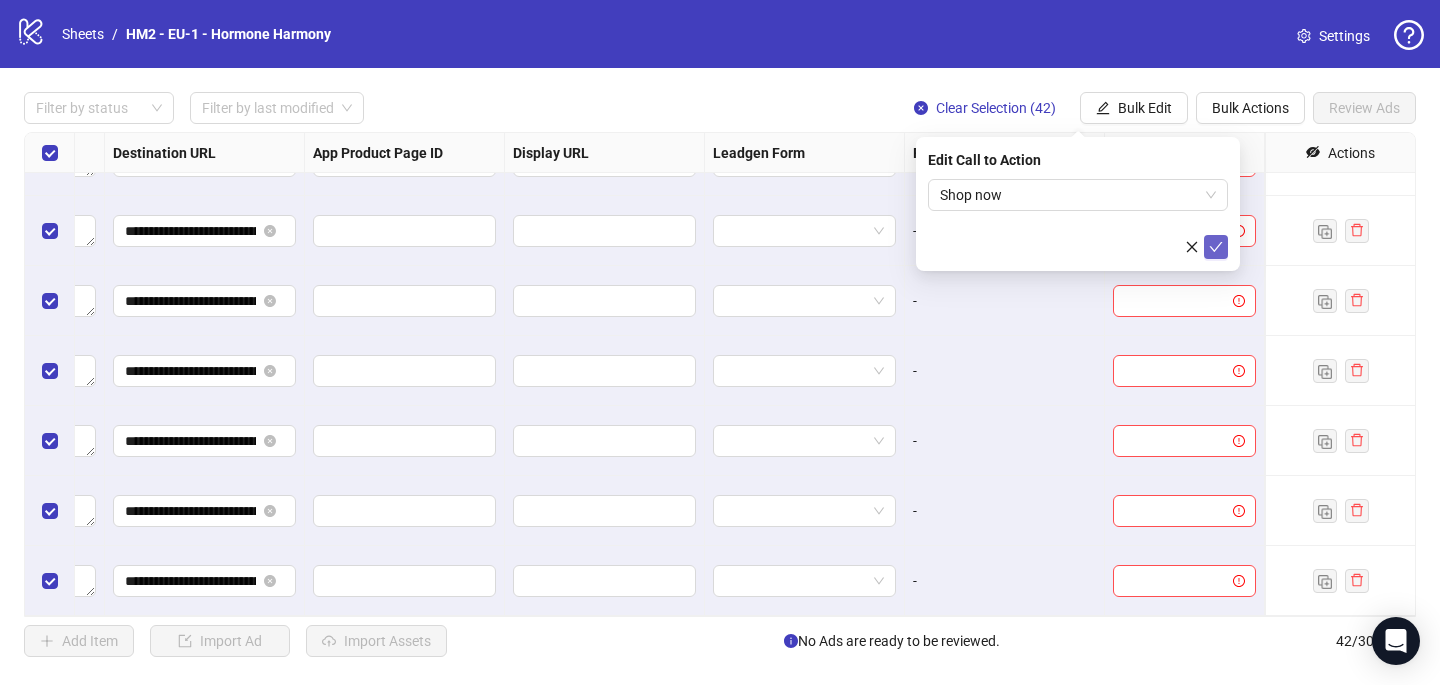 click 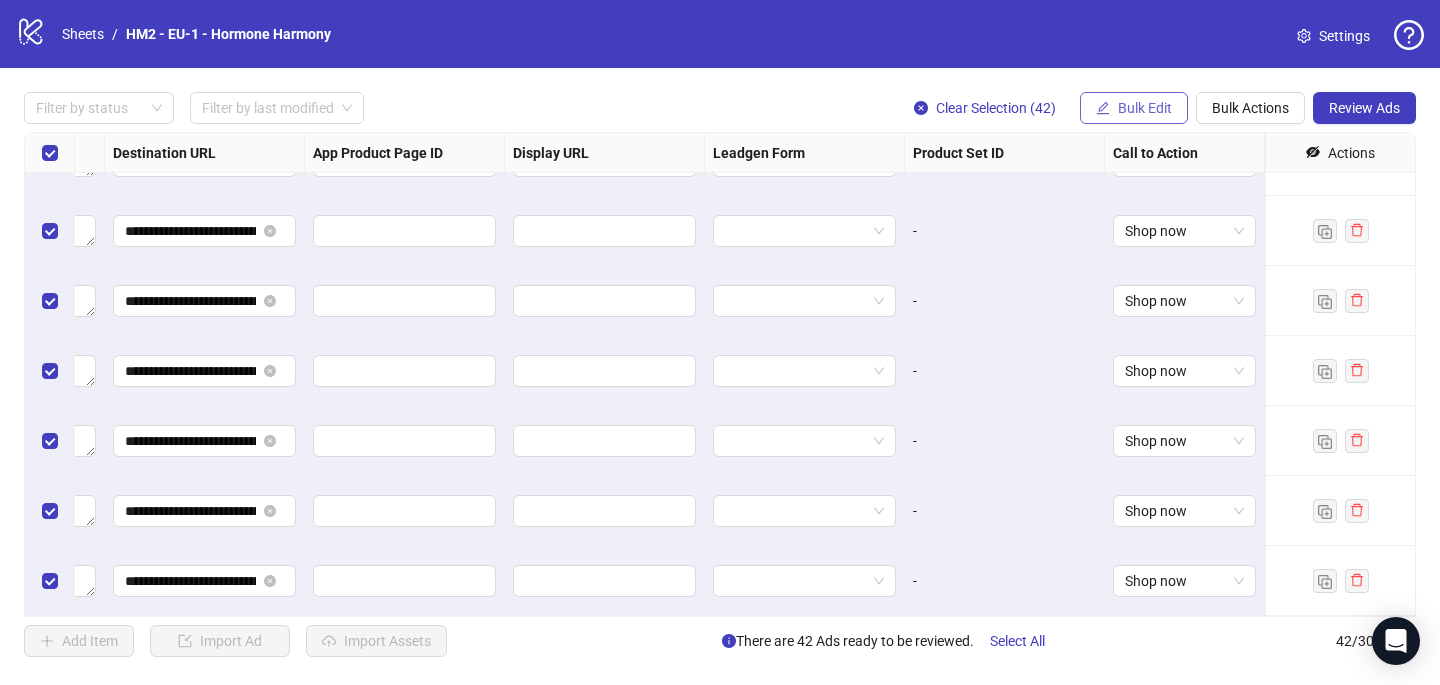 click on "Bulk Edit" at bounding box center [1134, 108] 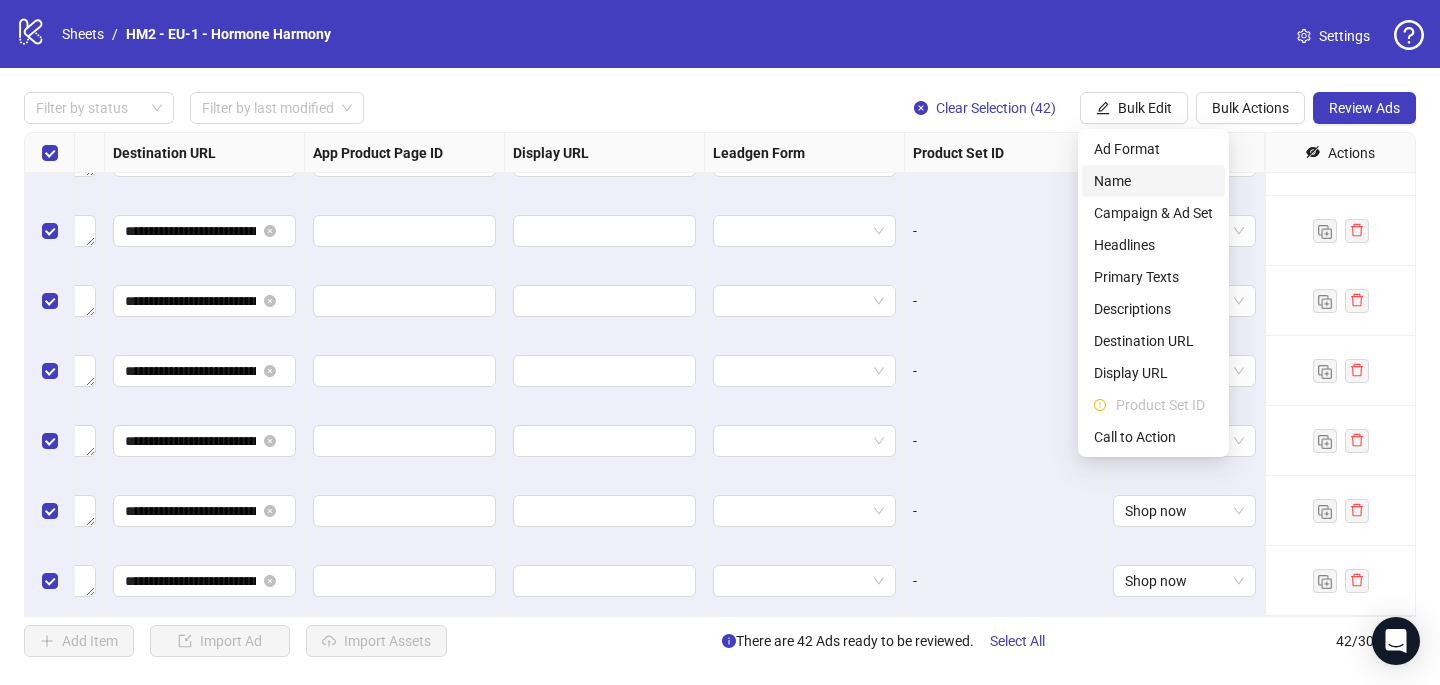 click on "Name" at bounding box center (1153, 181) 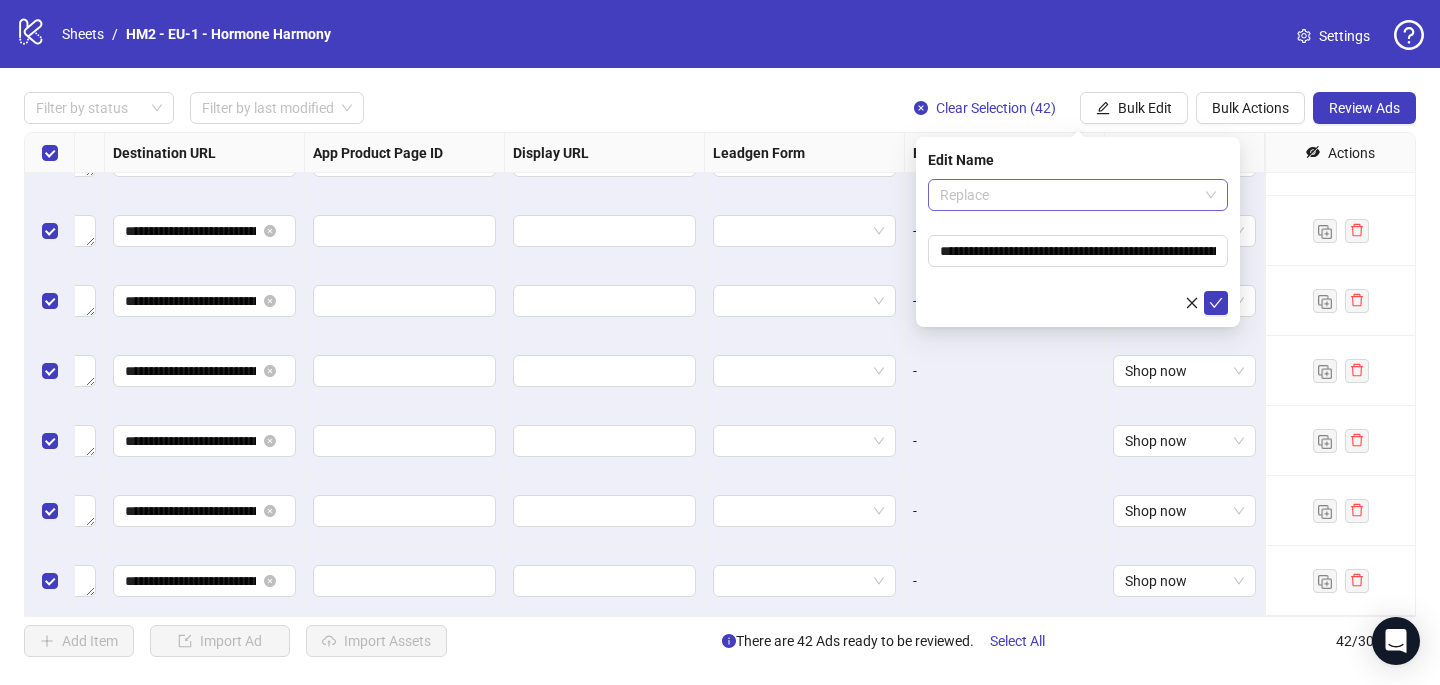 click on "Replace" at bounding box center [1078, 195] 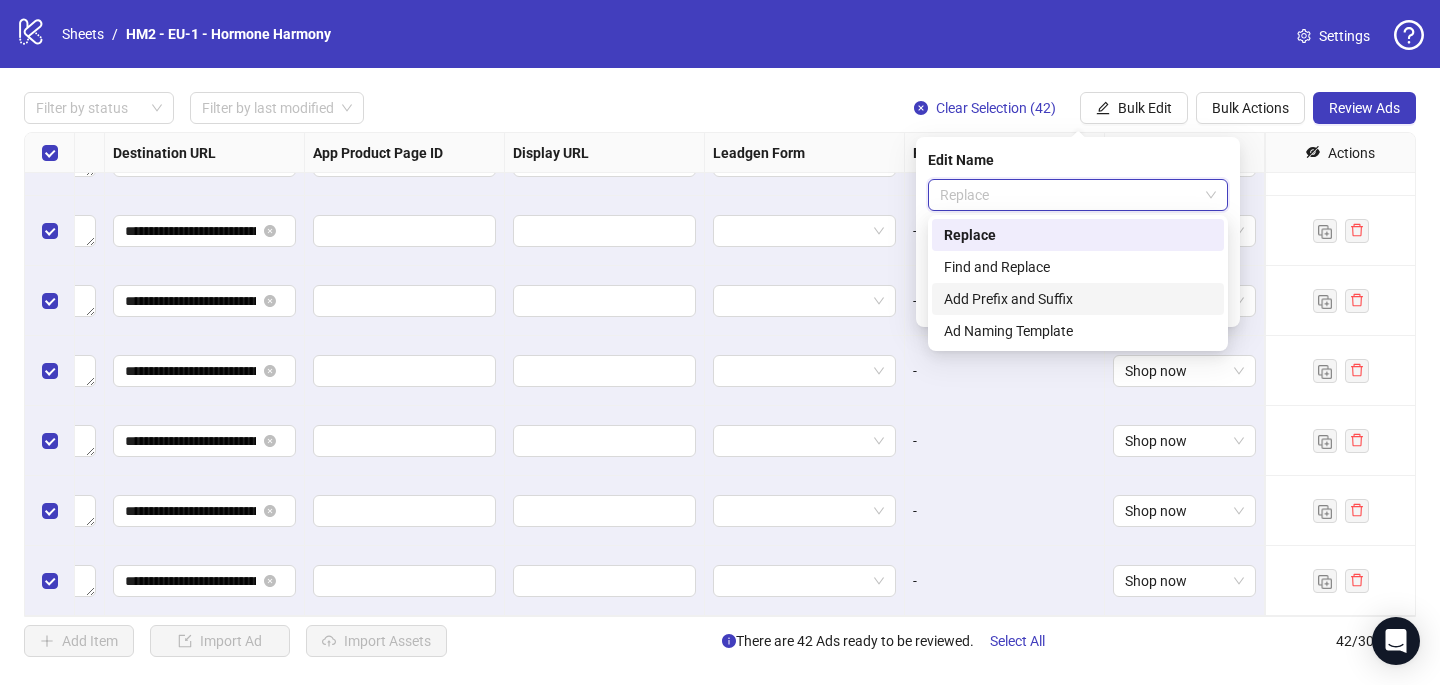 click on "Add Prefix and Suffix" at bounding box center (1078, 299) 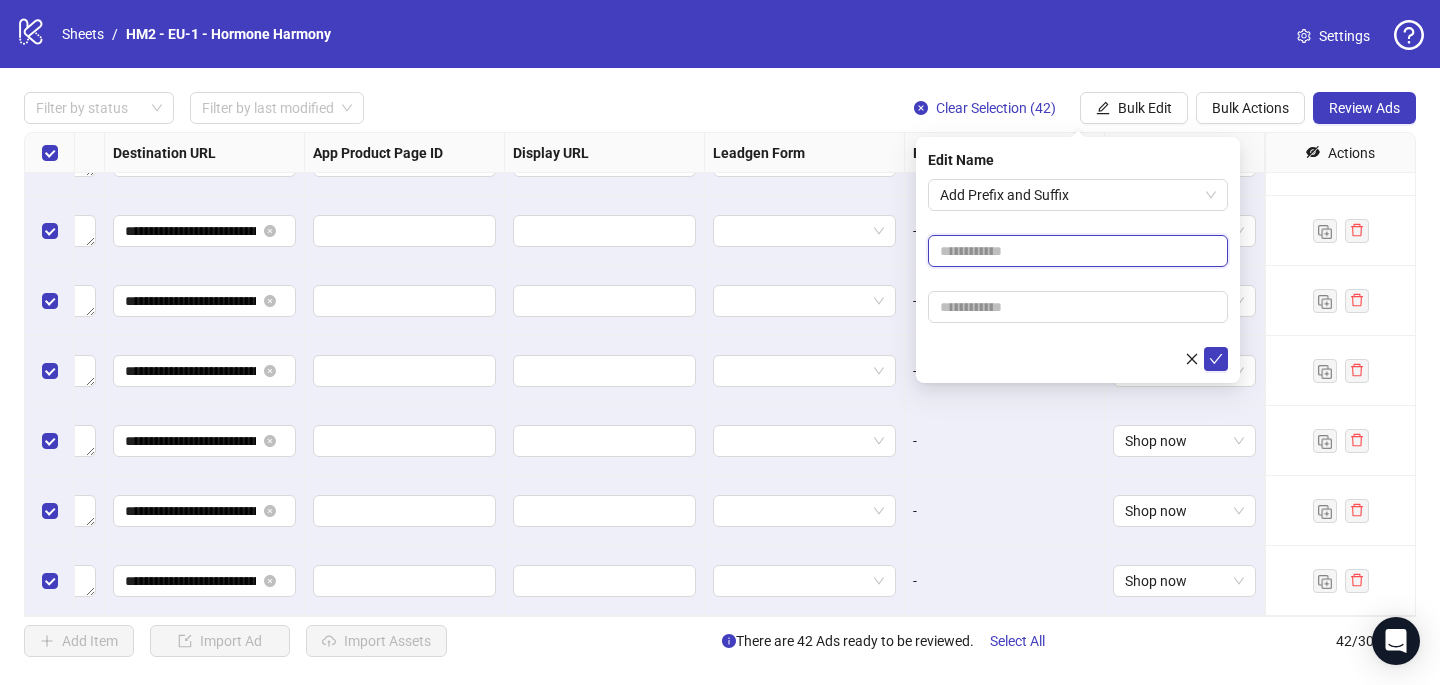 click at bounding box center (1078, 251) 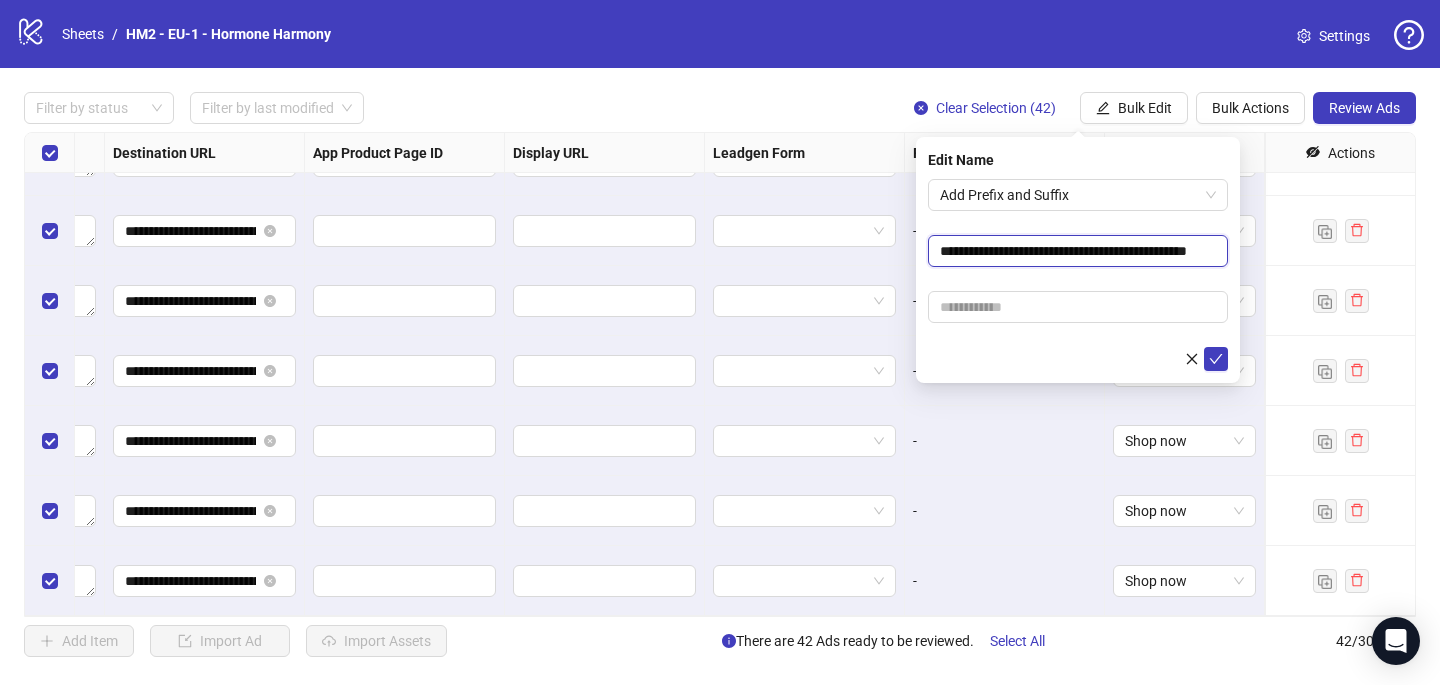 scroll, scrollTop: 0, scrollLeft: 52, axis: horizontal 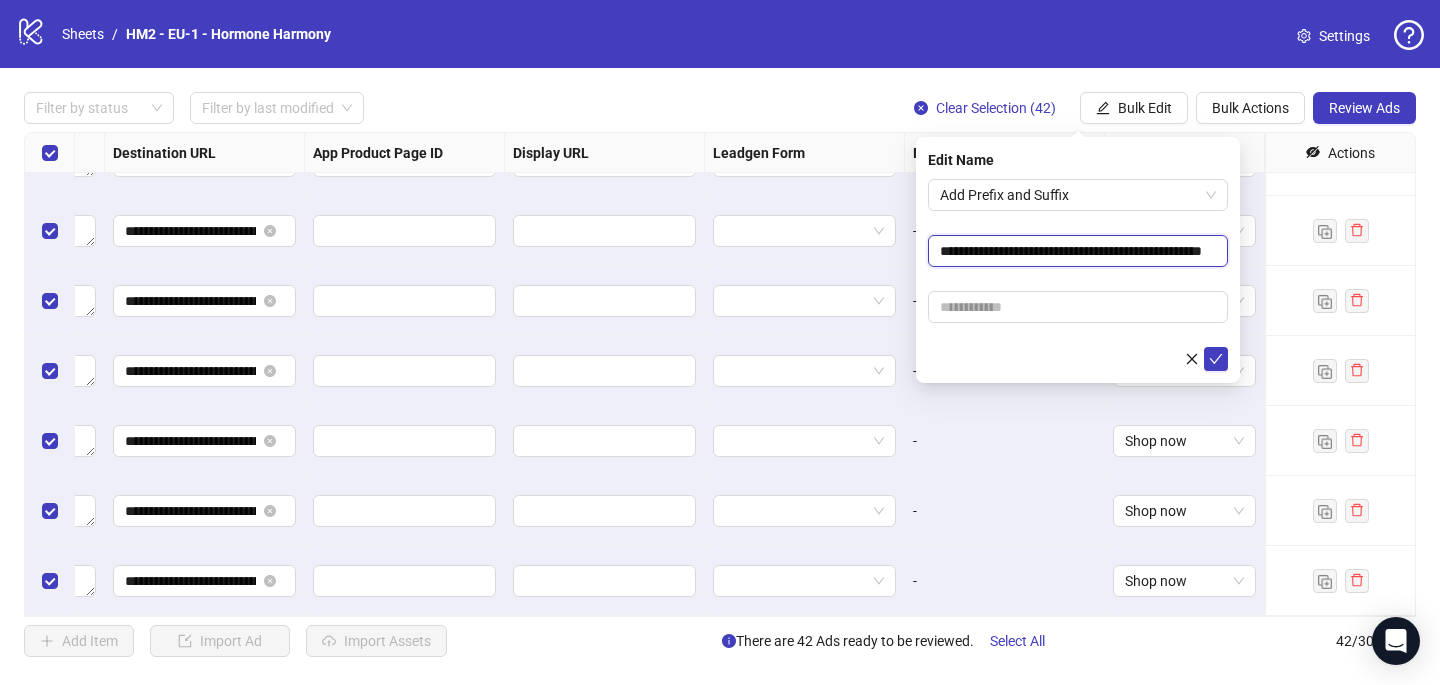 type on "**********" 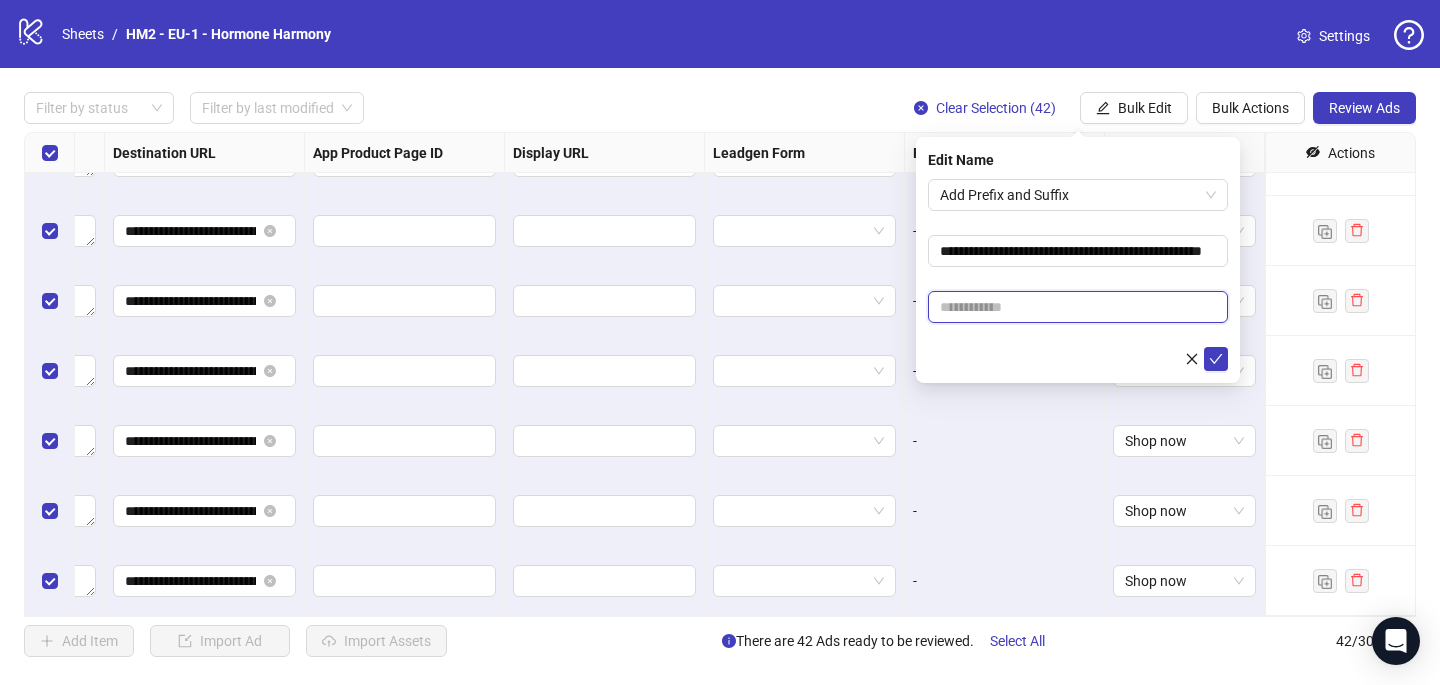 click at bounding box center (1078, 307) 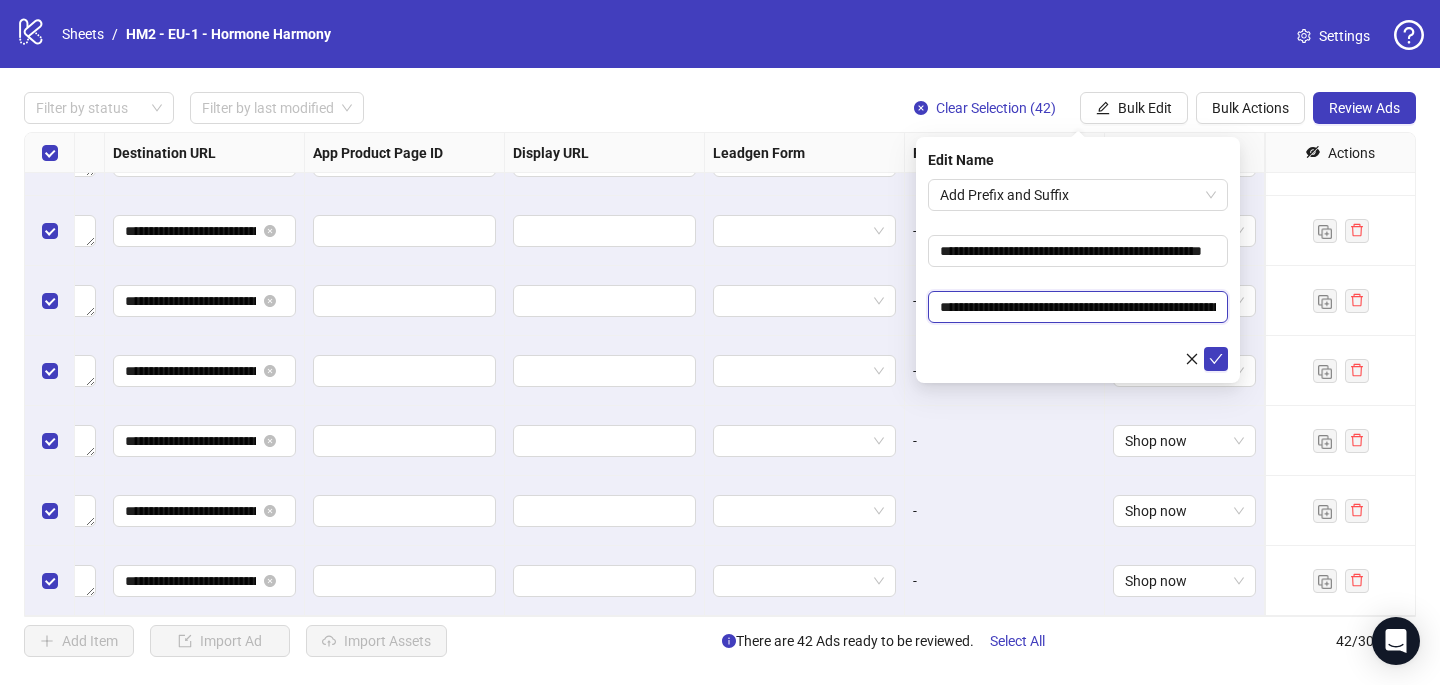 scroll, scrollTop: 0, scrollLeft: 280, axis: horizontal 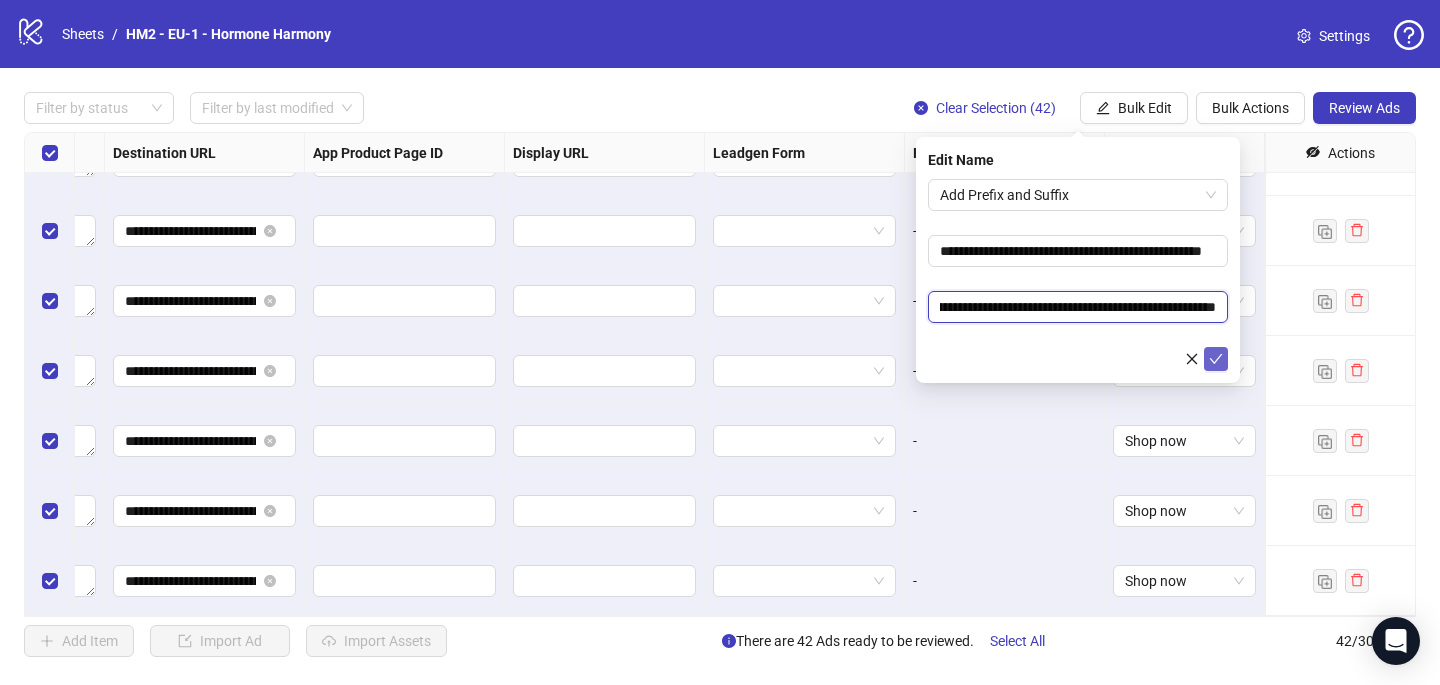 type on "**********" 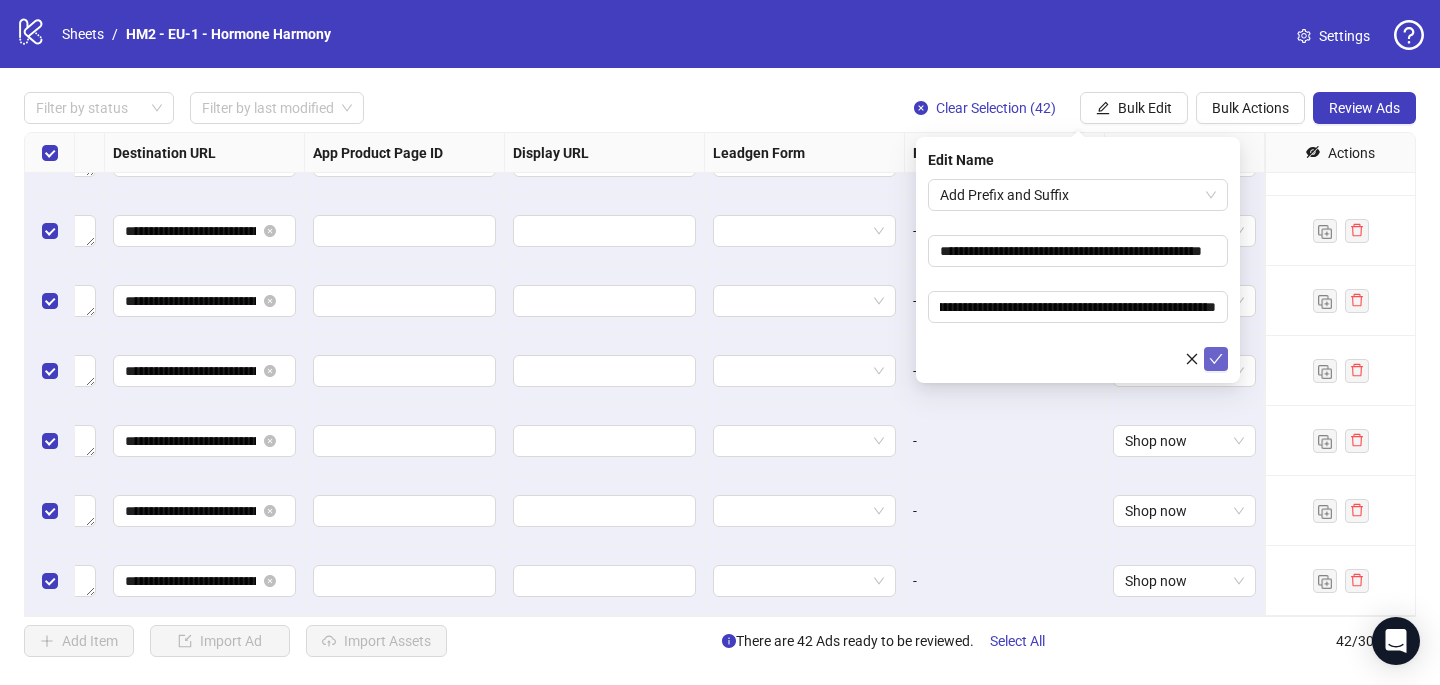 click 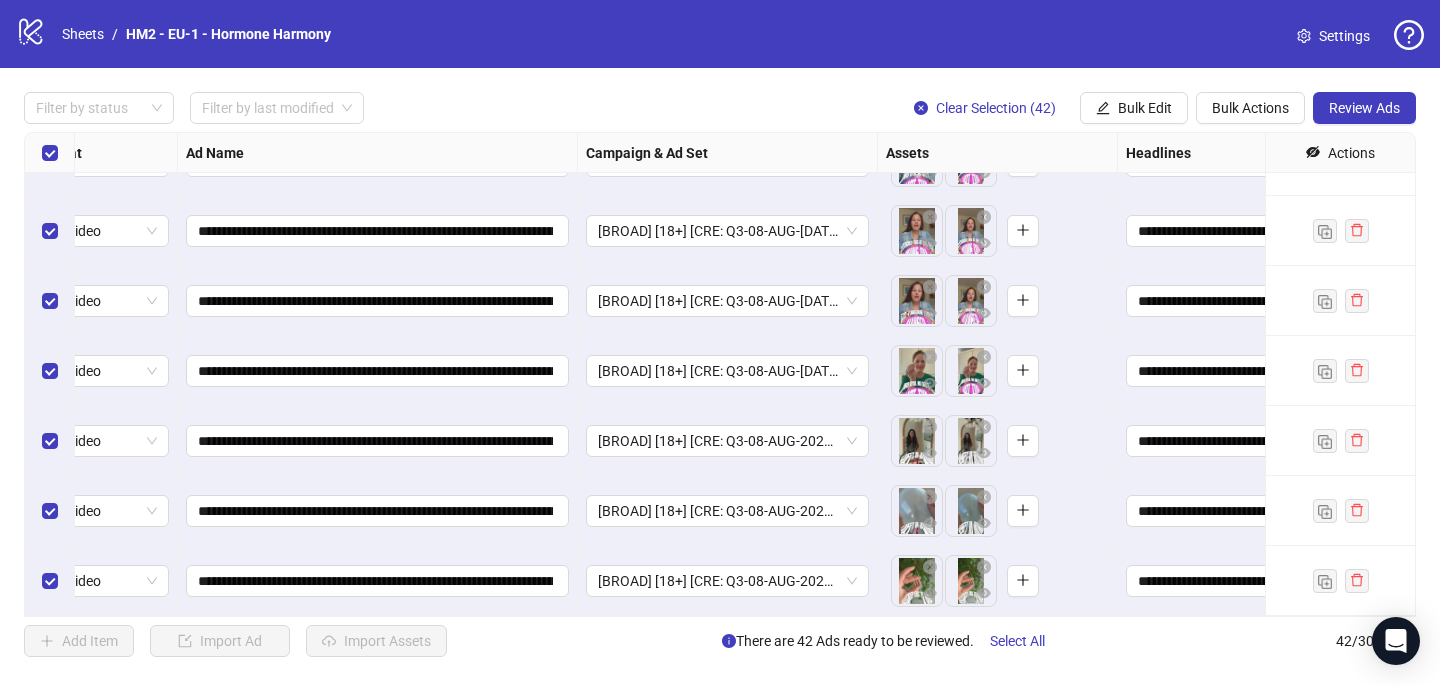 scroll, scrollTop: 2497, scrollLeft: 0, axis: vertical 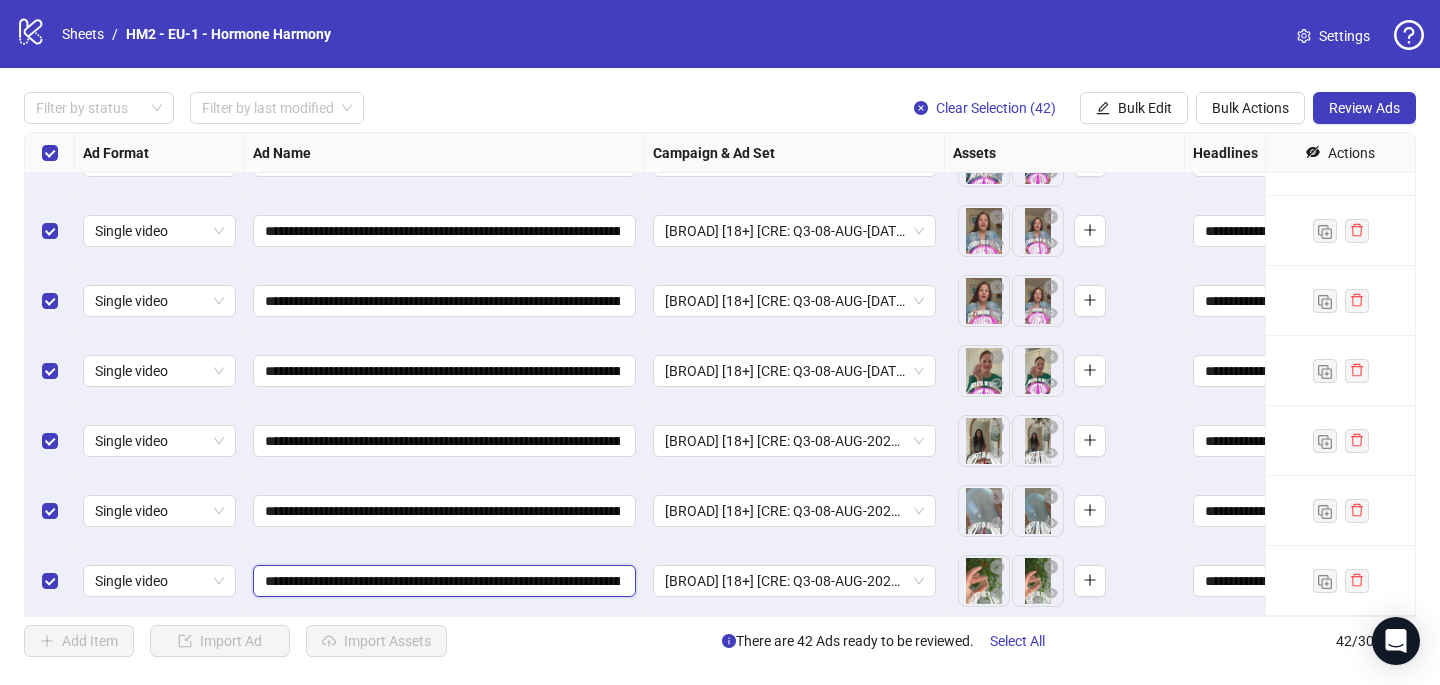 click on "**********" at bounding box center (442, 581) 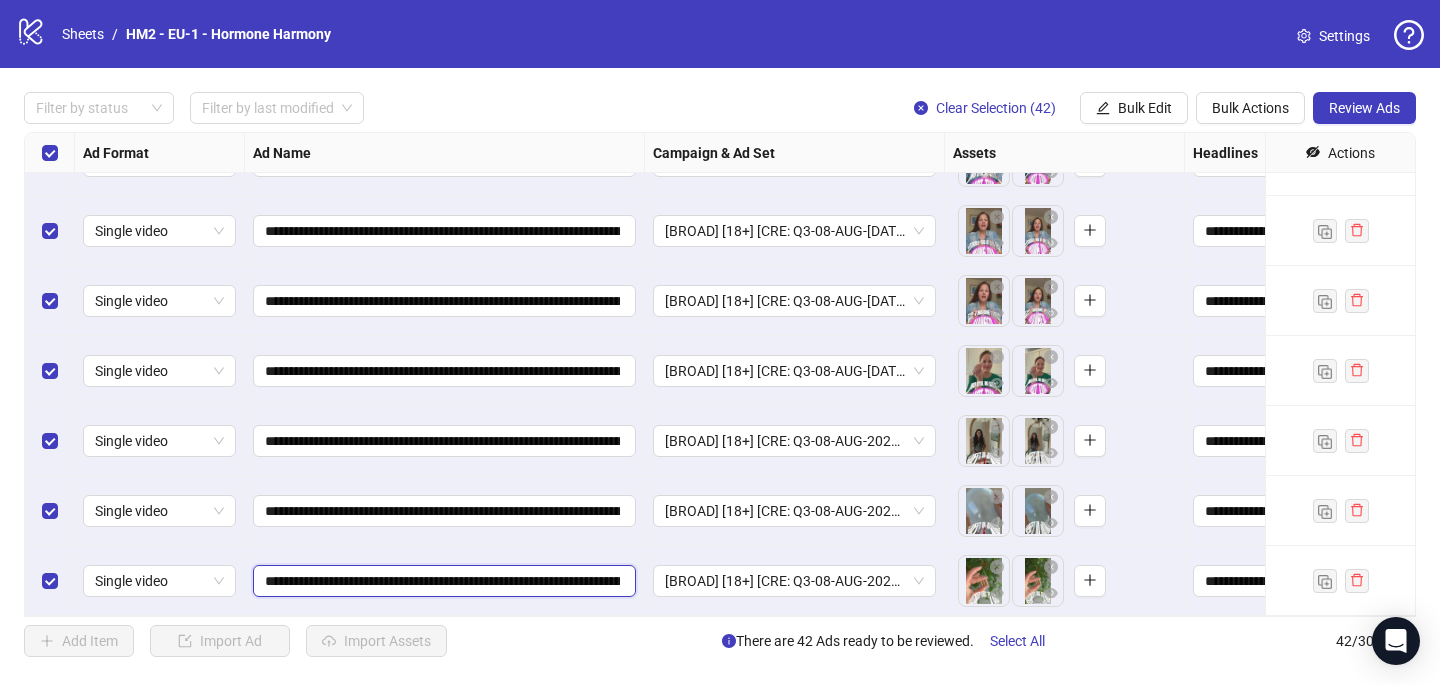 type on "**********" 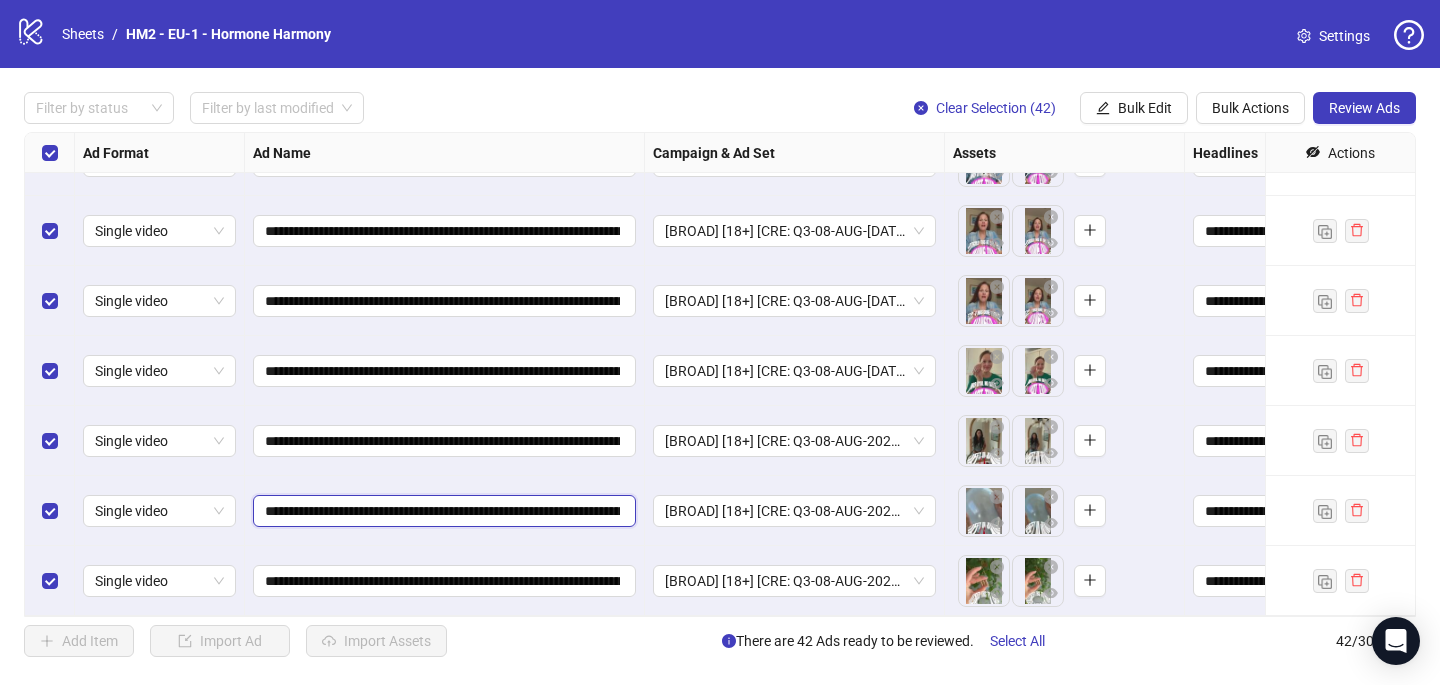 click on "**********" at bounding box center [442, 511] 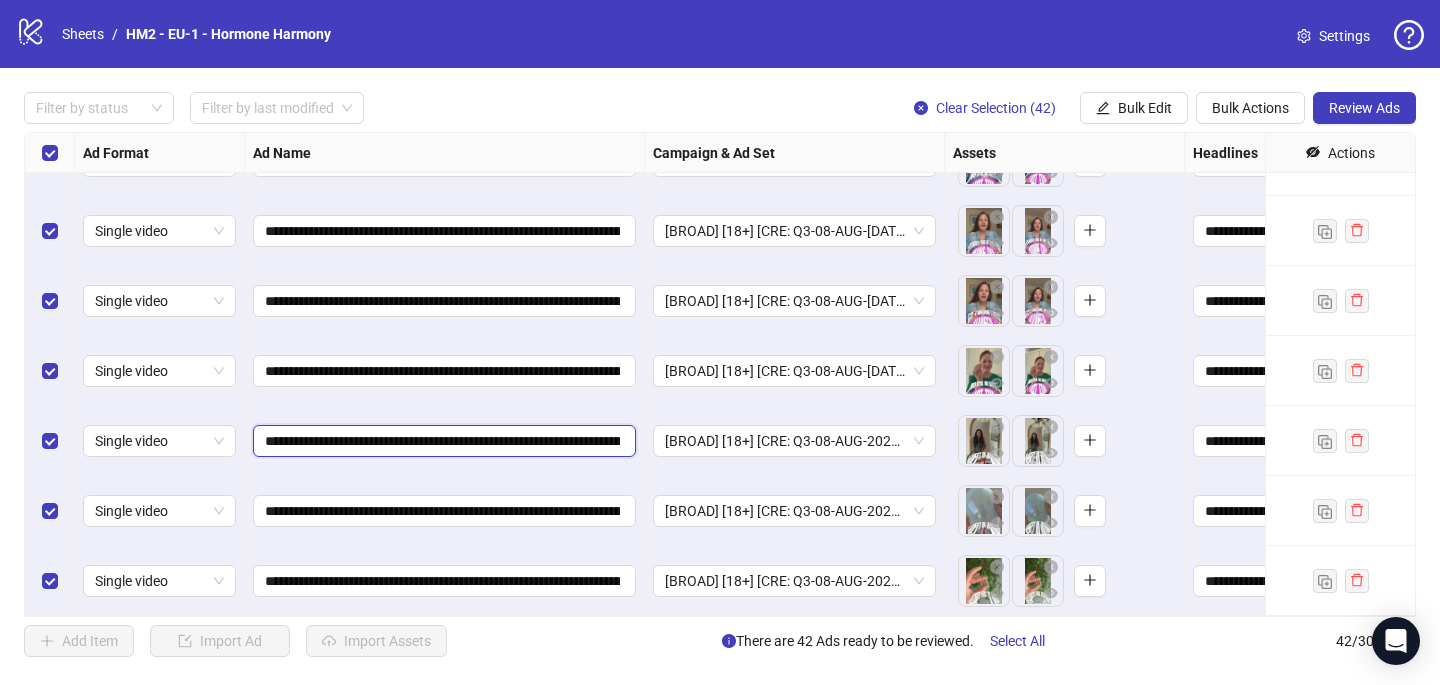 click on "**********" at bounding box center [442, 441] 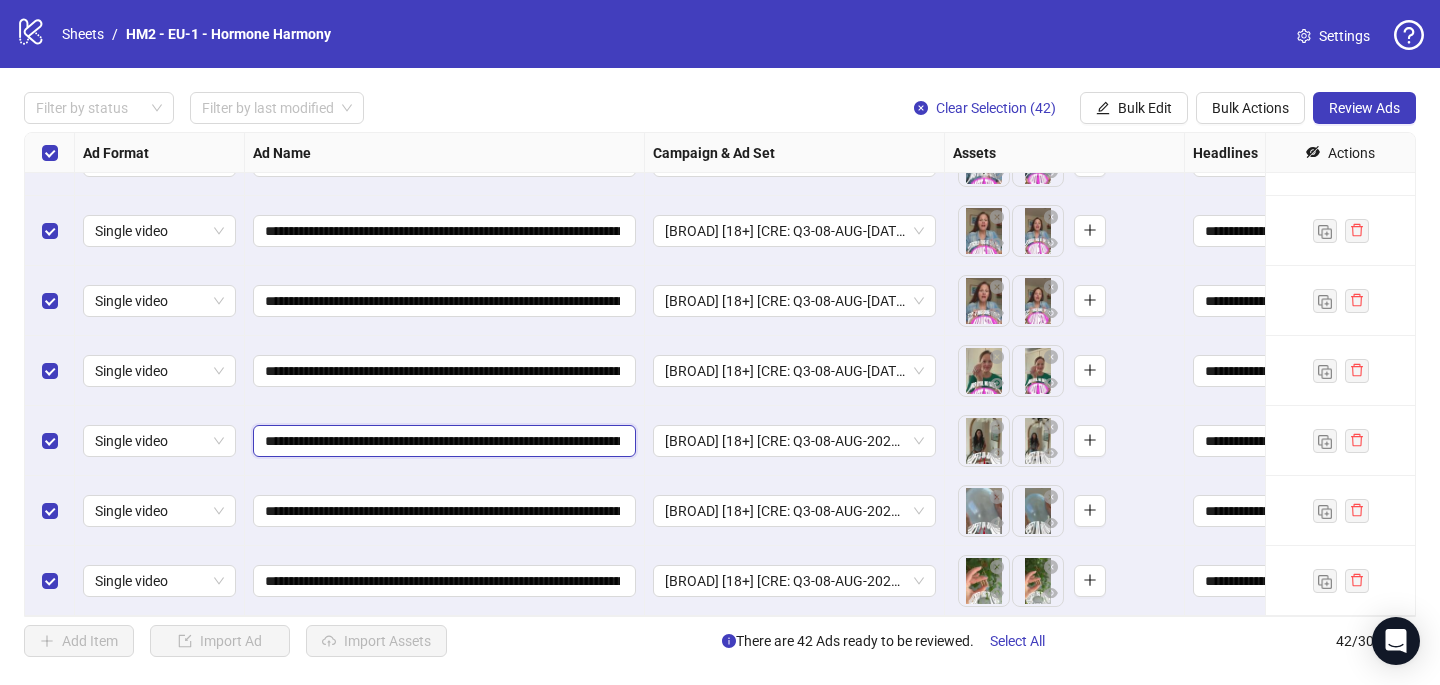 click on "**********" at bounding box center [442, 441] 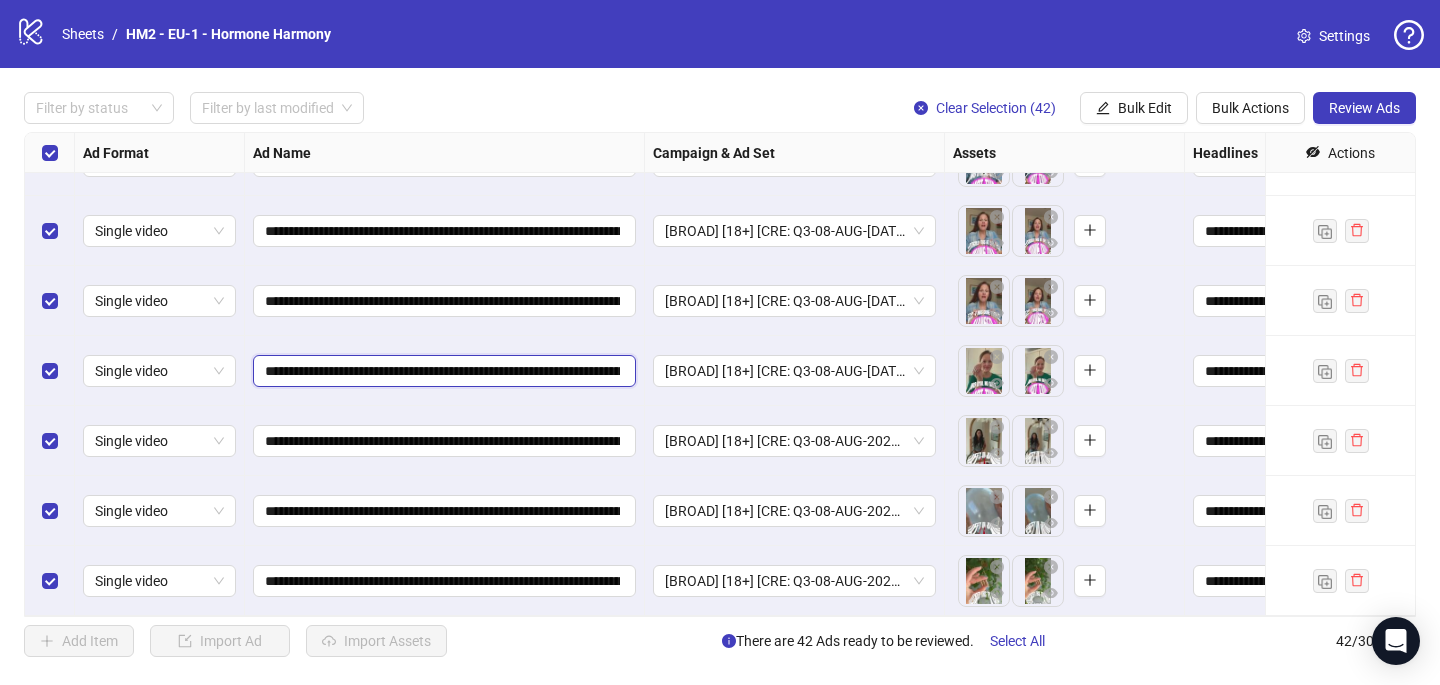 click on "**********" at bounding box center (442, 371) 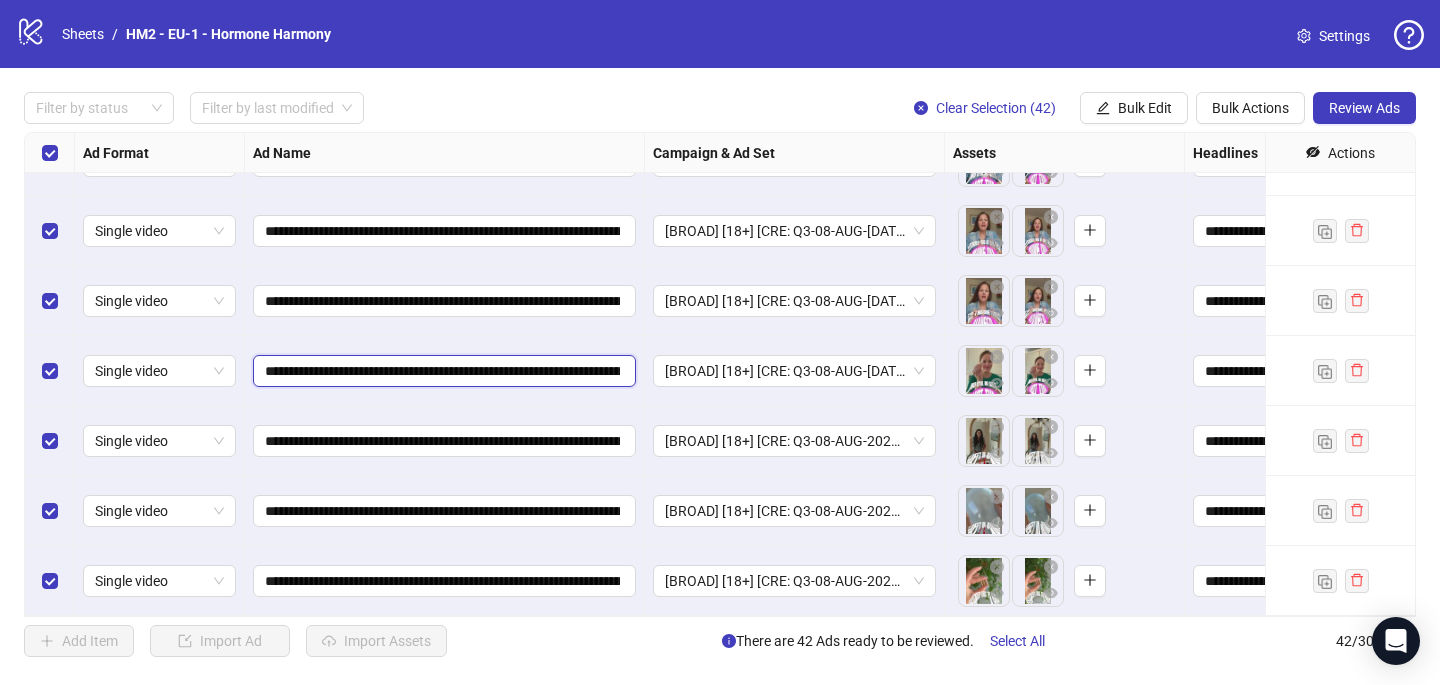 click on "**********" at bounding box center (442, 371) 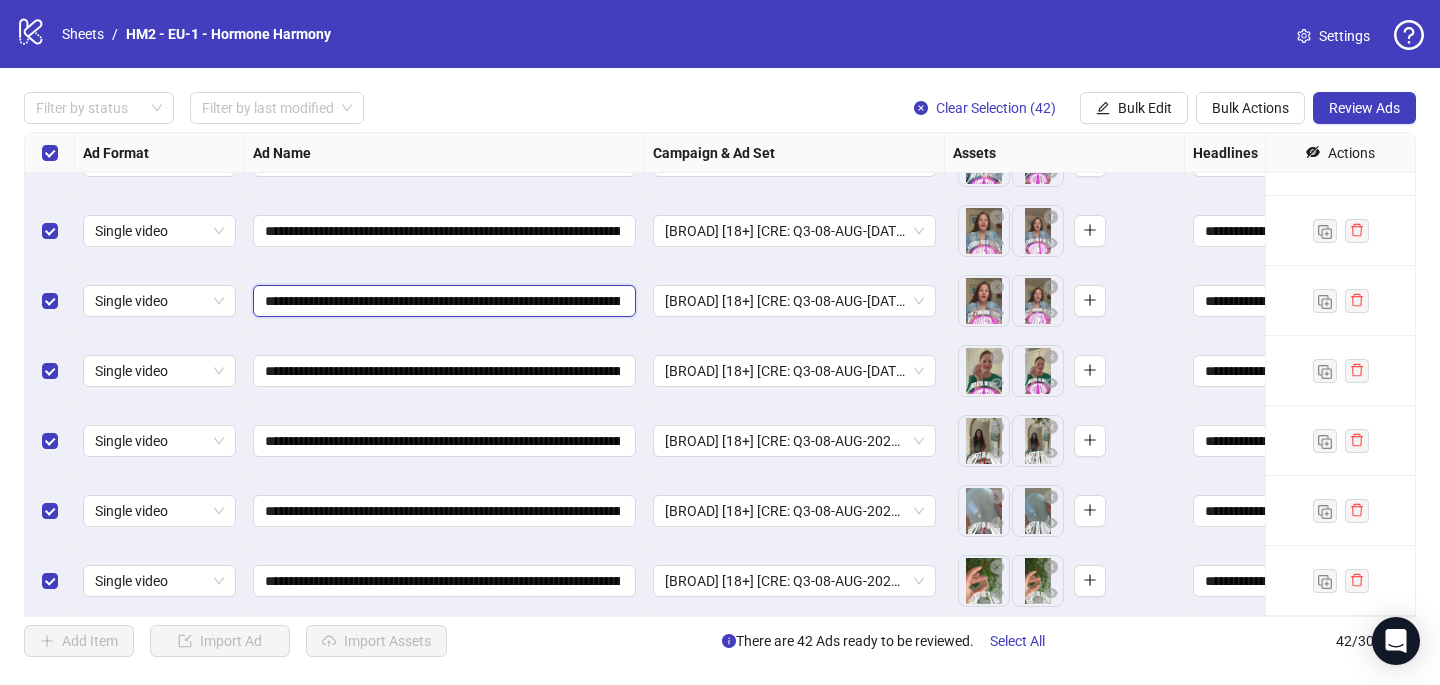 click on "**********" at bounding box center [442, 301] 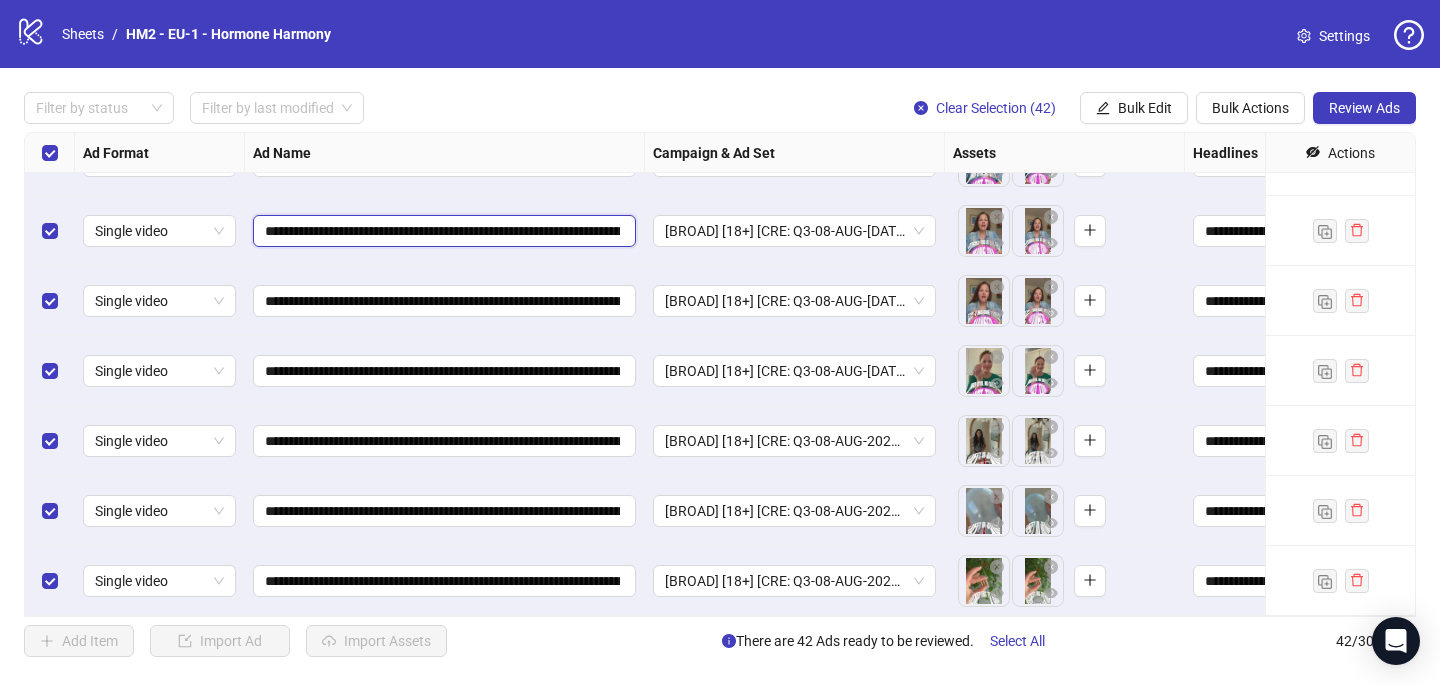 click on "**********" at bounding box center (442, 231) 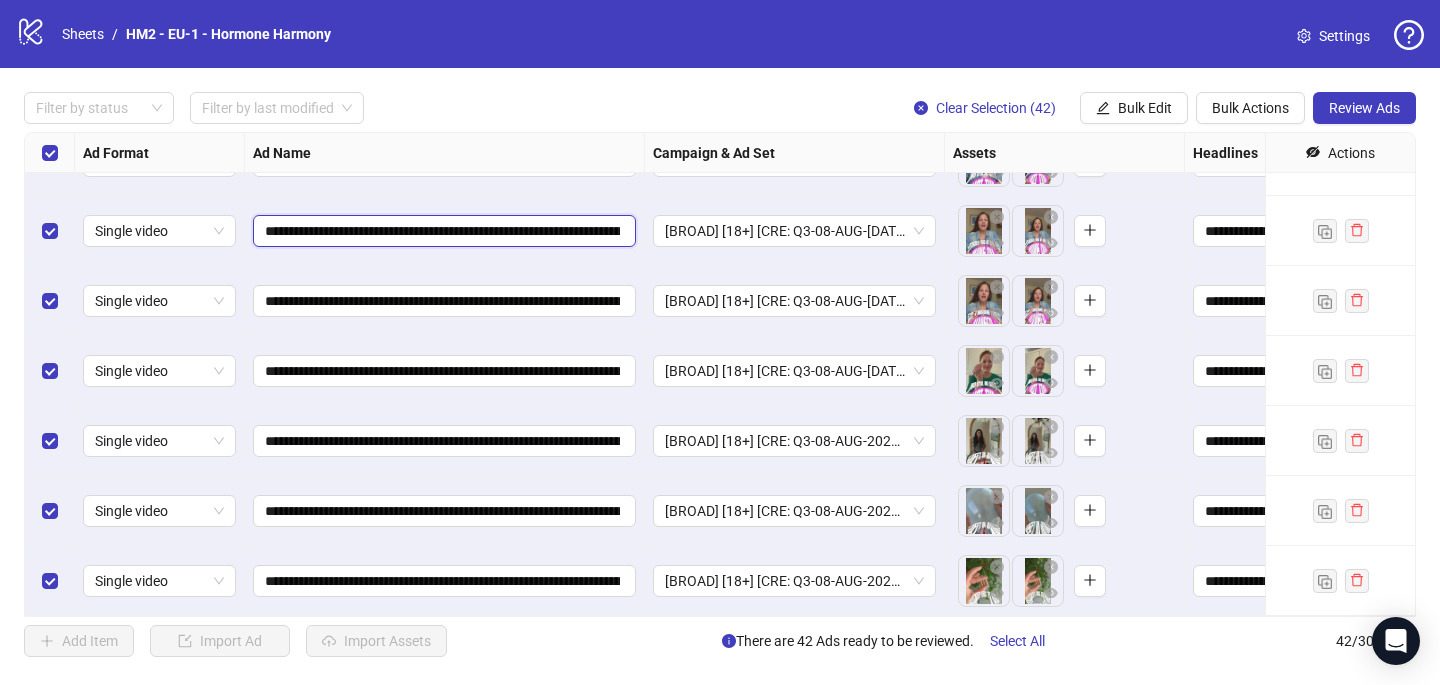 click on "**********" at bounding box center (442, 231) 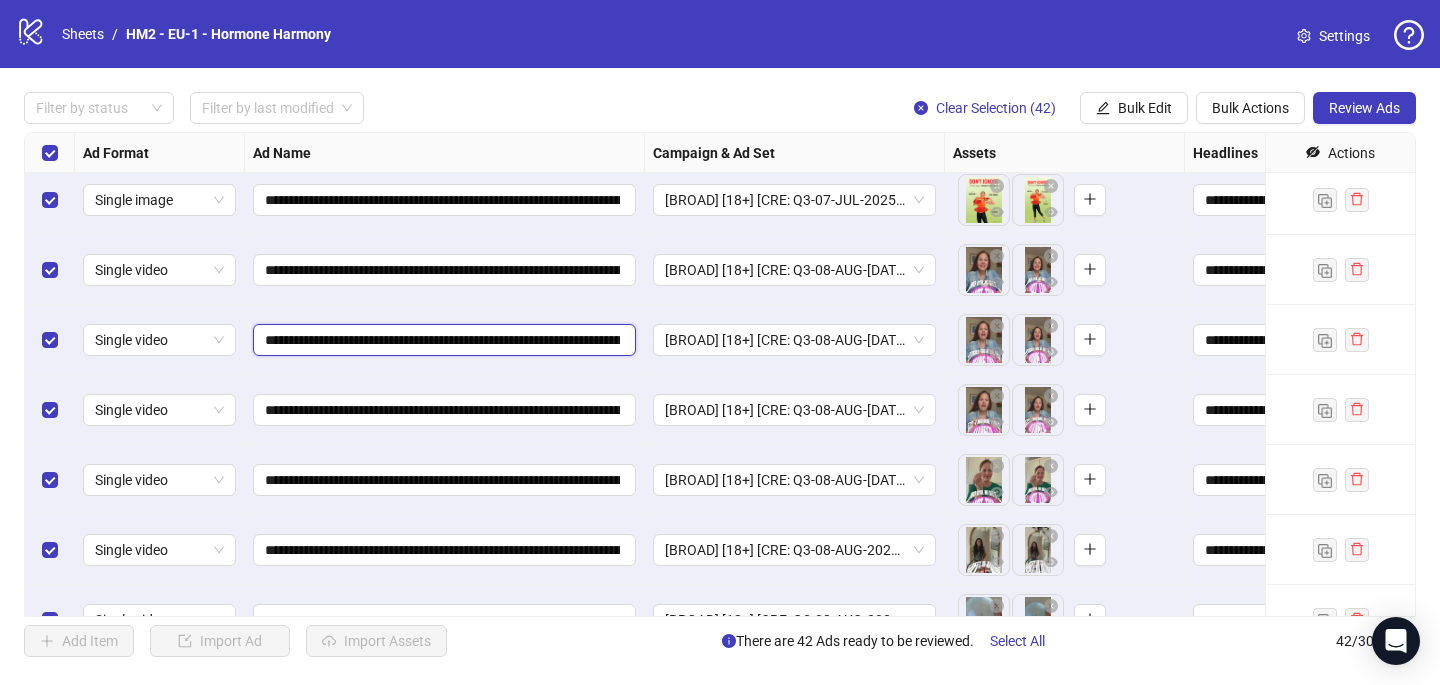scroll, scrollTop: 2381, scrollLeft: 0, axis: vertical 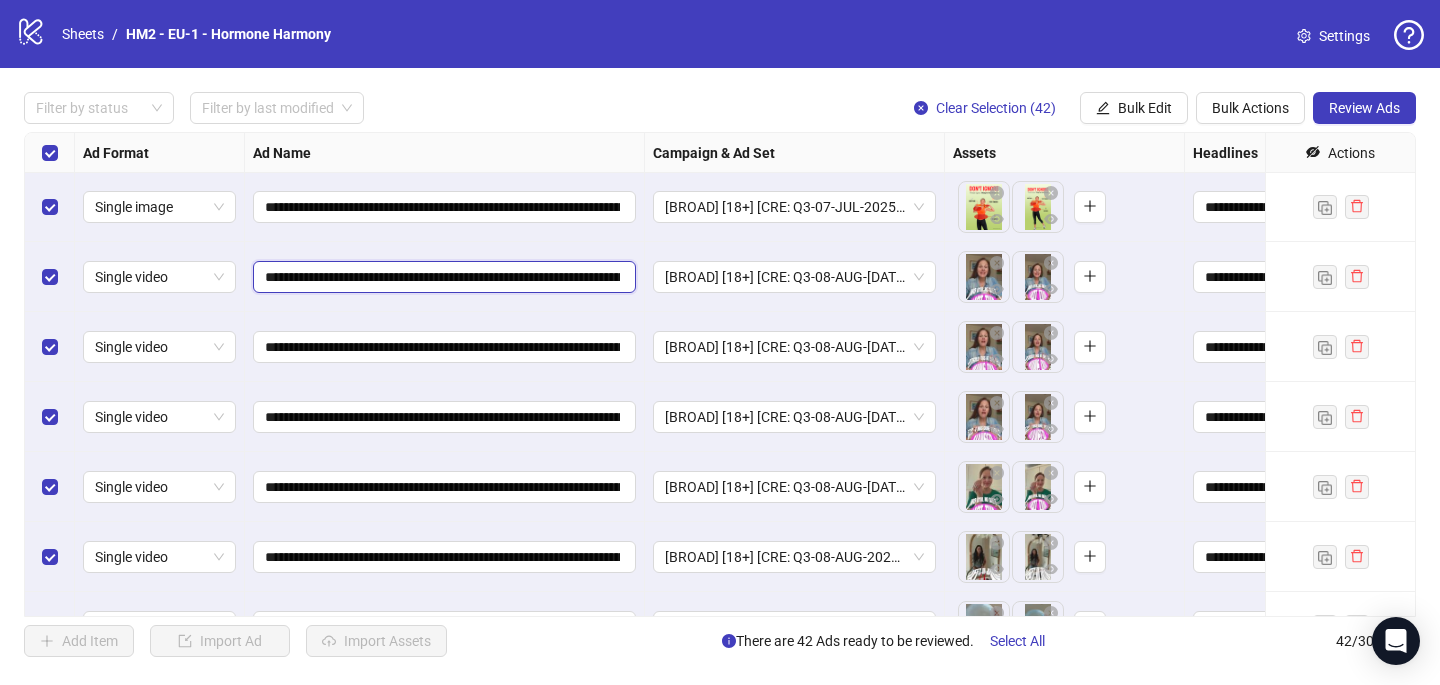 click on "**********" at bounding box center (442, 277) 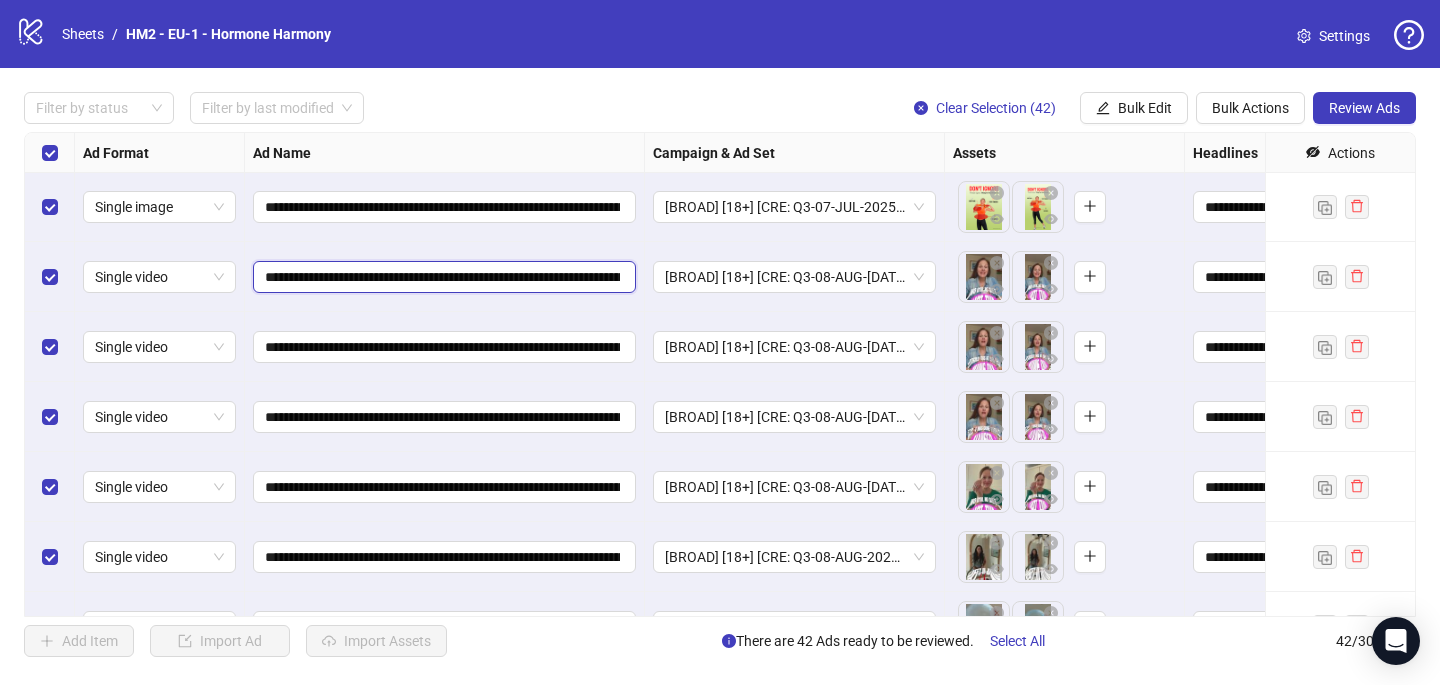 paste 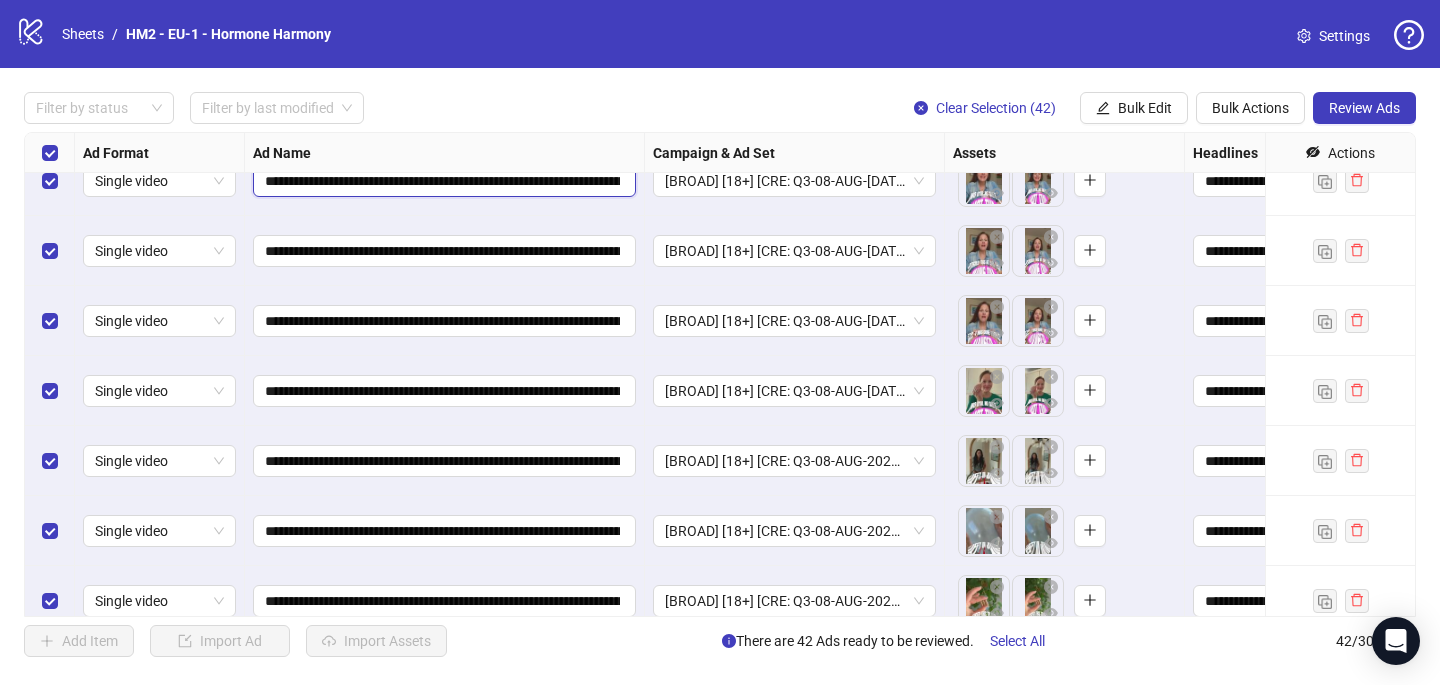scroll, scrollTop: 2497, scrollLeft: 0, axis: vertical 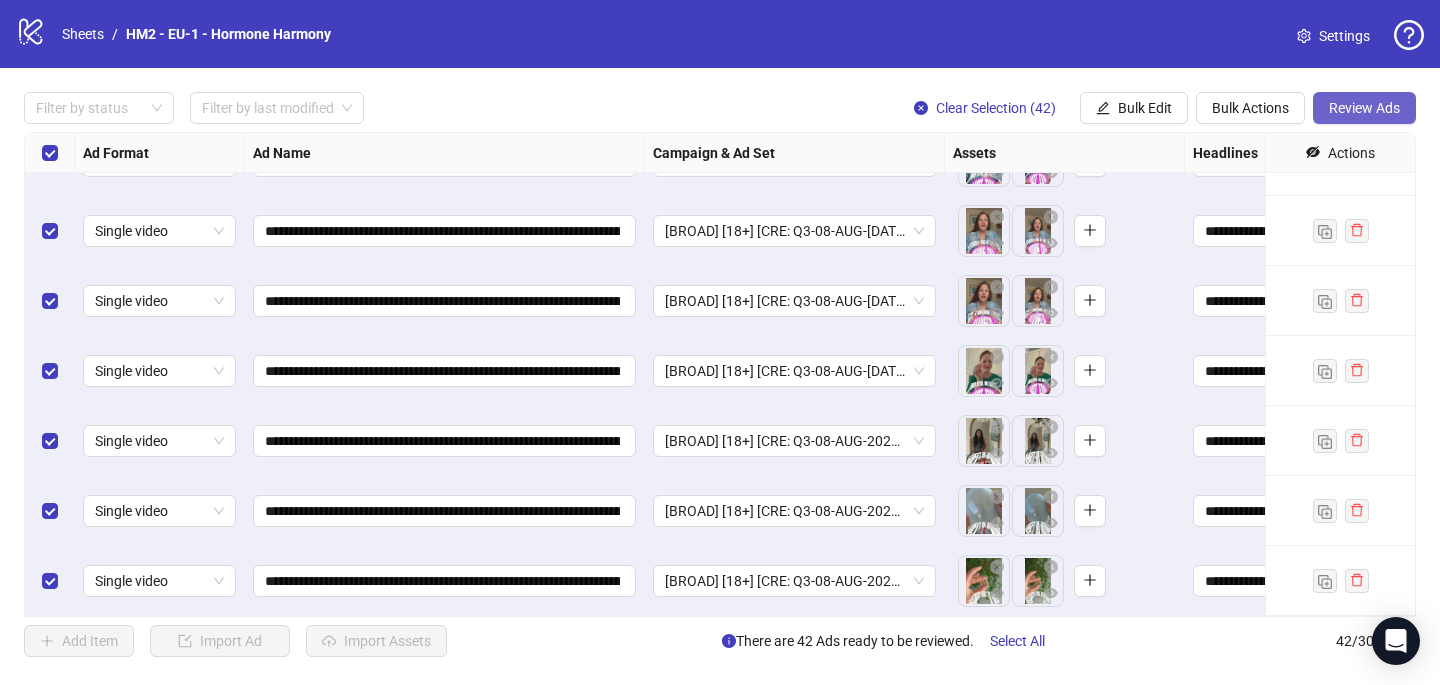 click on "Review Ads" at bounding box center (1364, 108) 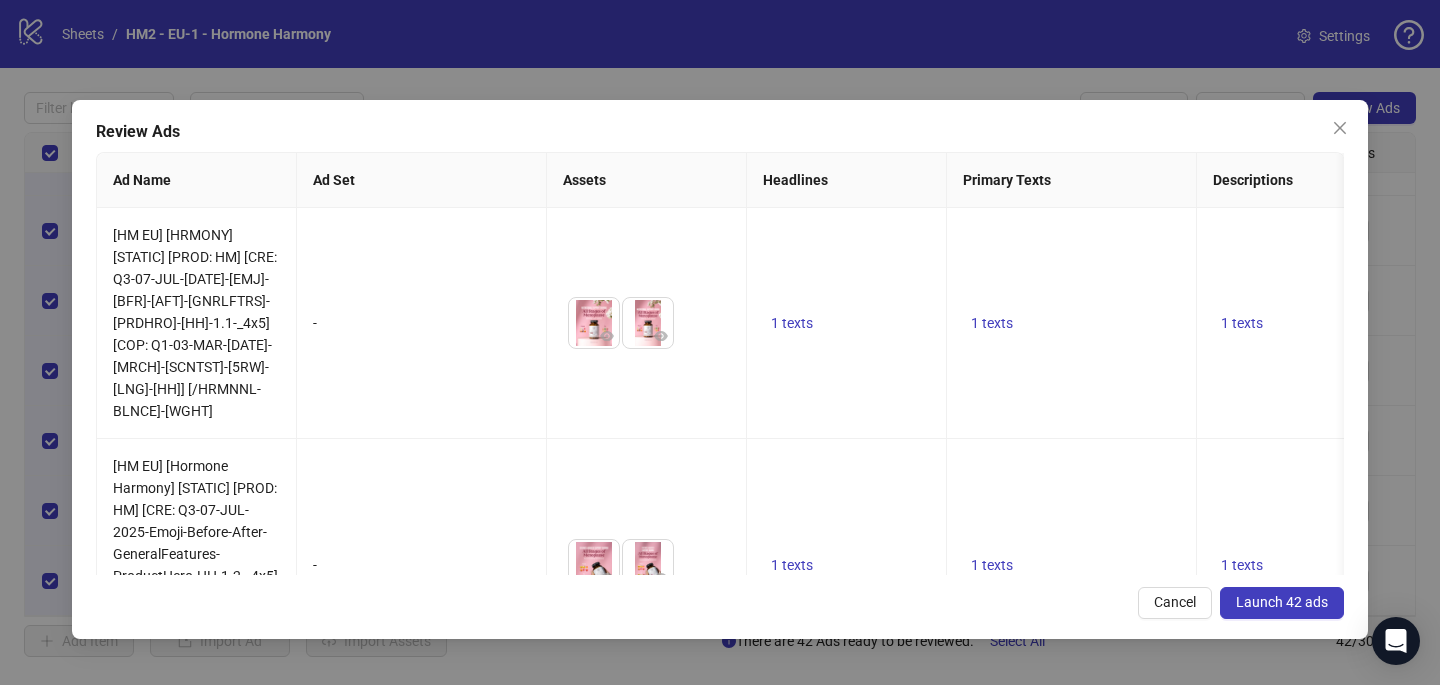 click on "Launch 42 ads" at bounding box center [1282, 602] 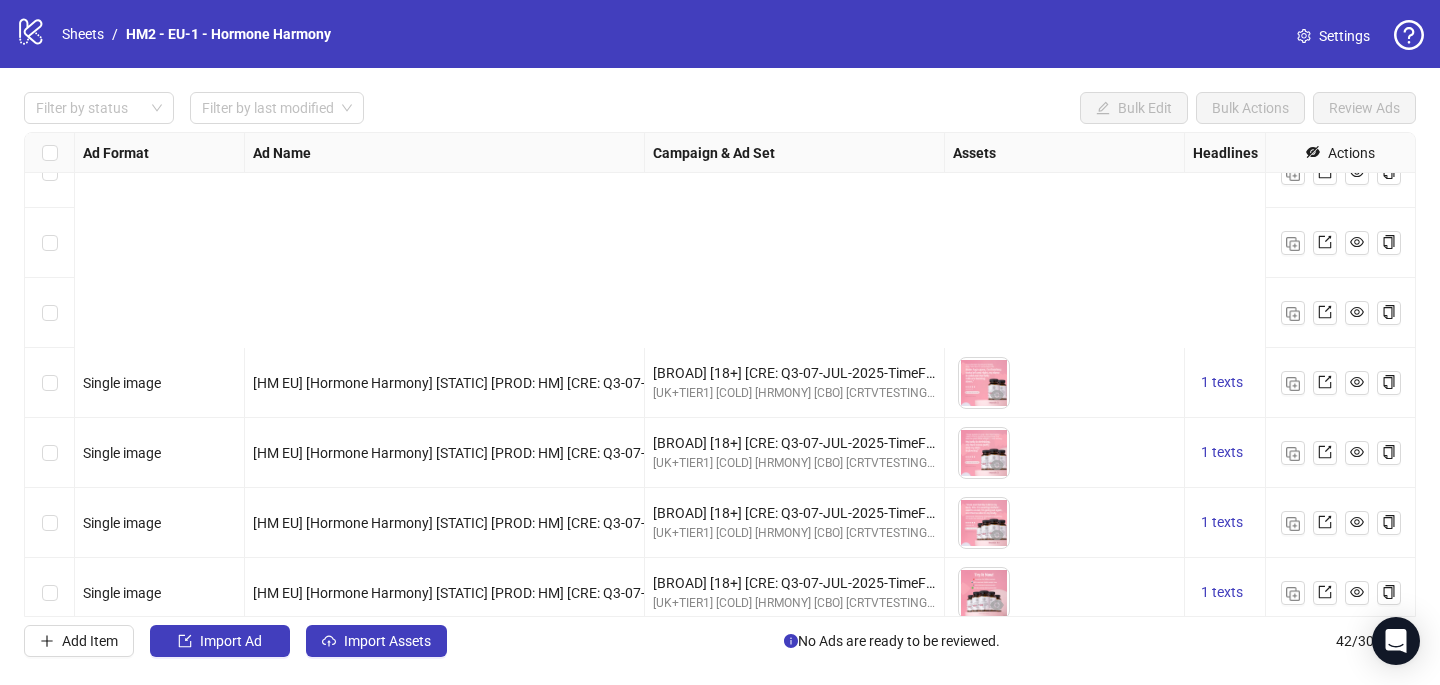 scroll, scrollTop: 0, scrollLeft: 0, axis: both 